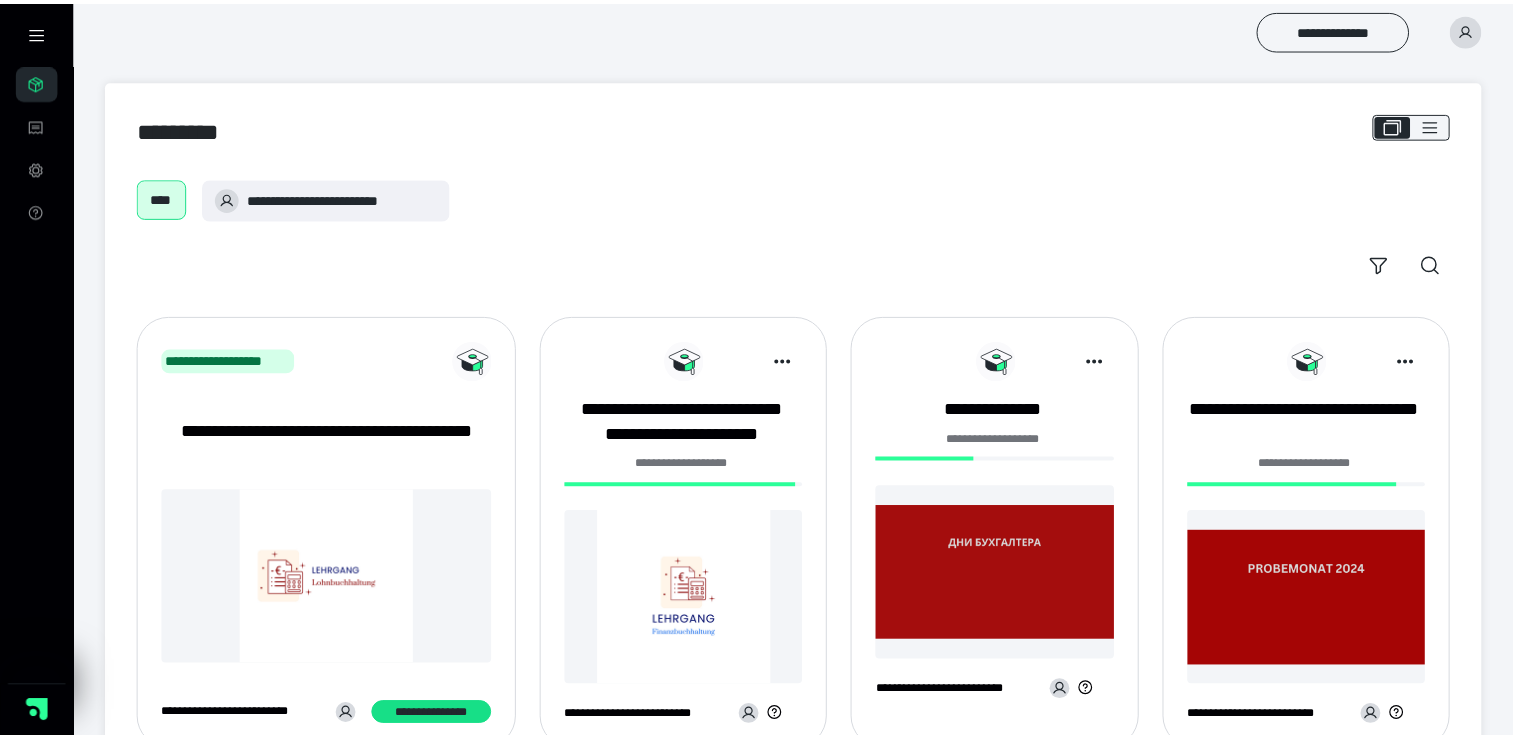 scroll, scrollTop: 0, scrollLeft: 0, axis: both 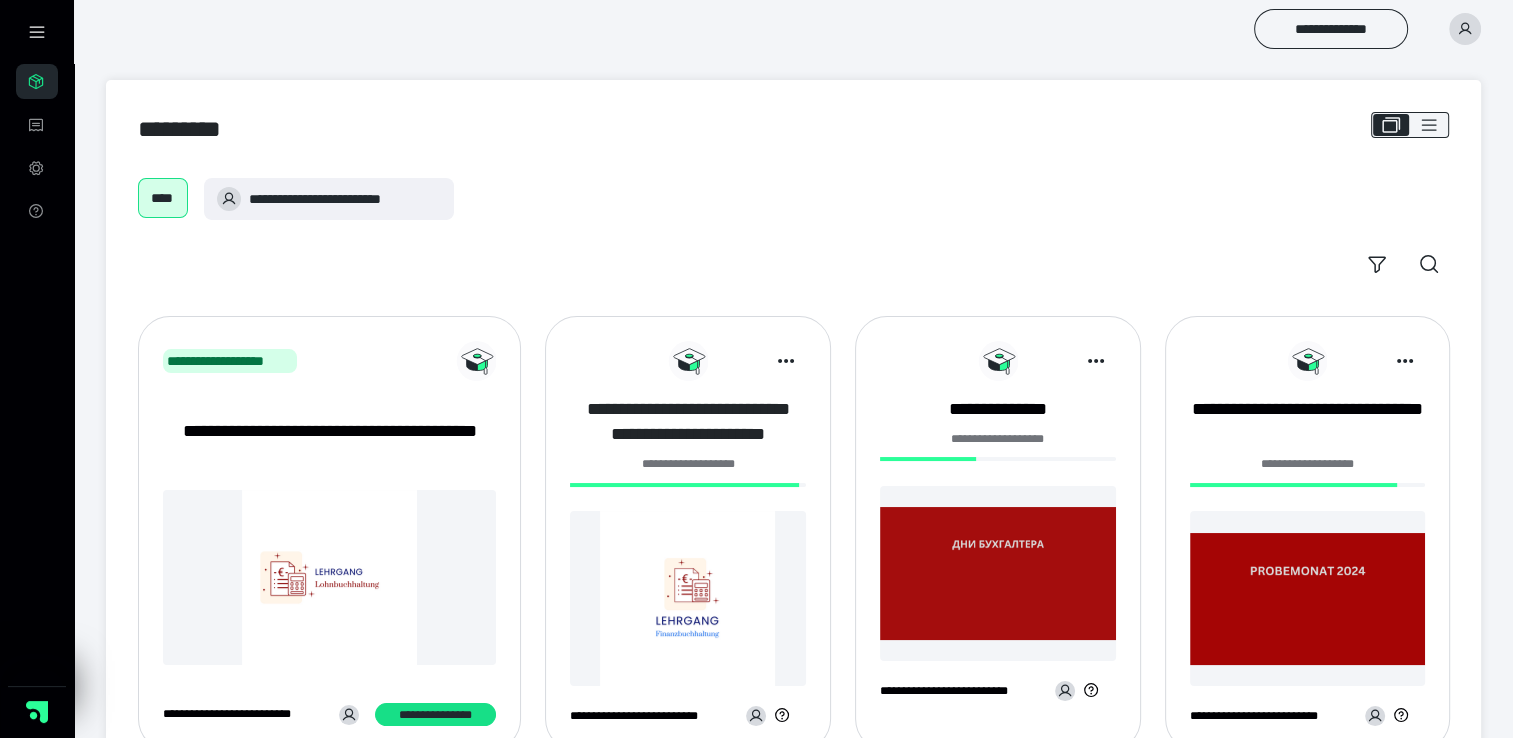 click on "**********" at bounding box center (688, 422) 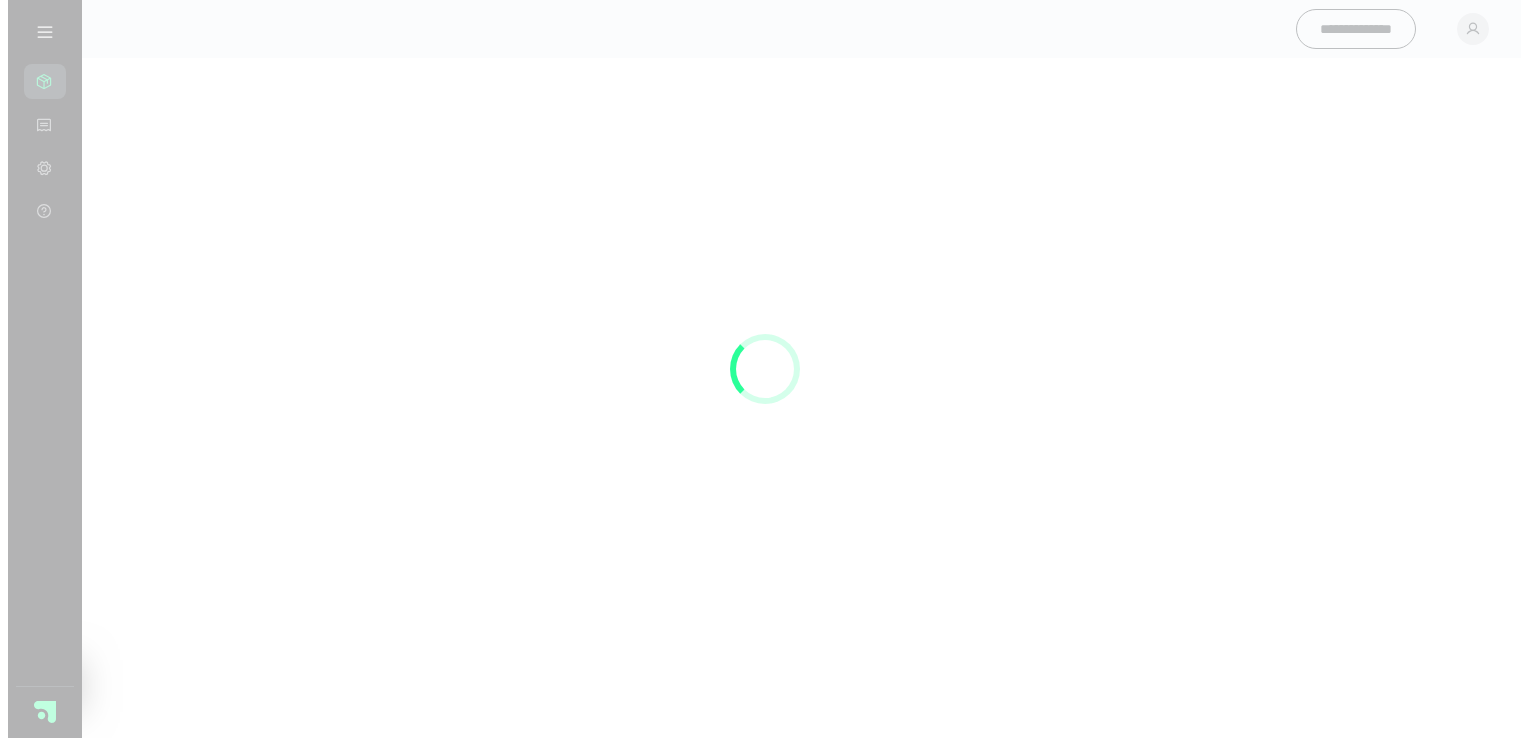 scroll, scrollTop: 0, scrollLeft: 0, axis: both 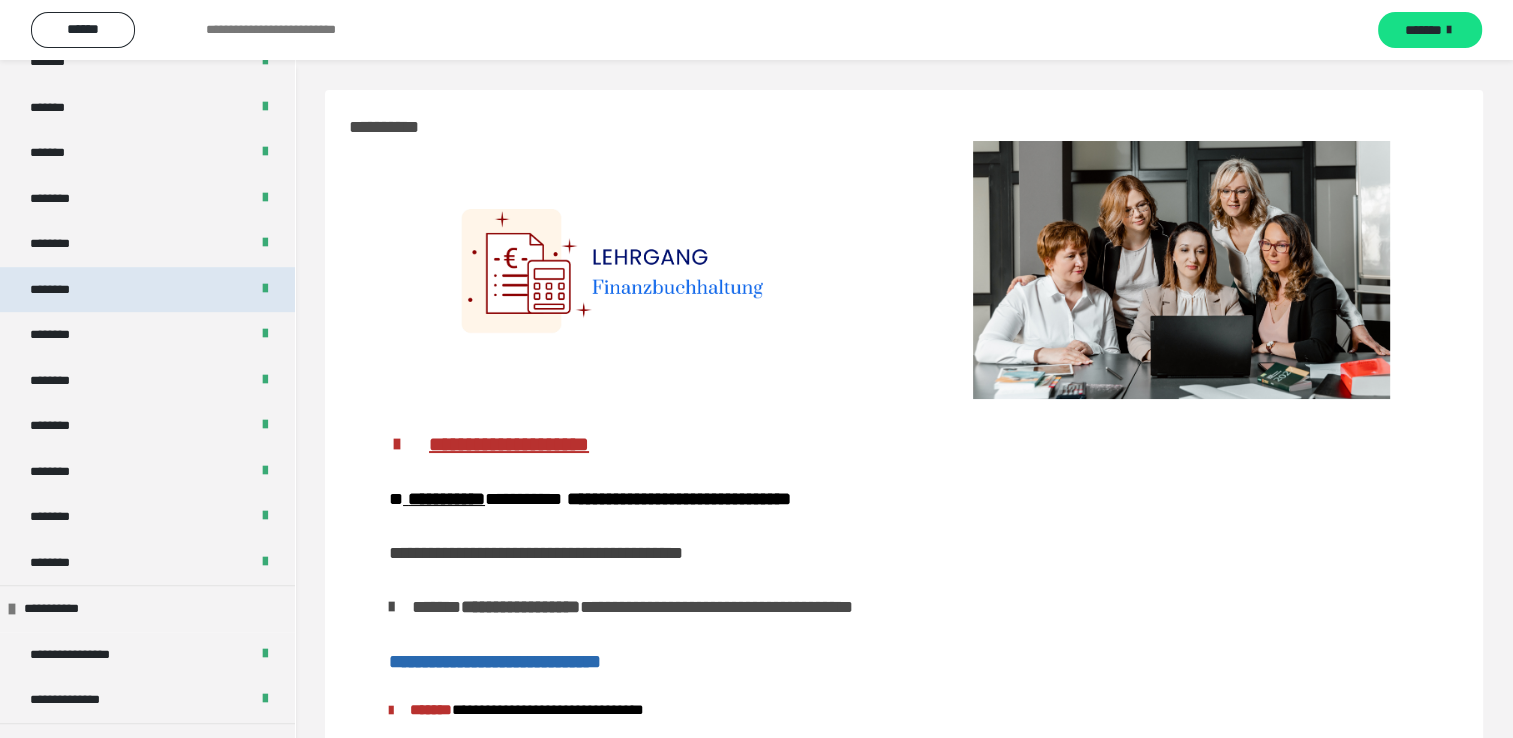 click on "********" at bounding box center (147, 290) 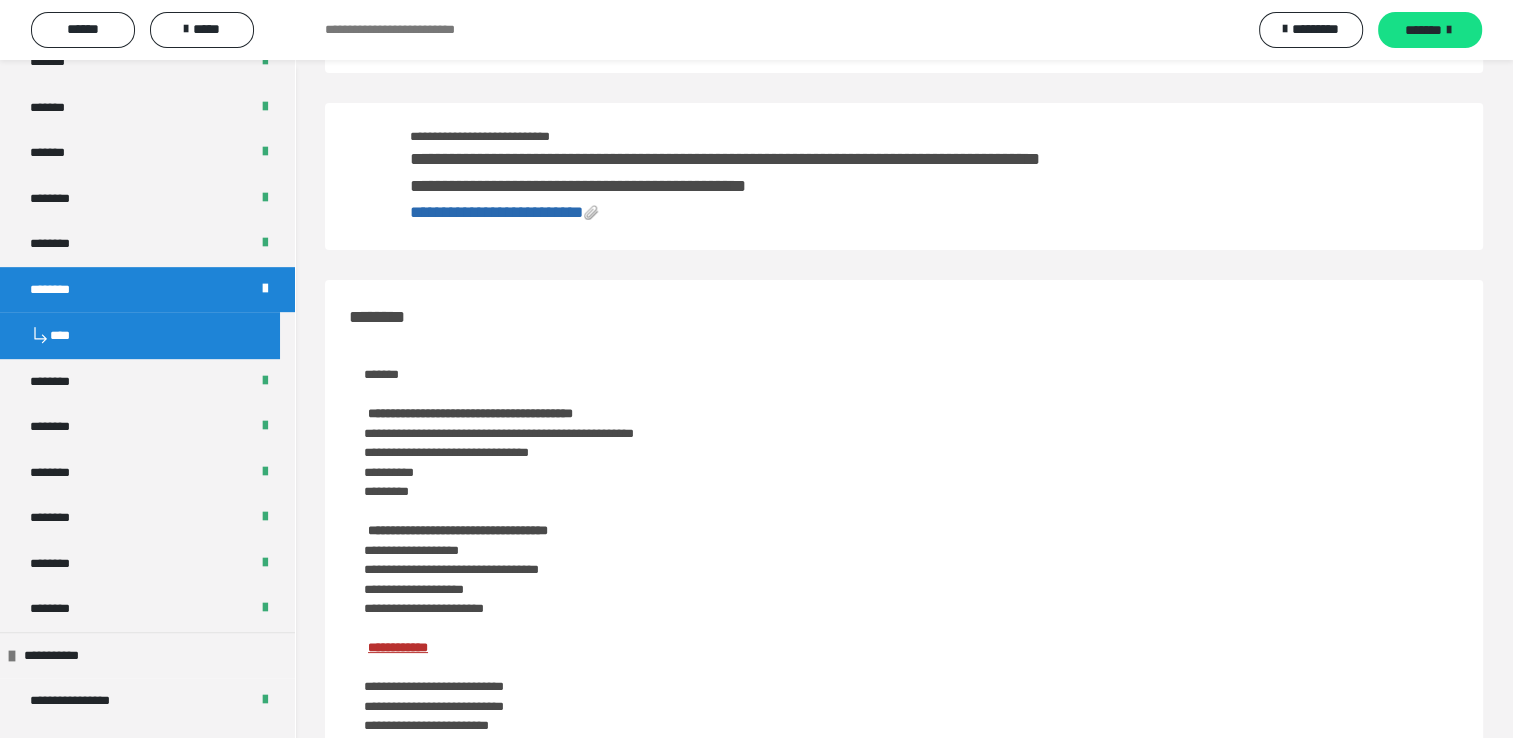 scroll, scrollTop: 120, scrollLeft: 0, axis: vertical 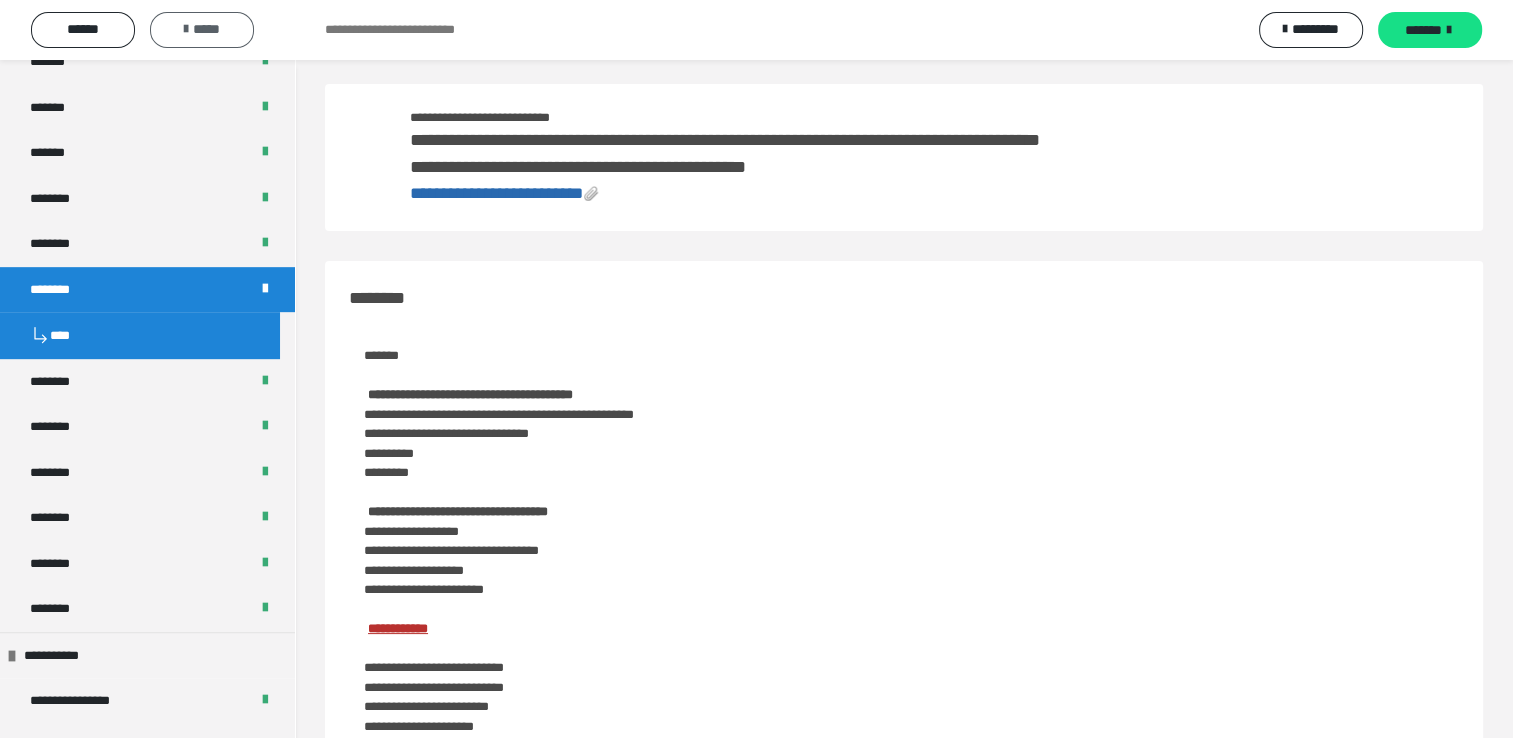 click on "*****" at bounding box center [202, 29] 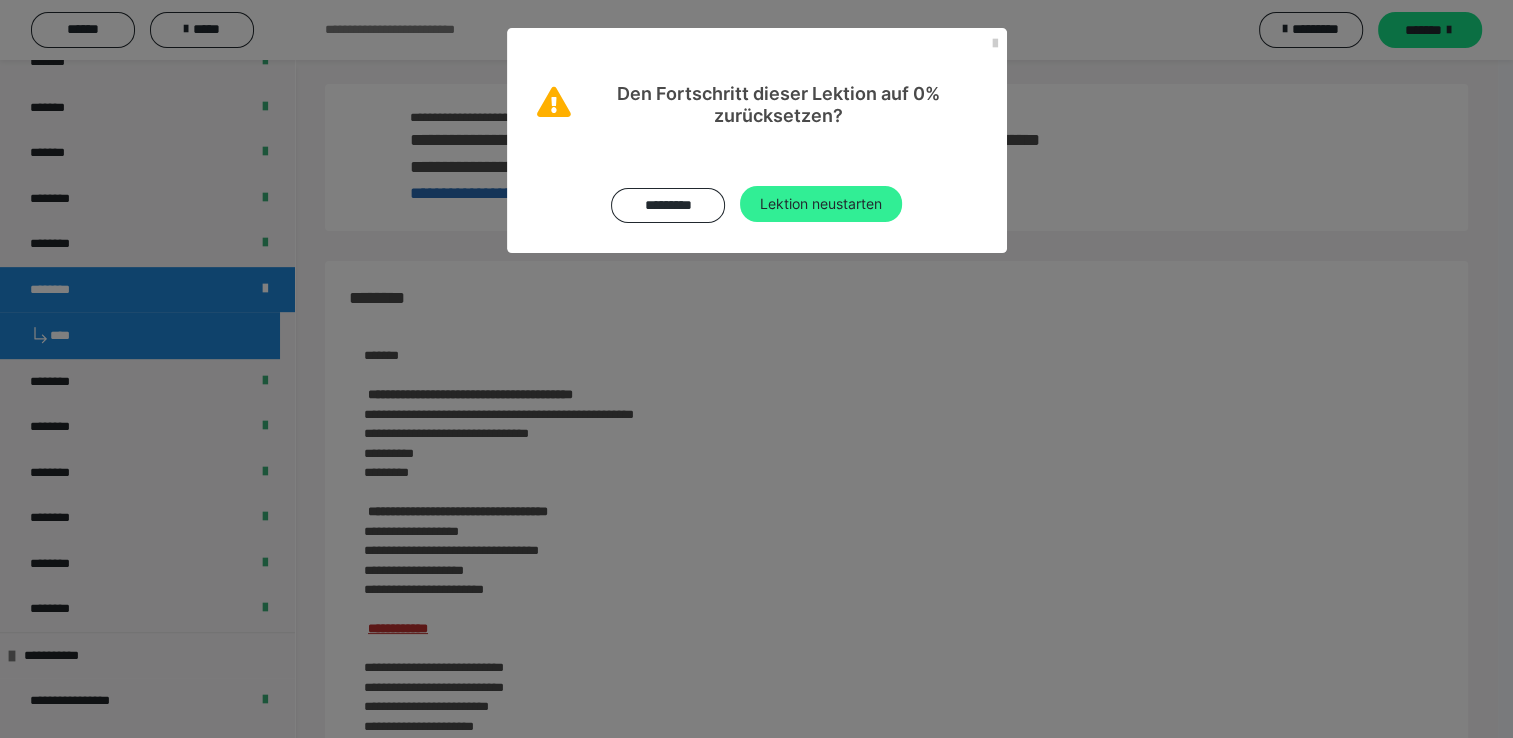 click on "Lektion neustarten" at bounding box center (821, 204) 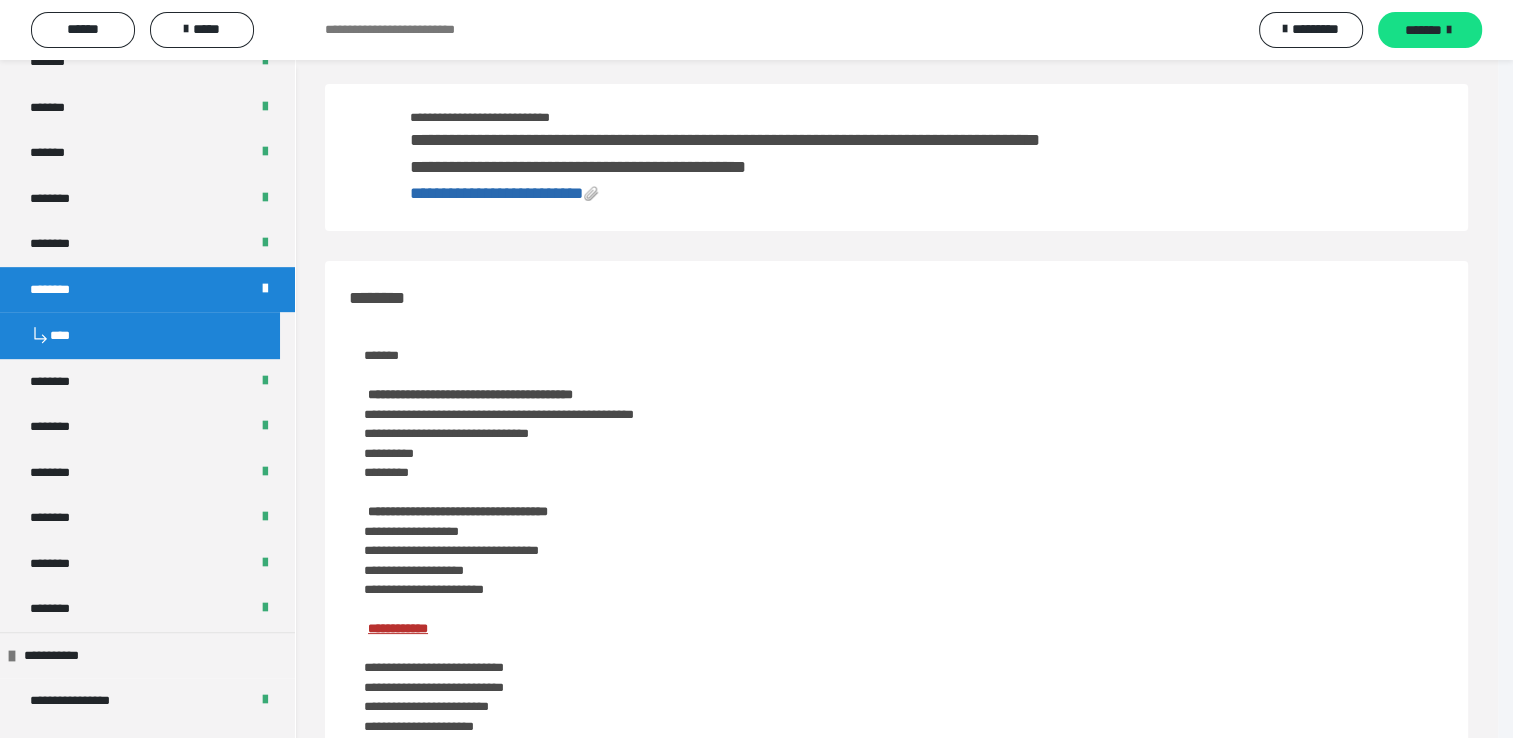 scroll, scrollTop: 0, scrollLeft: 0, axis: both 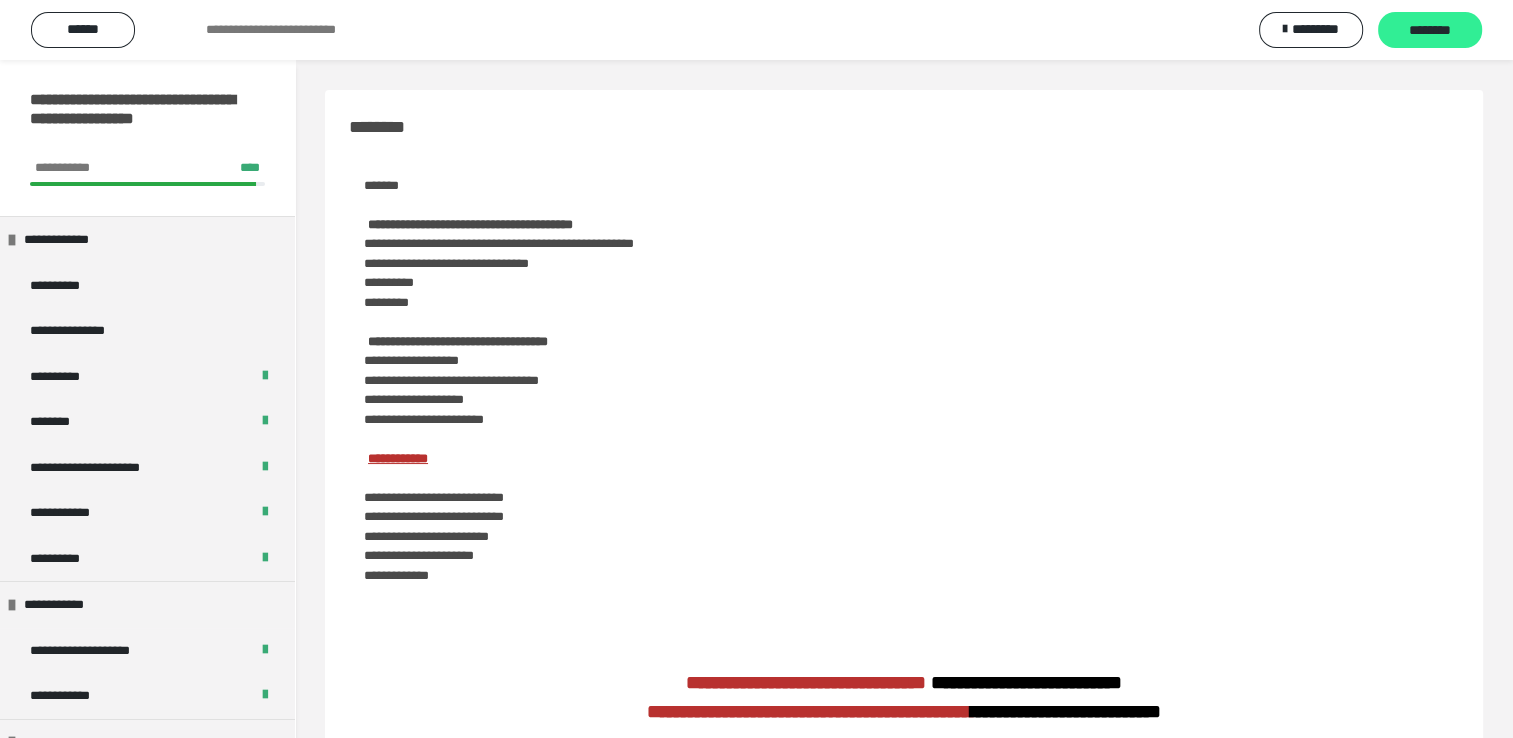 click on "********" at bounding box center [1430, 31] 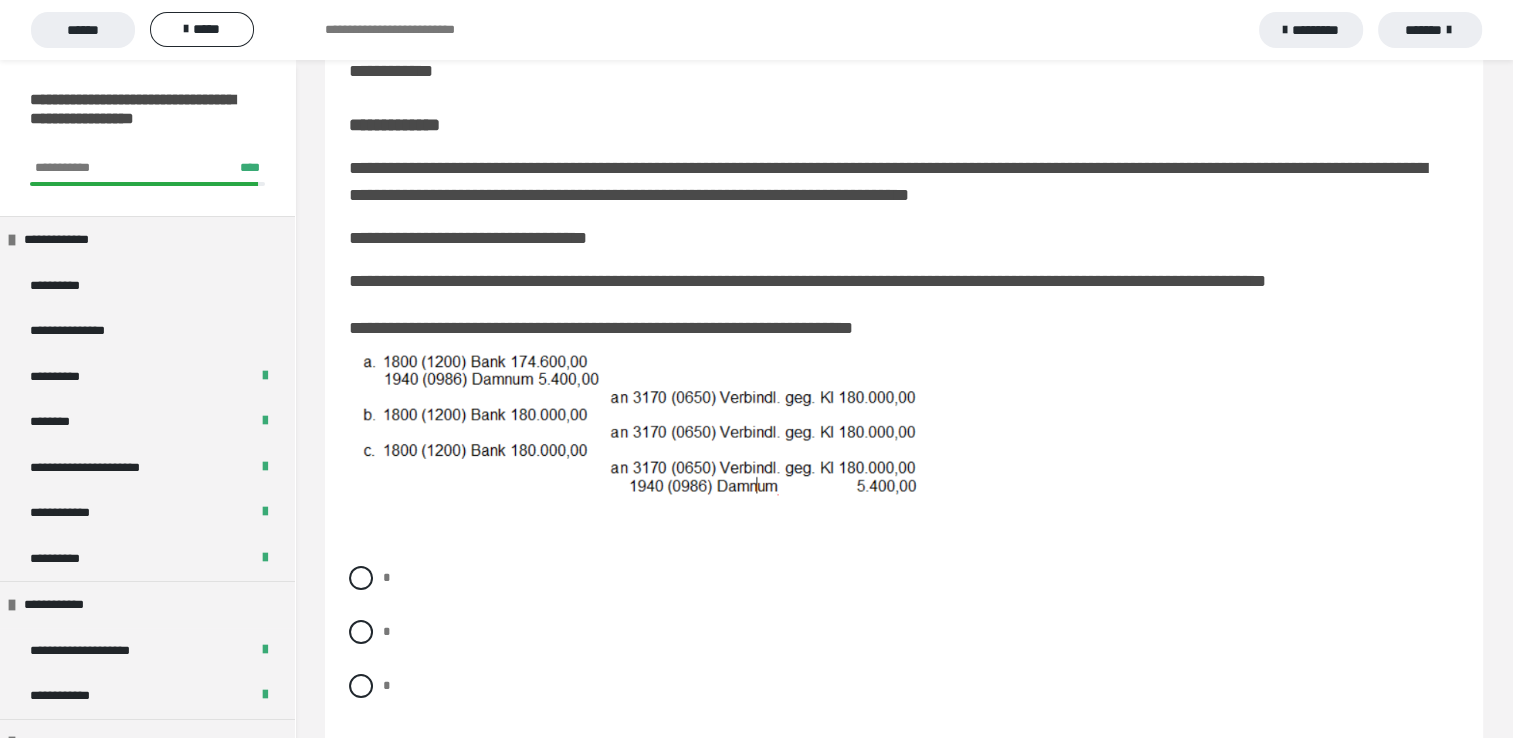 scroll, scrollTop: 200, scrollLeft: 0, axis: vertical 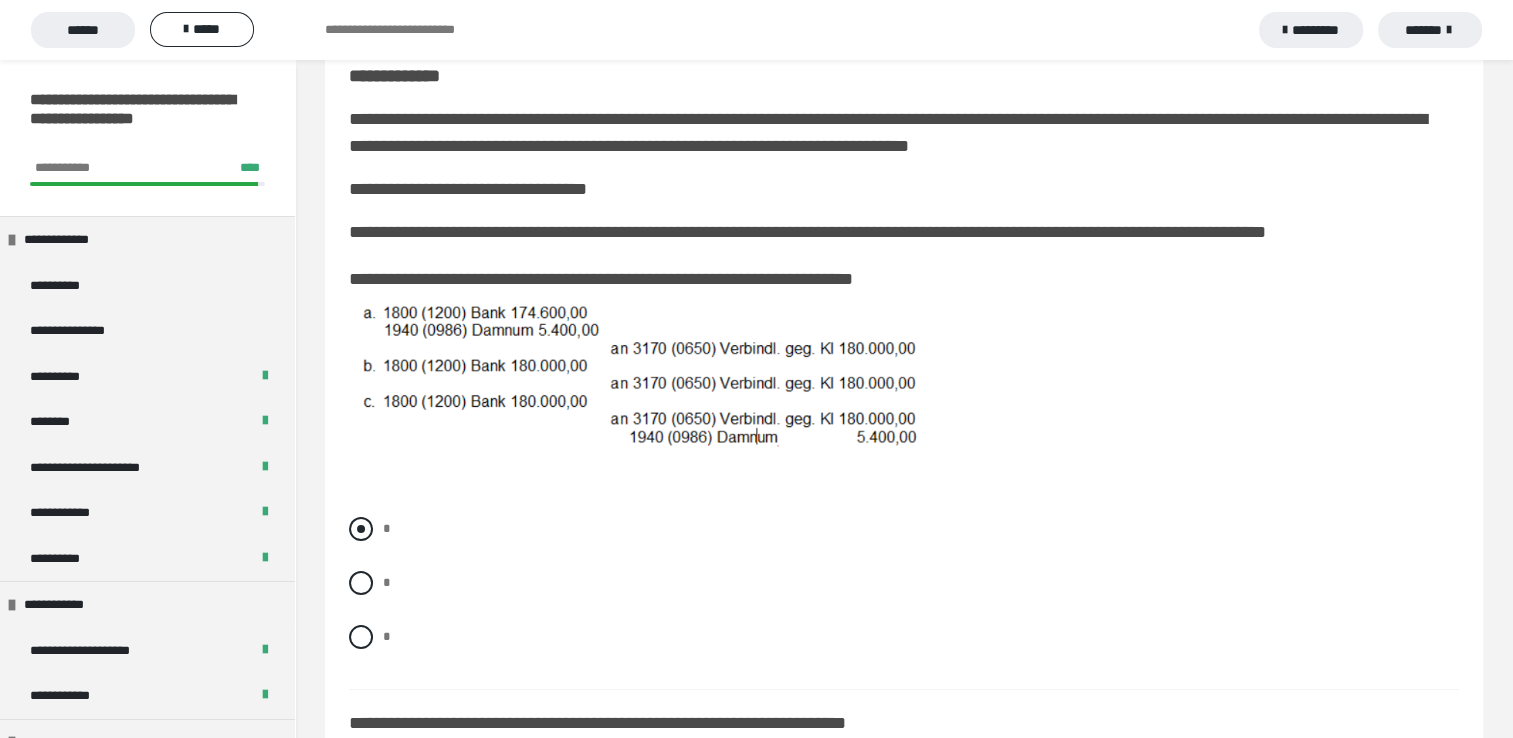click at bounding box center (361, 529) 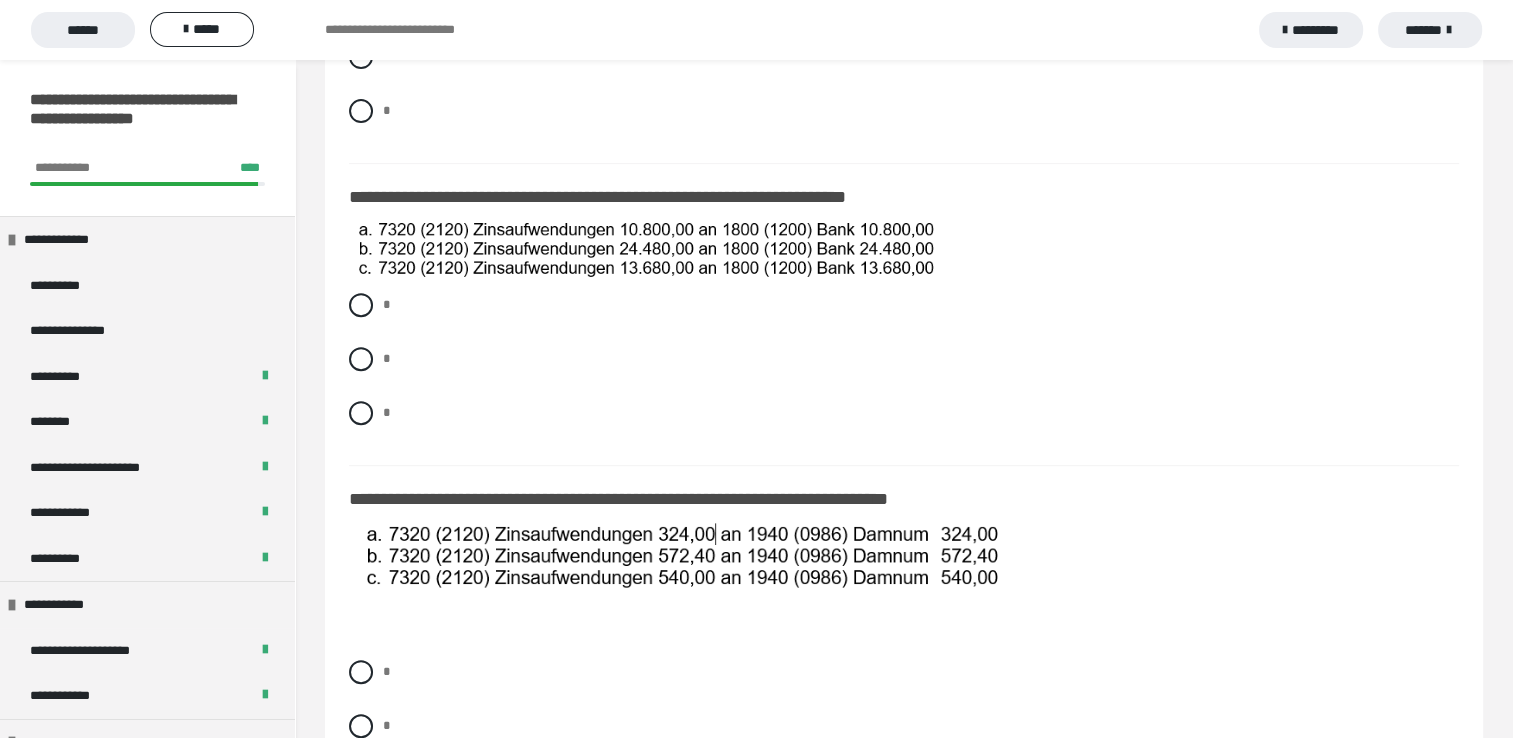 scroll, scrollTop: 773, scrollLeft: 0, axis: vertical 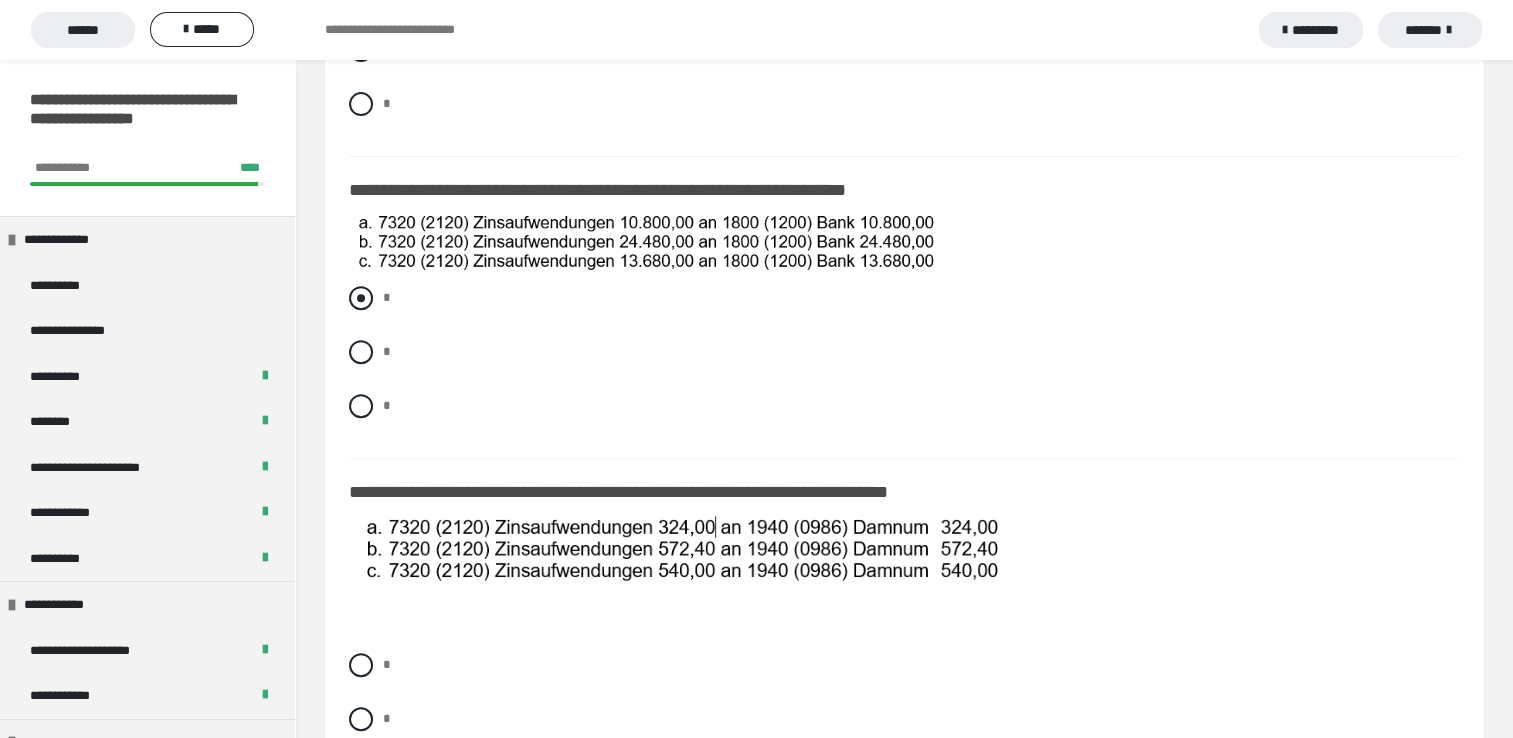click at bounding box center (361, 298) 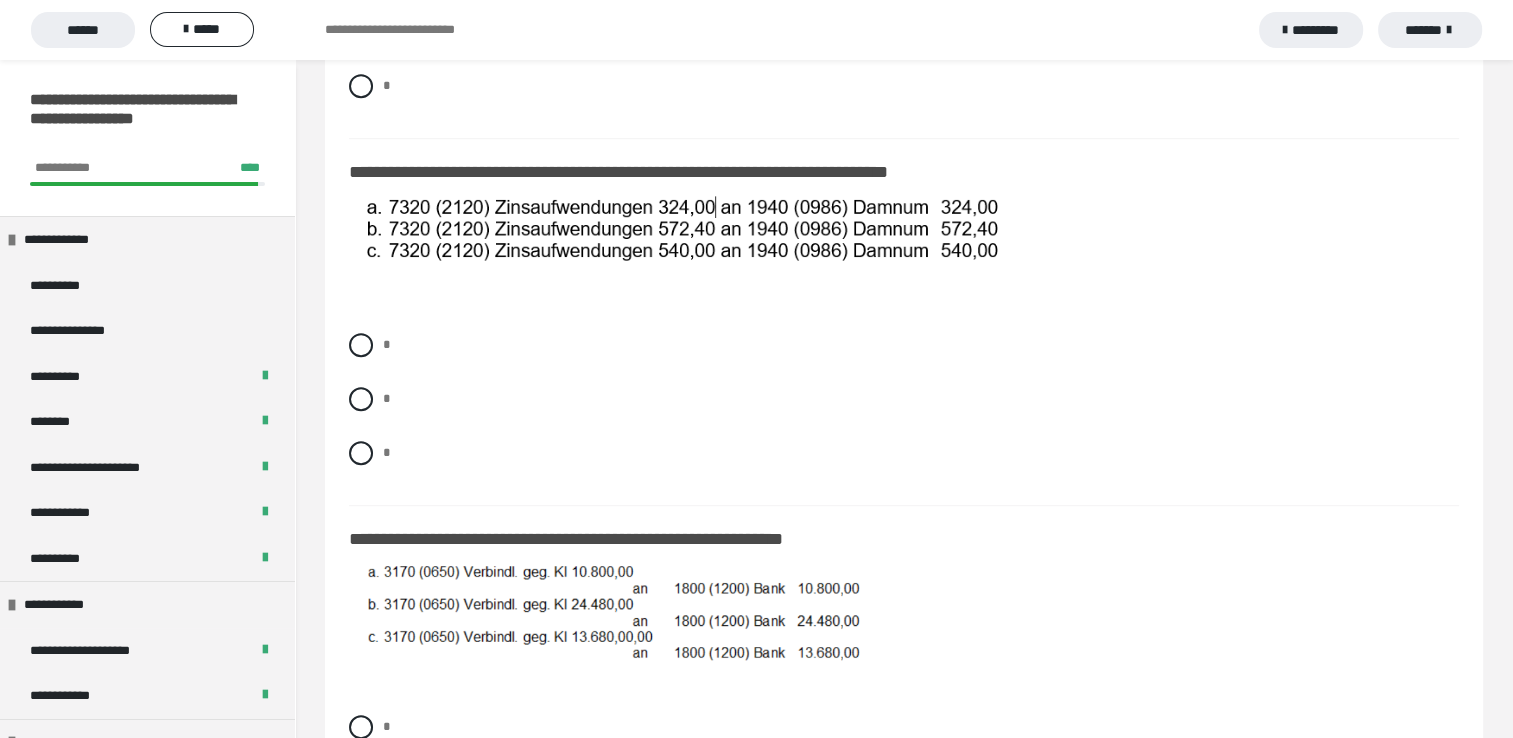 scroll, scrollTop: 1133, scrollLeft: 0, axis: vertical 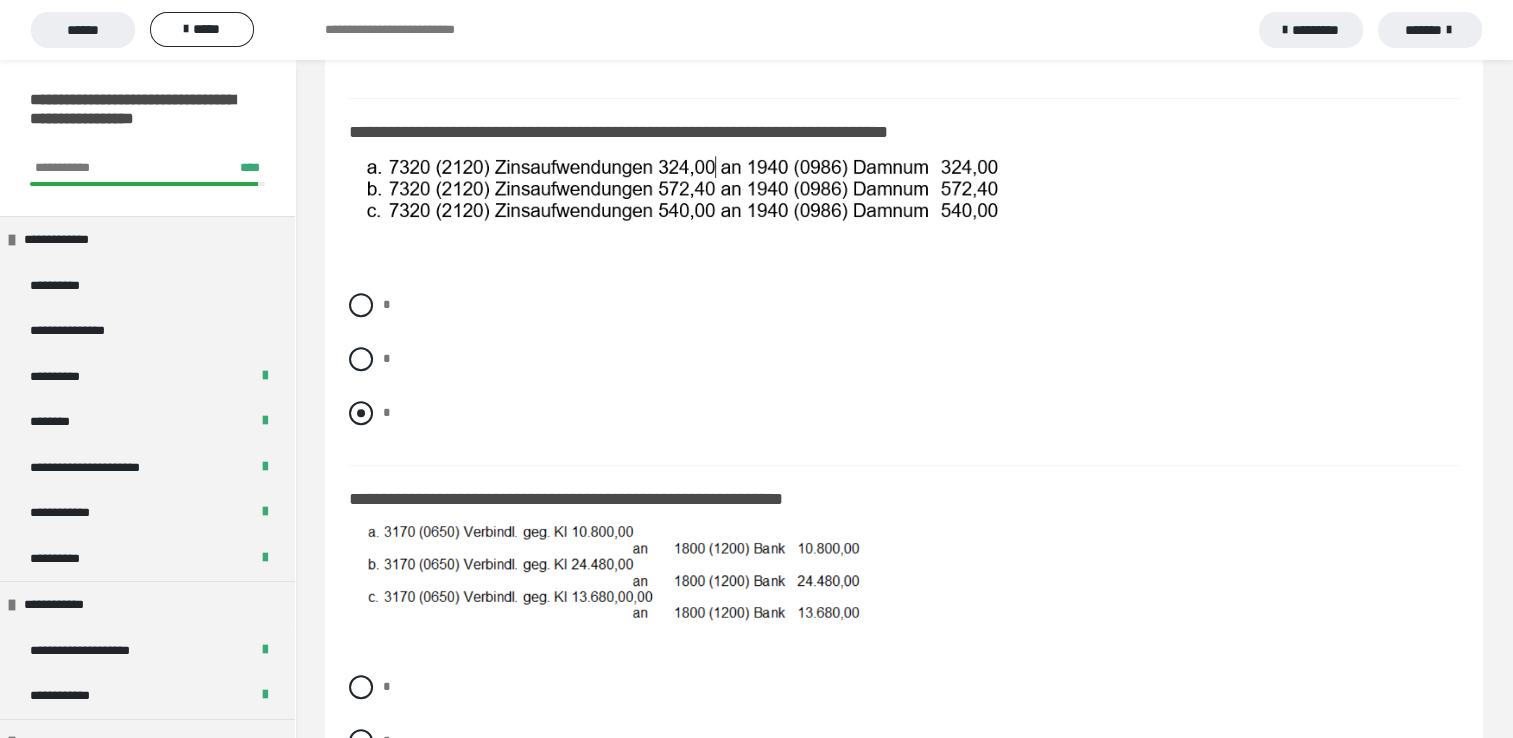 click at bounding box center (361, 413) 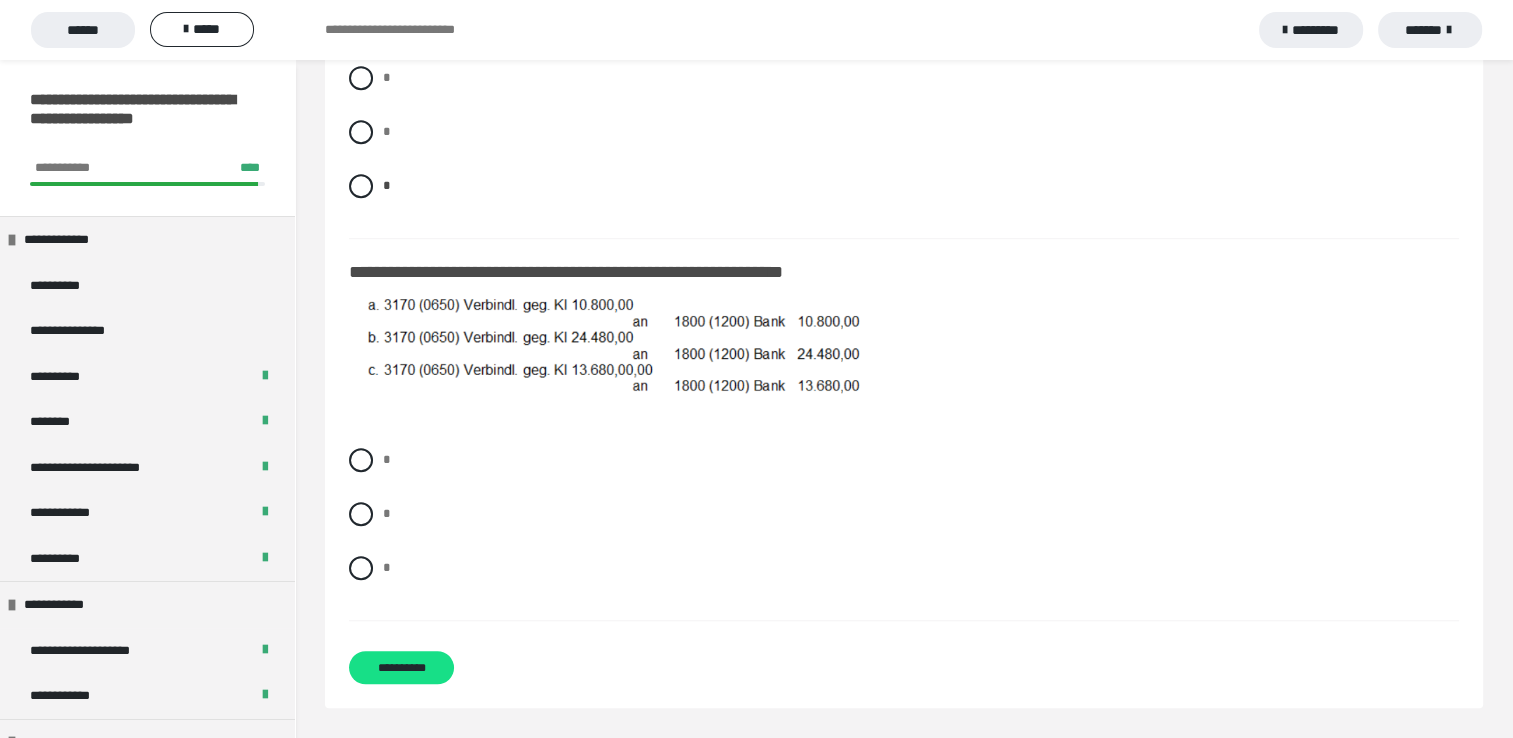 scroll, scrollTop: 1372, scrollLeft: 0, axis: vertical 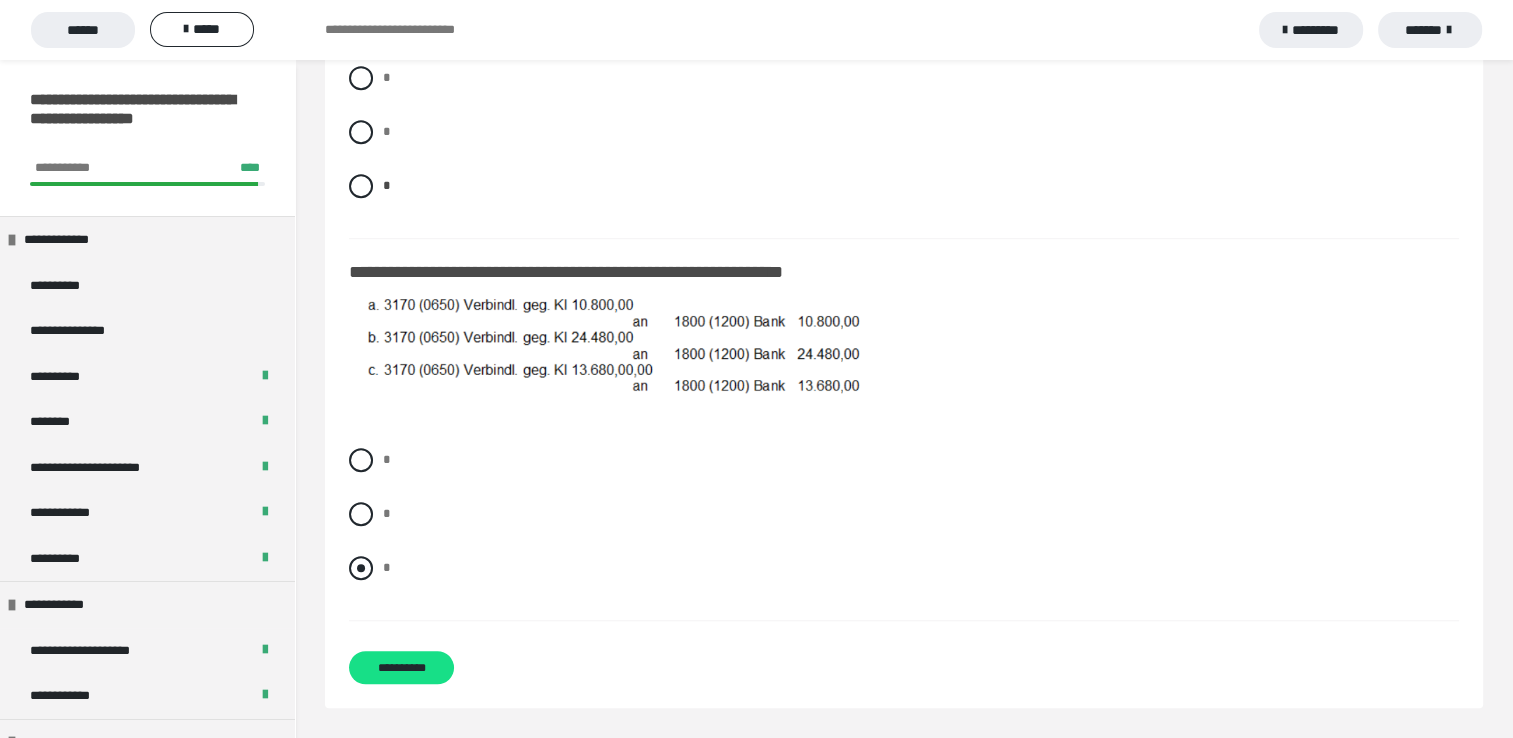click at bounding box center [361, 568] 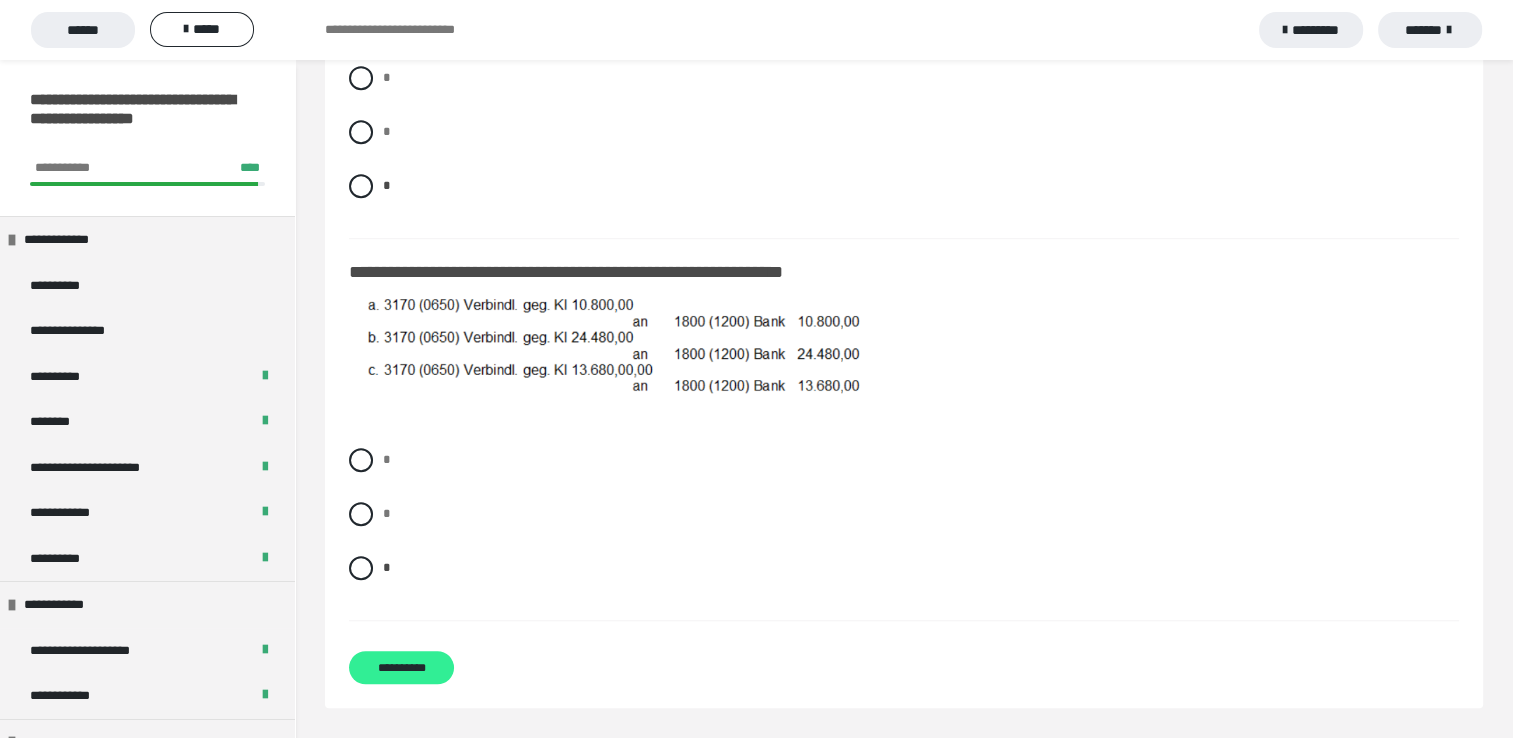 click on "**********" at bounding box center [401, 667] 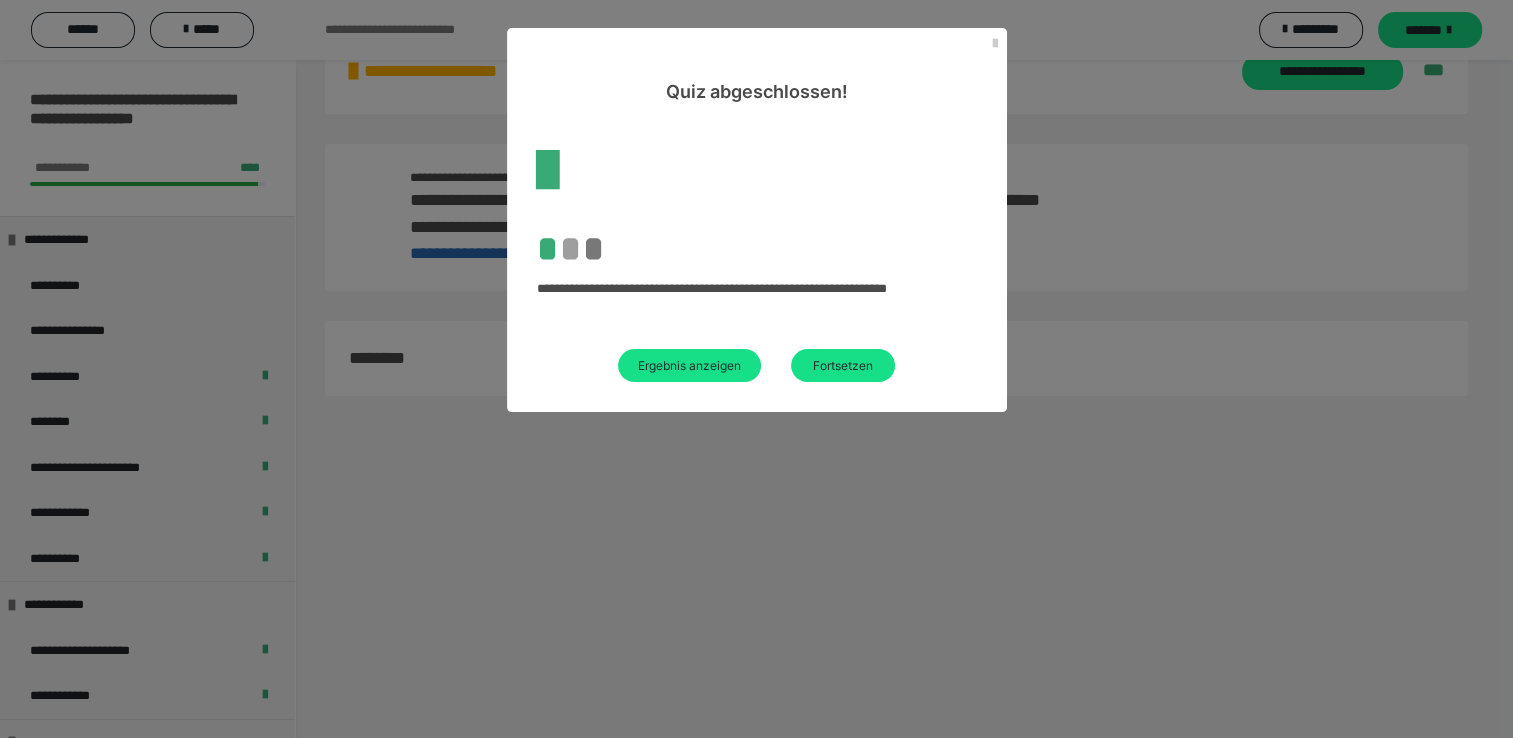 scroll, scrollTop: 60, scrollLeft: 0, axis: vertical 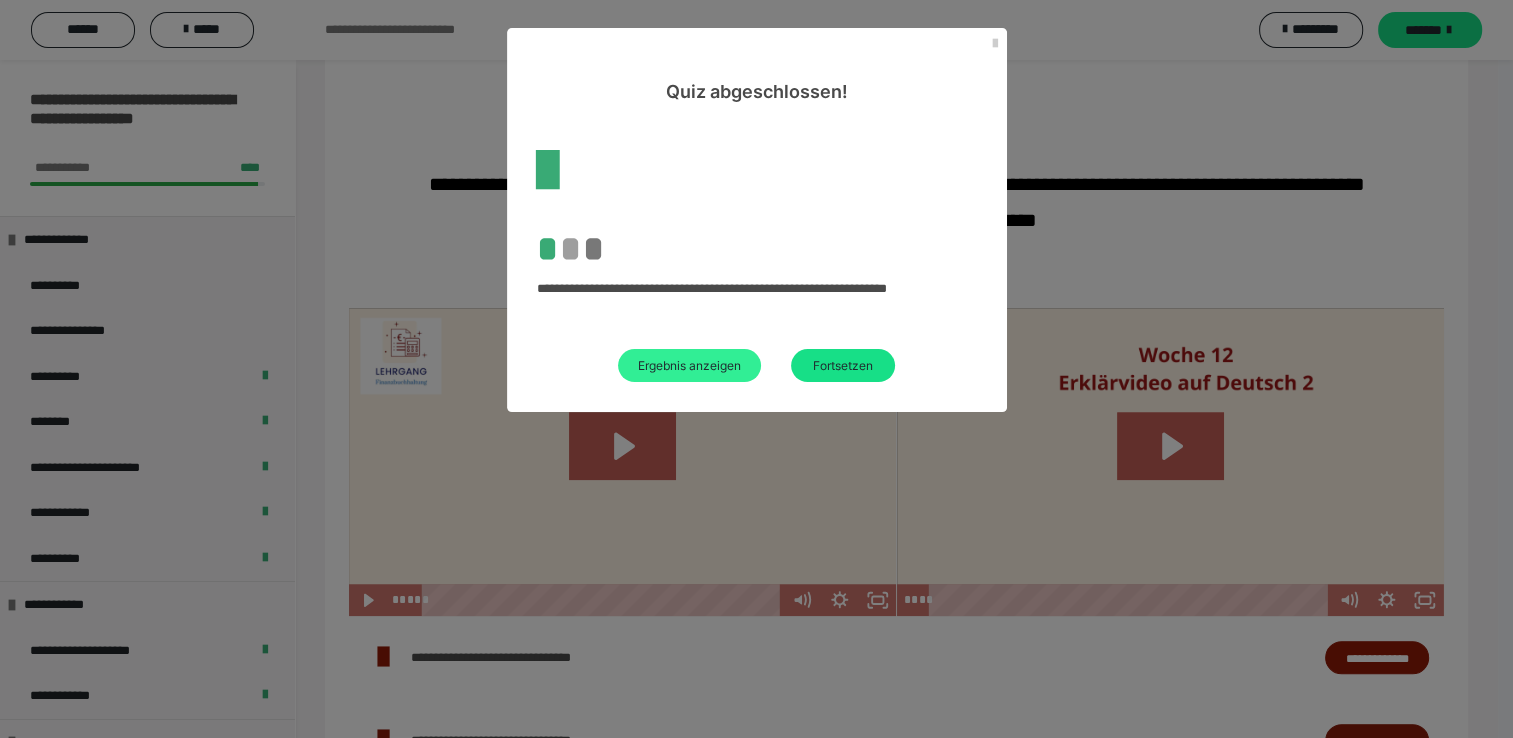 click on "Ergebnis anzeigen" at bounding box center [689, 365] 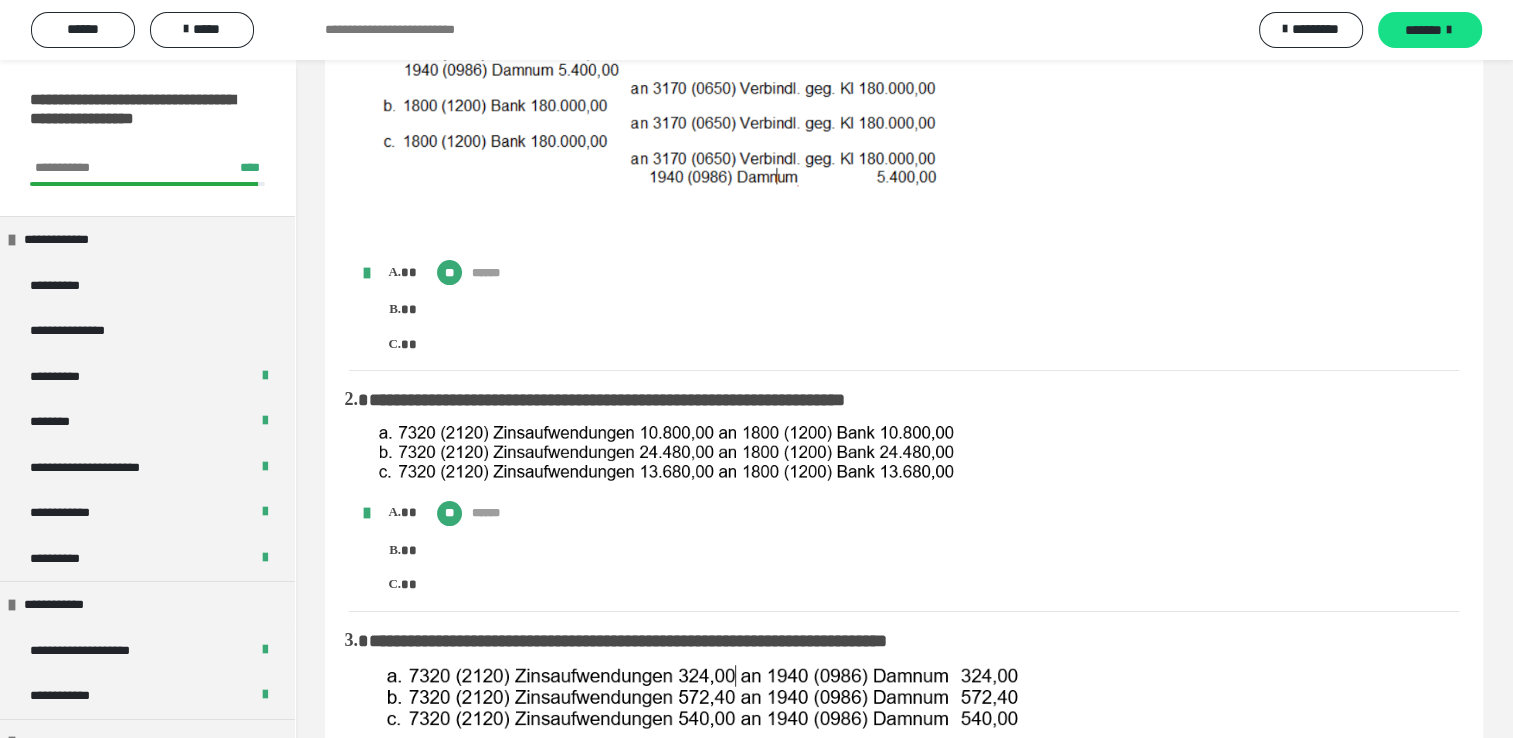 scroll, scrollTop: 0, scrollLeft: 0, axis: both 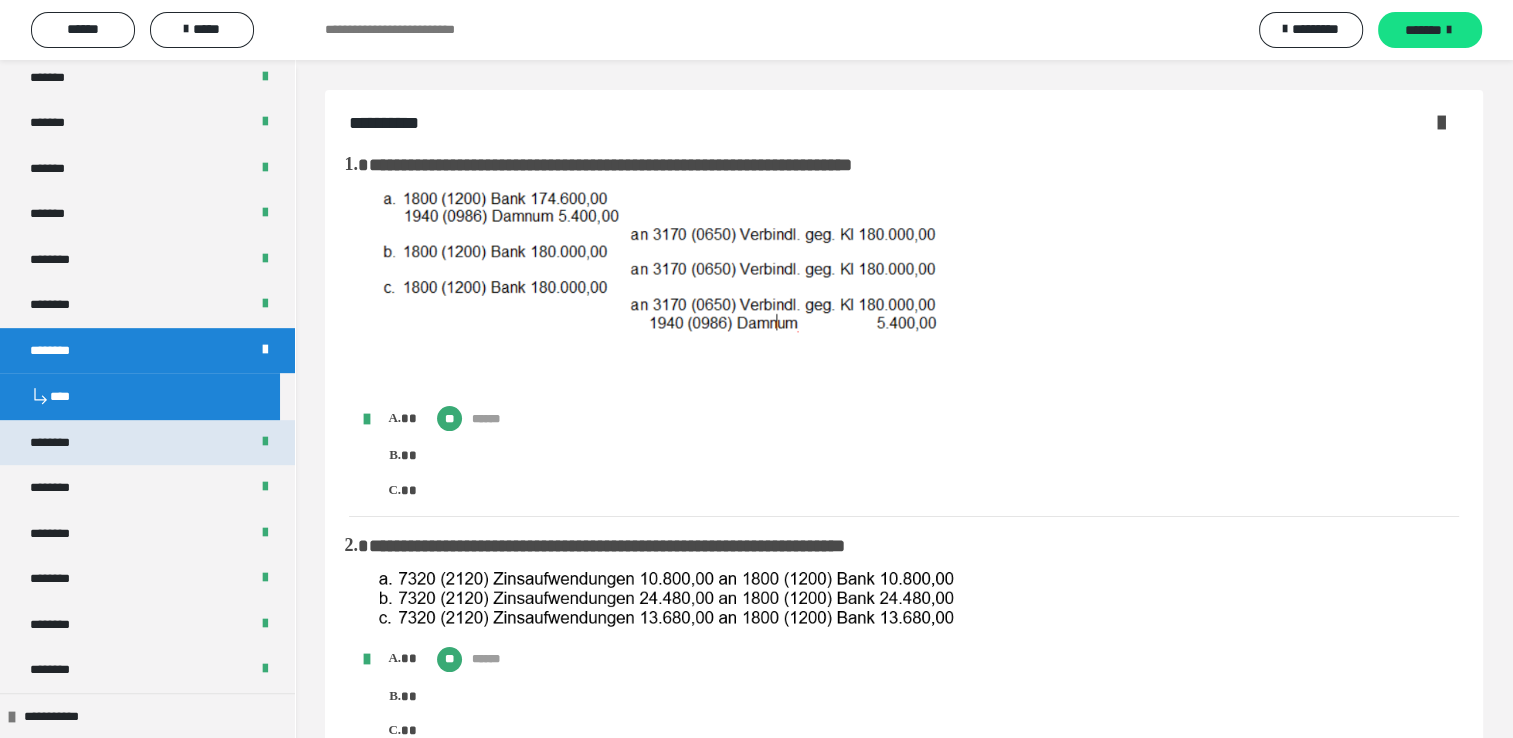 click on "********" at bounding box center (60, 443) 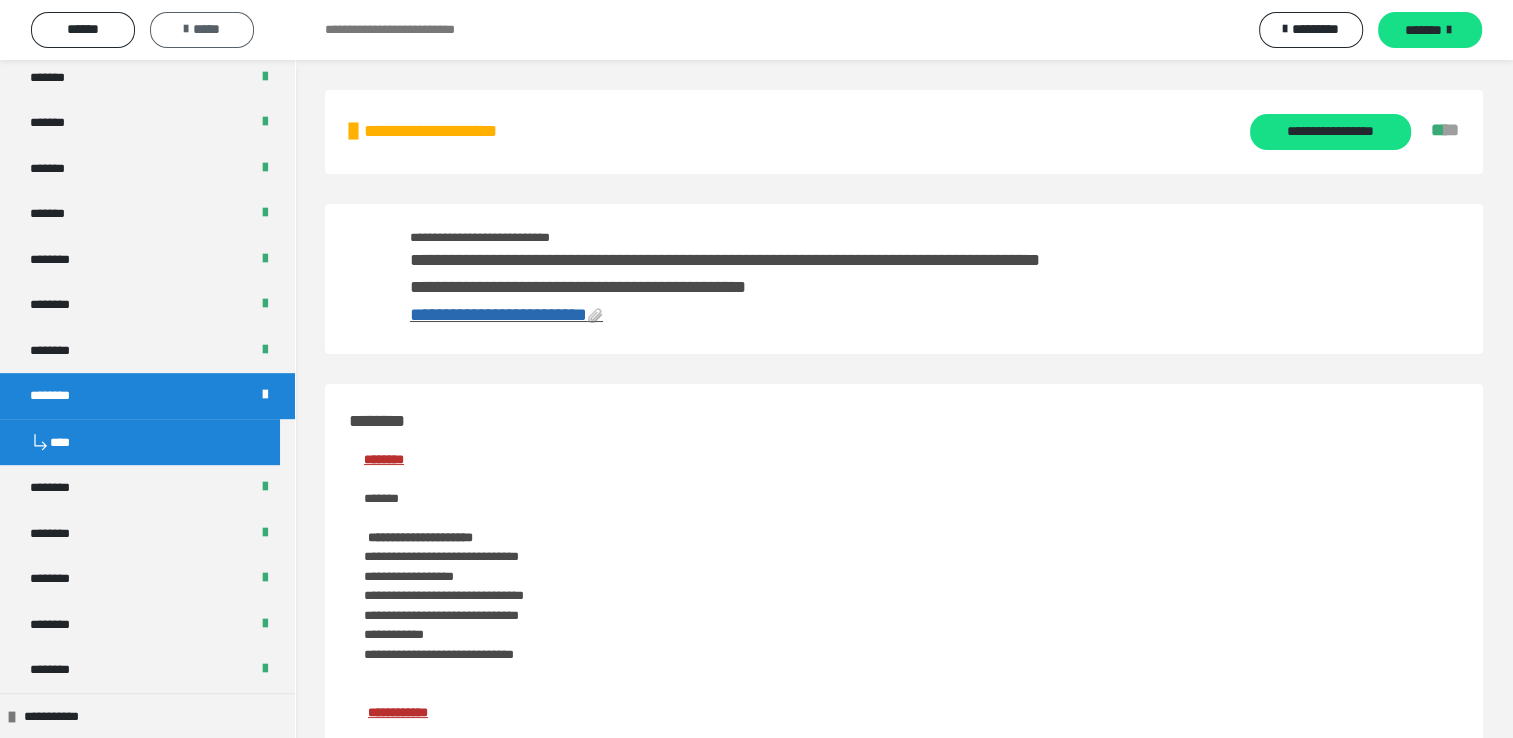 click on "*****" at bounding box center (202, 29) 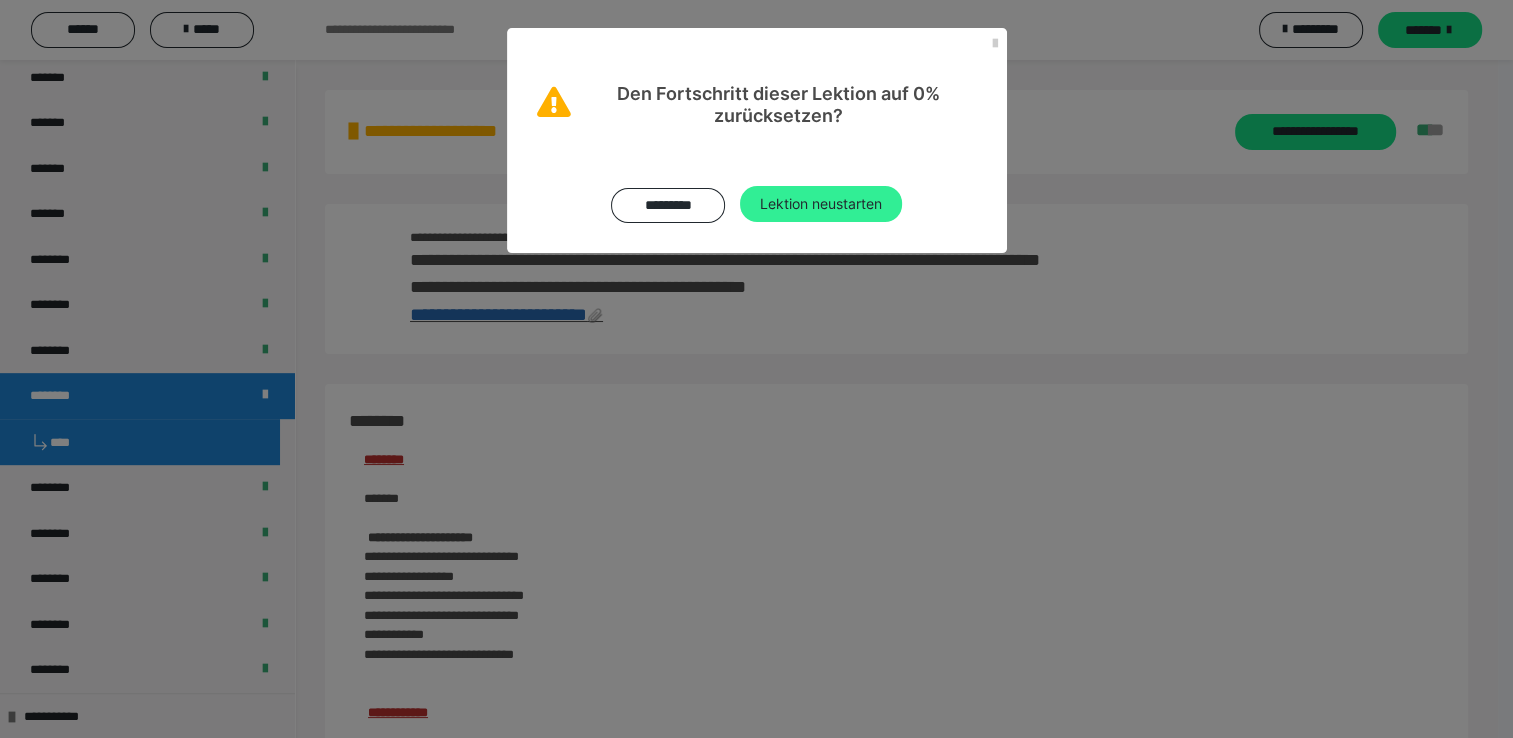click on "Lektion neustarten" at bounding box center (821, 204) 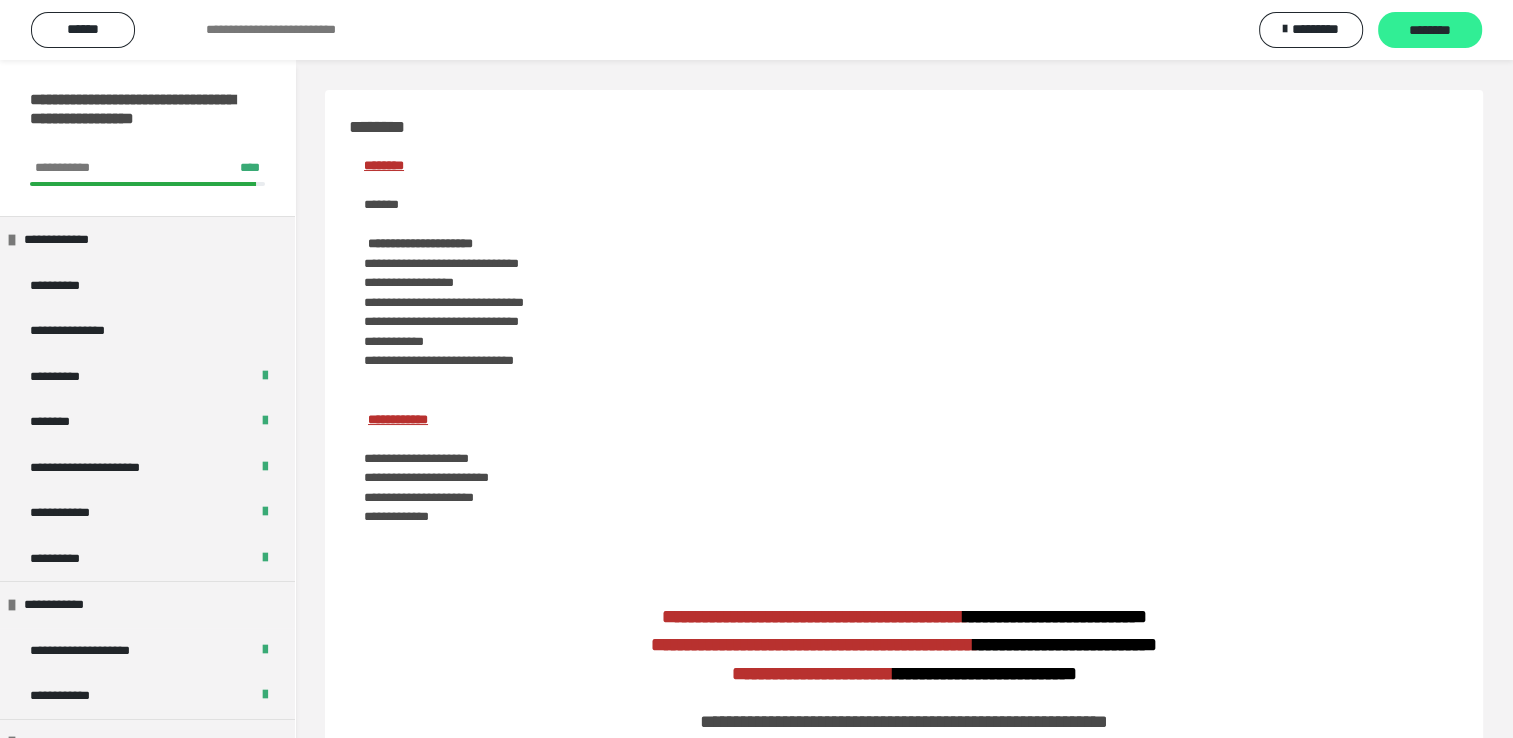 click on "********" at bounding box center (1430, 31) 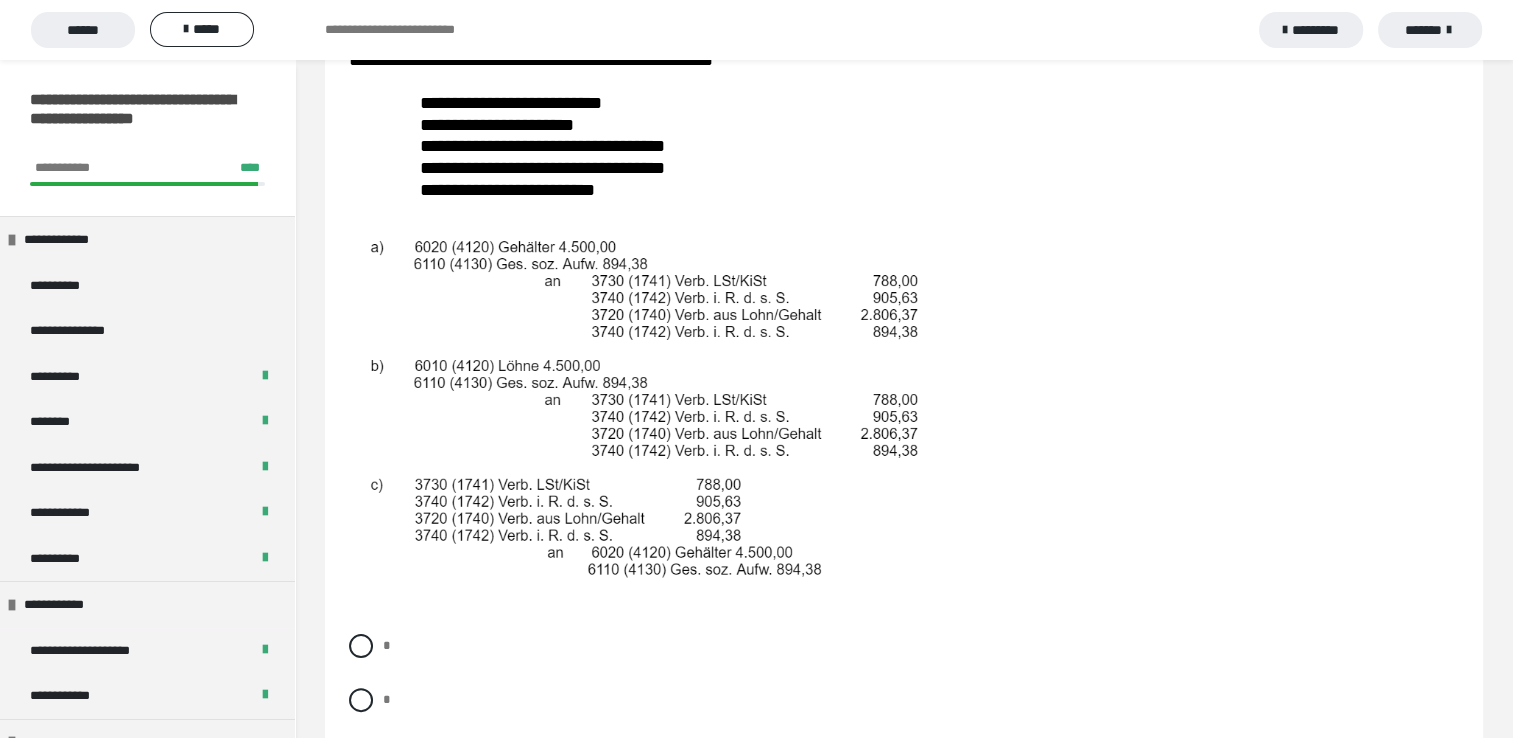 scroll, scrollTop: 280, scrollLeft: 0, axis: vertical 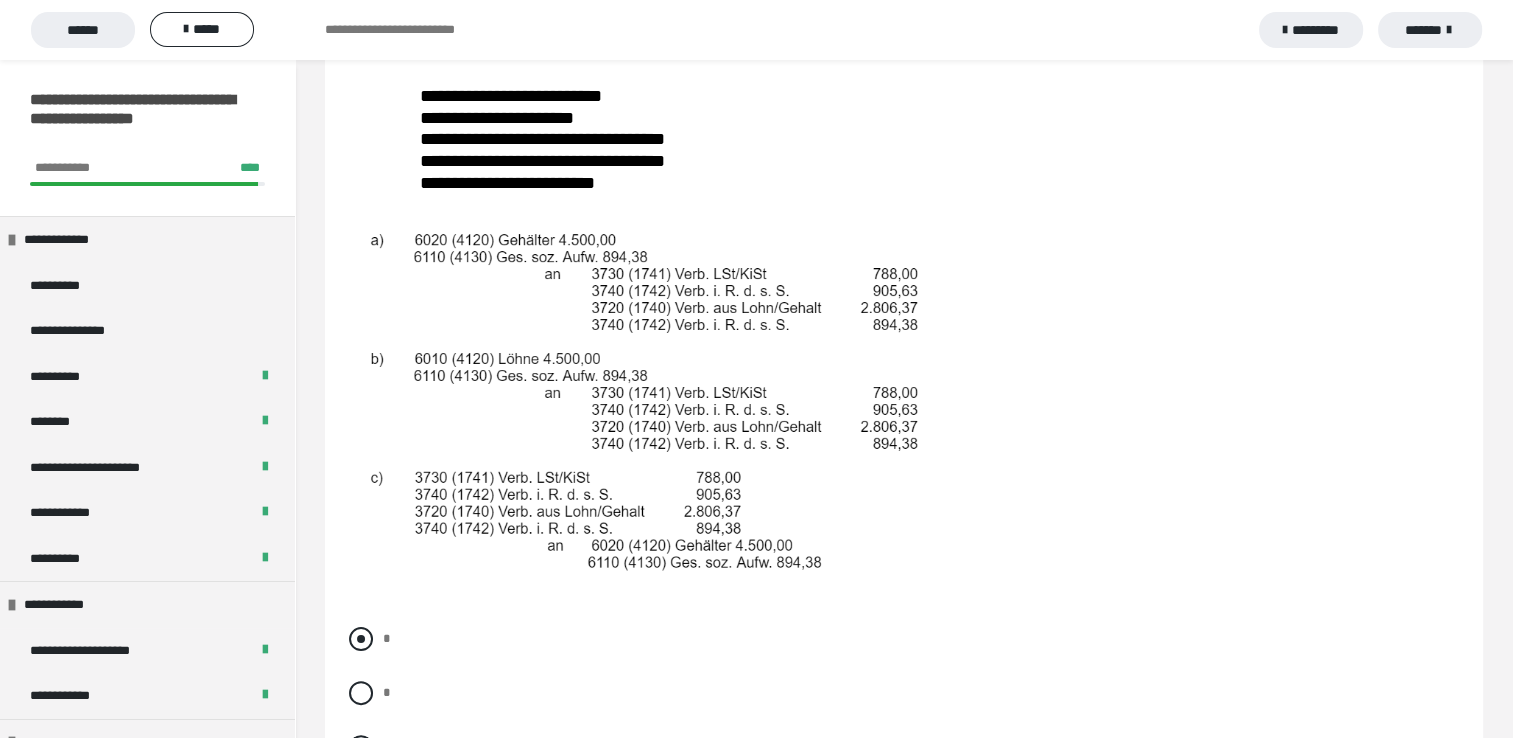 click at bounding box center (361, 639) 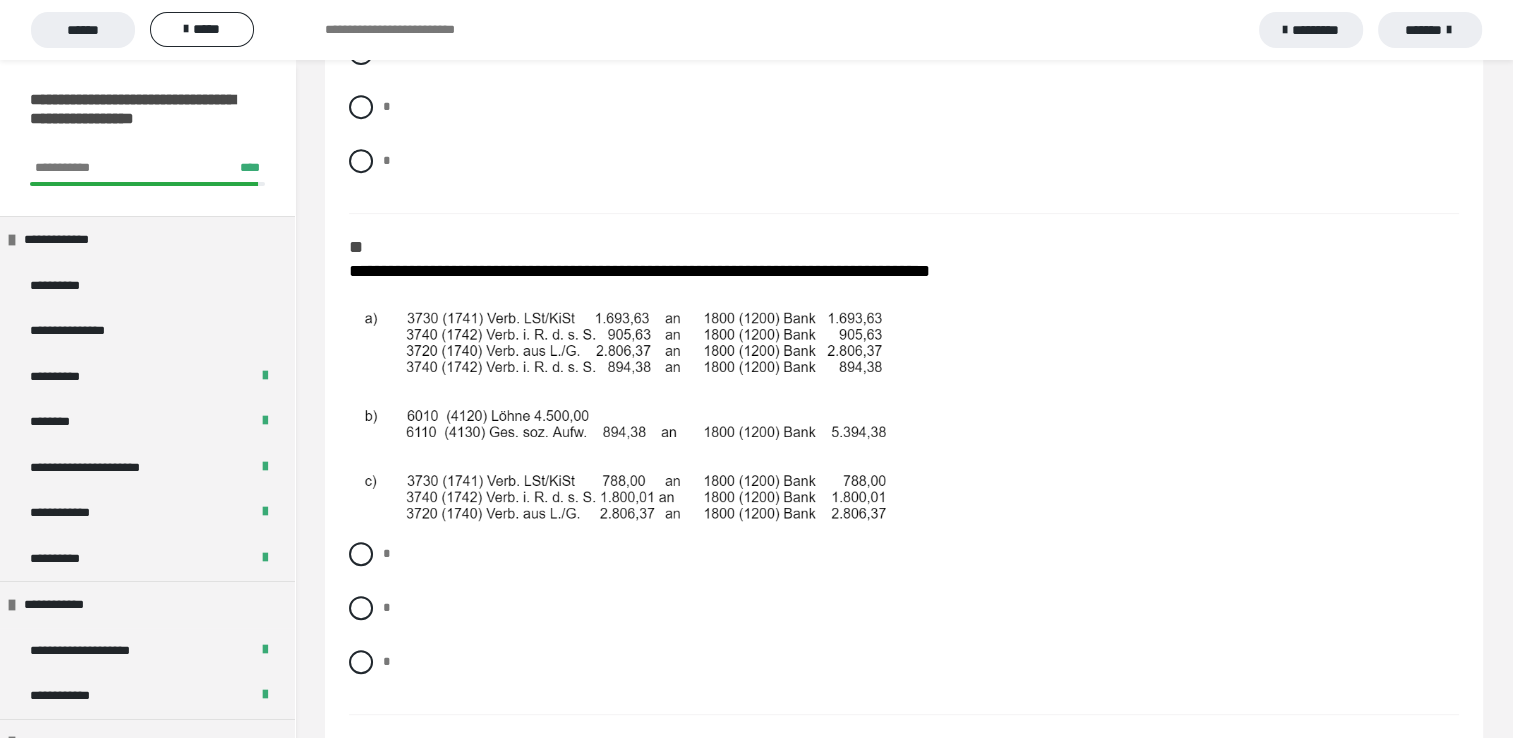 scroll, scrollTop: 960, scrollLeft: 0, axis: vertical 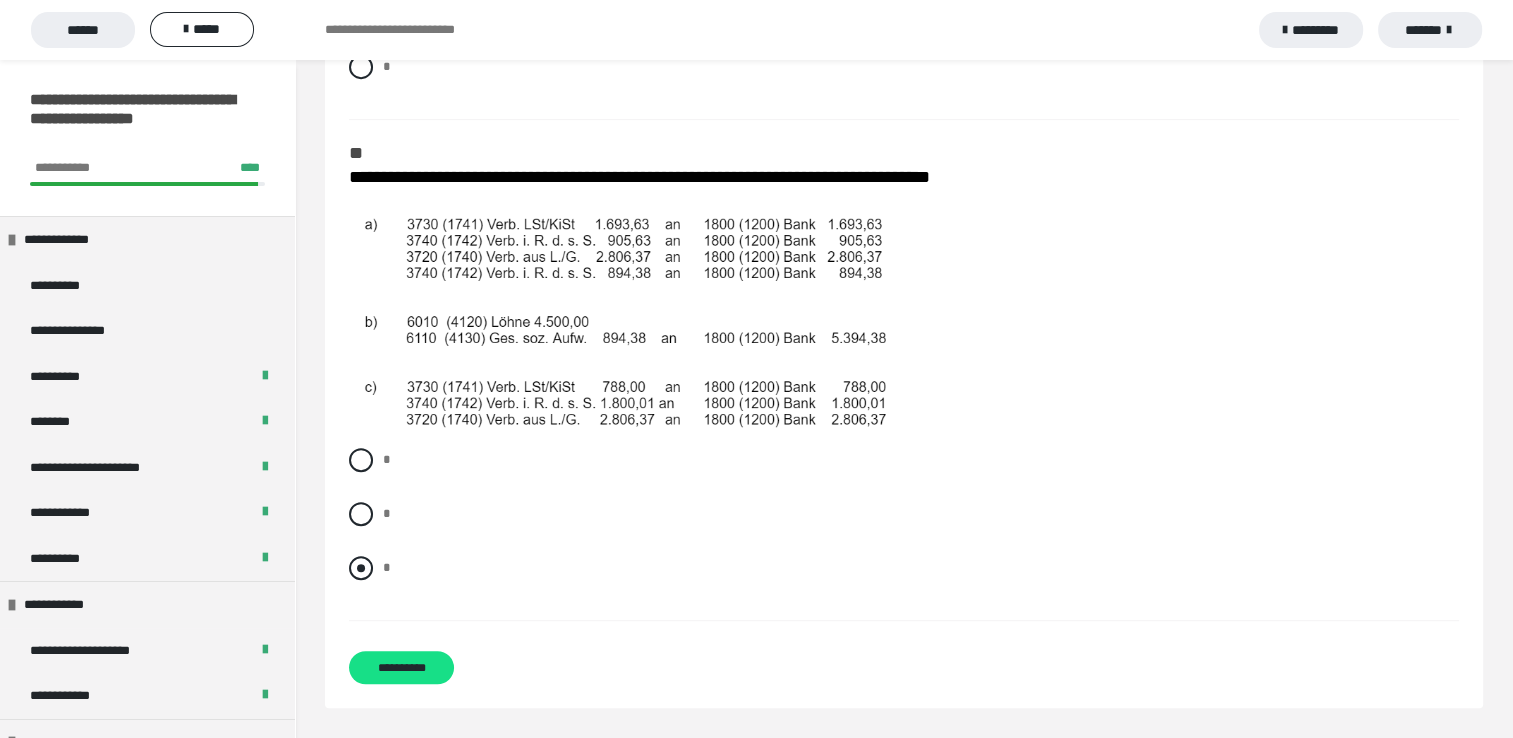 click at bounding box center [361, 568] 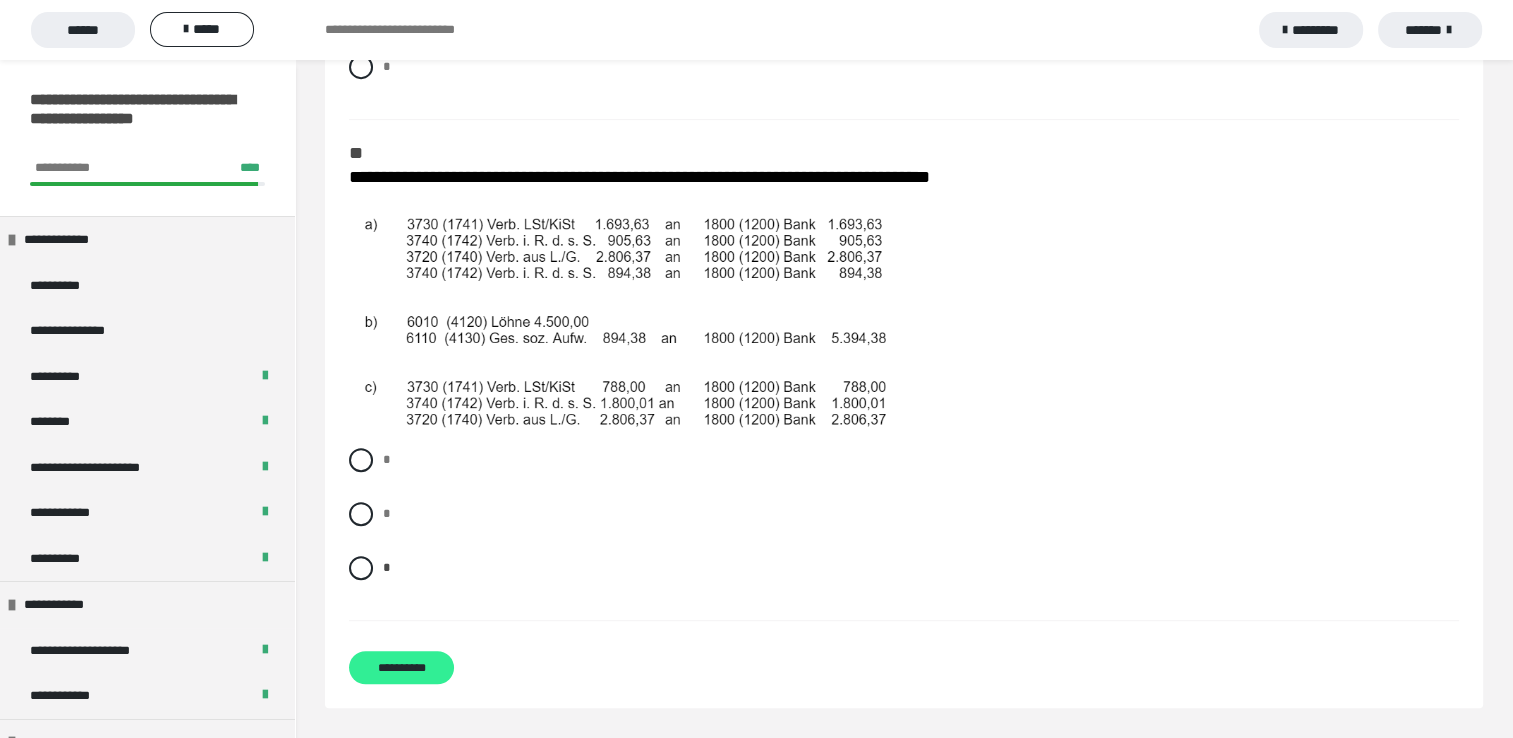 click on "**********" at bounding box center [401, 667] 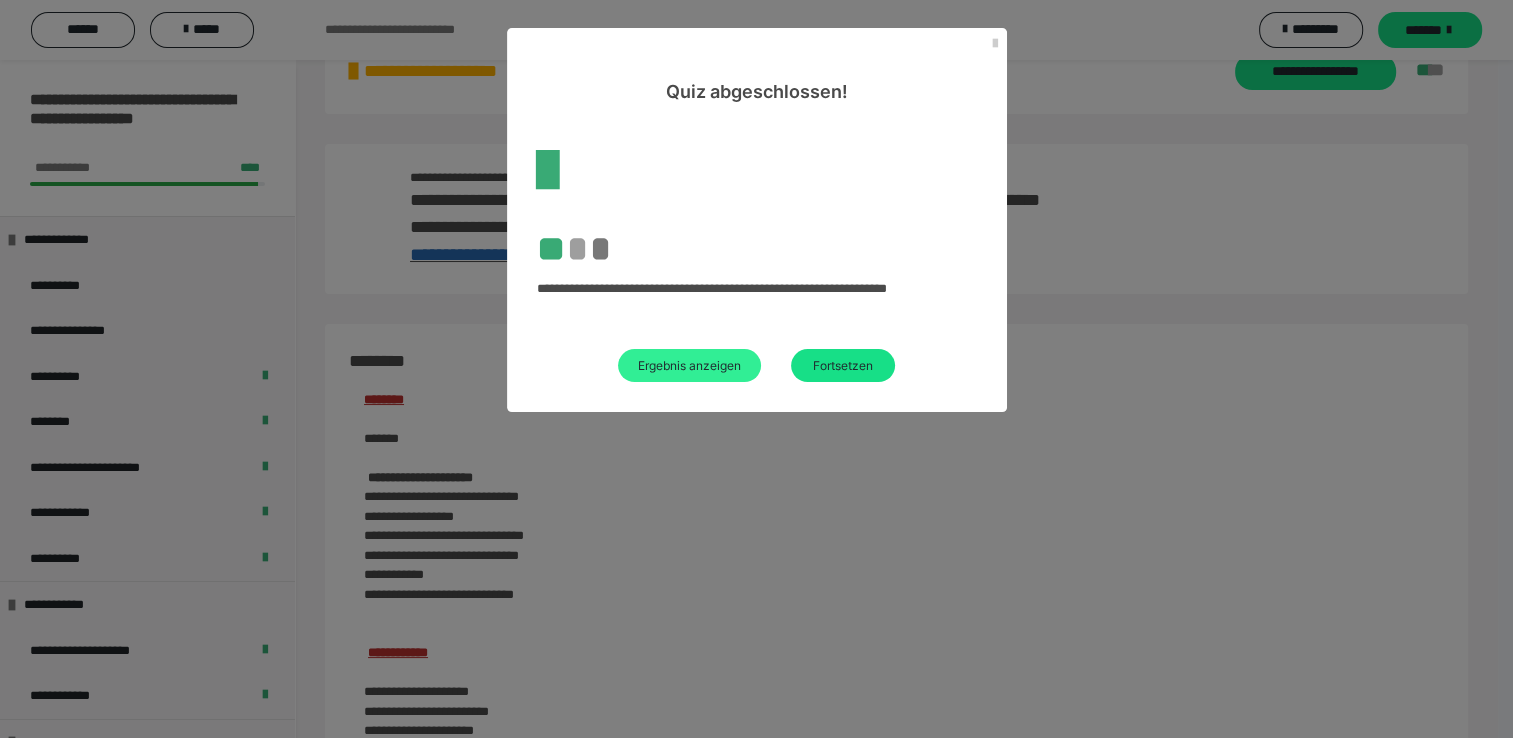 scroll, scrollTop: 960, scrollLeft: 0, axis: vertical 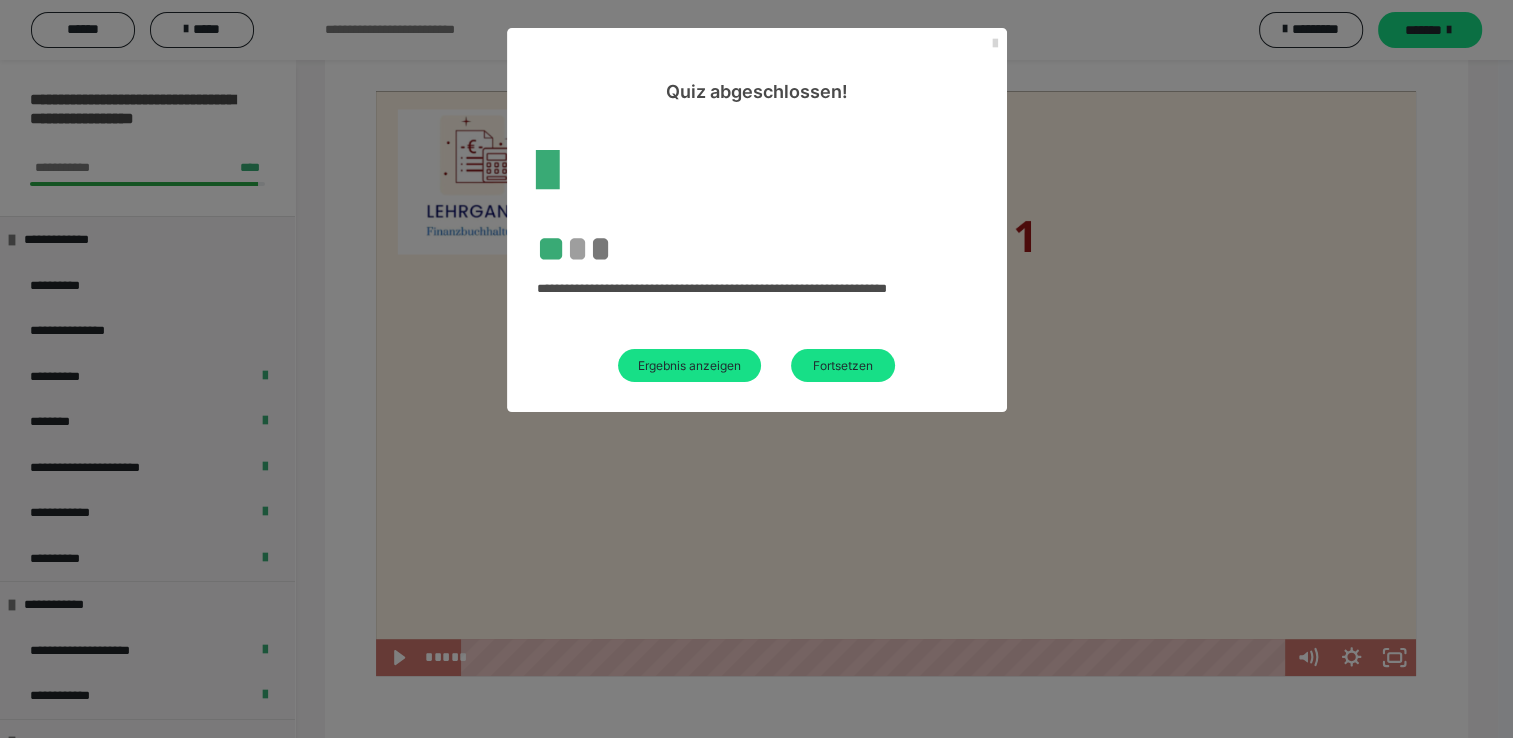 click at bounding box center (995, 44) 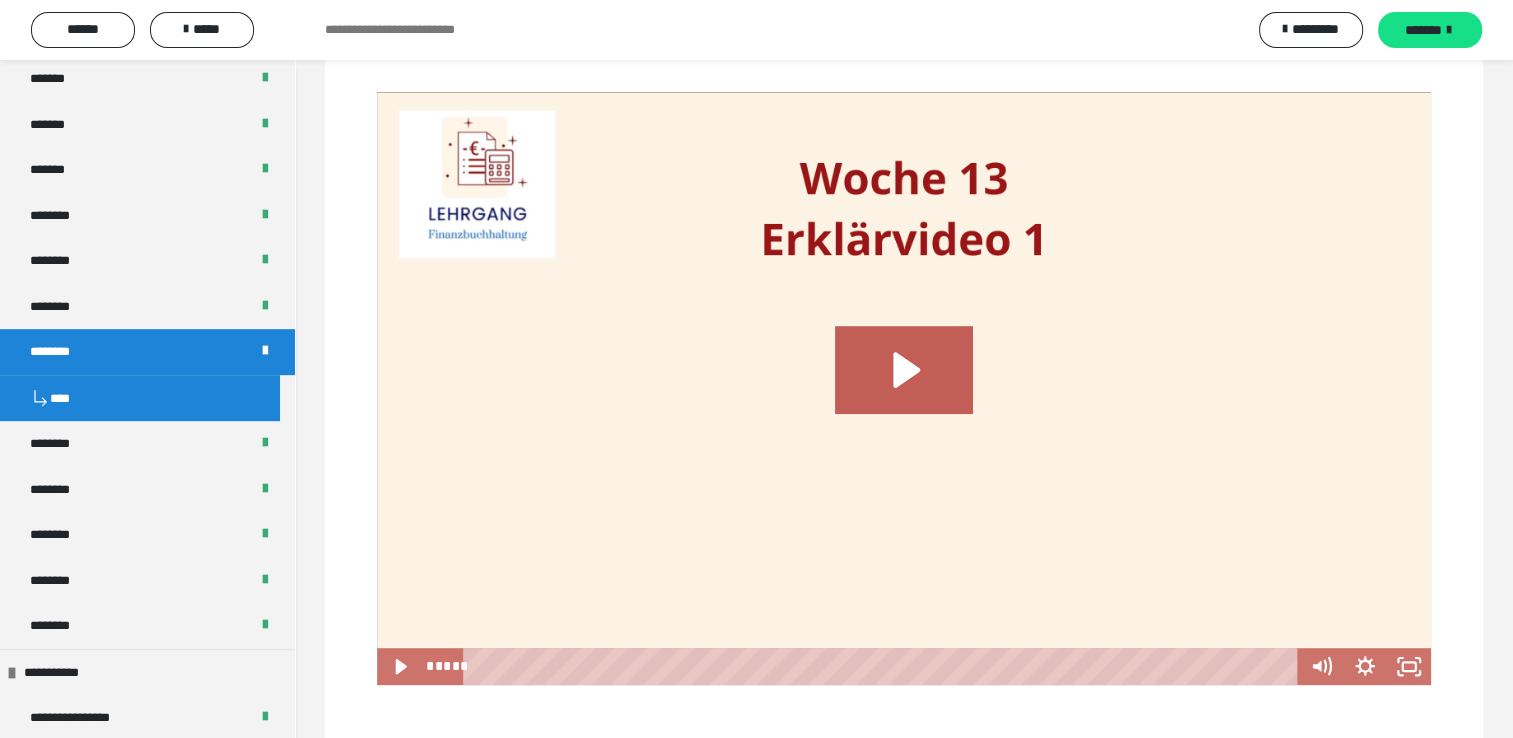 scroll, scrollTop: 999, scrollLeft: 0, axis: vertical 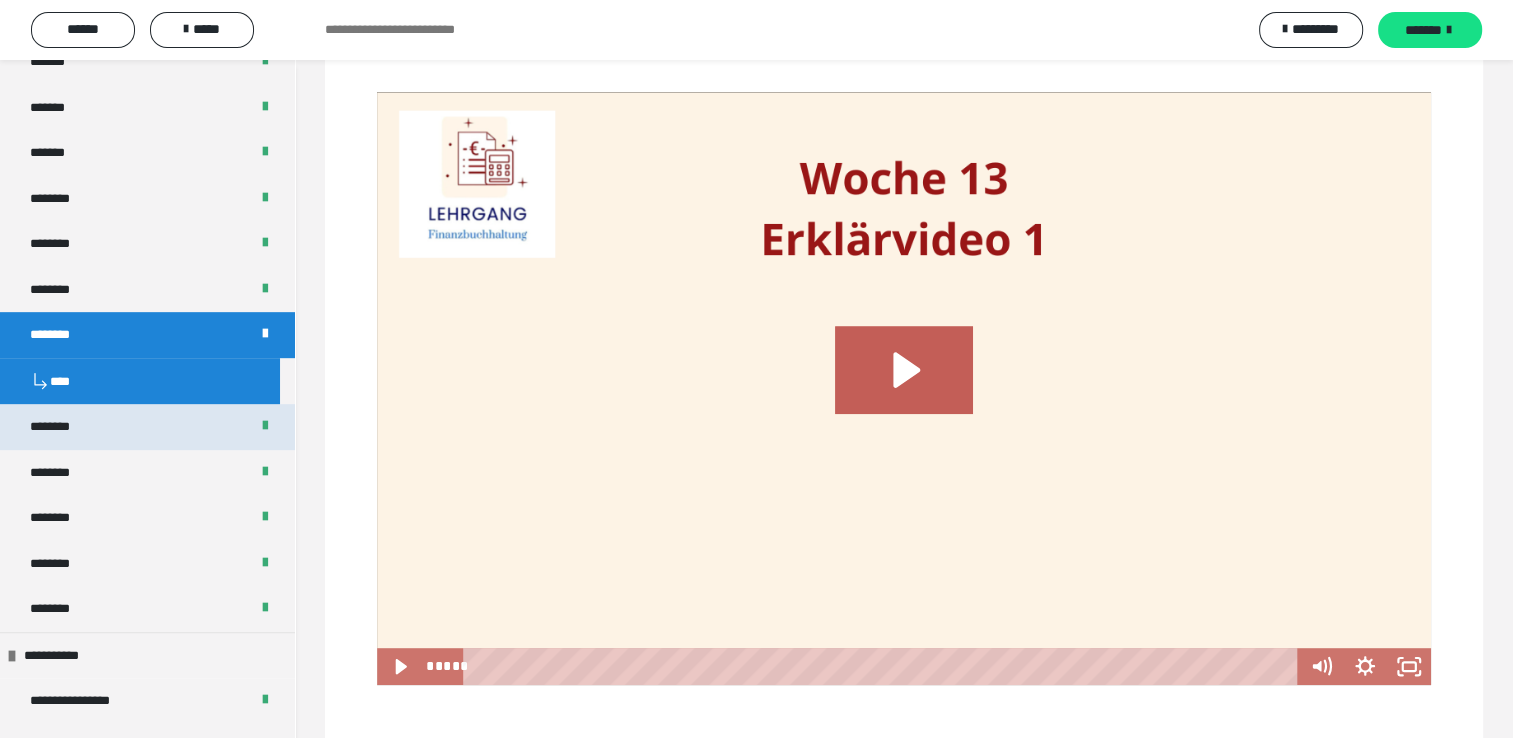 click on "********" at bounding box center [147, 427] 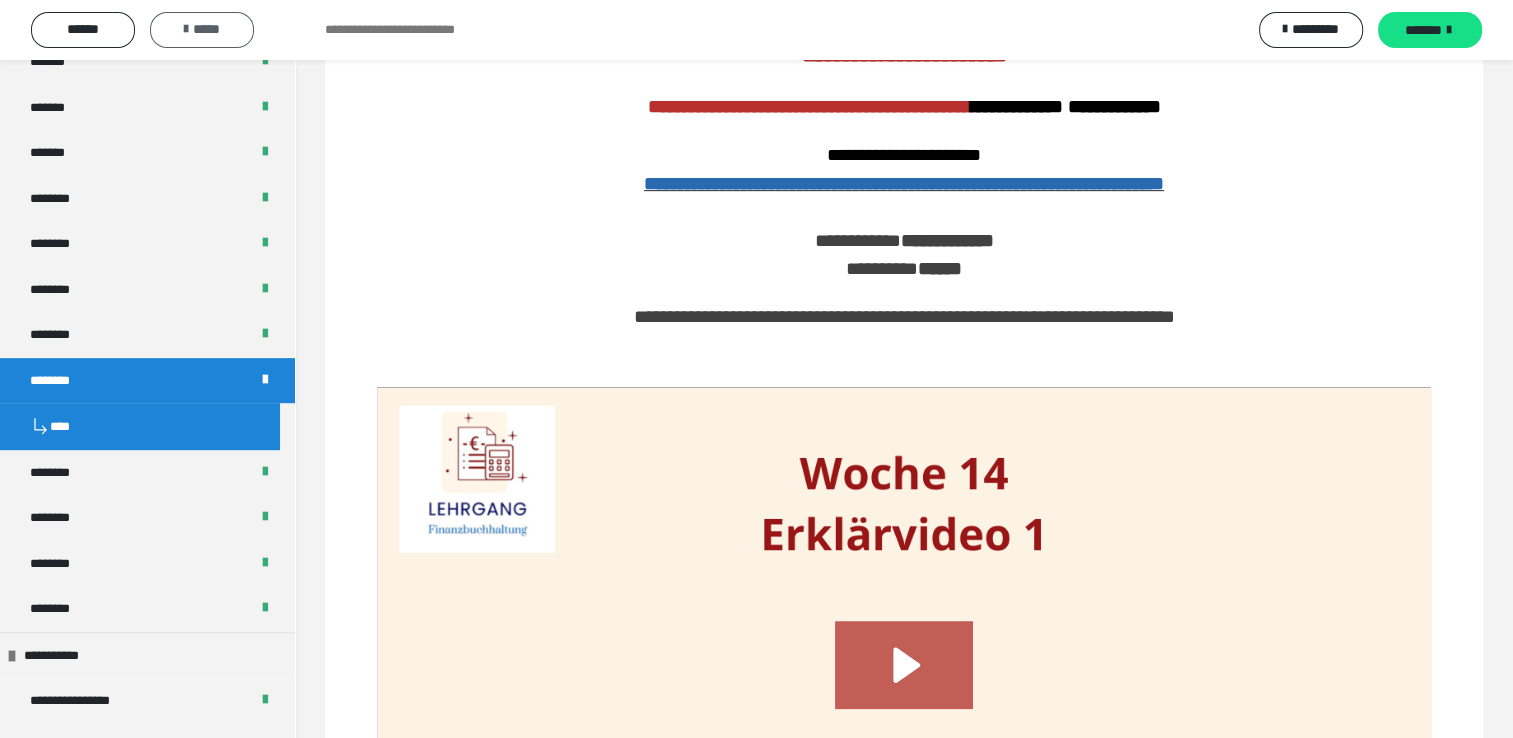 click on "*****" at bounding box center [202, 29] 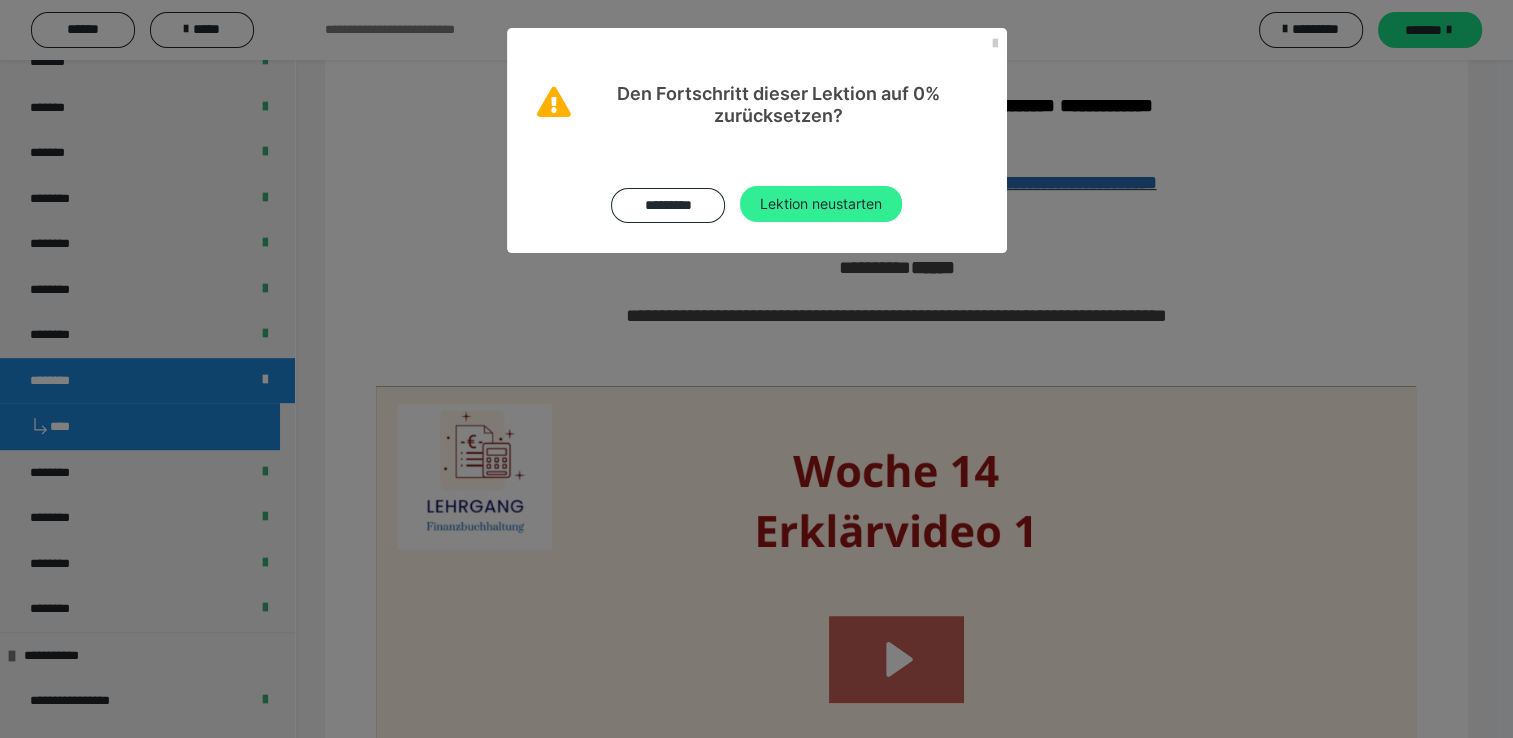 click on "Lektion neustarten" at bounding box center [821, 204] 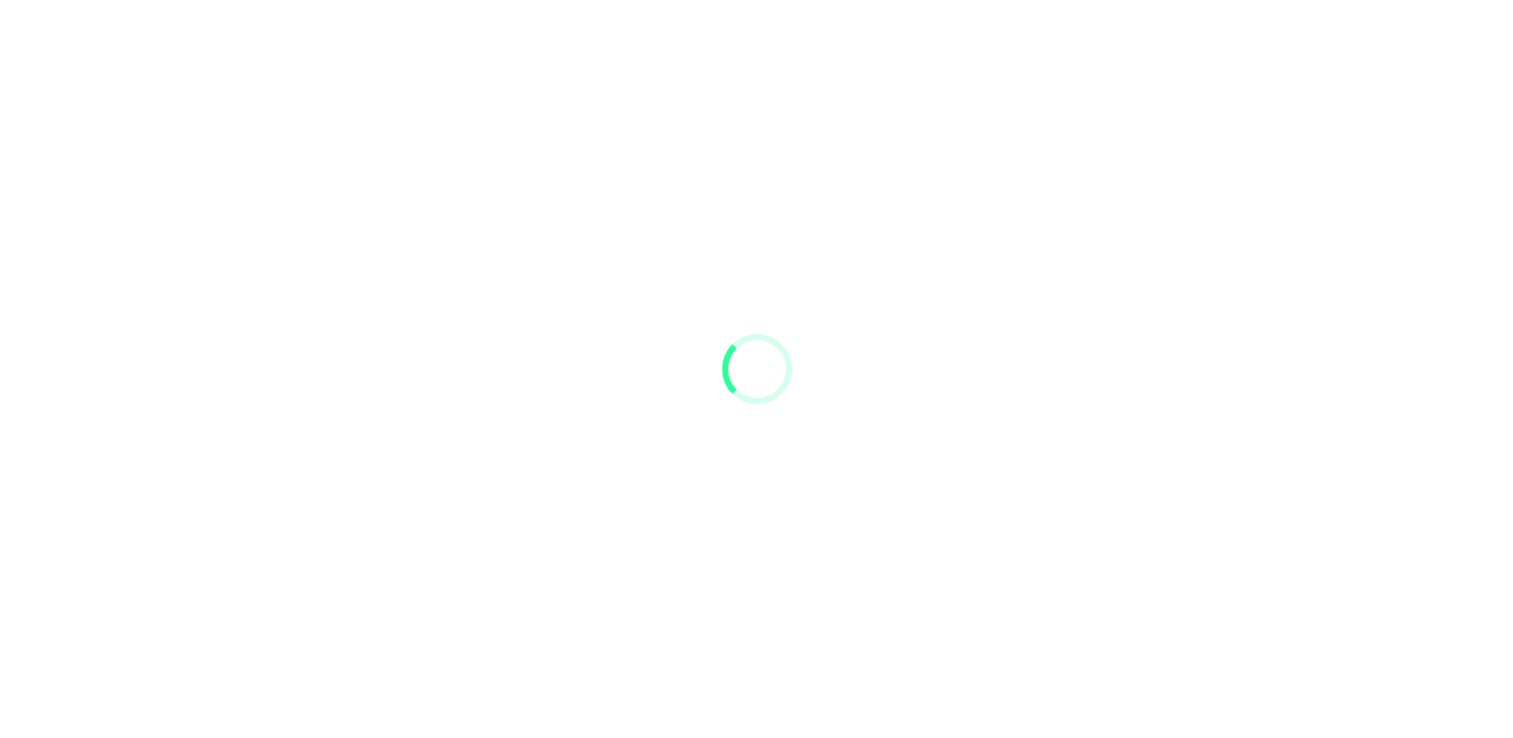 scroll, scrollTop: 0, scrollLeft: 0, axis: both 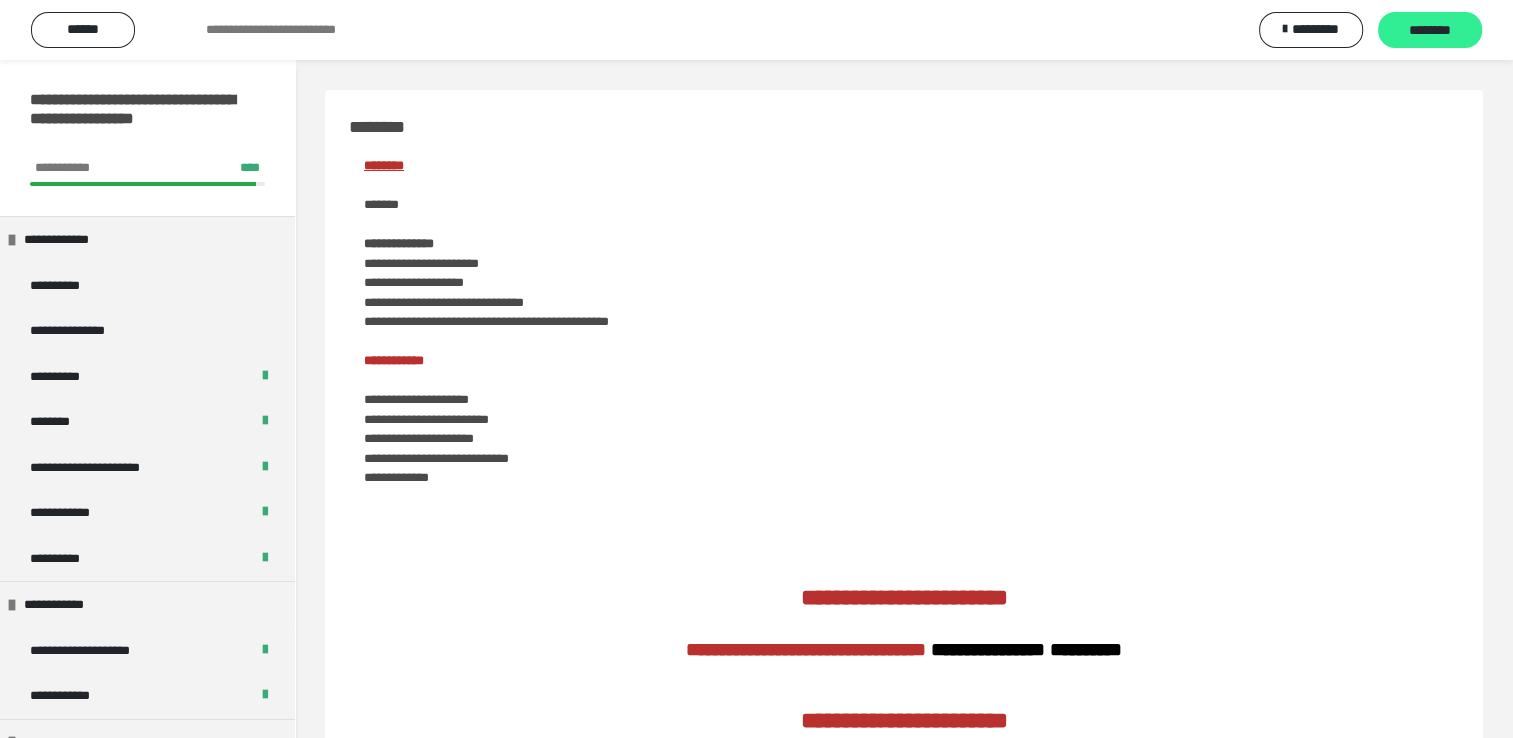 click on "********" at bounding box center [1430, 31] 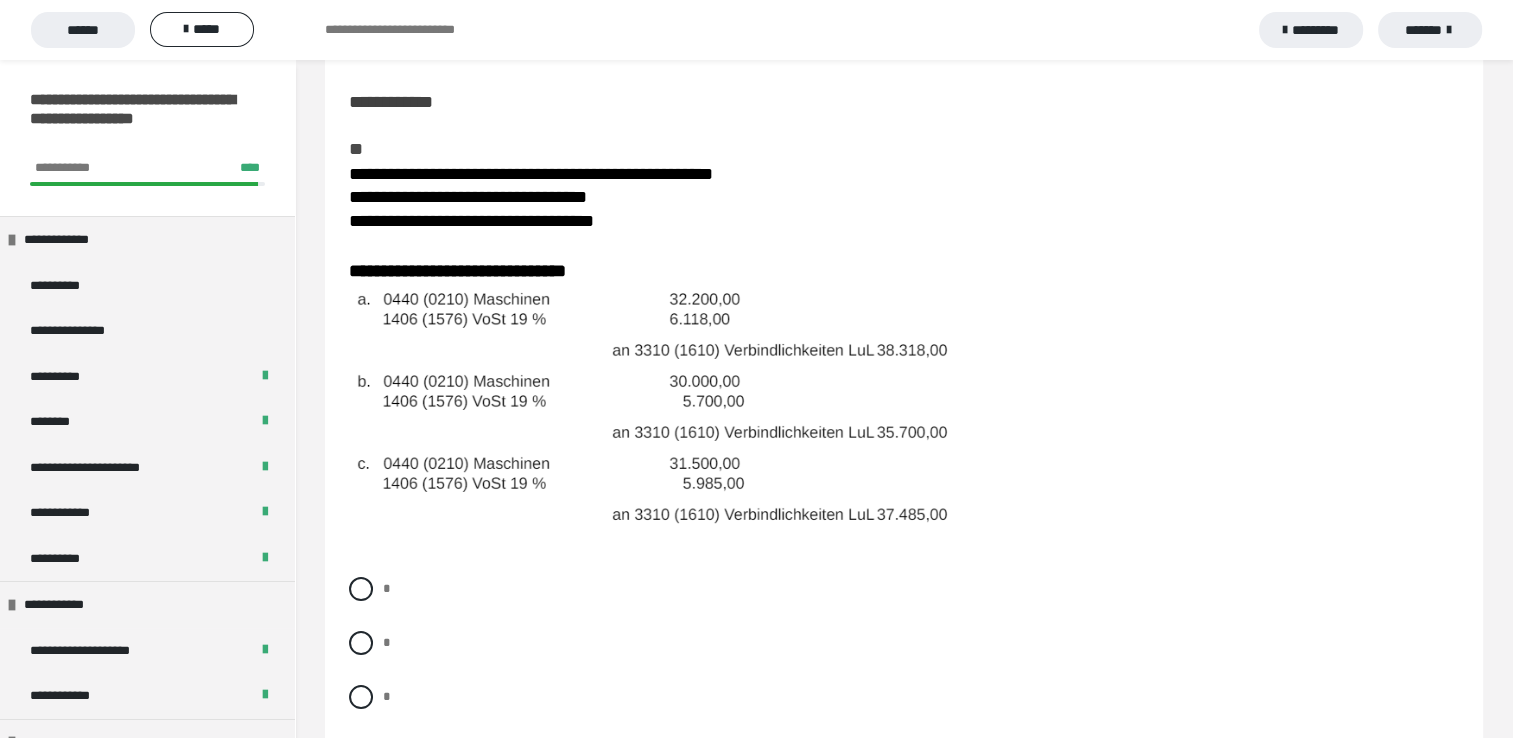 scroll, scrollTop: 200, scrollLeft: 0, axis: vertical 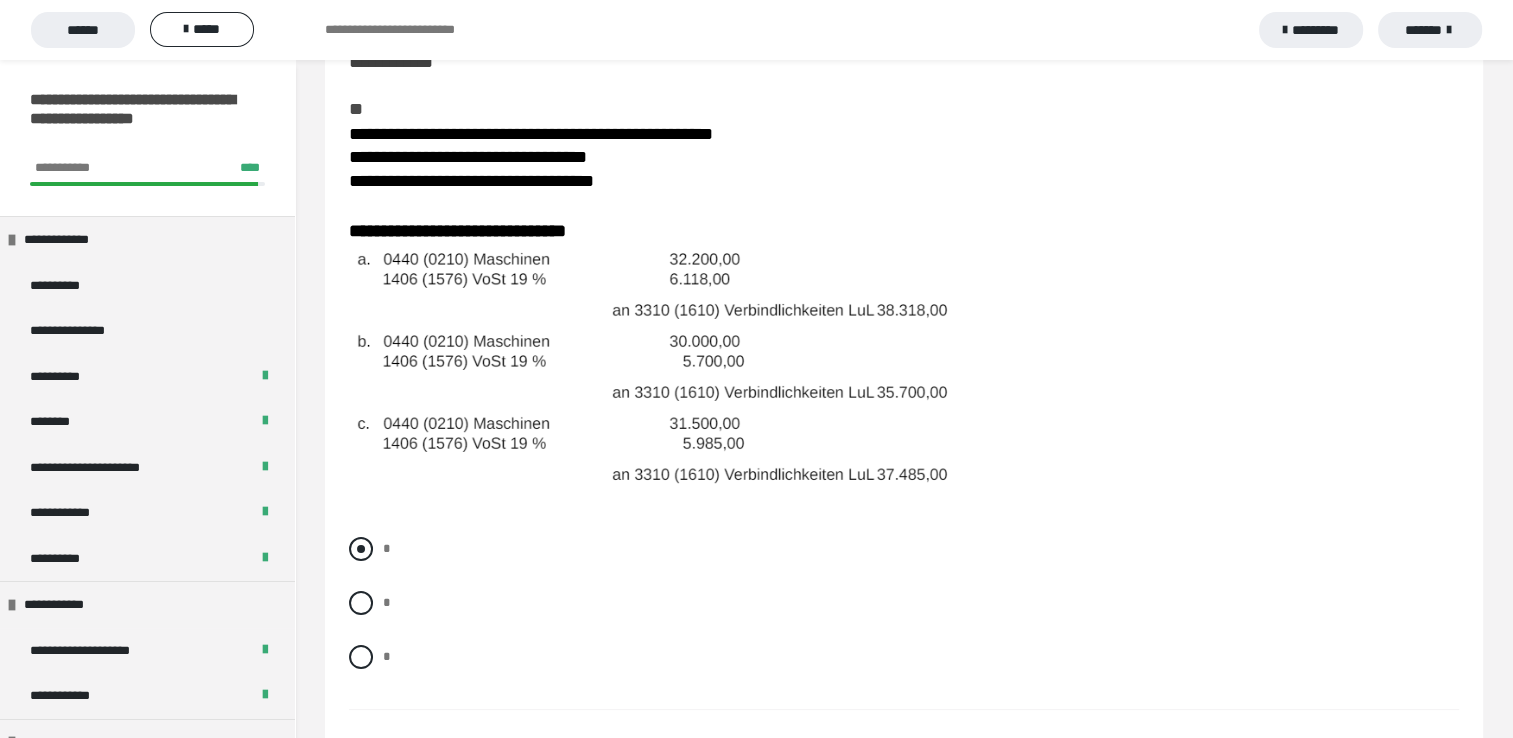 click at bounding box center [361, 549] 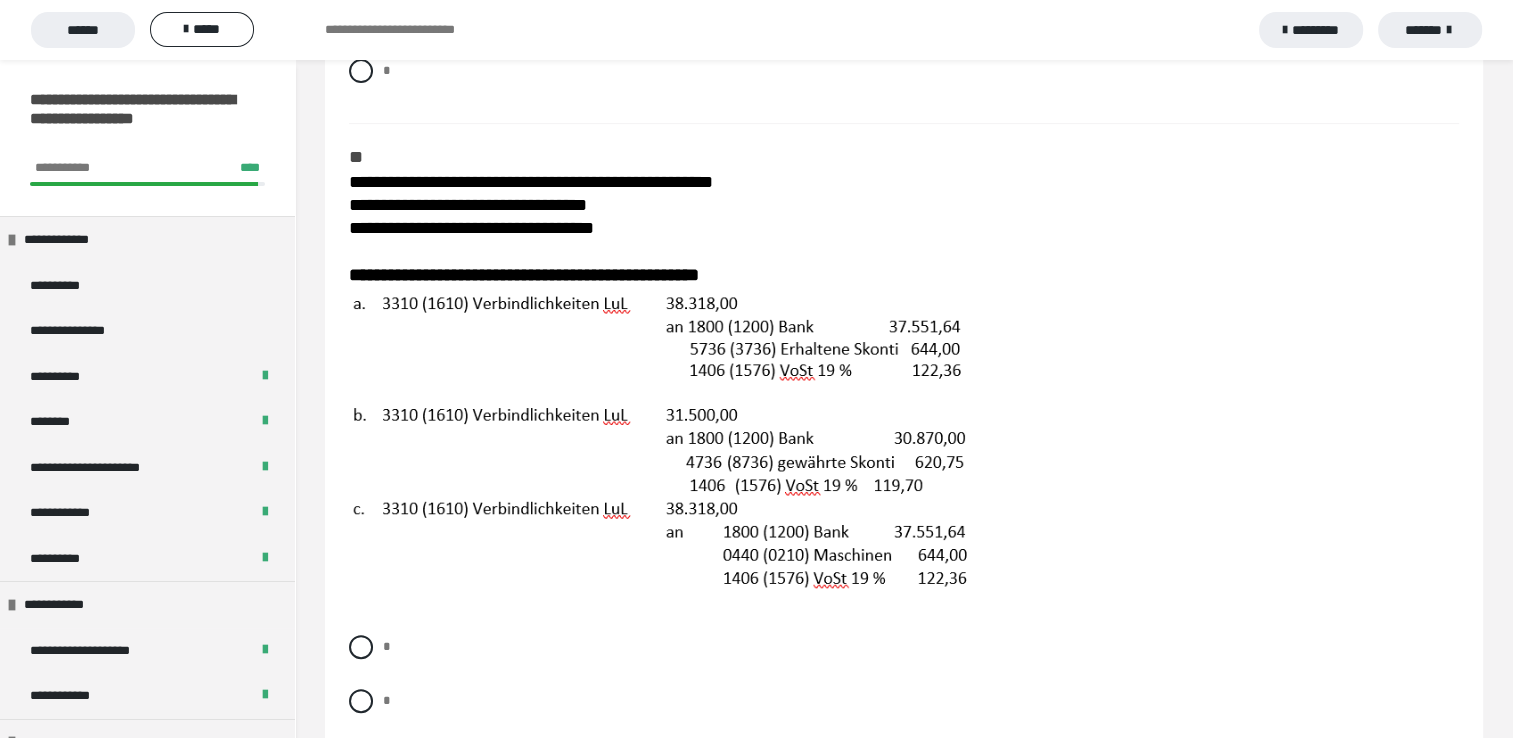 scroll, scrollTop: 826, scrollLeft: 0, axis: vertical 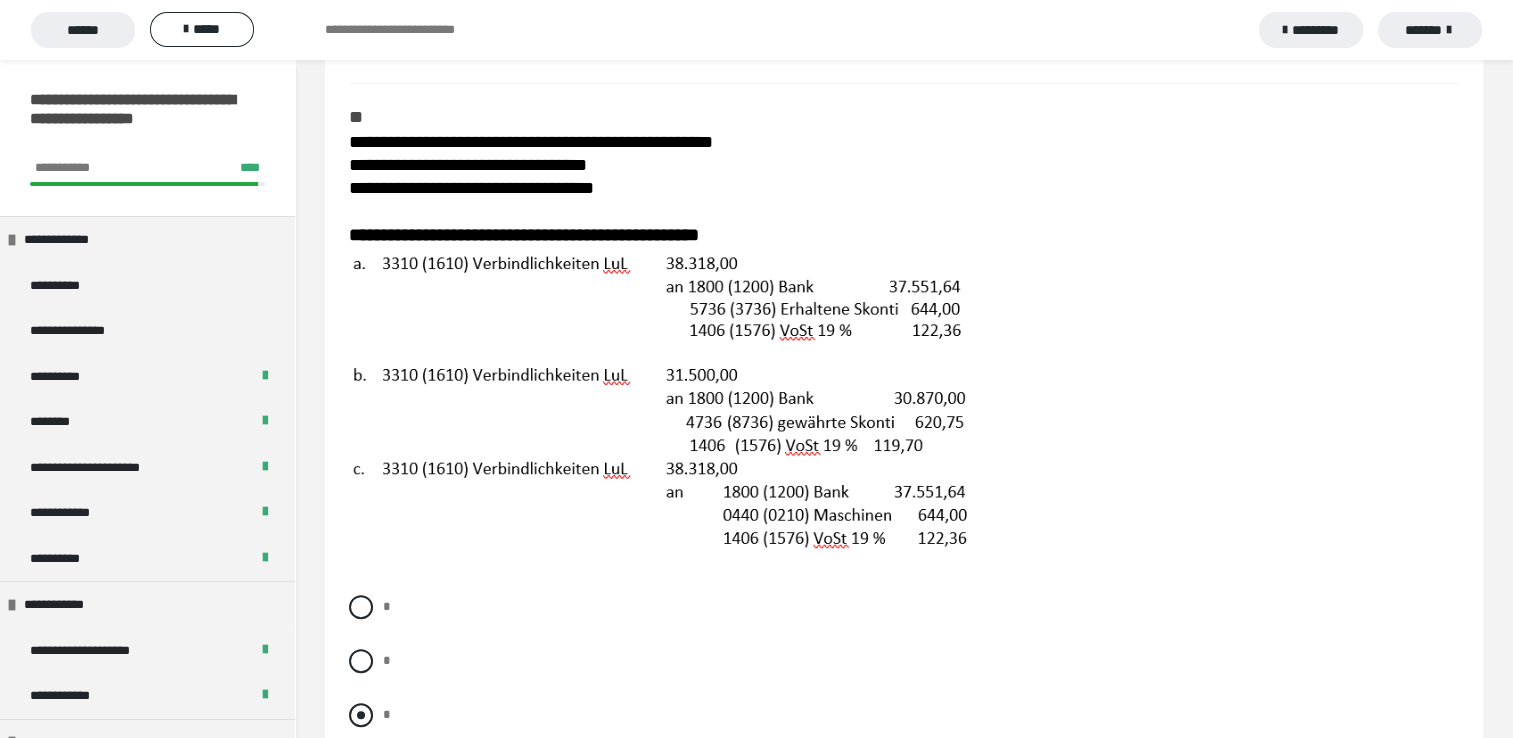 click at bounding box center [361, 715] 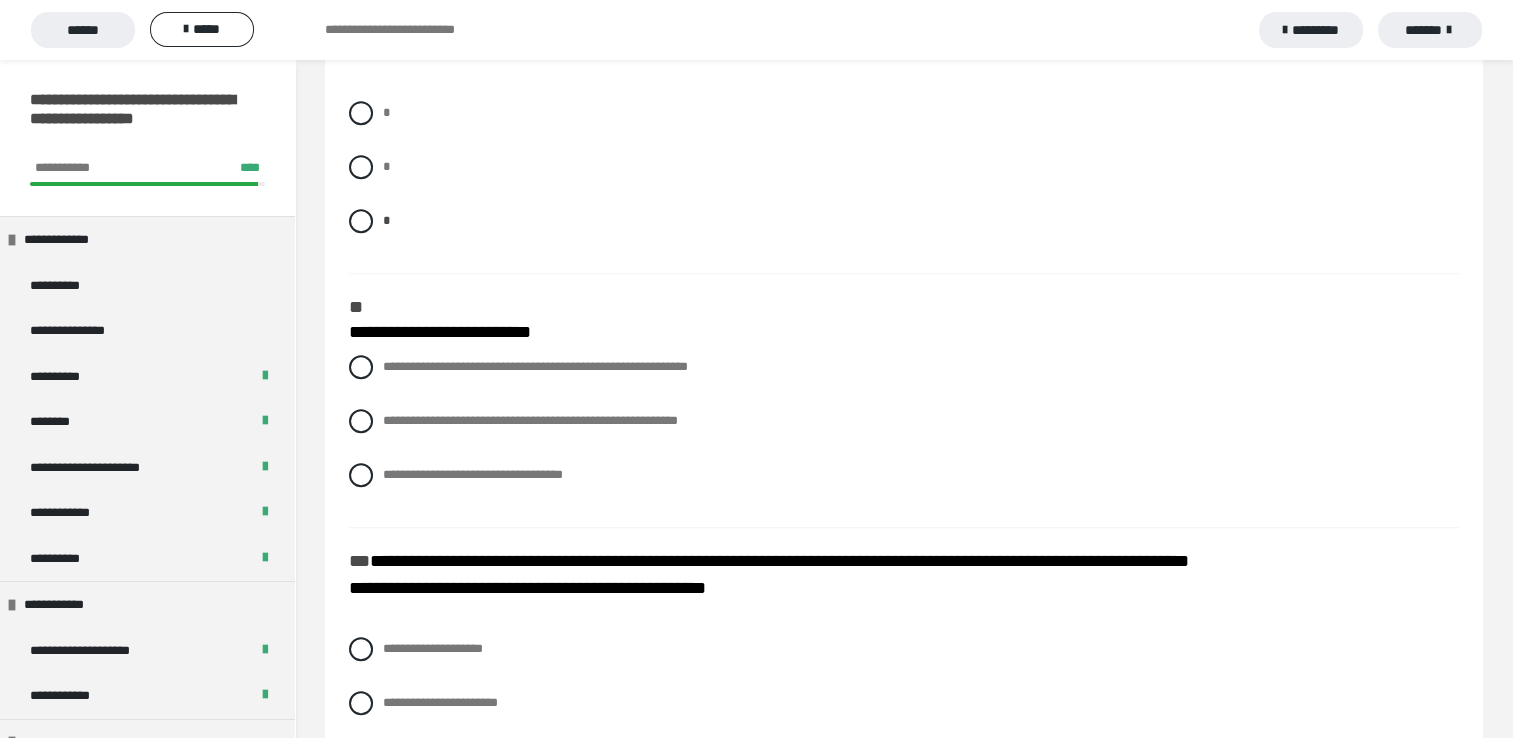 scroll, scrollTop: 1466, scrollLeft: 0, axis: vertical 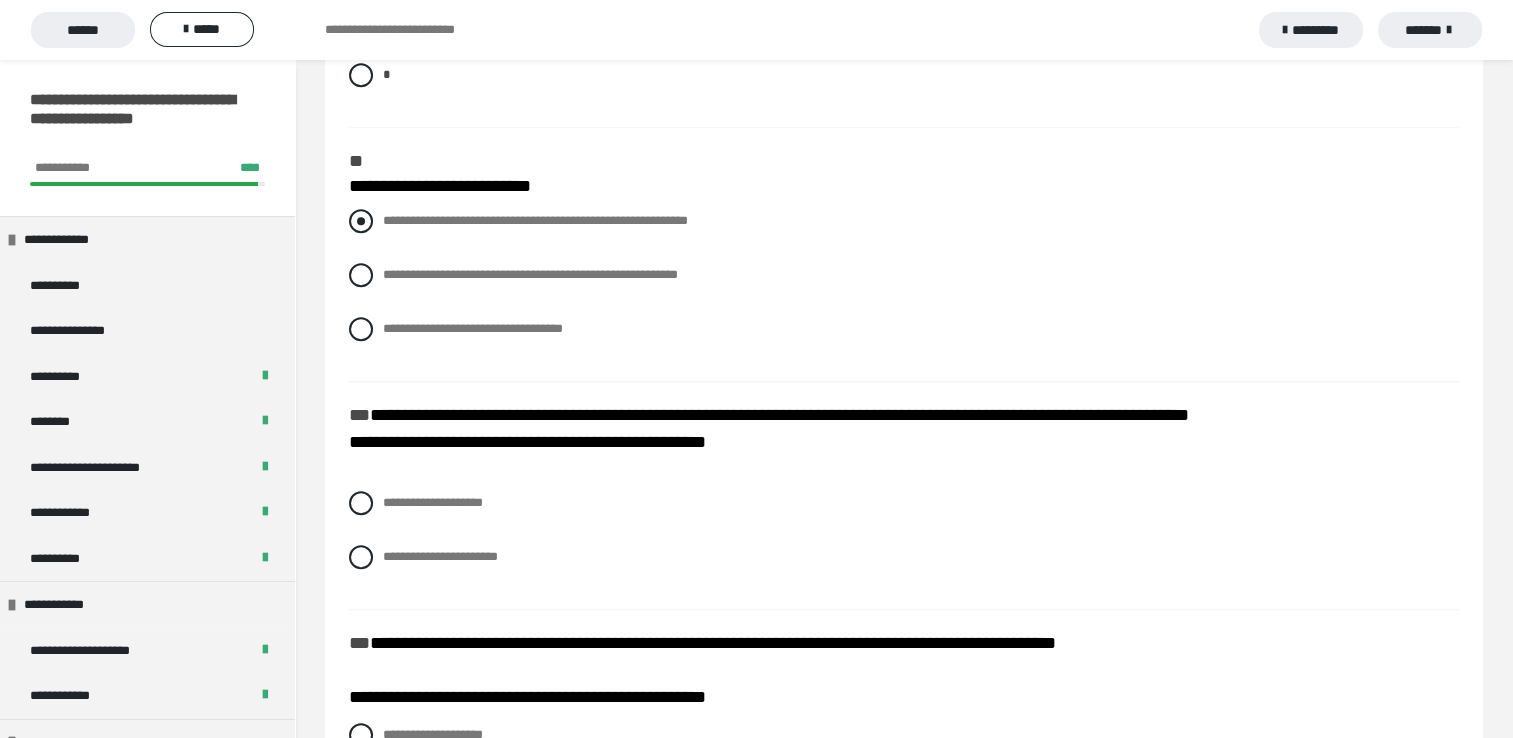 click at bounding box center [361, 221] 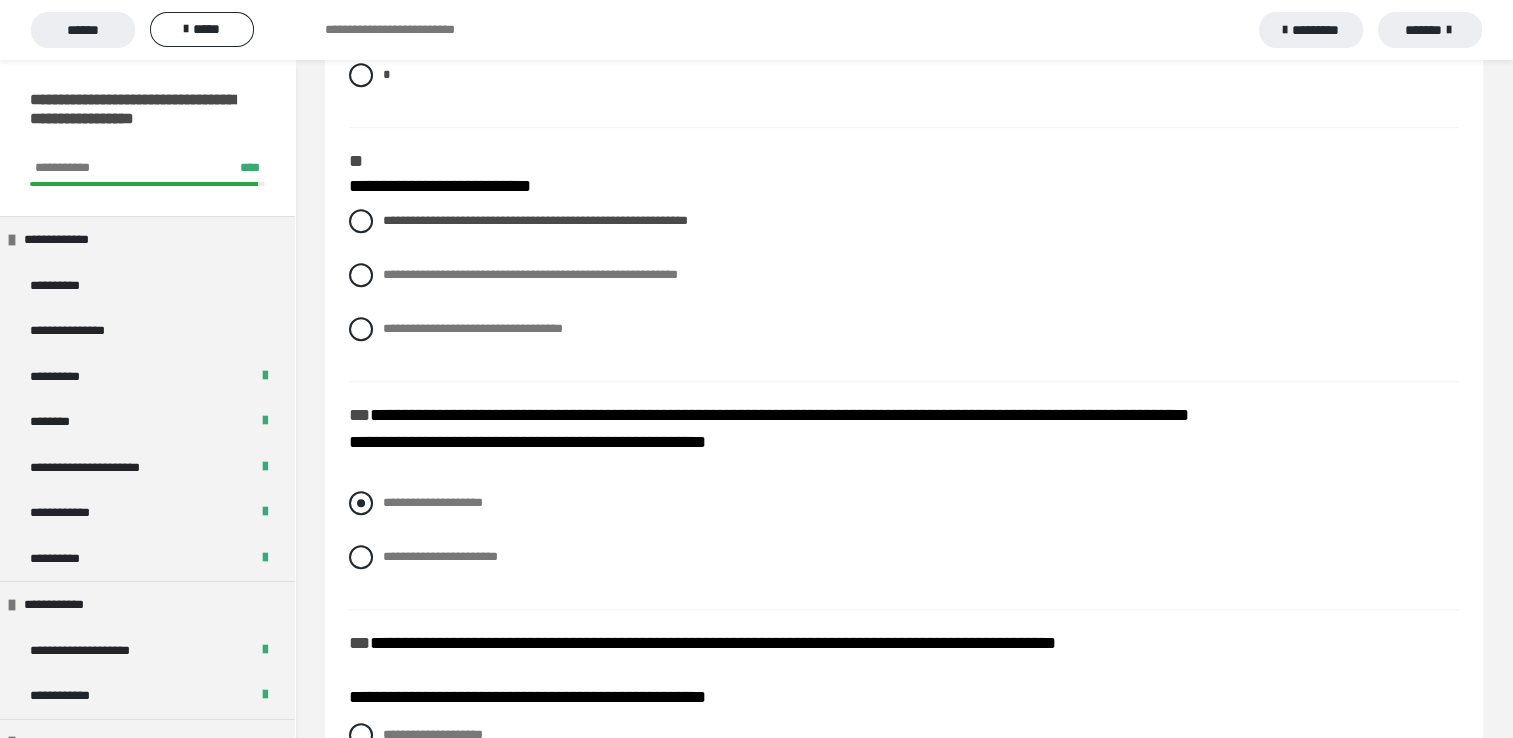 click at bounding box center (361, 503) 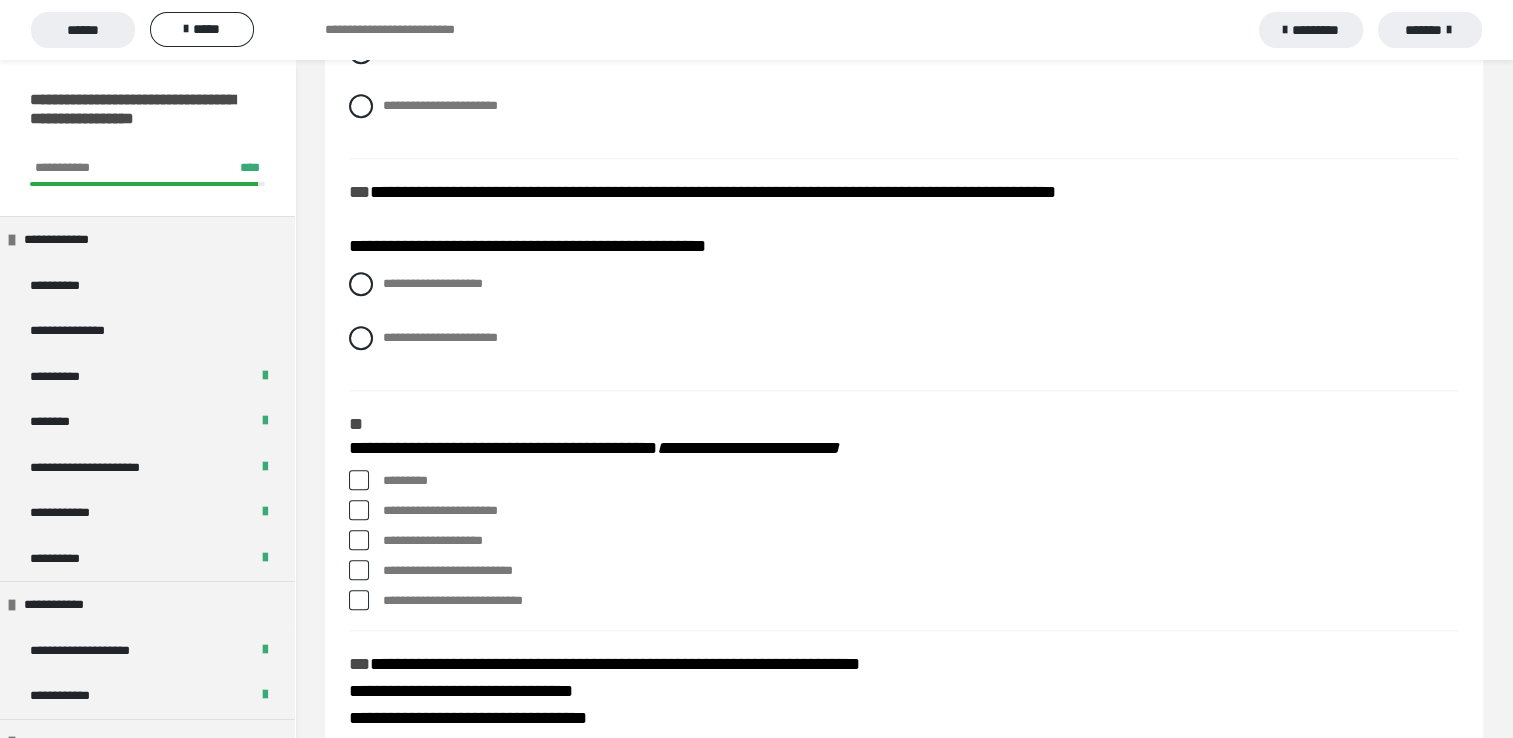 scroll, scrollTop: 1946, scrollLeft: 0, axis: vertical 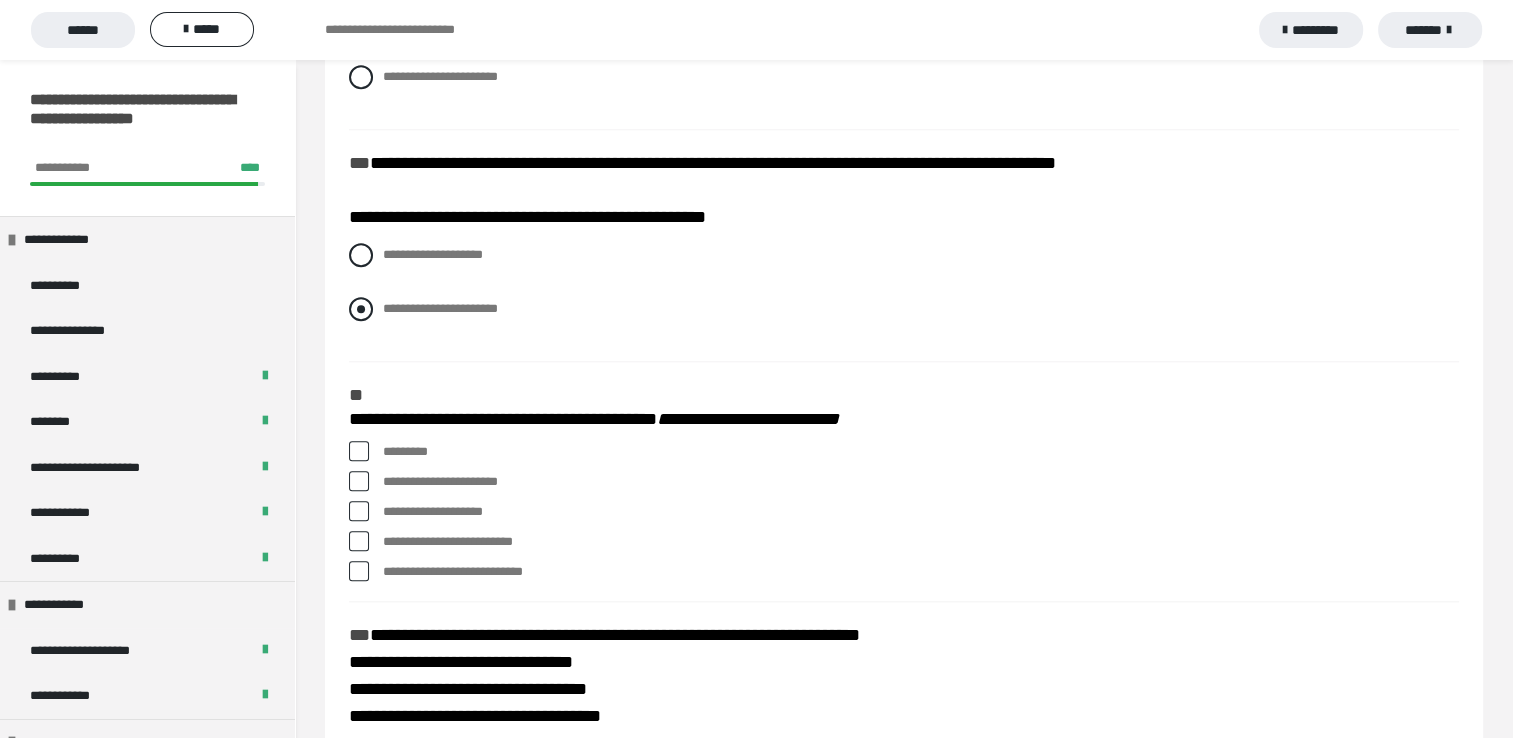 click at bounding box center [361, 309] 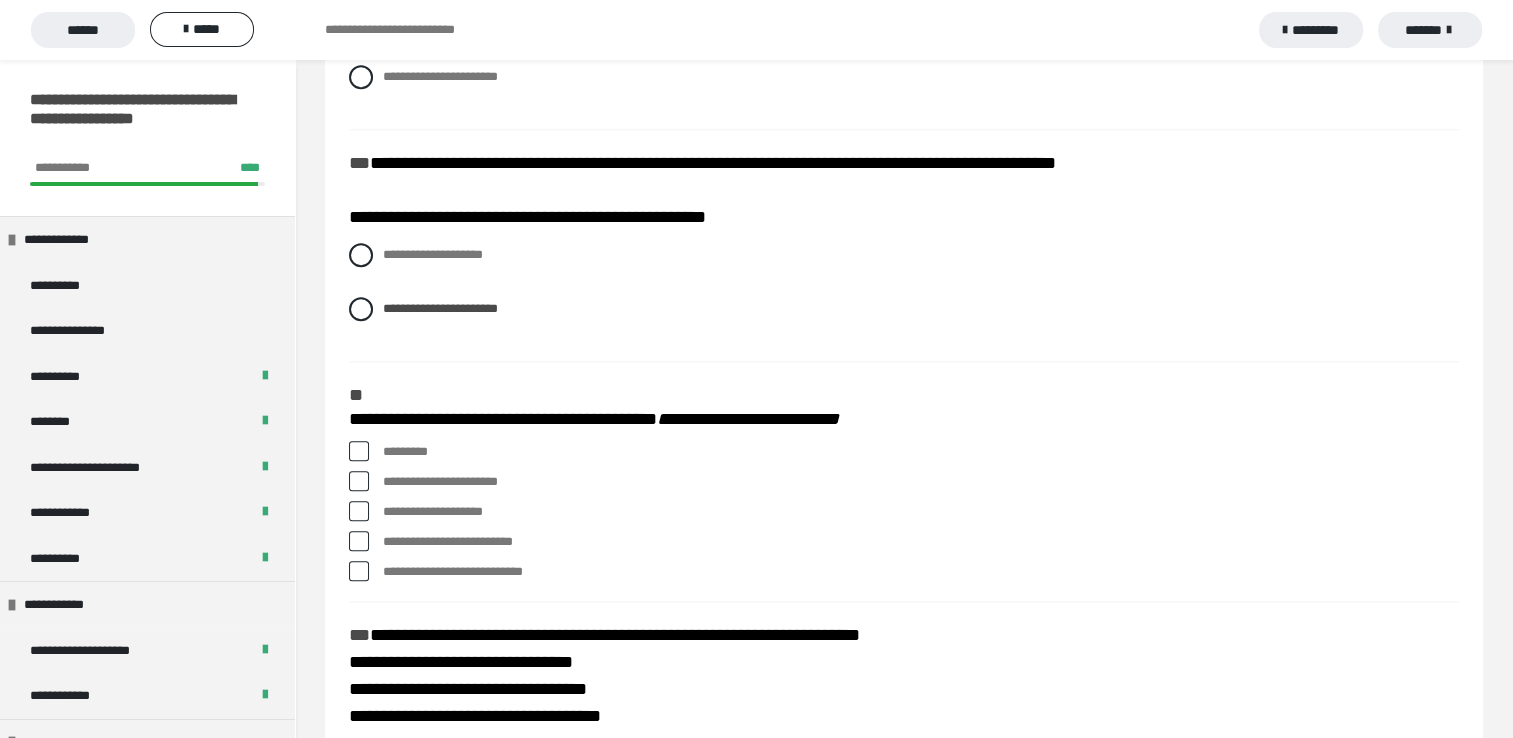 click at bounding box center (359, 451) 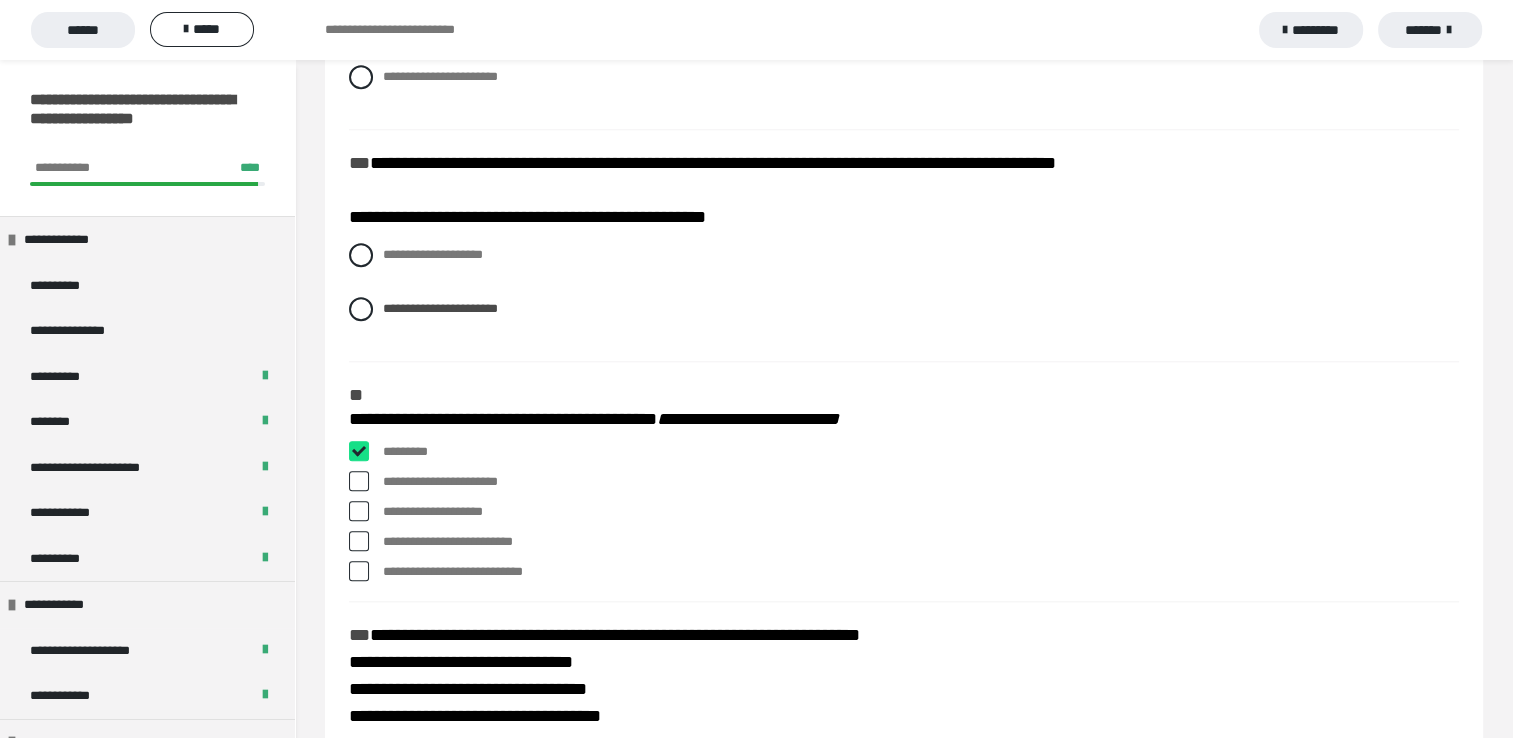 checkbox on "****" 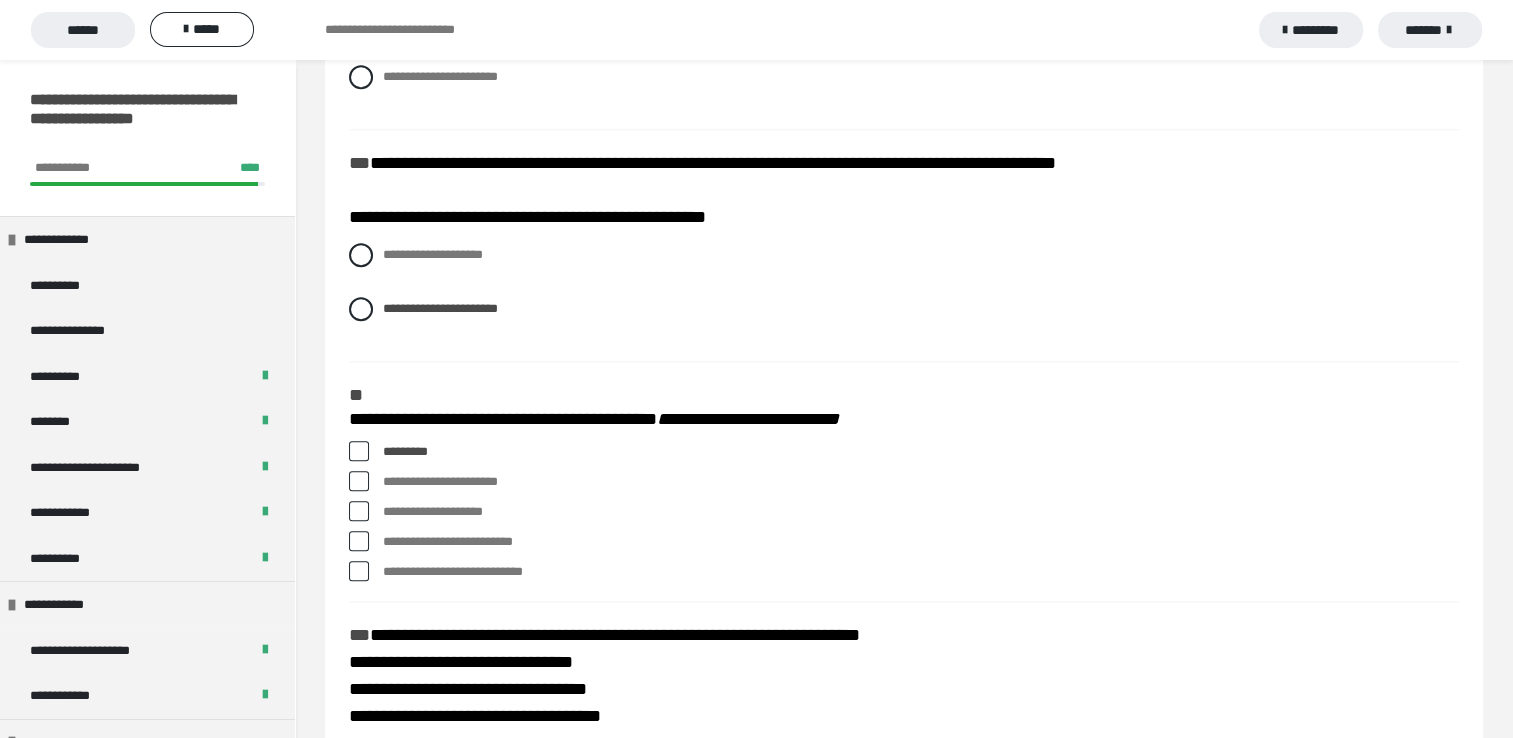 click at bounding box center (359, 481) 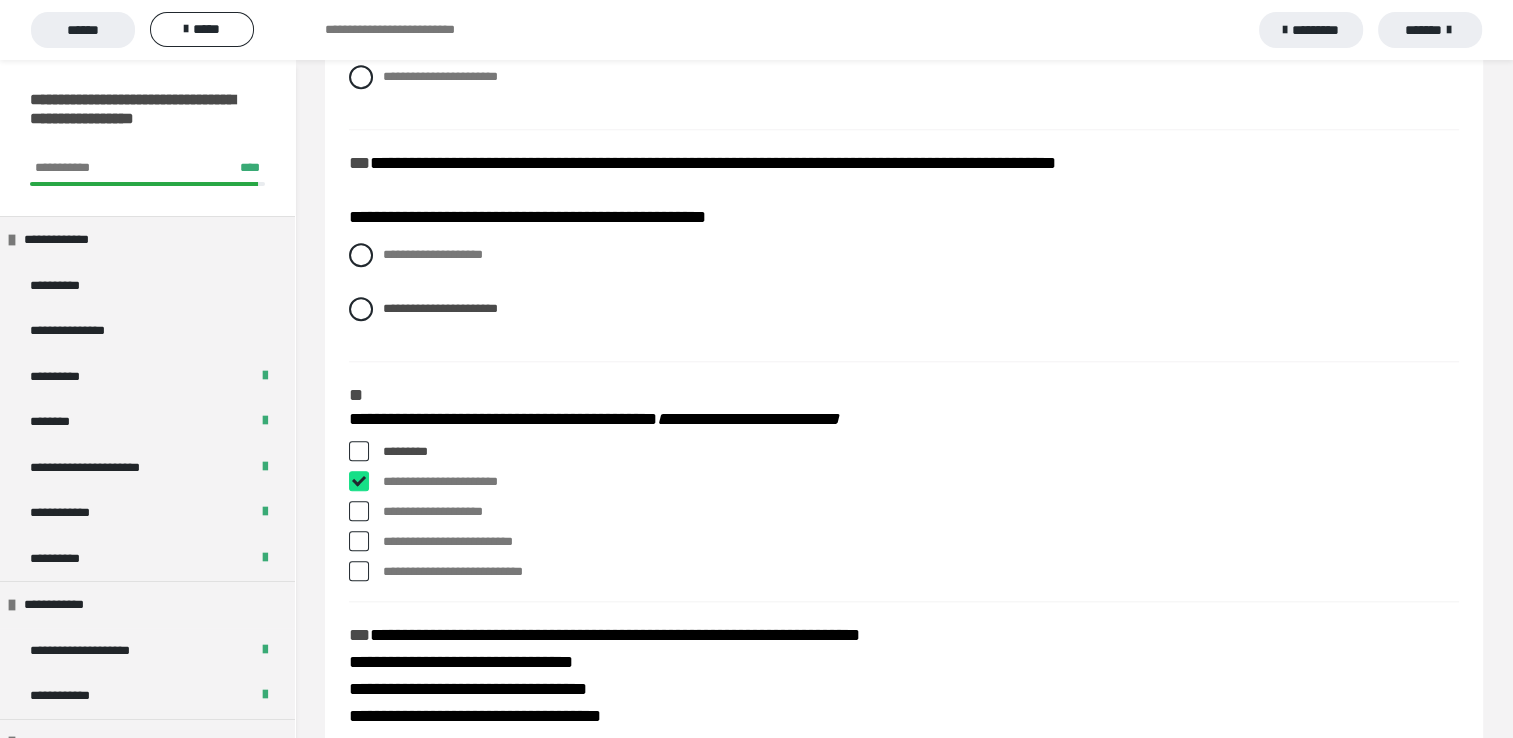 checkbox on "****" 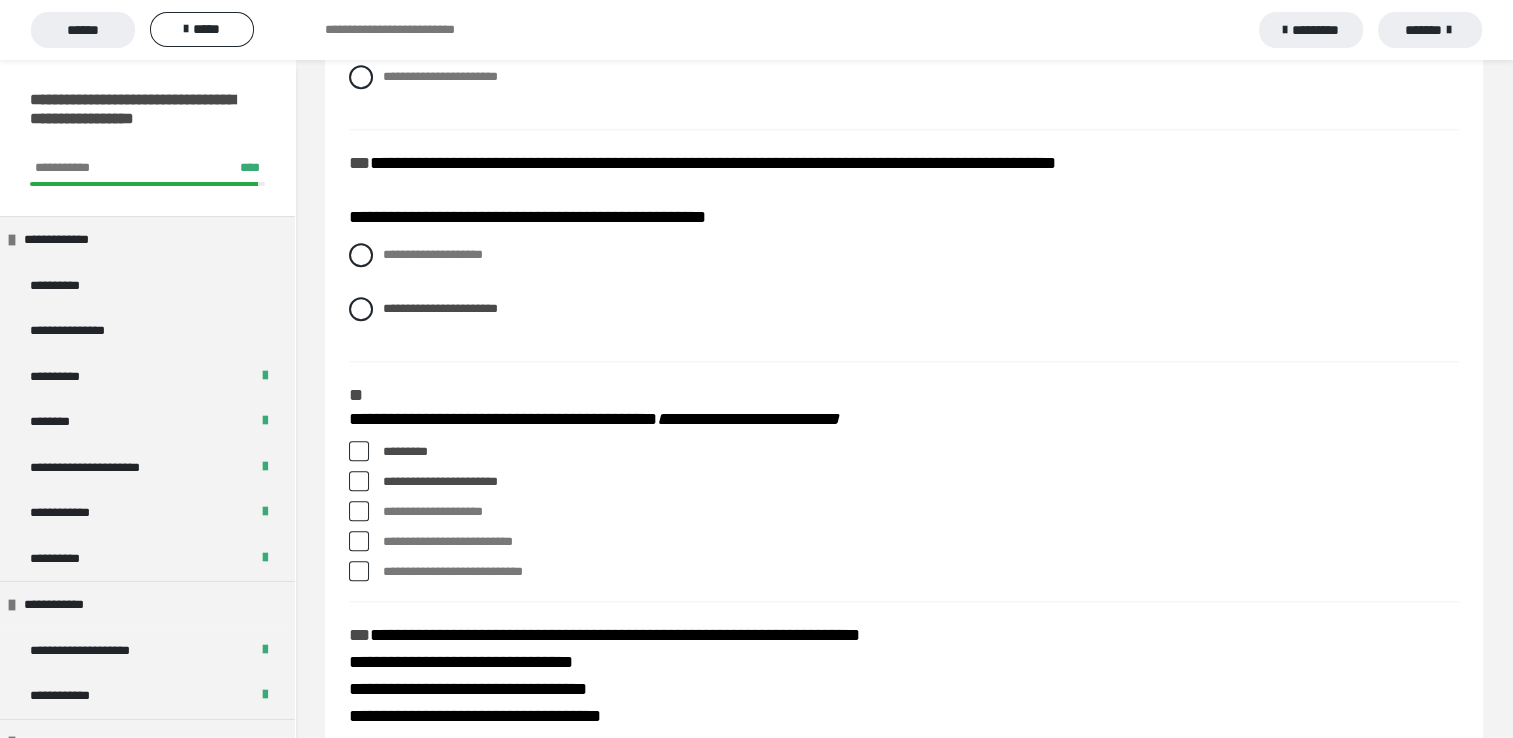 click at bounding box center [359, 541] 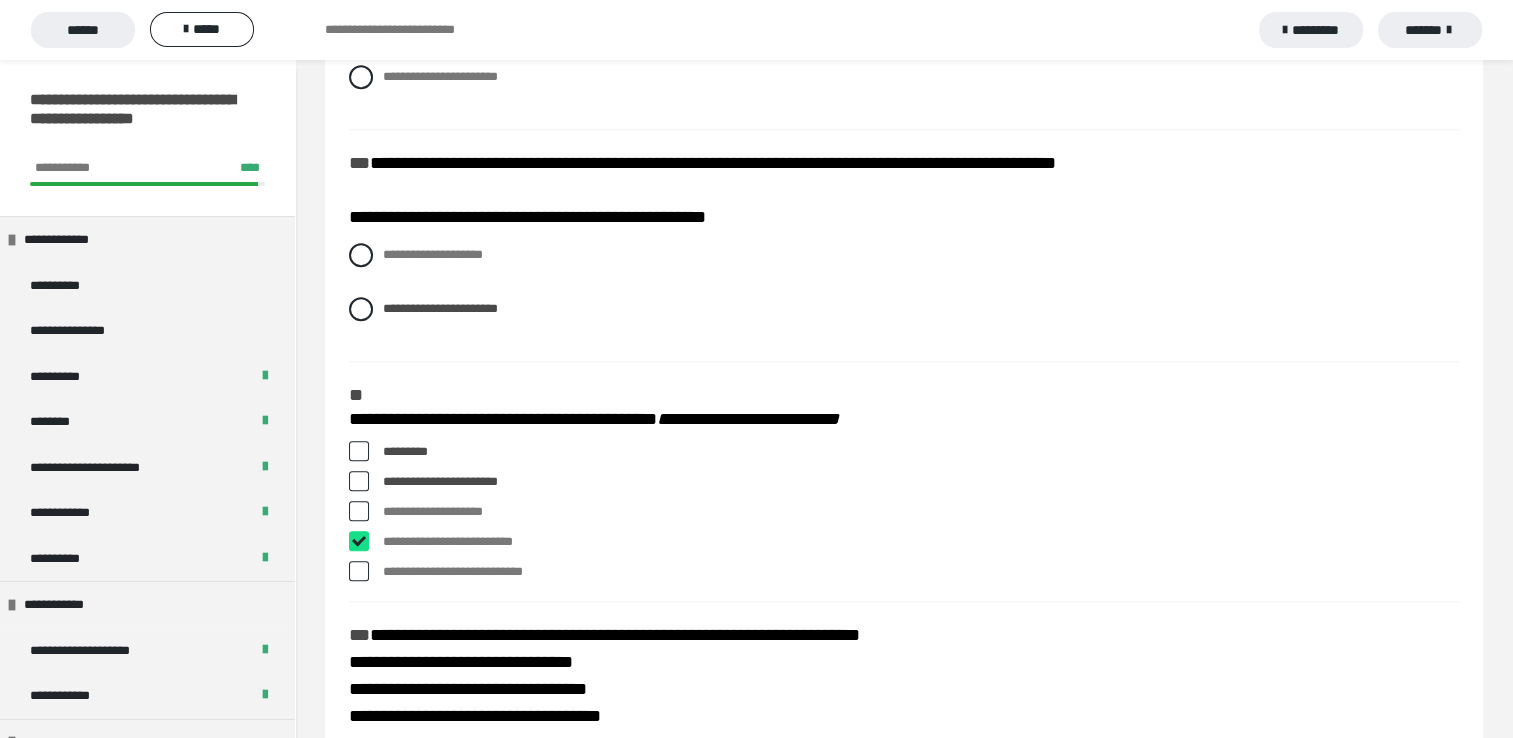 checkbox on "****" 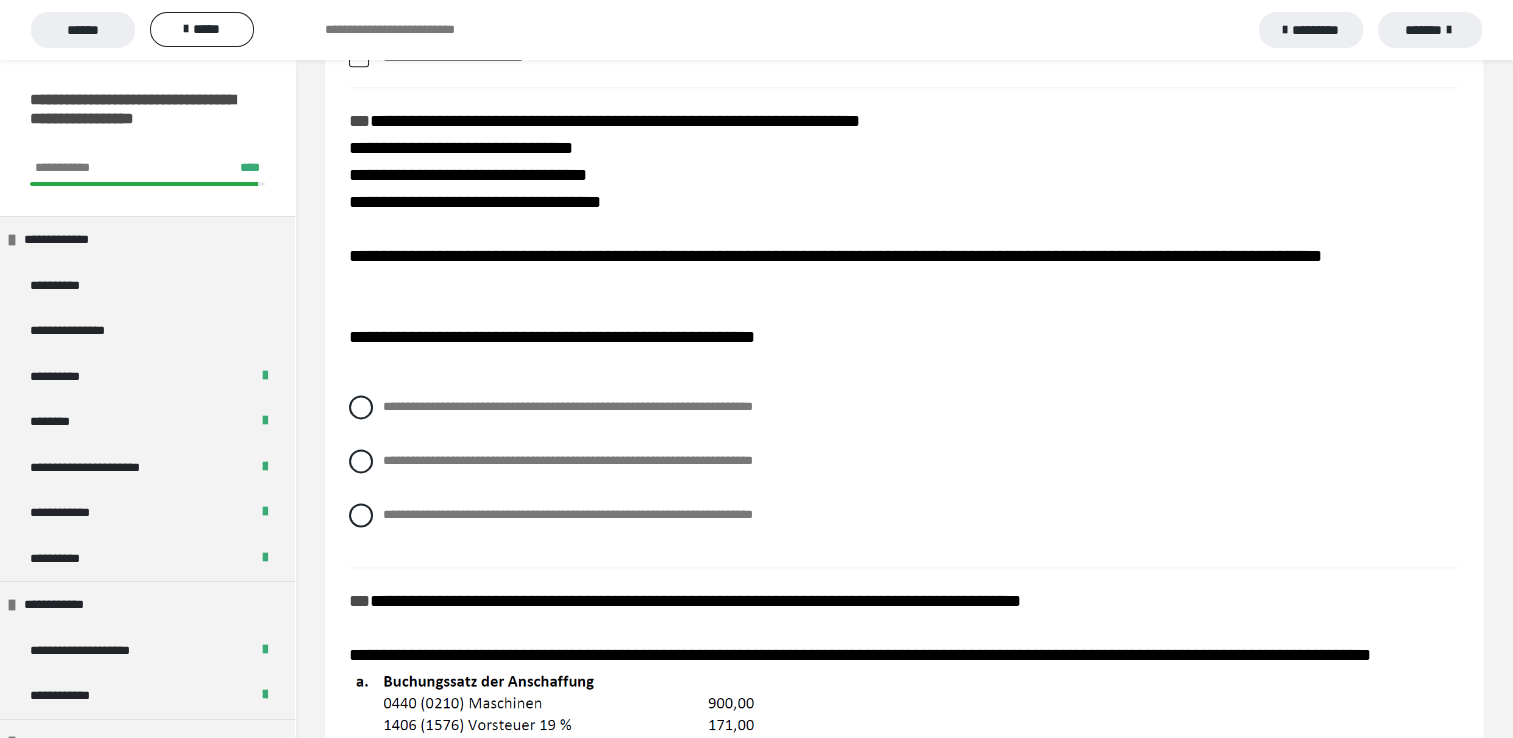 scroll, scrollTop: 2466, scrollLeft: 0, axis: vertical 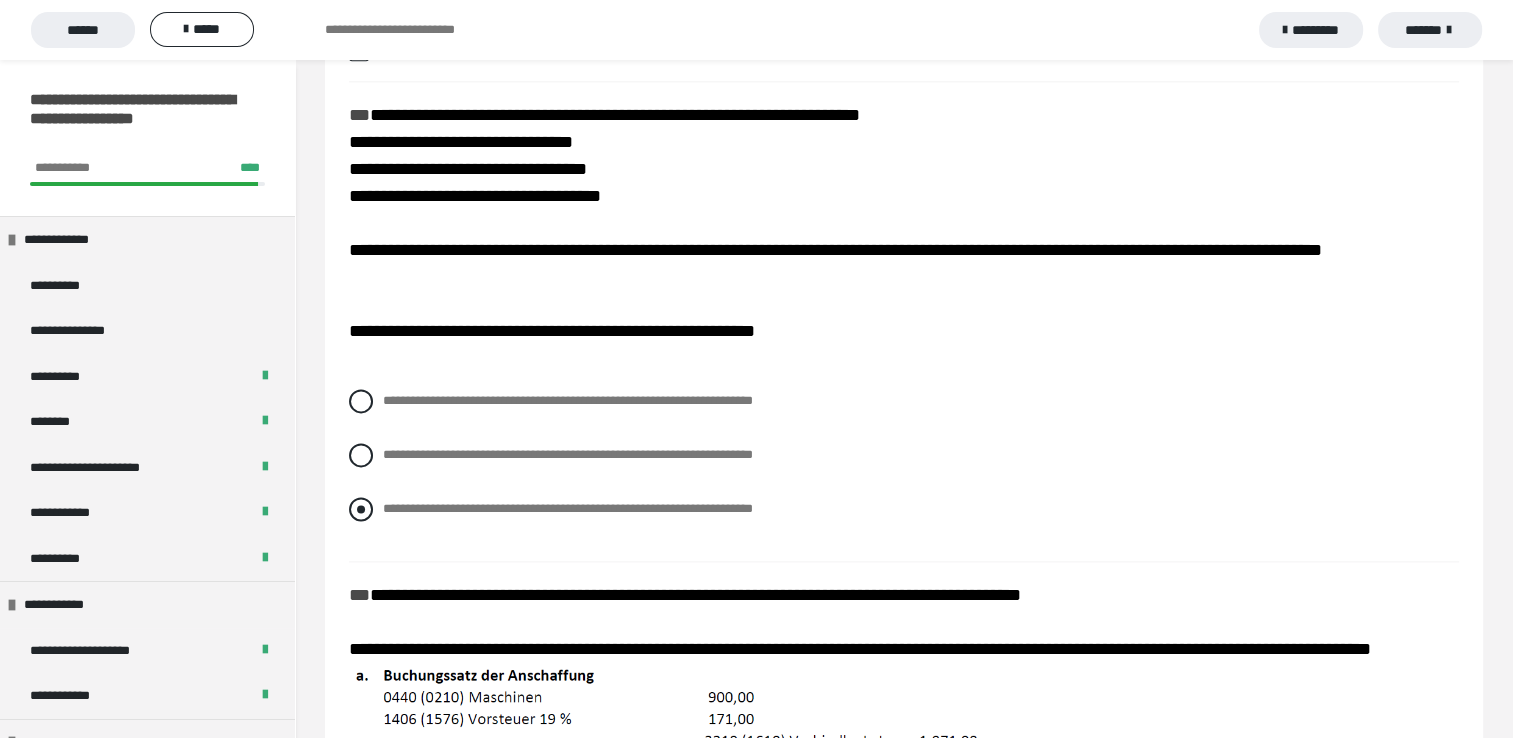 click at bounding box center (361, 509) 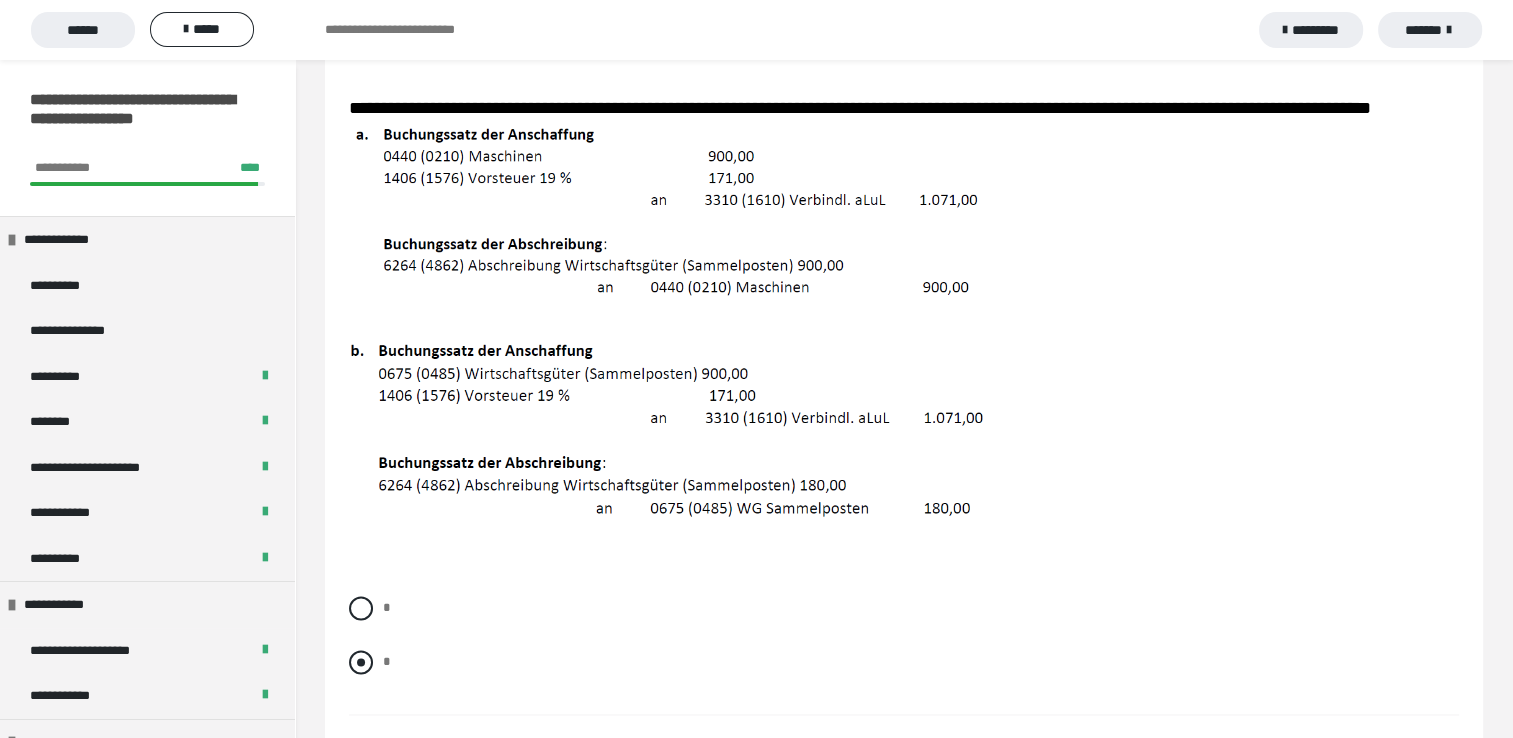 scroll, scrollTop: 3026, scrollLeft: 0, axis: vertical 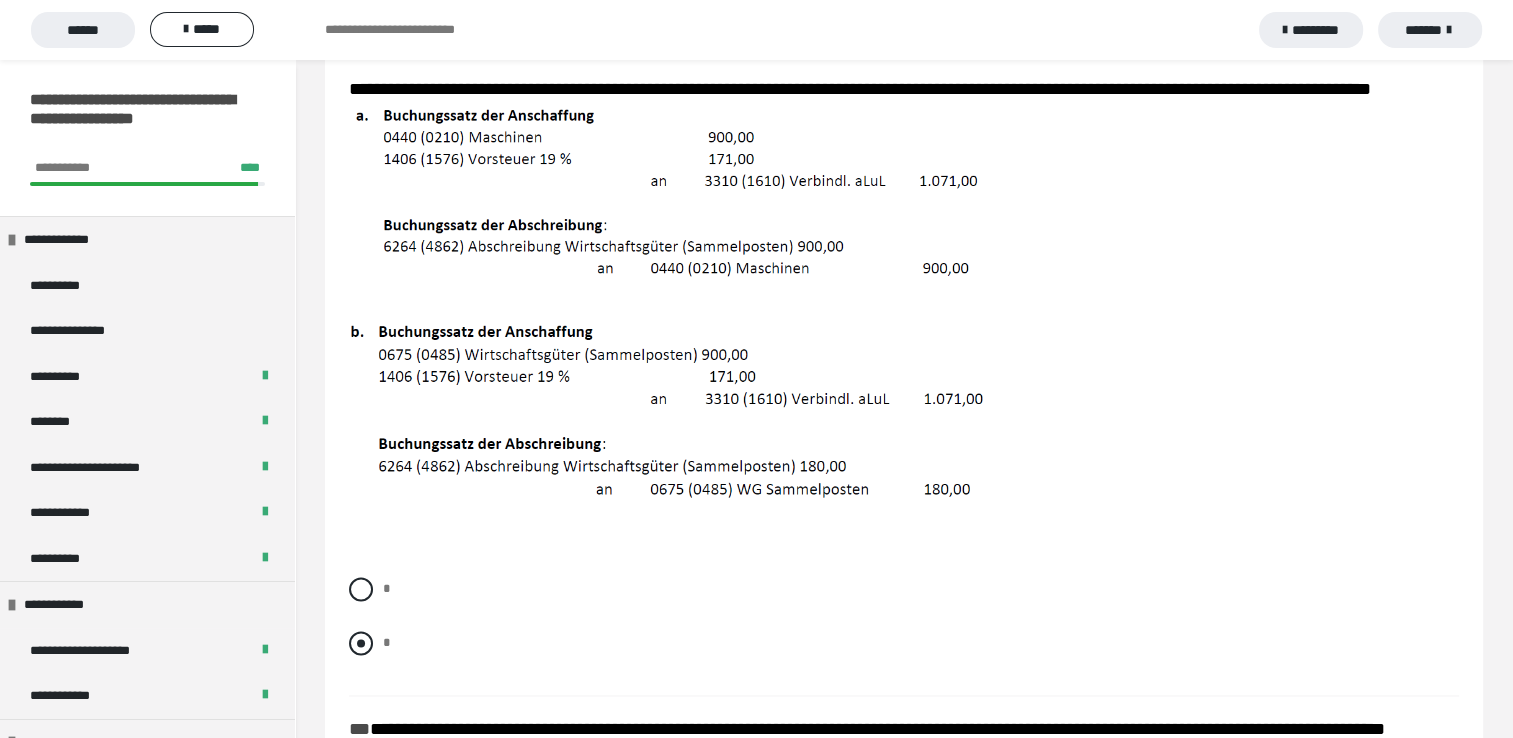 click at bounding box center (361, 643) 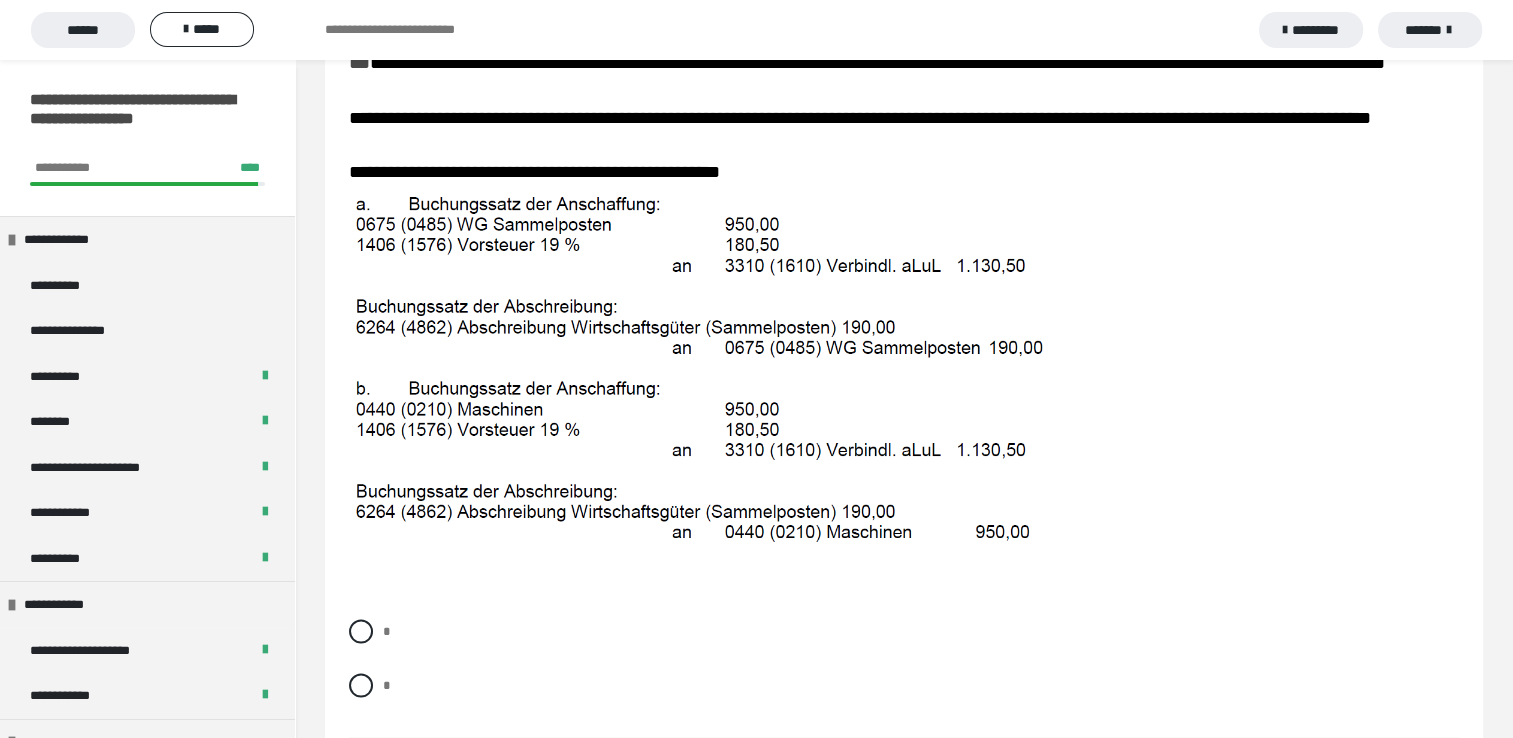 scroll, scrollTop: 3732, scrollLeft: 0, axis: vertical 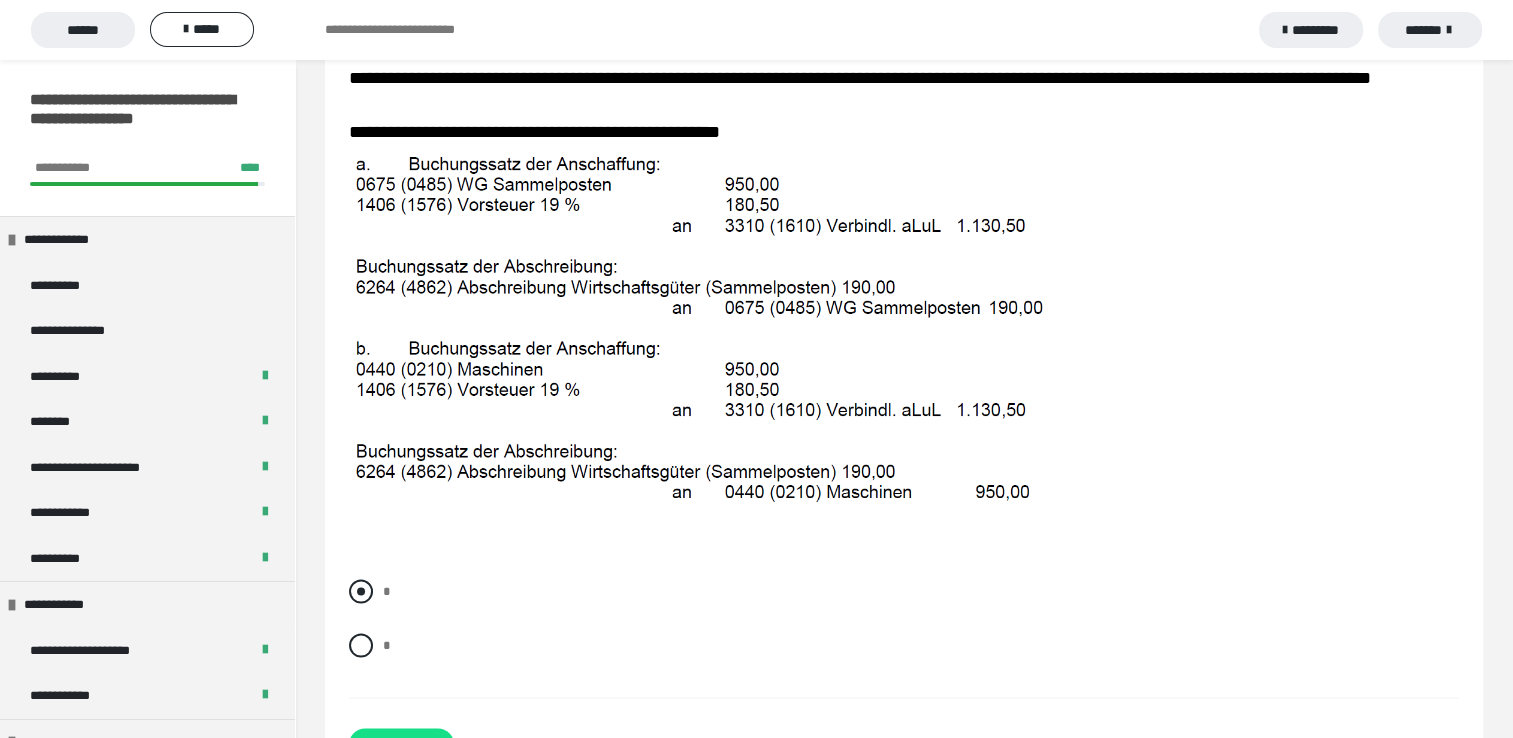 click at bounding box center (361, 591) 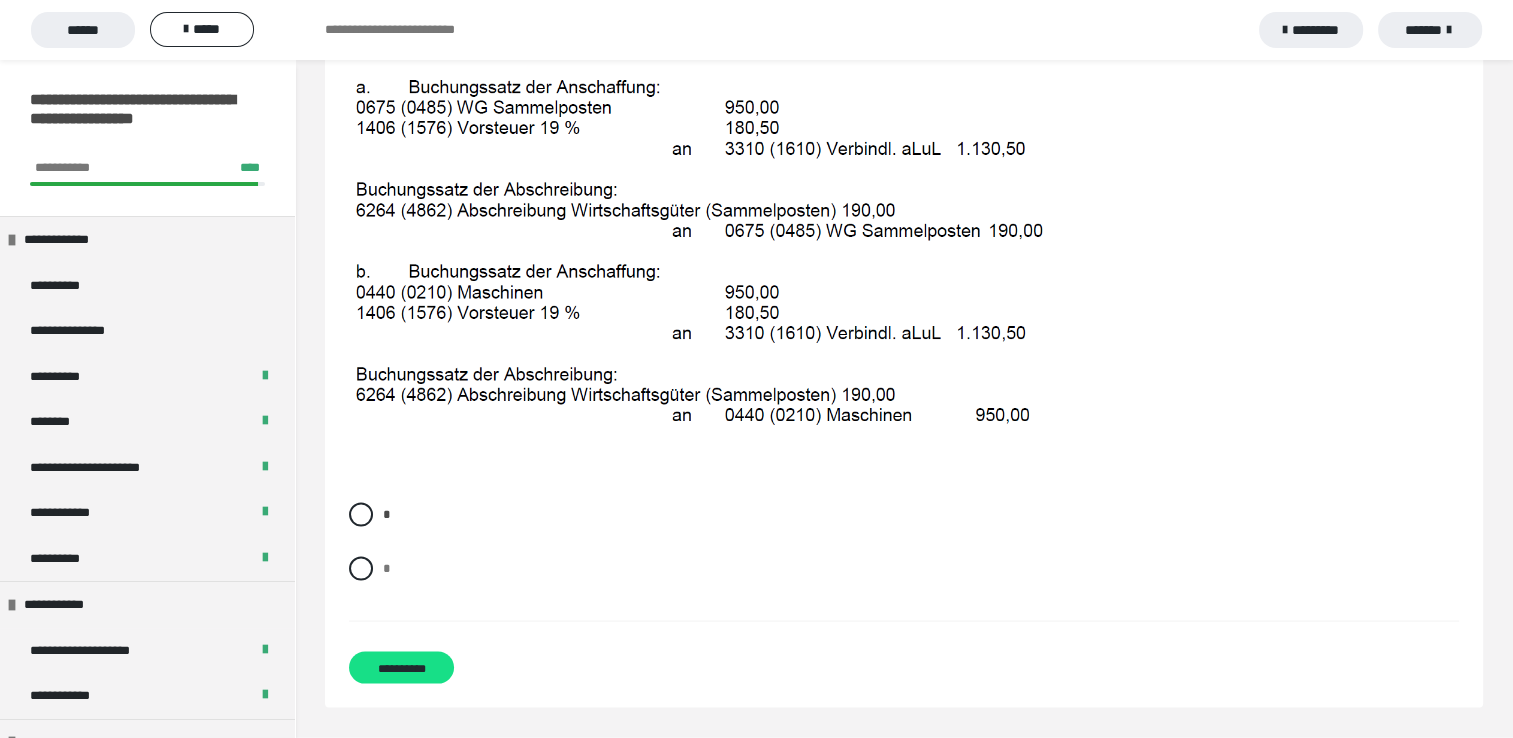 scroll, scrollTop: 3816, scrollLeft: 0, axis: vertical 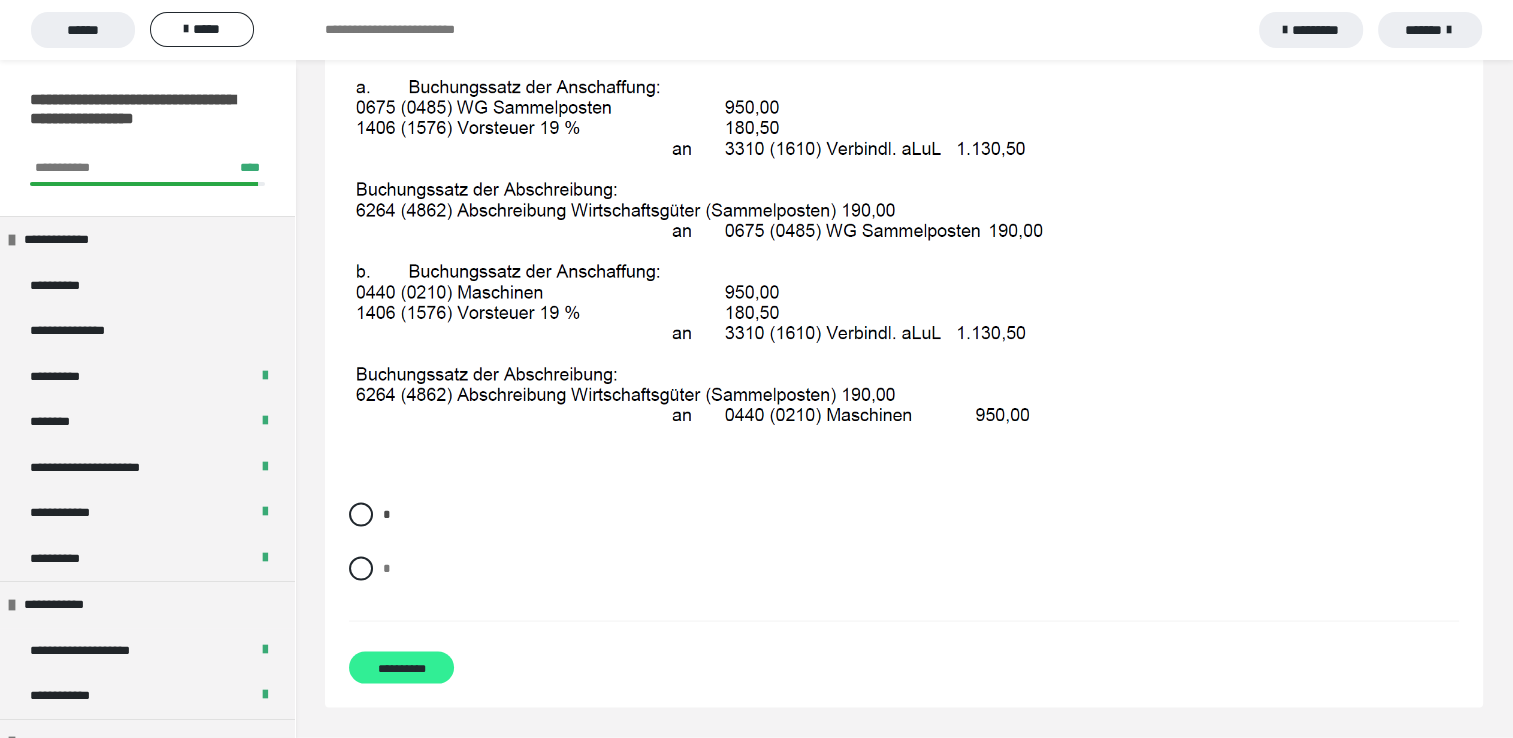 click on "**********" at bounding box center (401, 668) 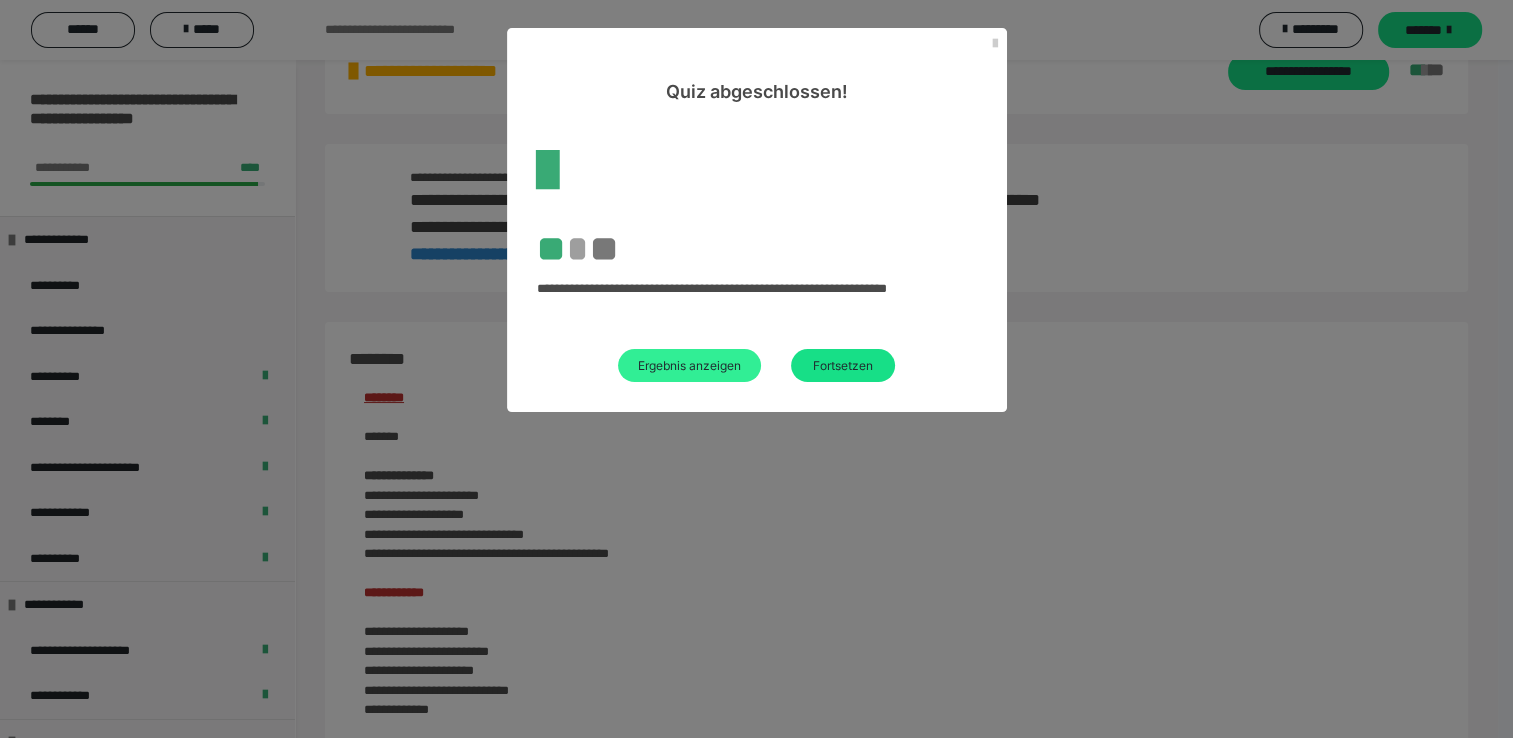 scroll, scrollTop: 2400, scrollLeft: 0, axis: vertical 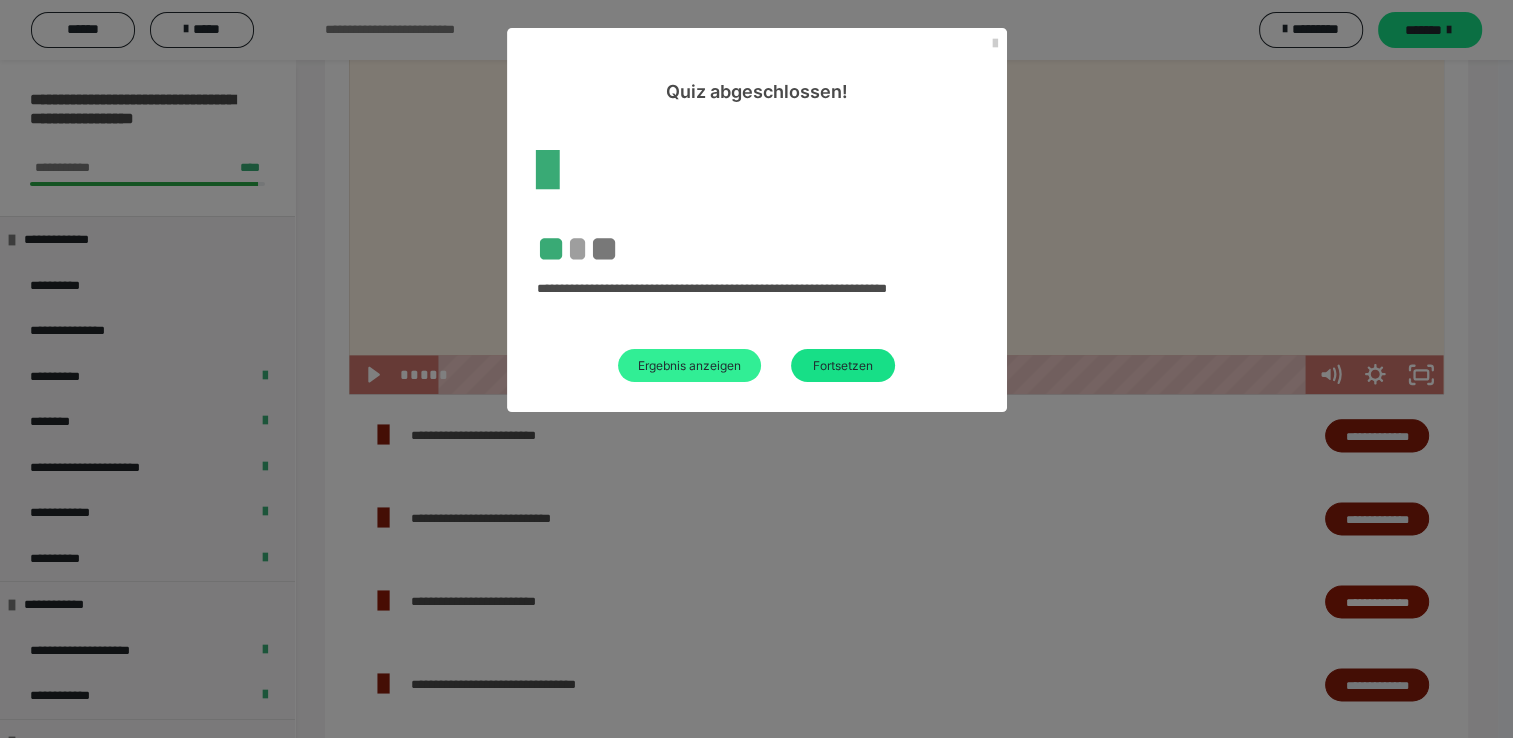 click on "Ergebnis anzeigen" at bounding box center [689, 365] 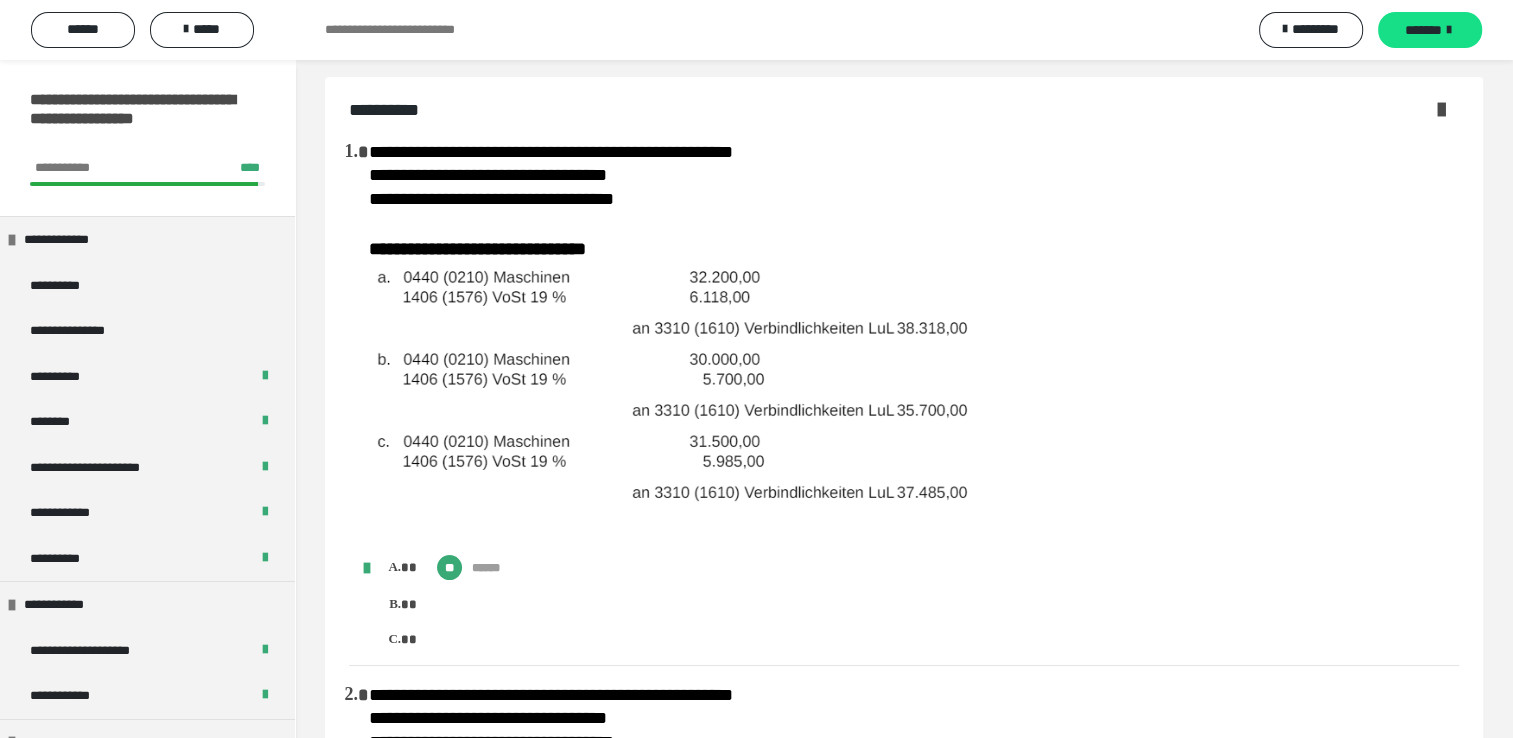 scroll, scrollTop: 0, scrollLeft: 0, axis: both 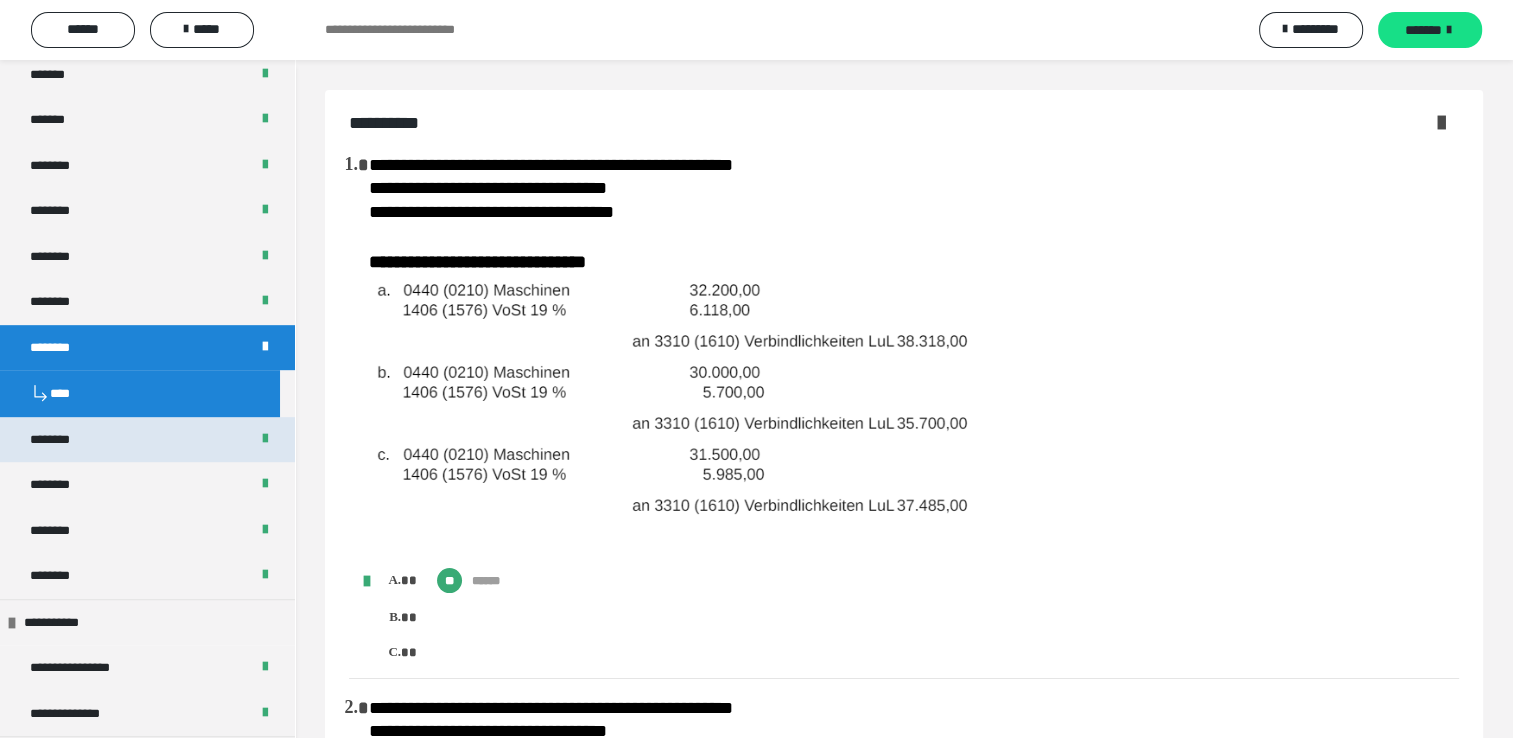 click on "********" at bounding box center [147, 440] 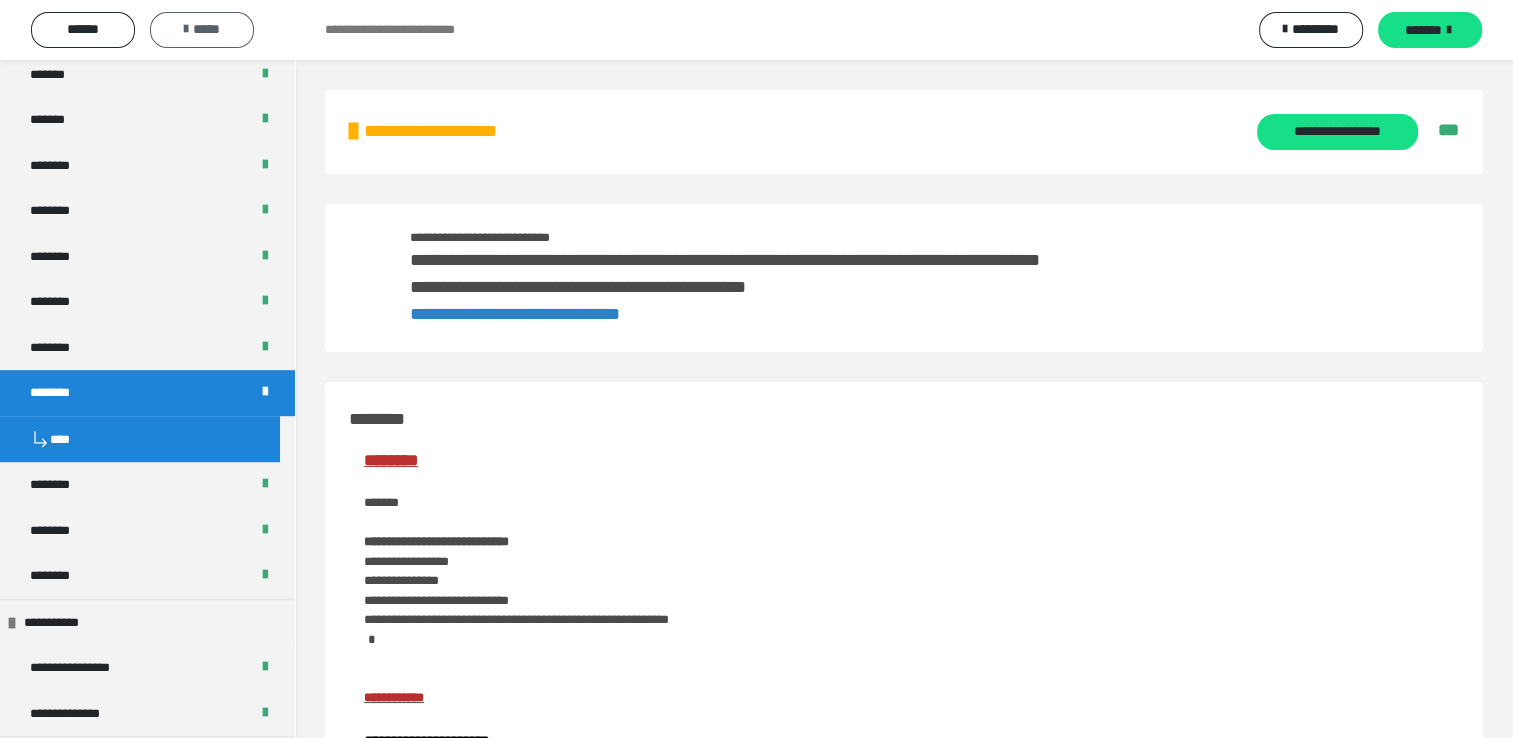 click on "*****" at bounding box center [202, 29] 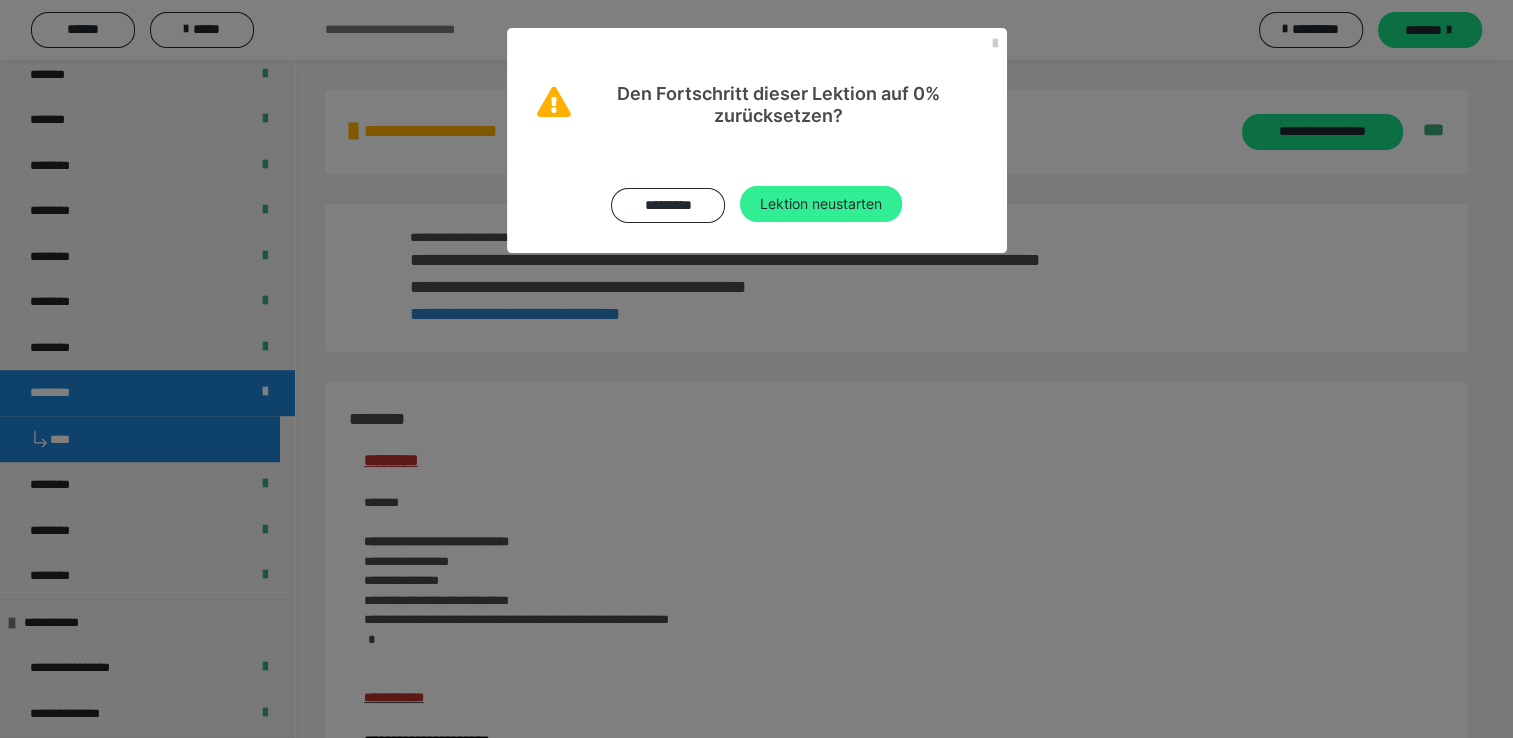 click on "Lektion neustarten" at bounding box center (821, 204) 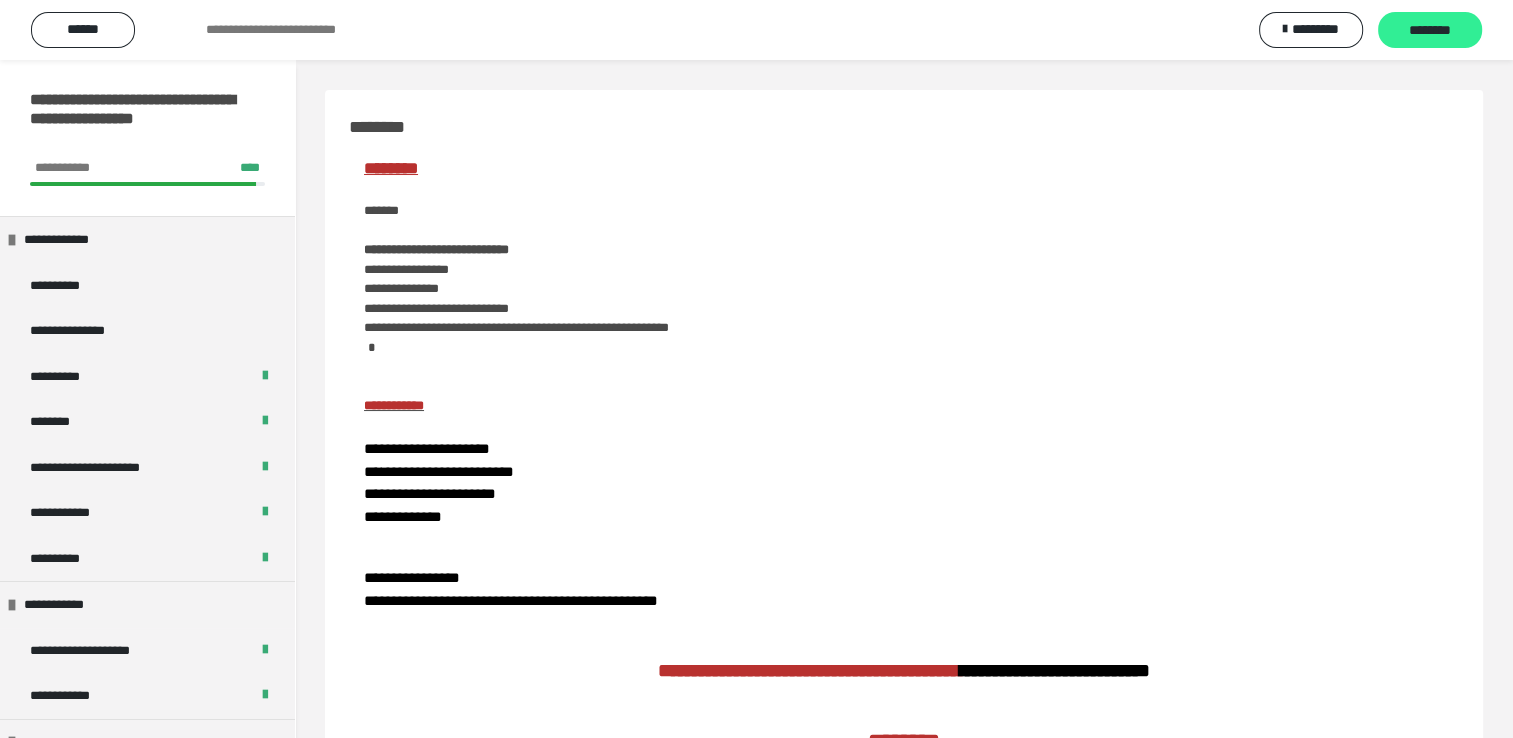 click on "********" at bounding box center [1430, 31] 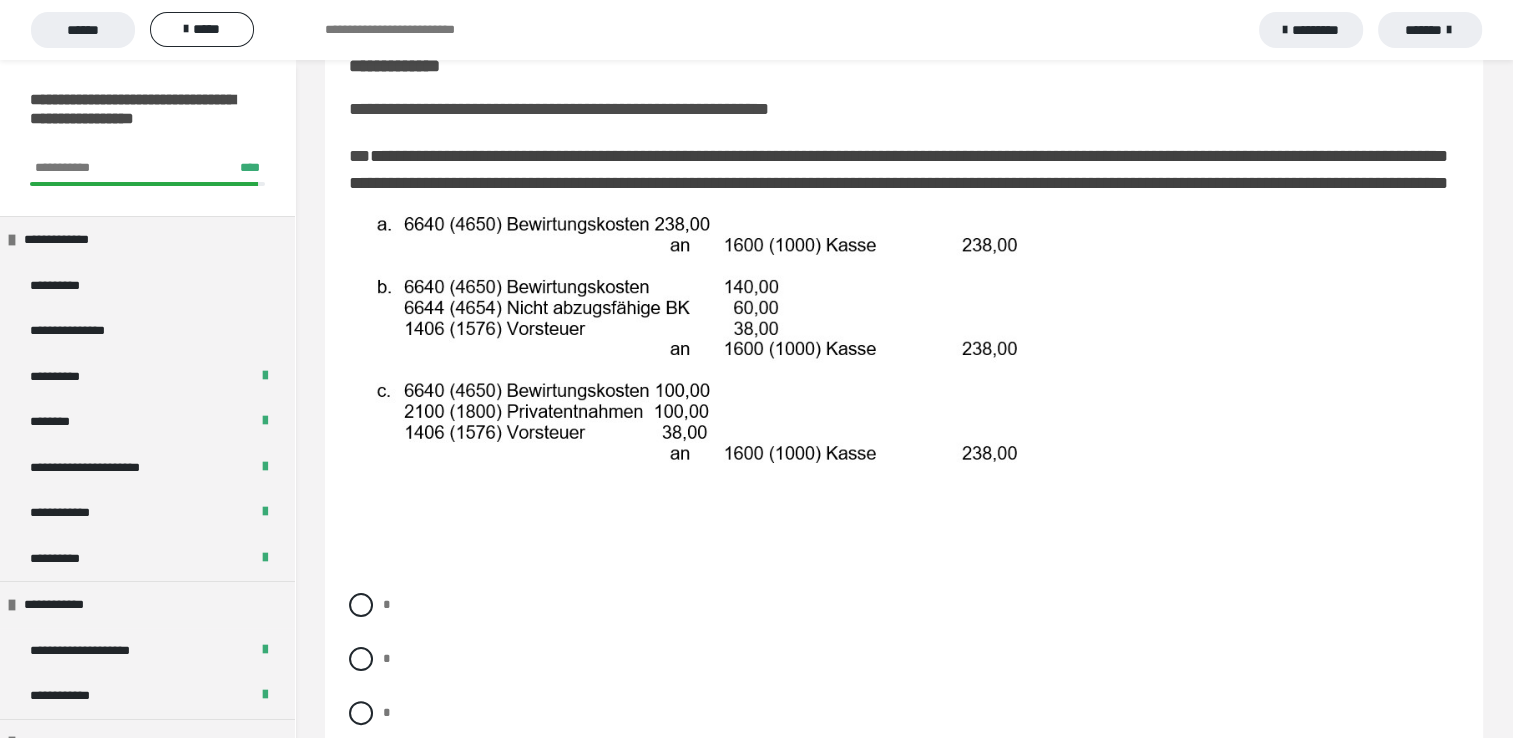scroll, scrollTop: 280, scrollLeft: 0, axis: vertical 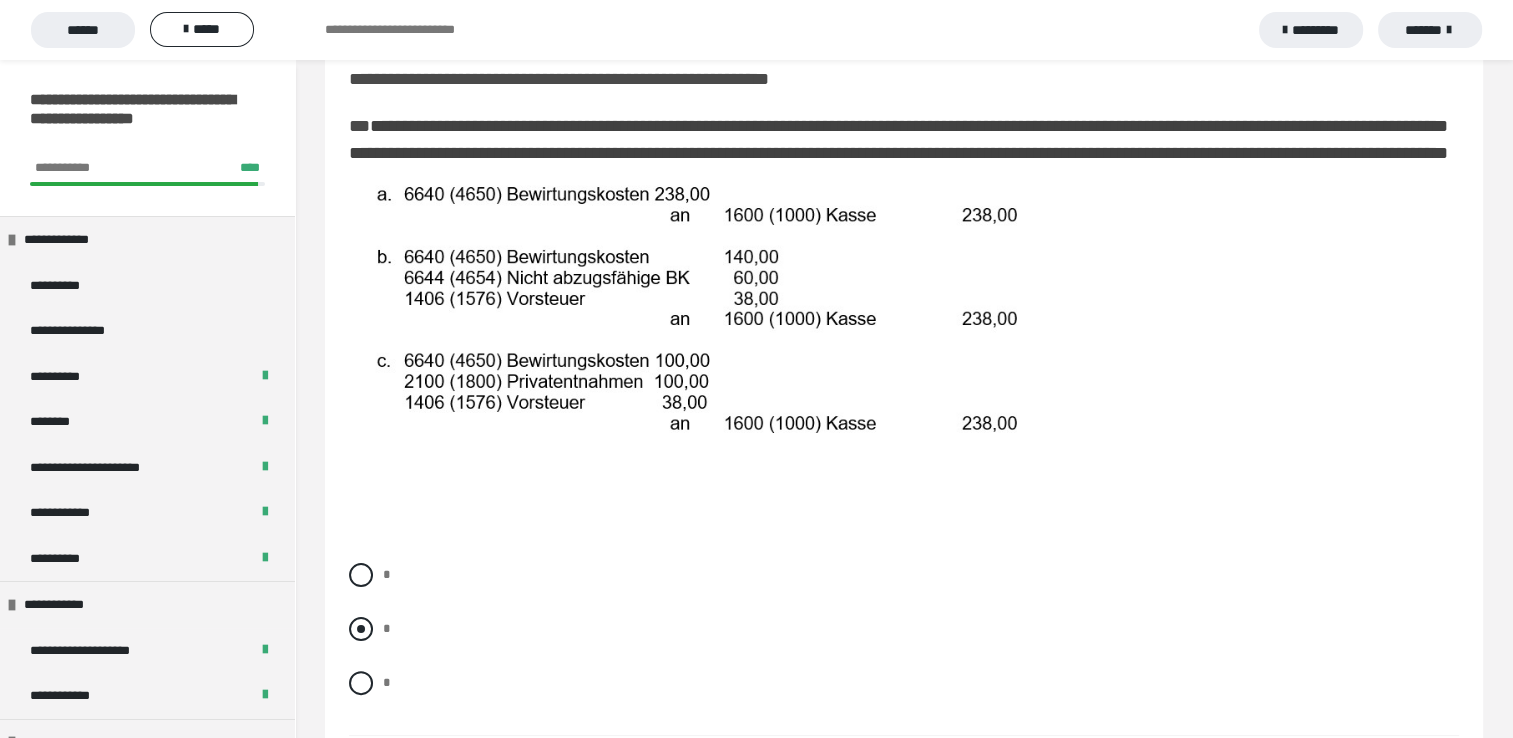 click at bounding box center [361, 629] 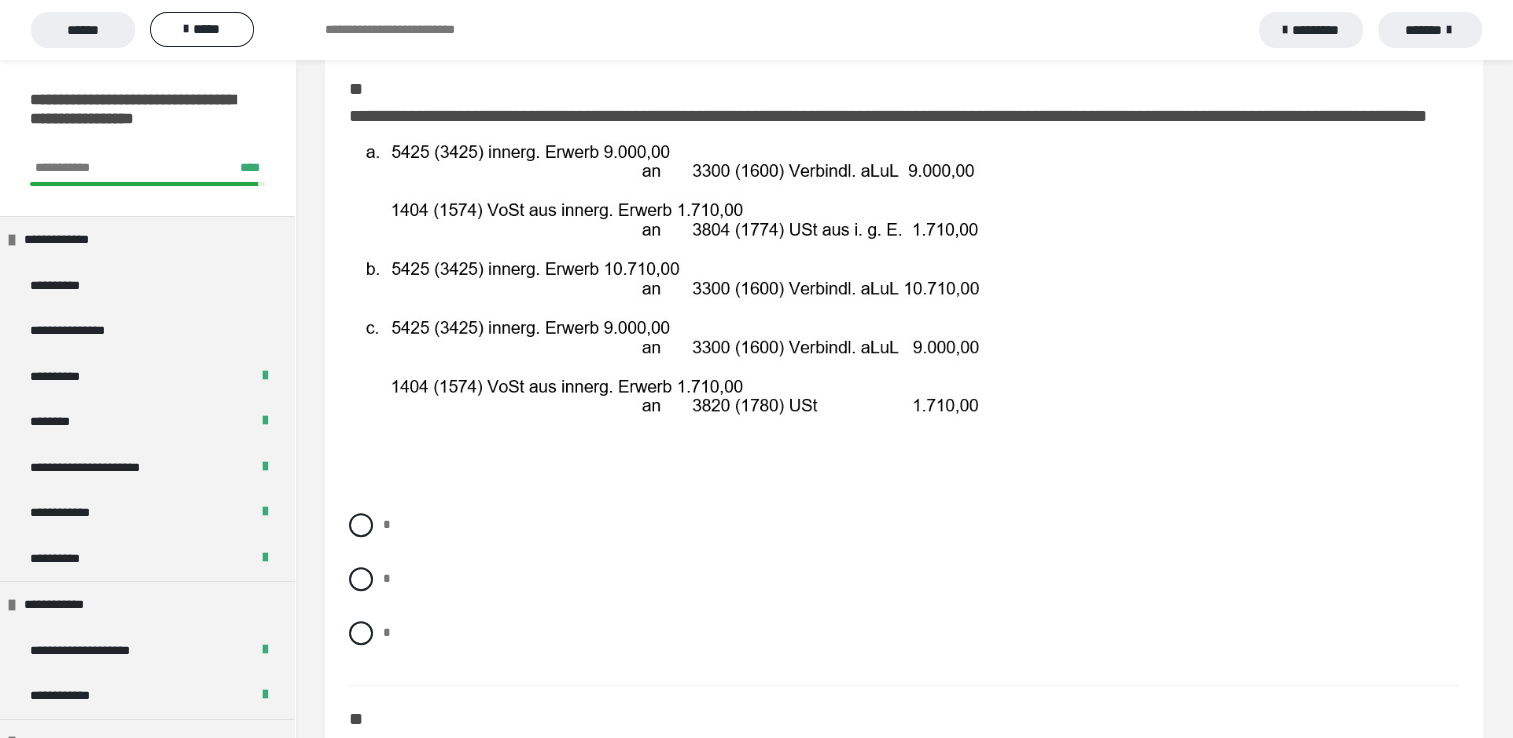scroll, scrollTop: 1000, scrollLeft: 0, axis: vertical 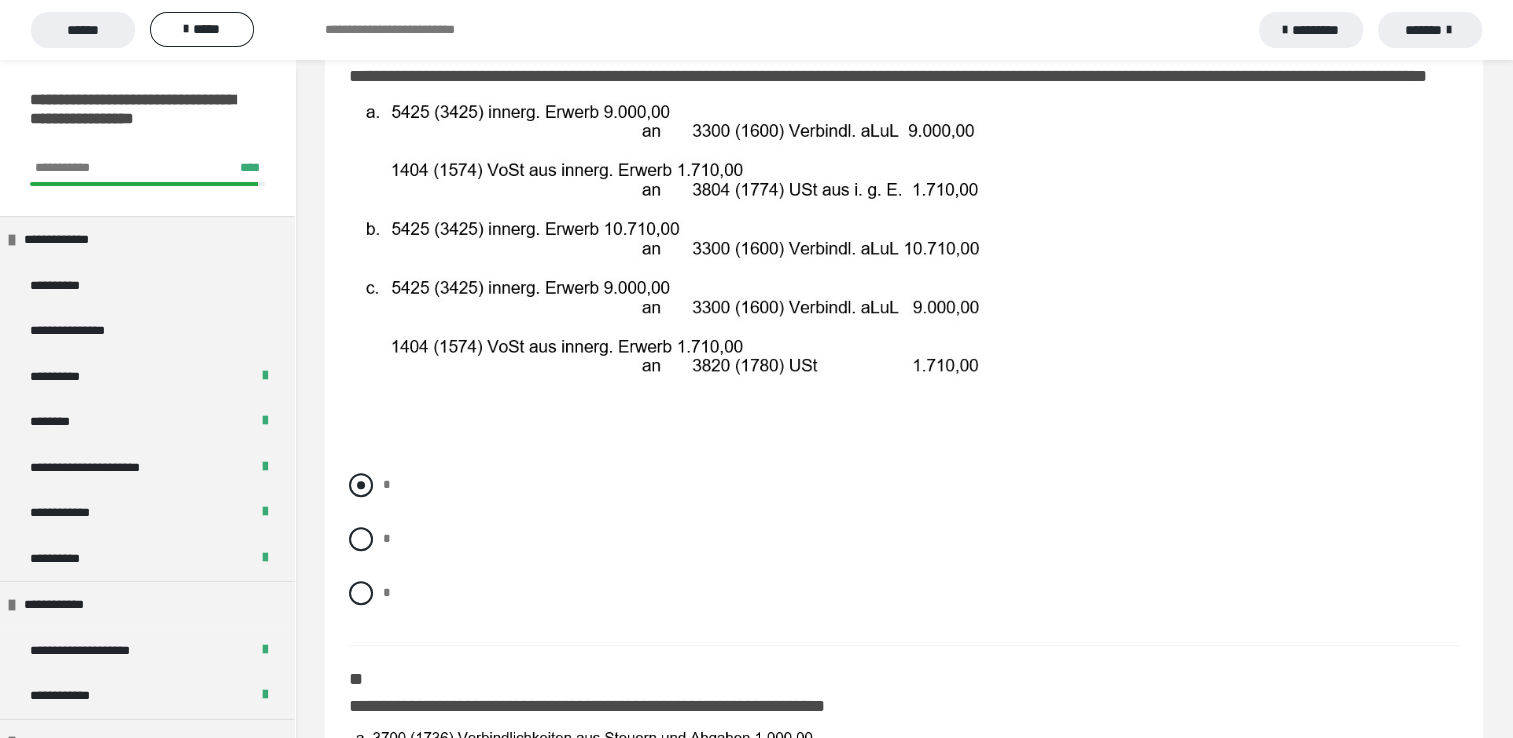 click at bounding box center [361, 485] 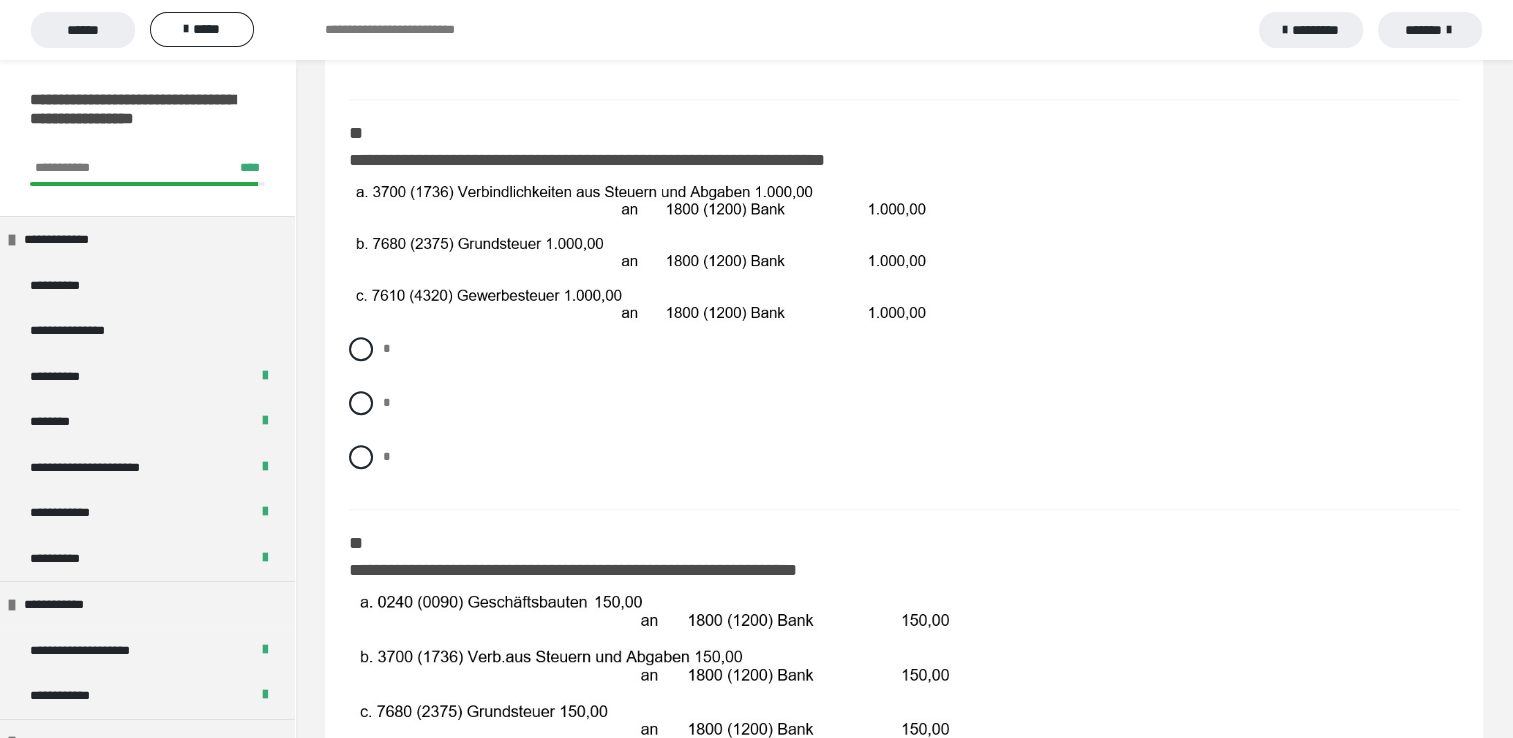 scroll, scrollTop: 1586, scrollLeft: 0, axis: vertical 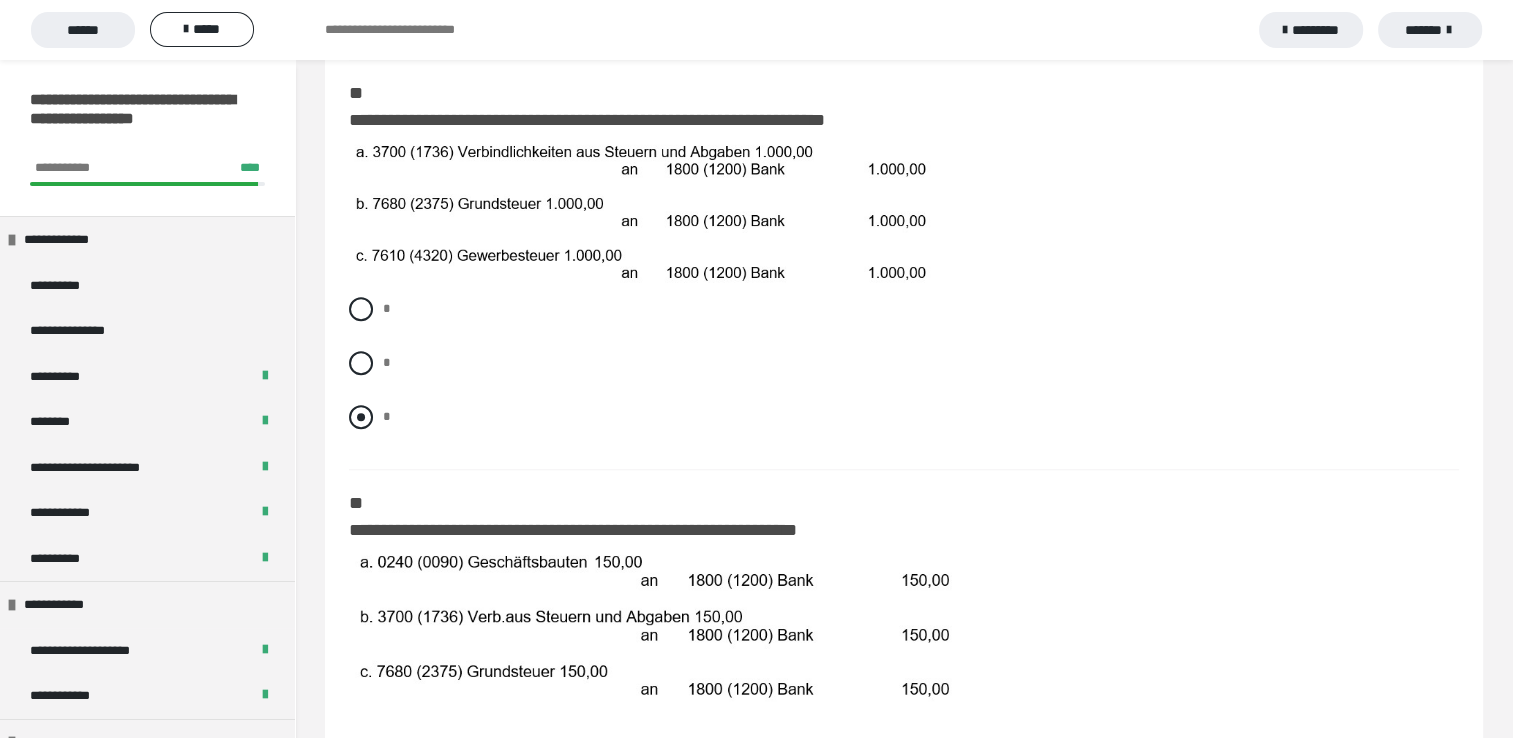 click at bounding box center [361, 417] 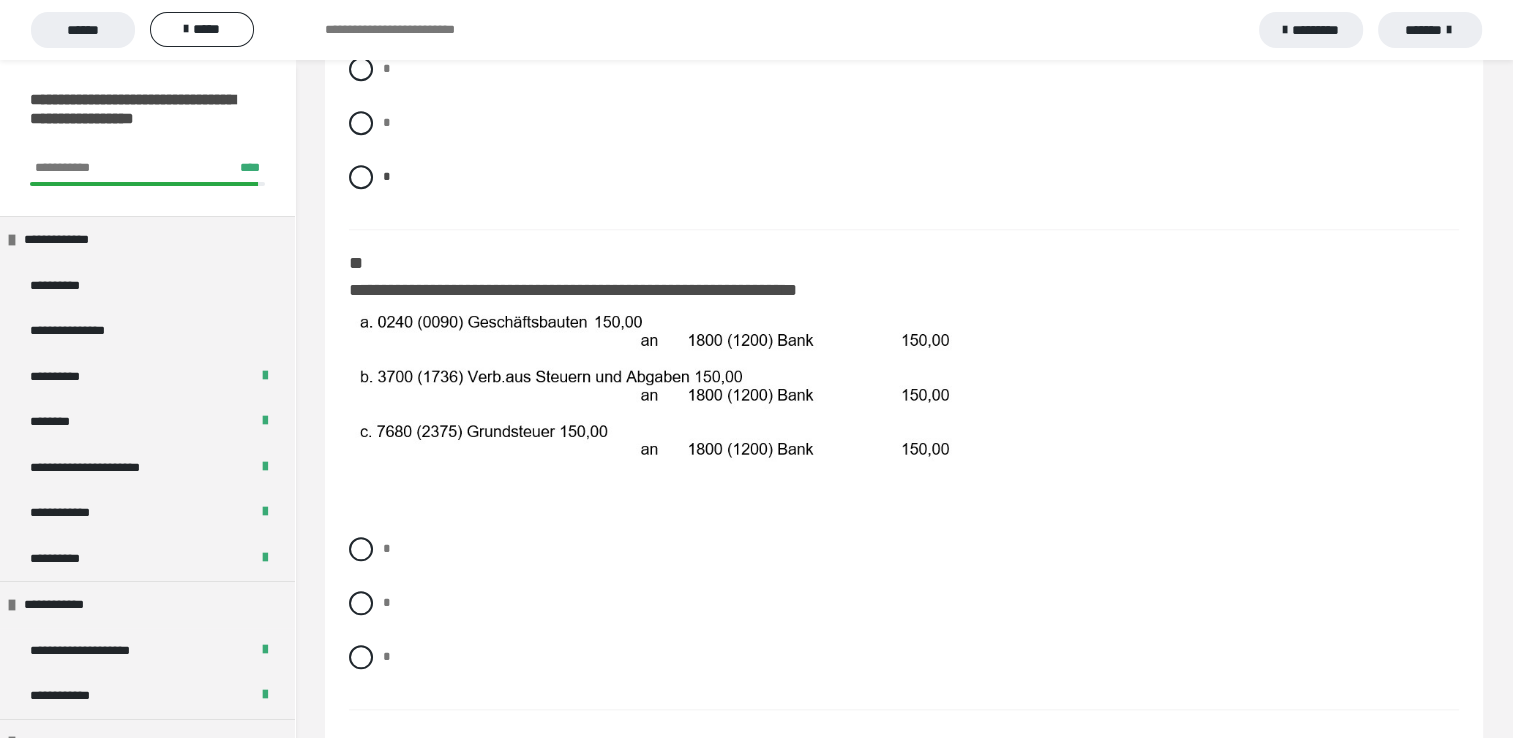 scroll, scrollTop: 1924, scrollLeft: 0, axis: vertical 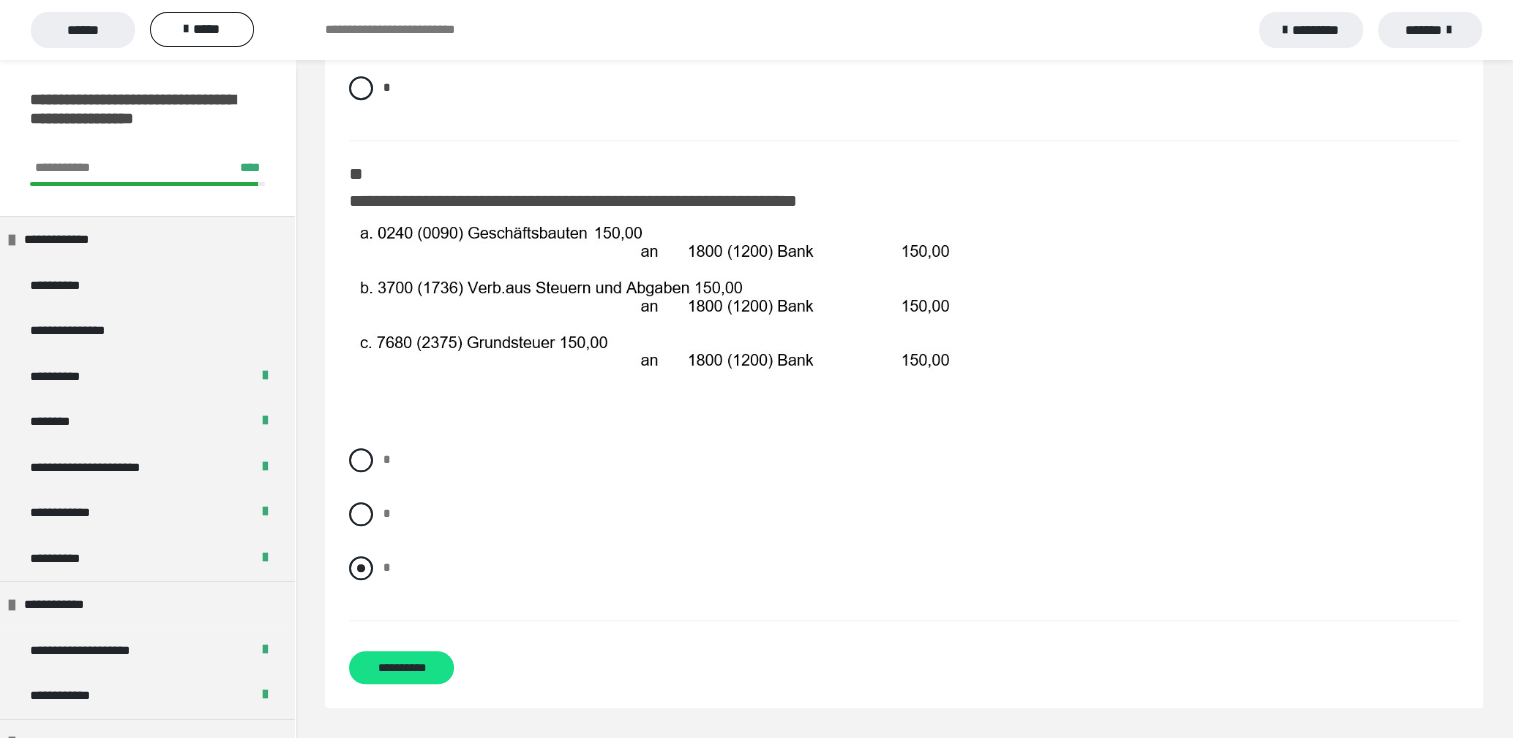 click at bounding box center [361, 568] 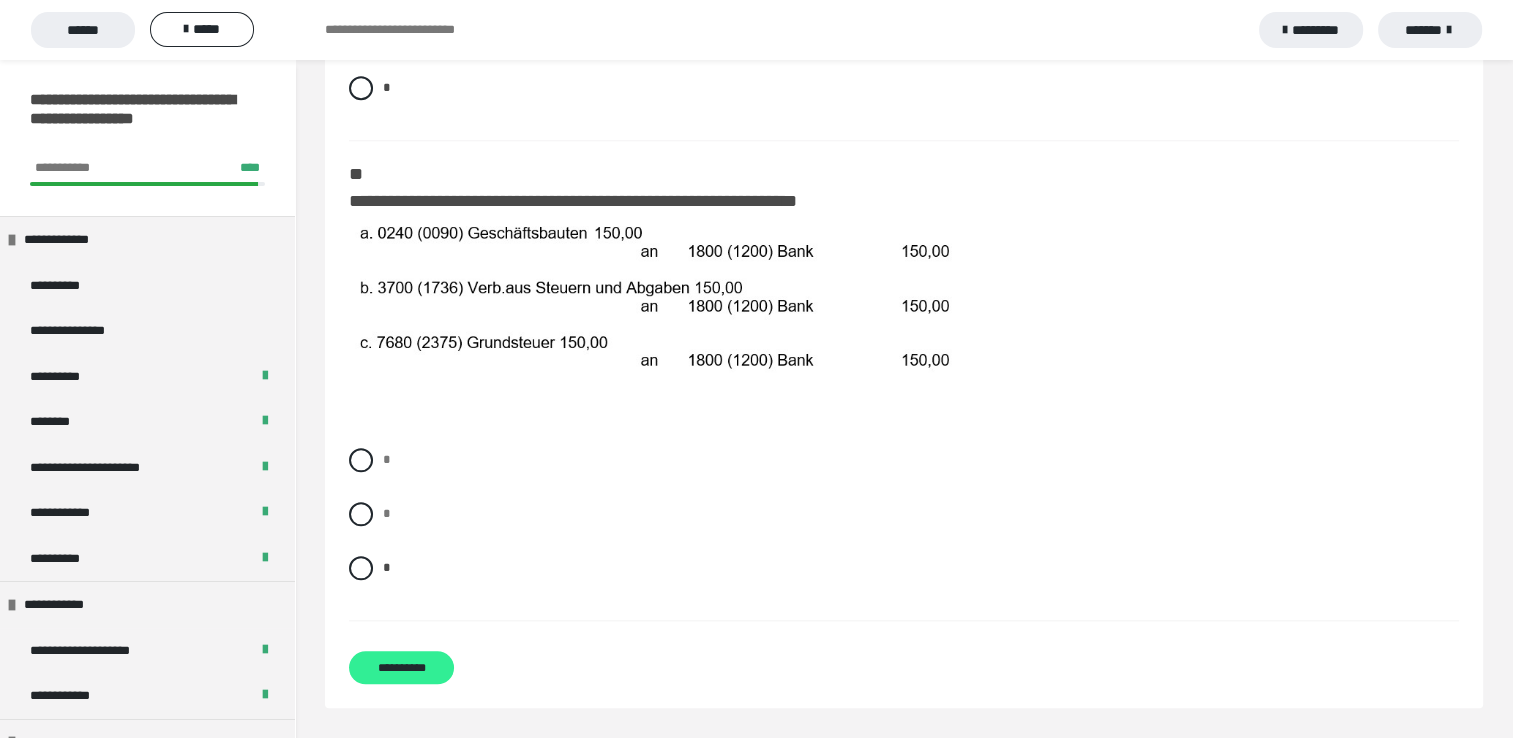 click on "**********" at bounding box center [401, 667] 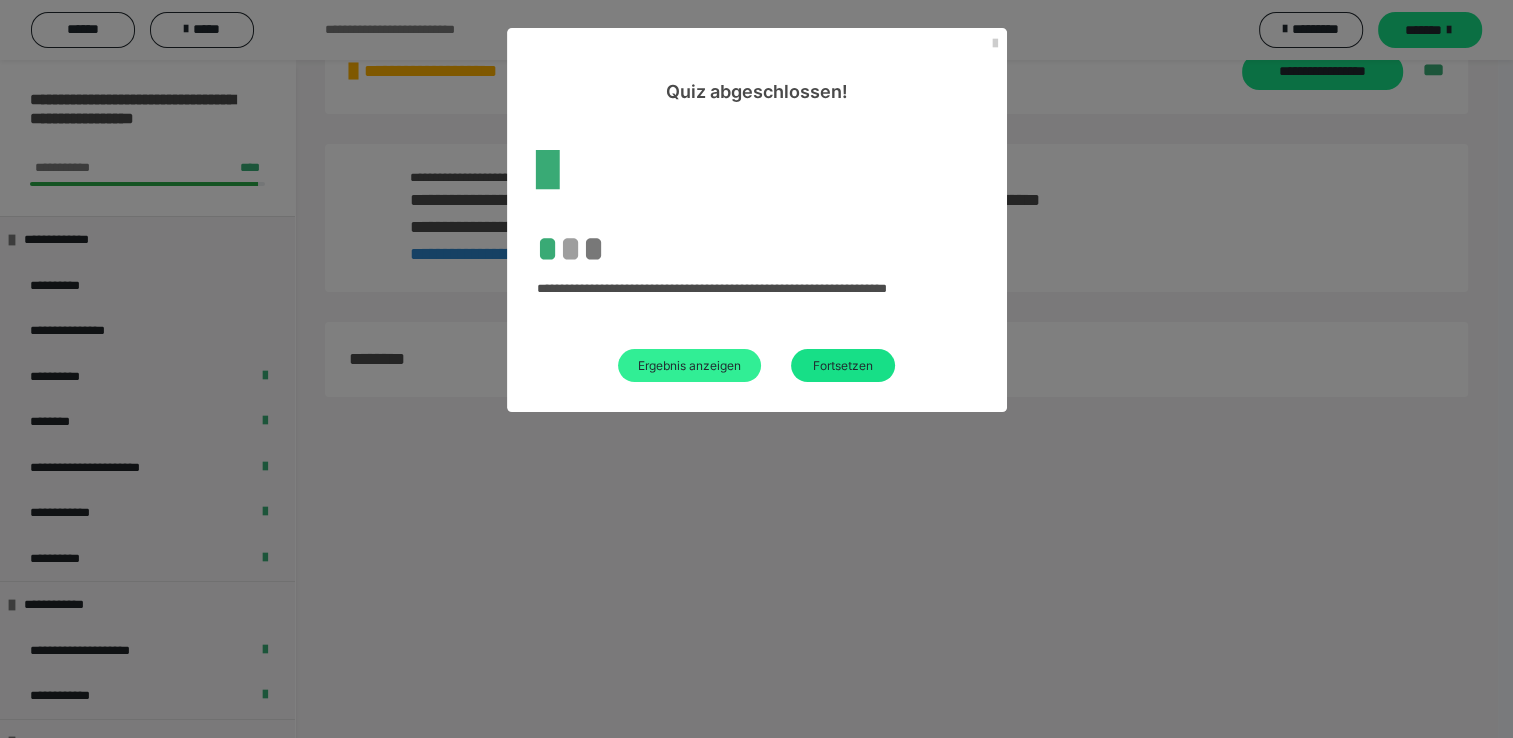scroll, scrollTop: 1924, scrollLeft: 0, axis: vertical 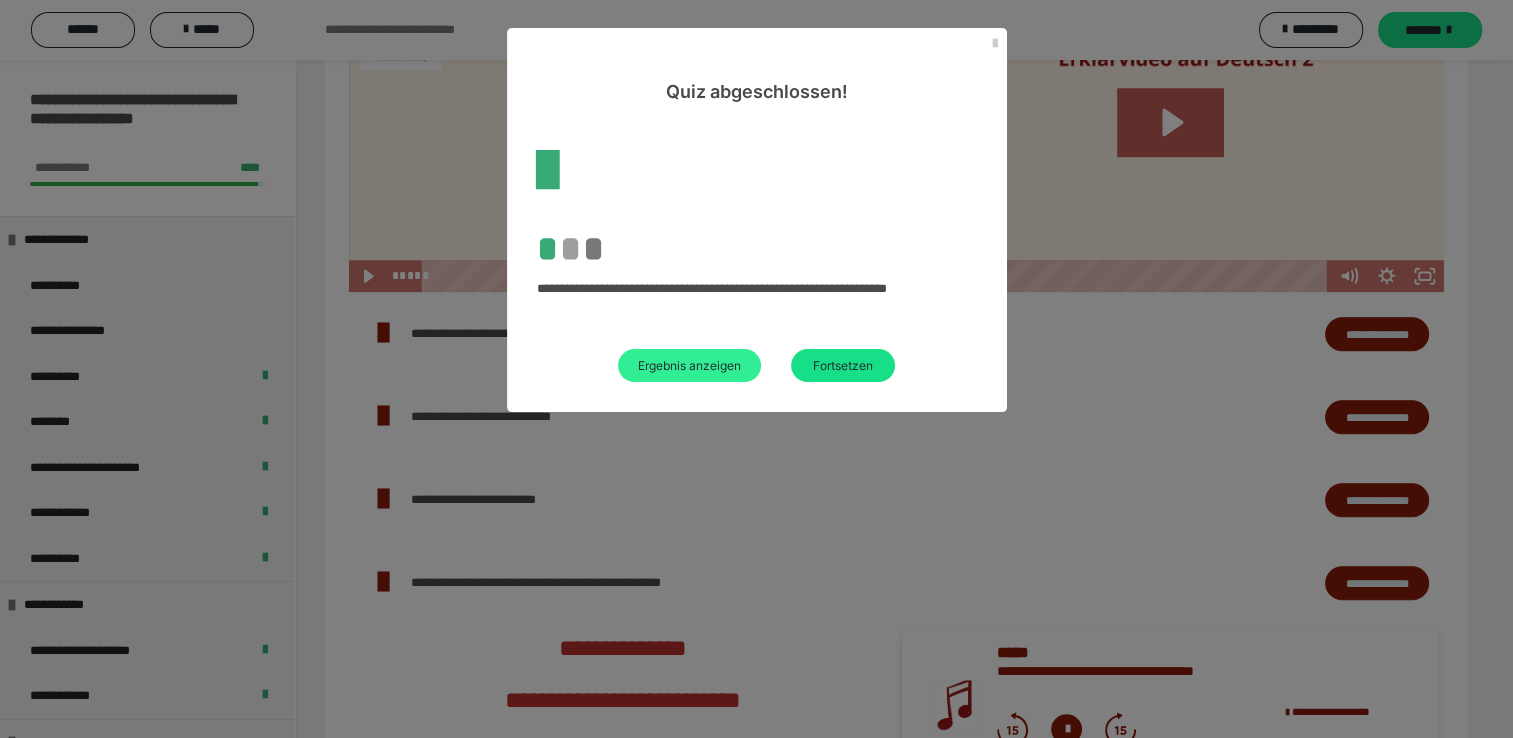 click on "Ergebnis anzeigen" at bounding box center (689, 365) 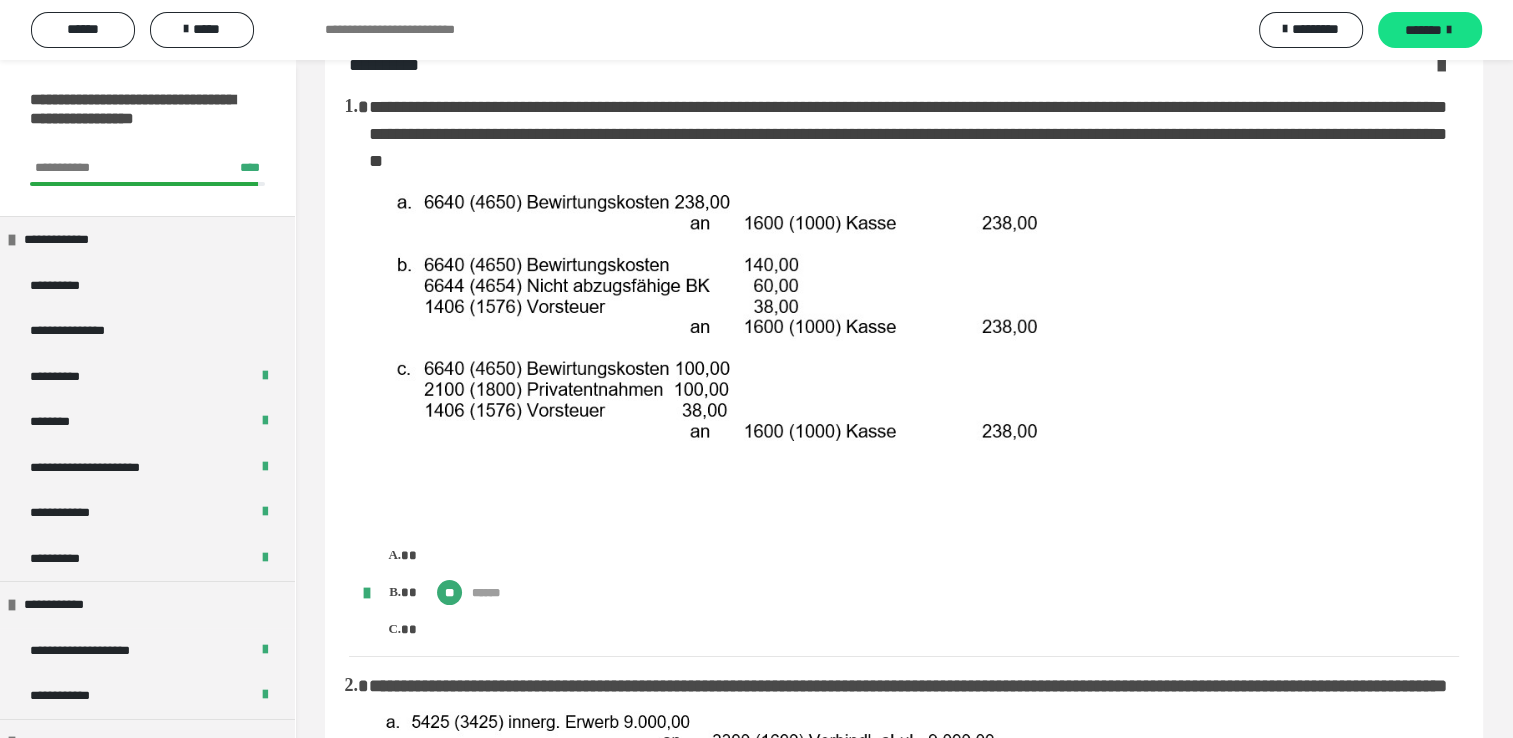 scroll, scrollTop: 0, scrollLeft: 0, axis: both 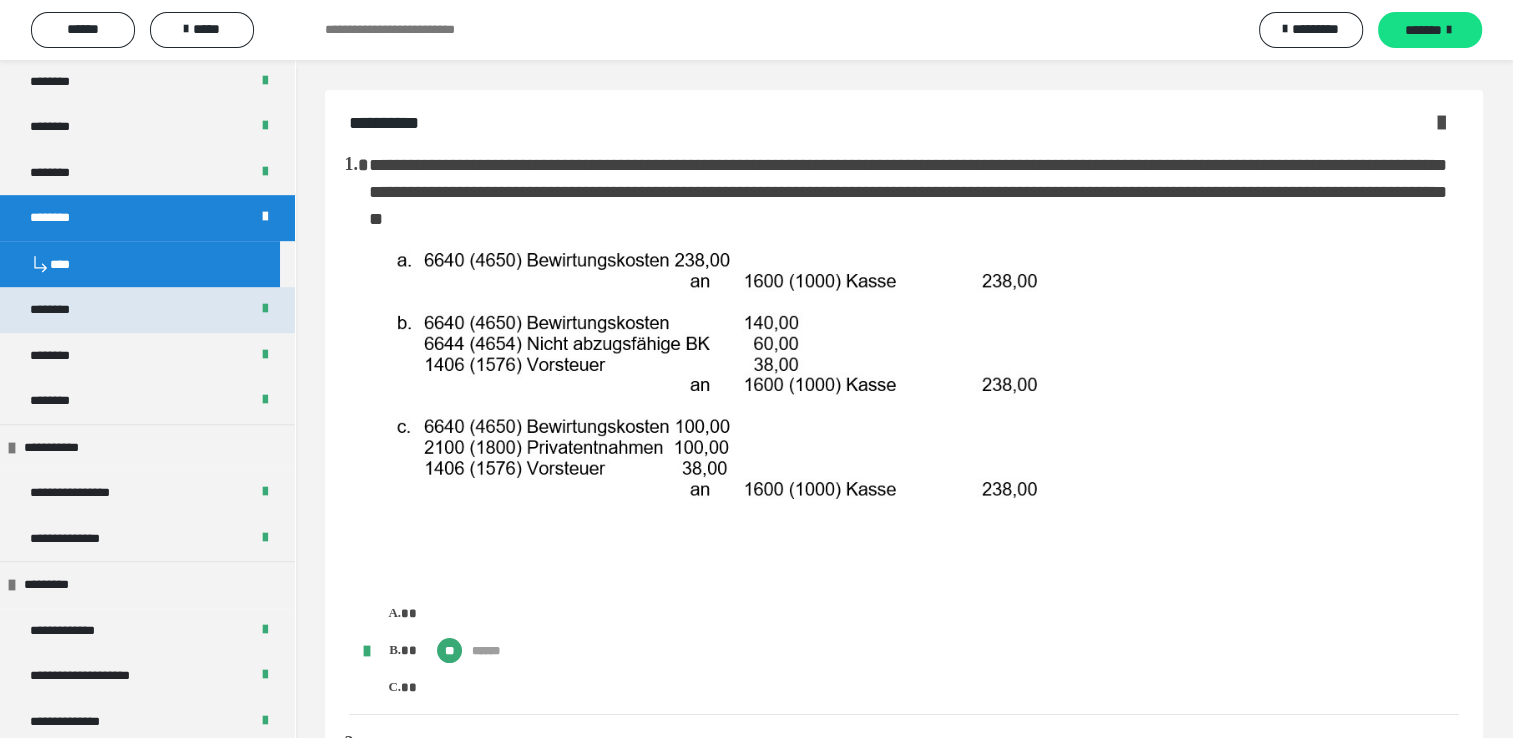 click on "********" at bounding box center [61, 310] 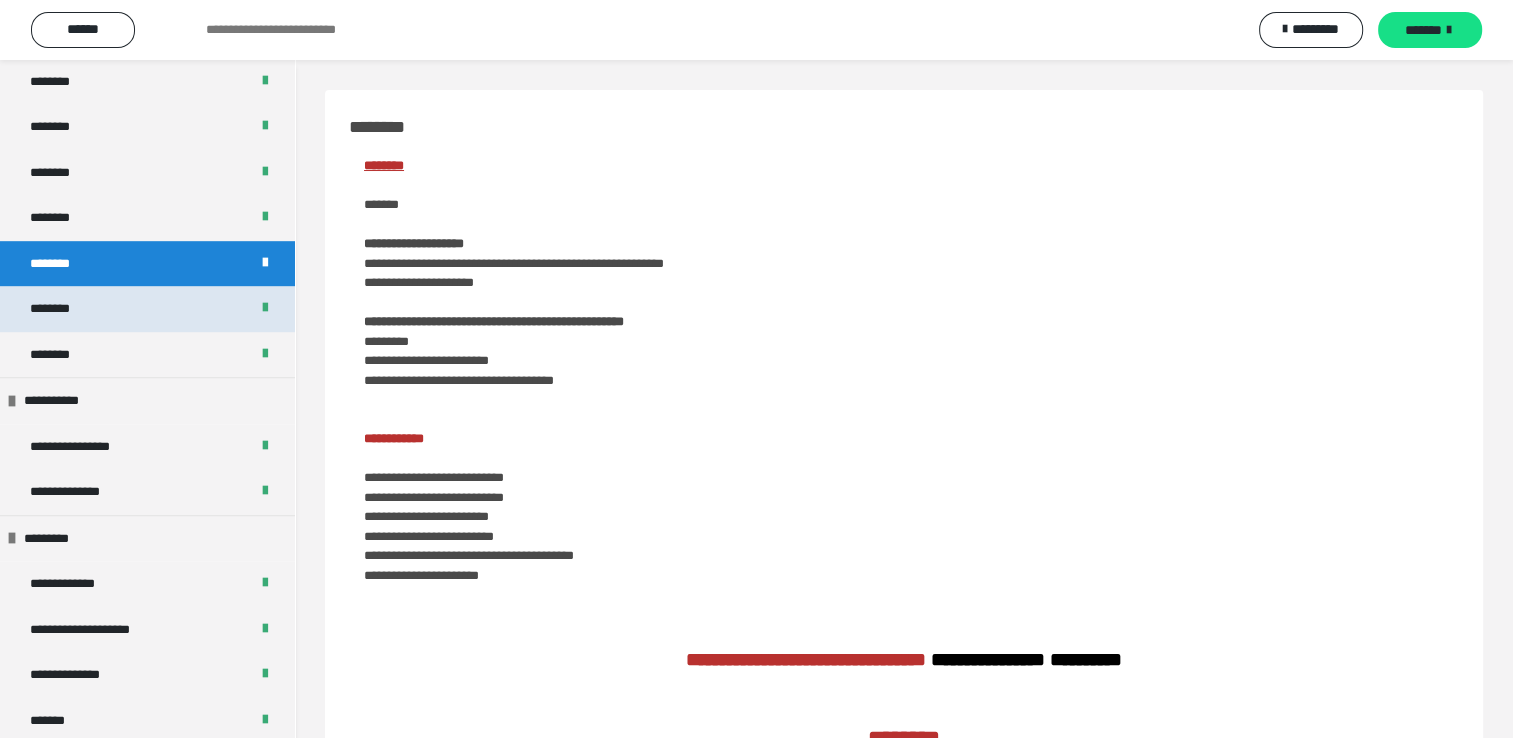 click on "********" at bounding box center (147, 309) 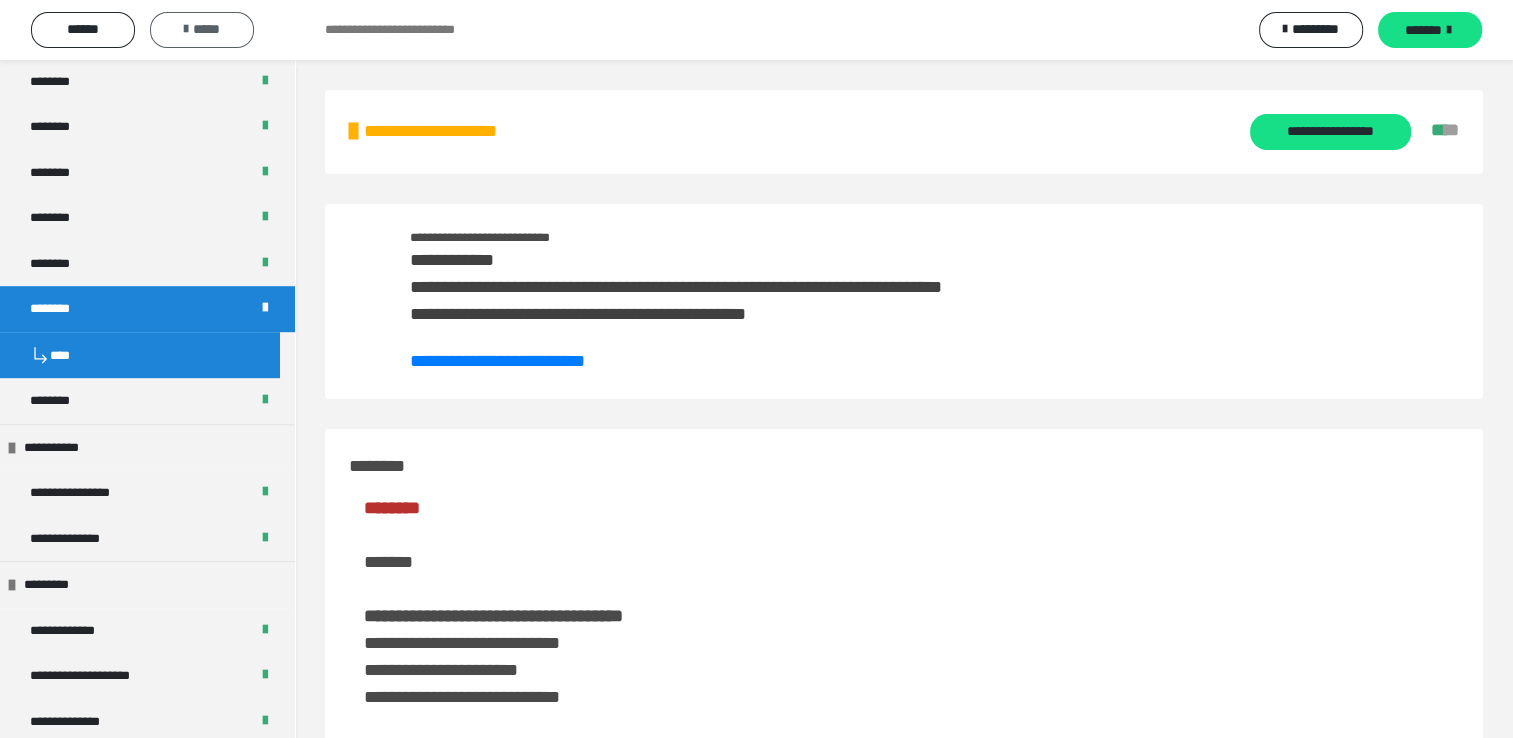 click on "*****" at bounding box center (202, 29) 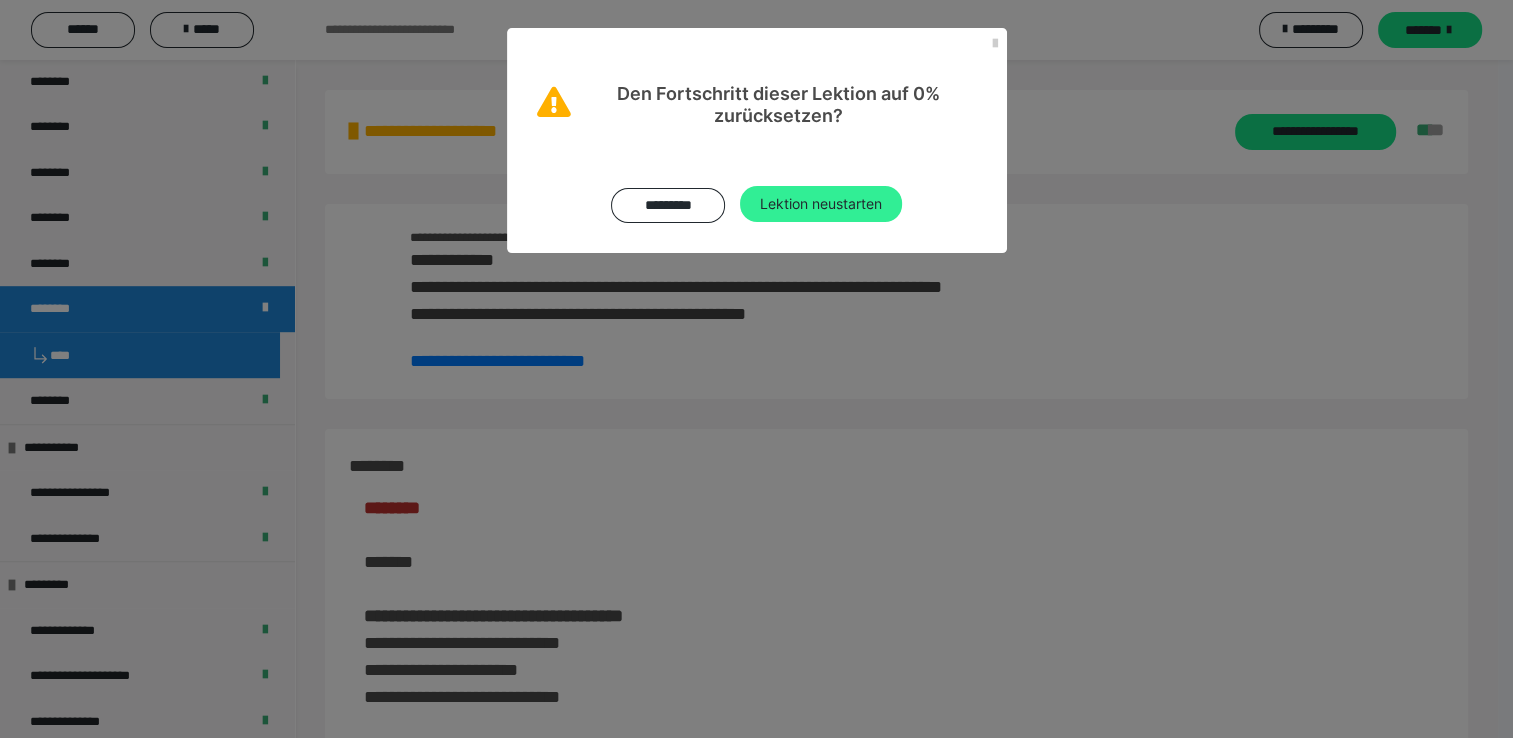click on "Lektion neustarten" at bounding box center (821, 204) 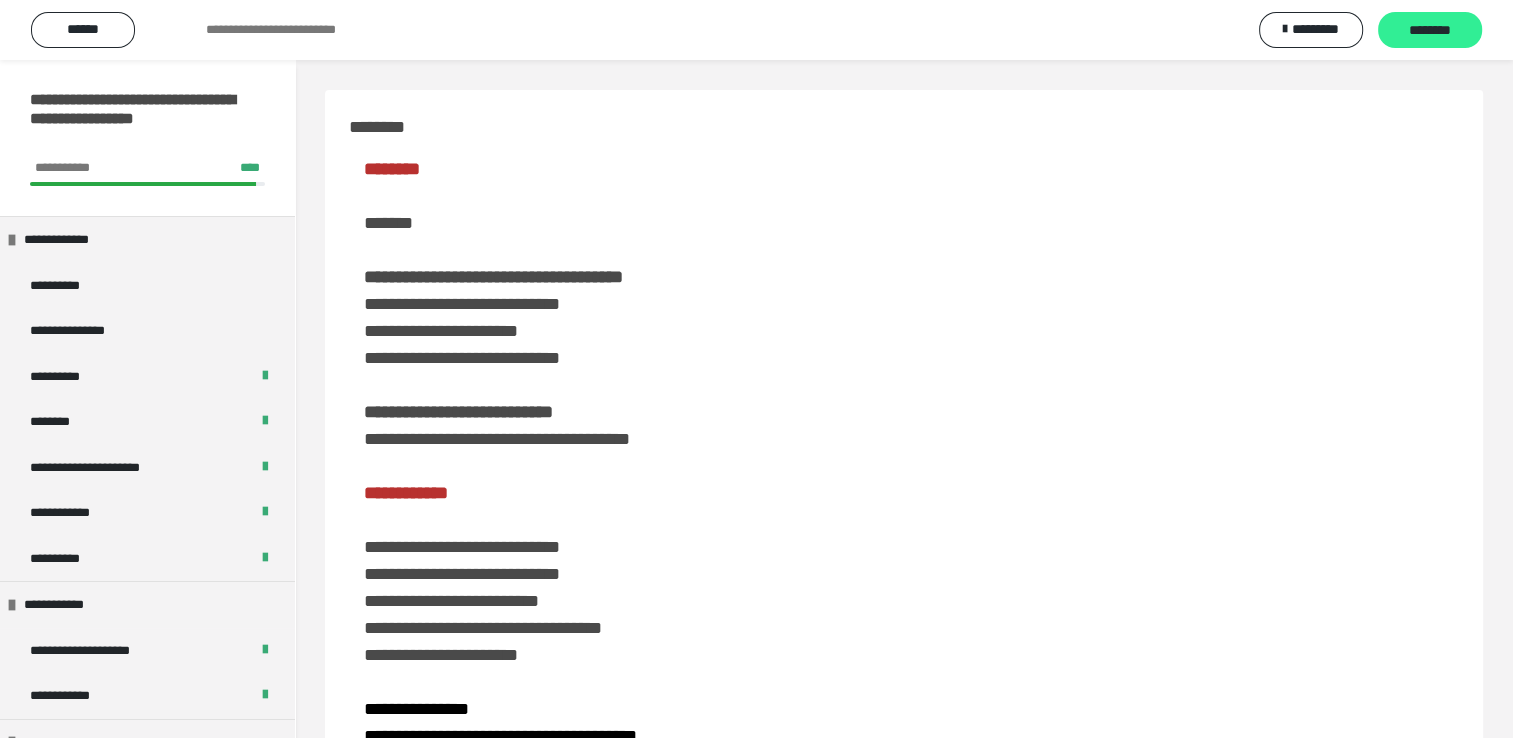 click on "********" at bounding box center [1430, 31] 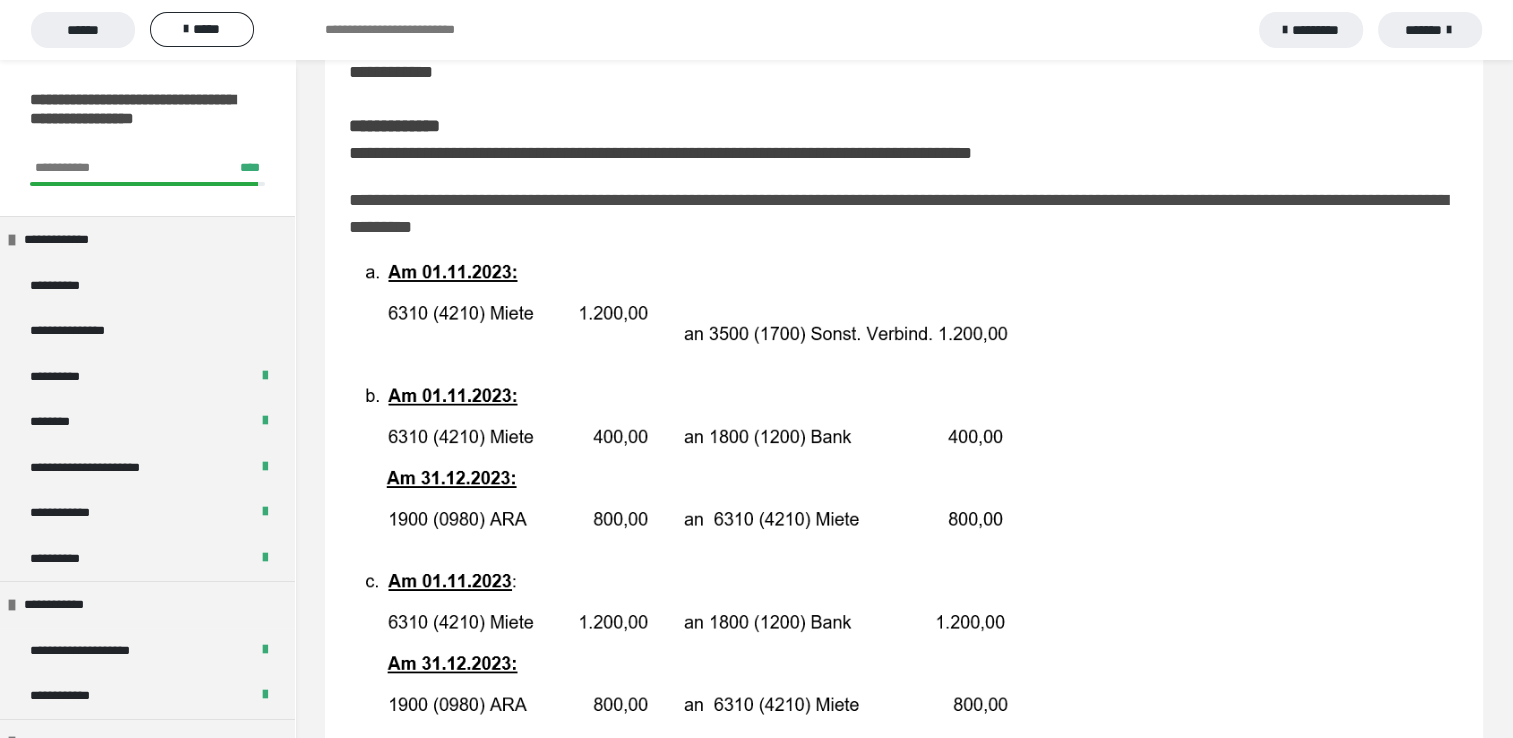 scroll, scrollTop: 200, scrollLeft: 0, axis: vertical 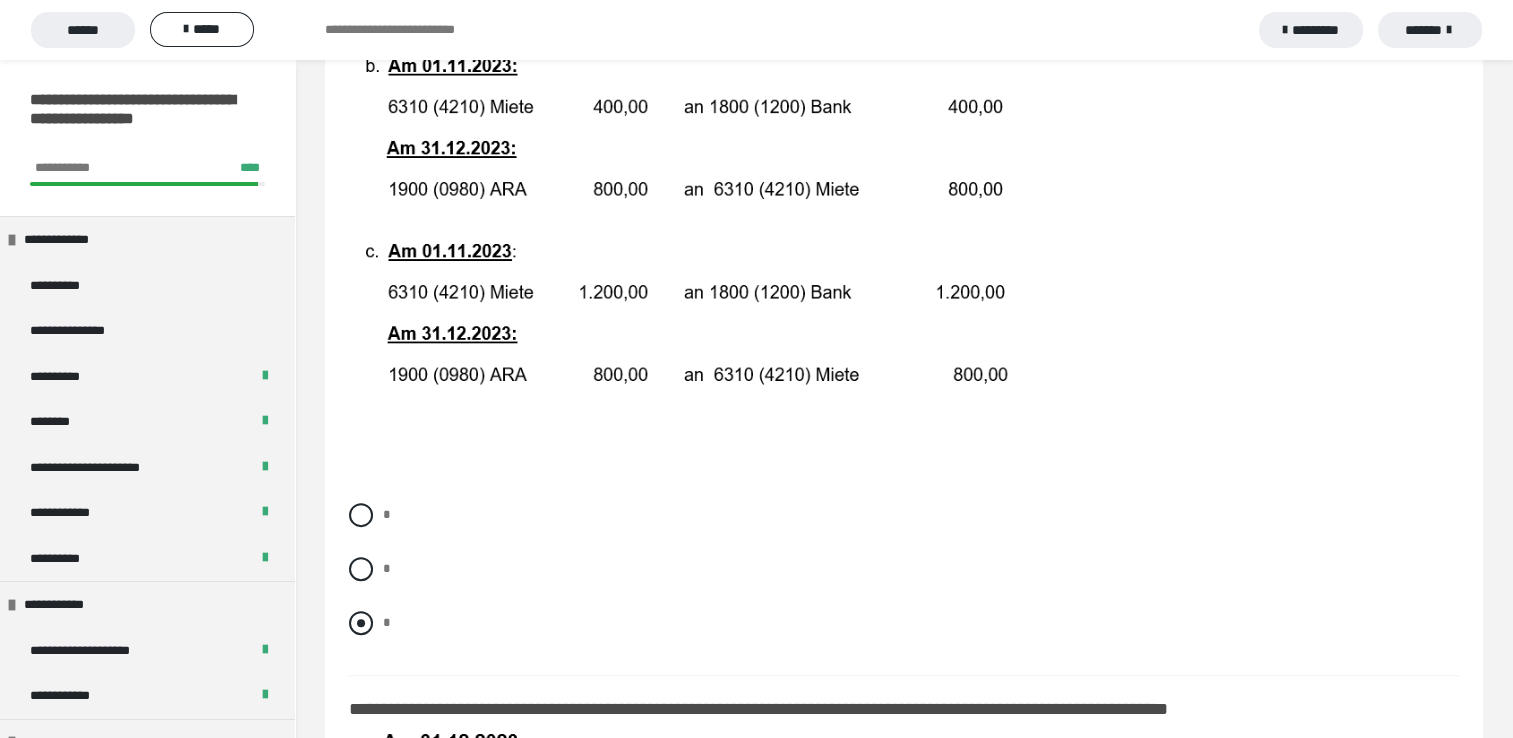 click at bounding box center (361, 623) 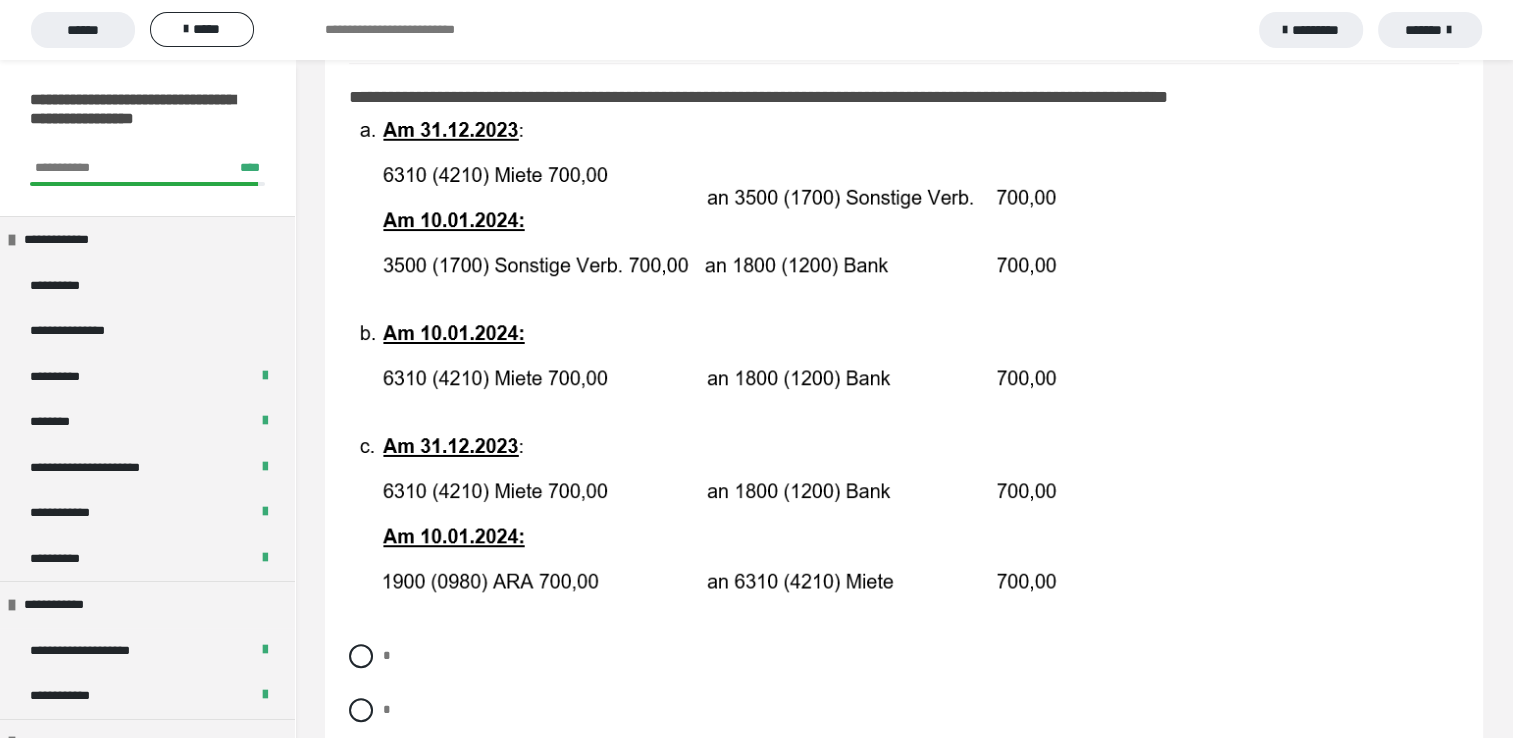 scroll, scrollTop: 1133, scrollLeft: 0, axis: vertical 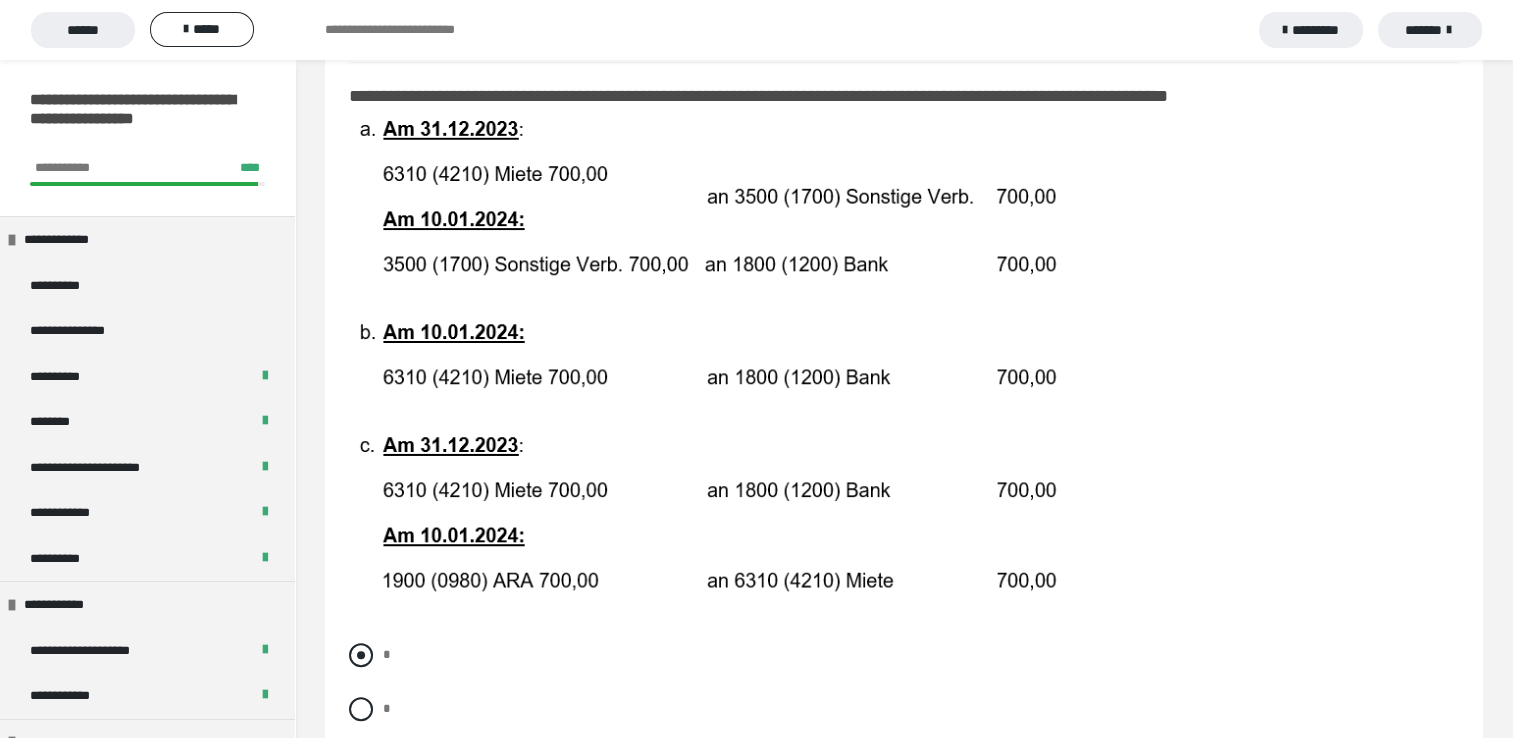 click at bounding box center [361, 655] 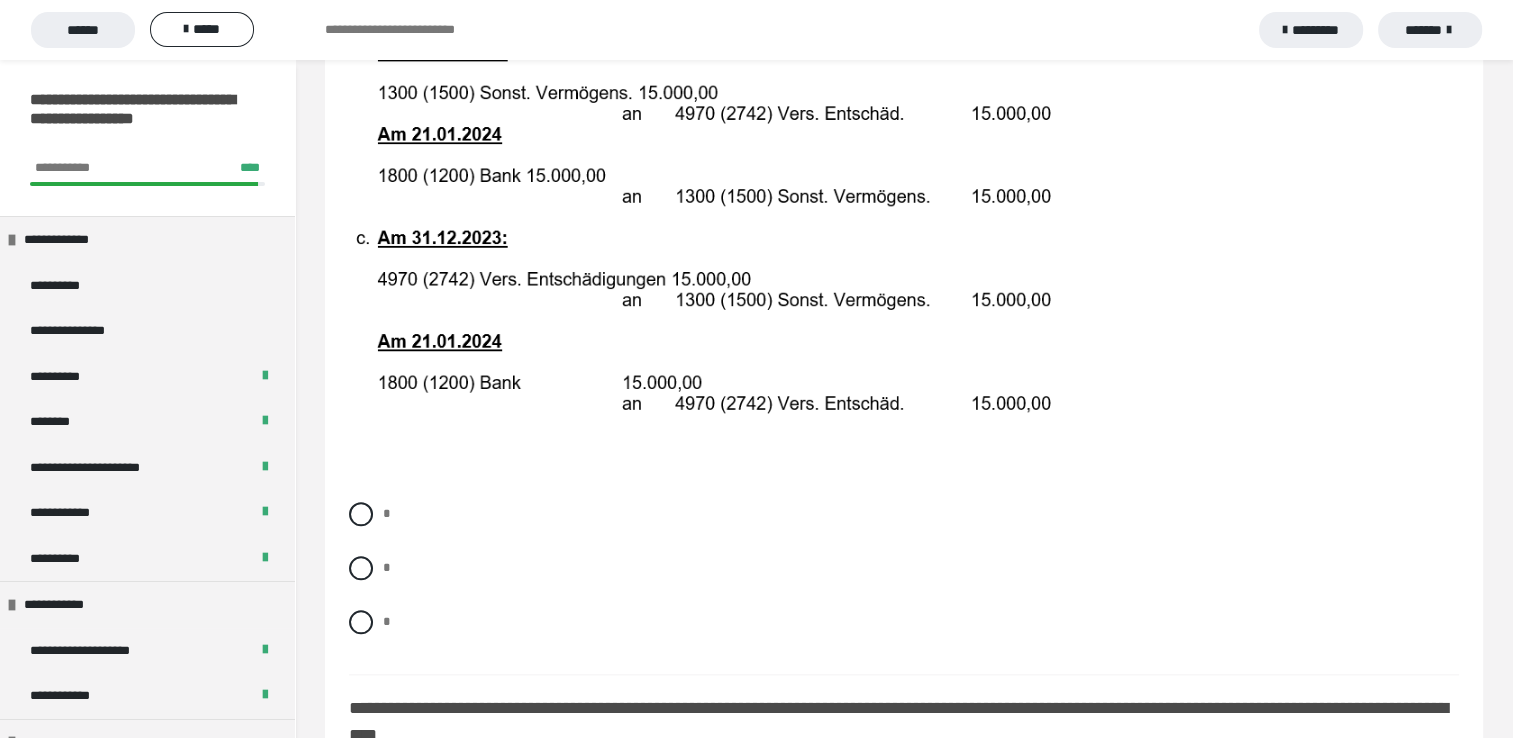 scroll, scrollTop: 2200, scrollLeft: 0, axis: vertical 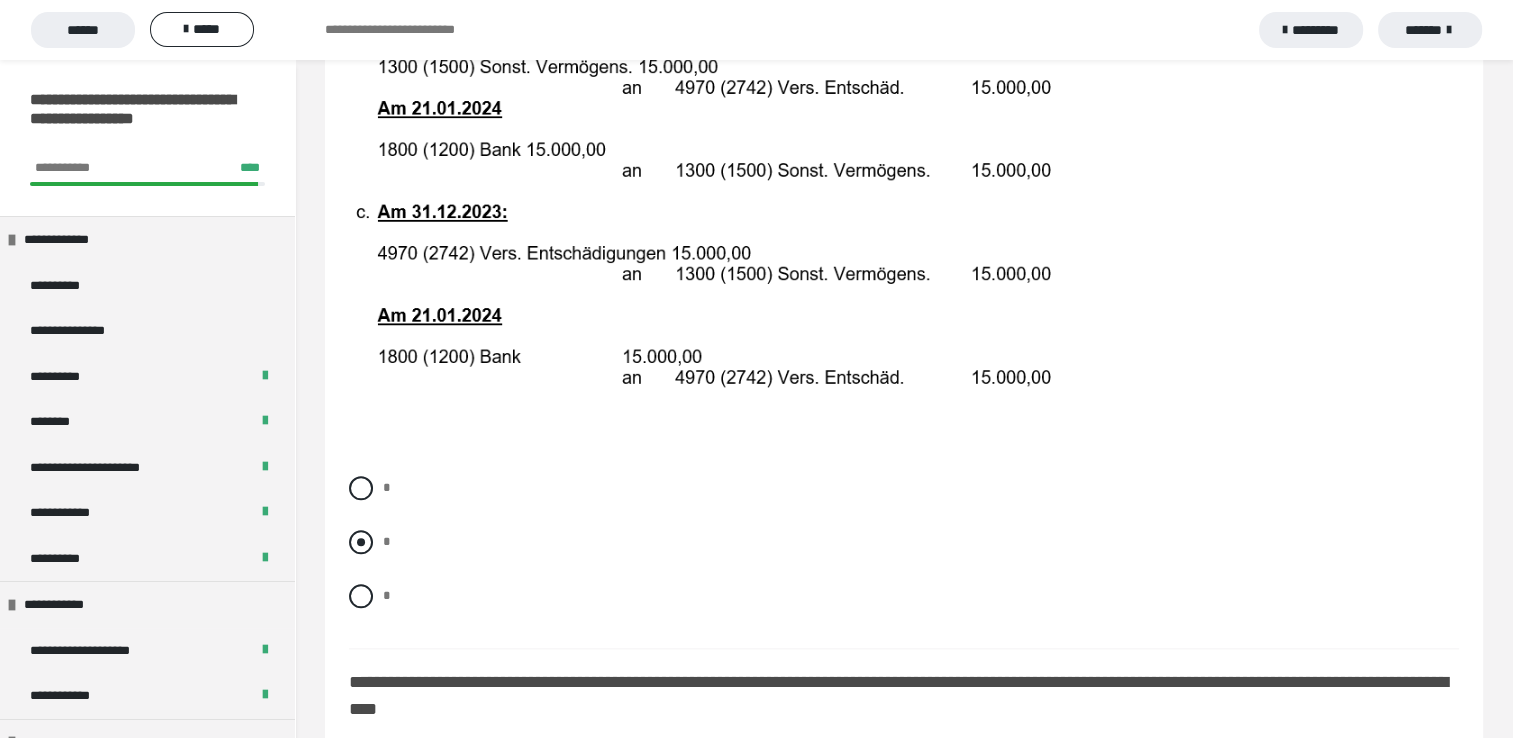 click at bounding box center [361, 542] 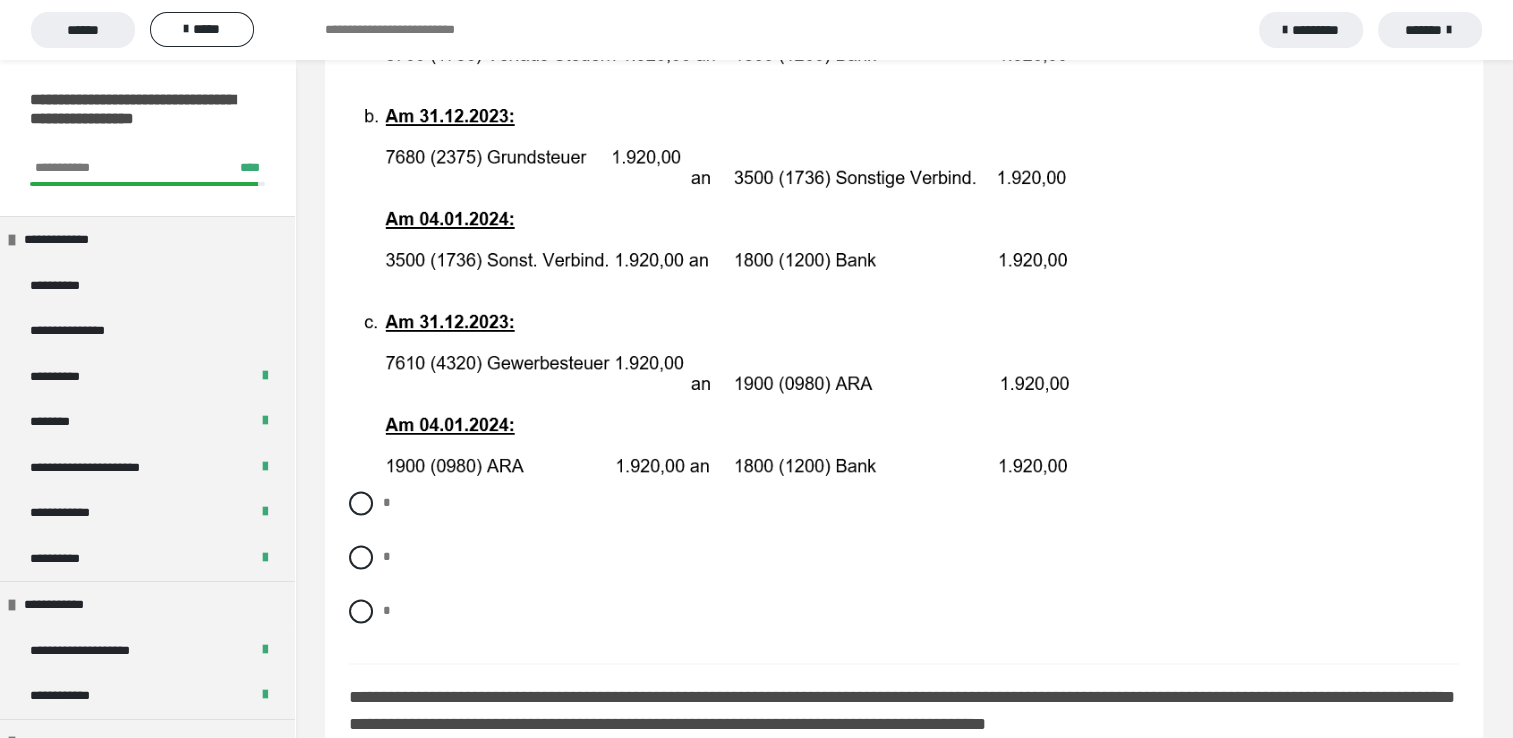 scroll, scrollTop: 3066, scrollLeft: 0, axis: vertical 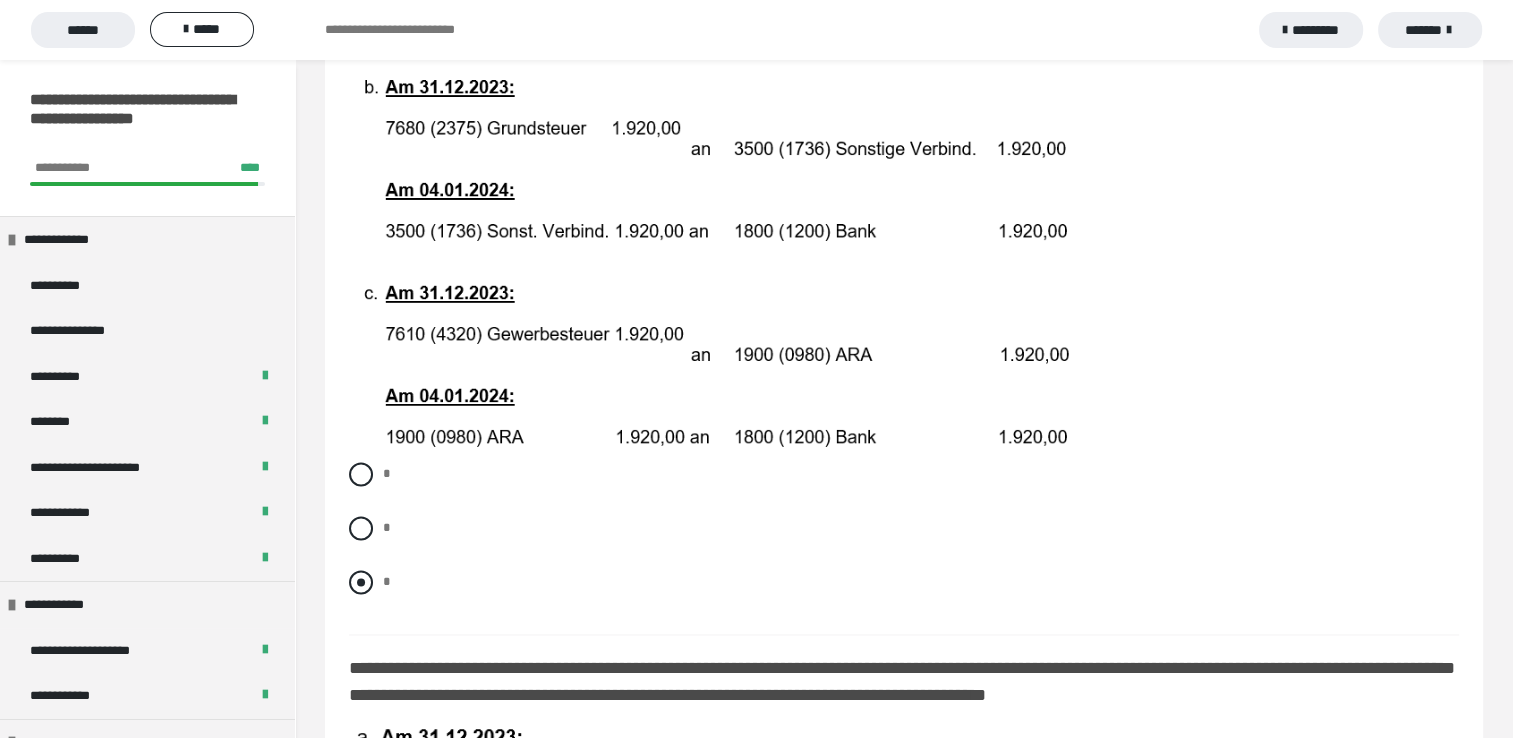 click at bounding box center [361, 582] 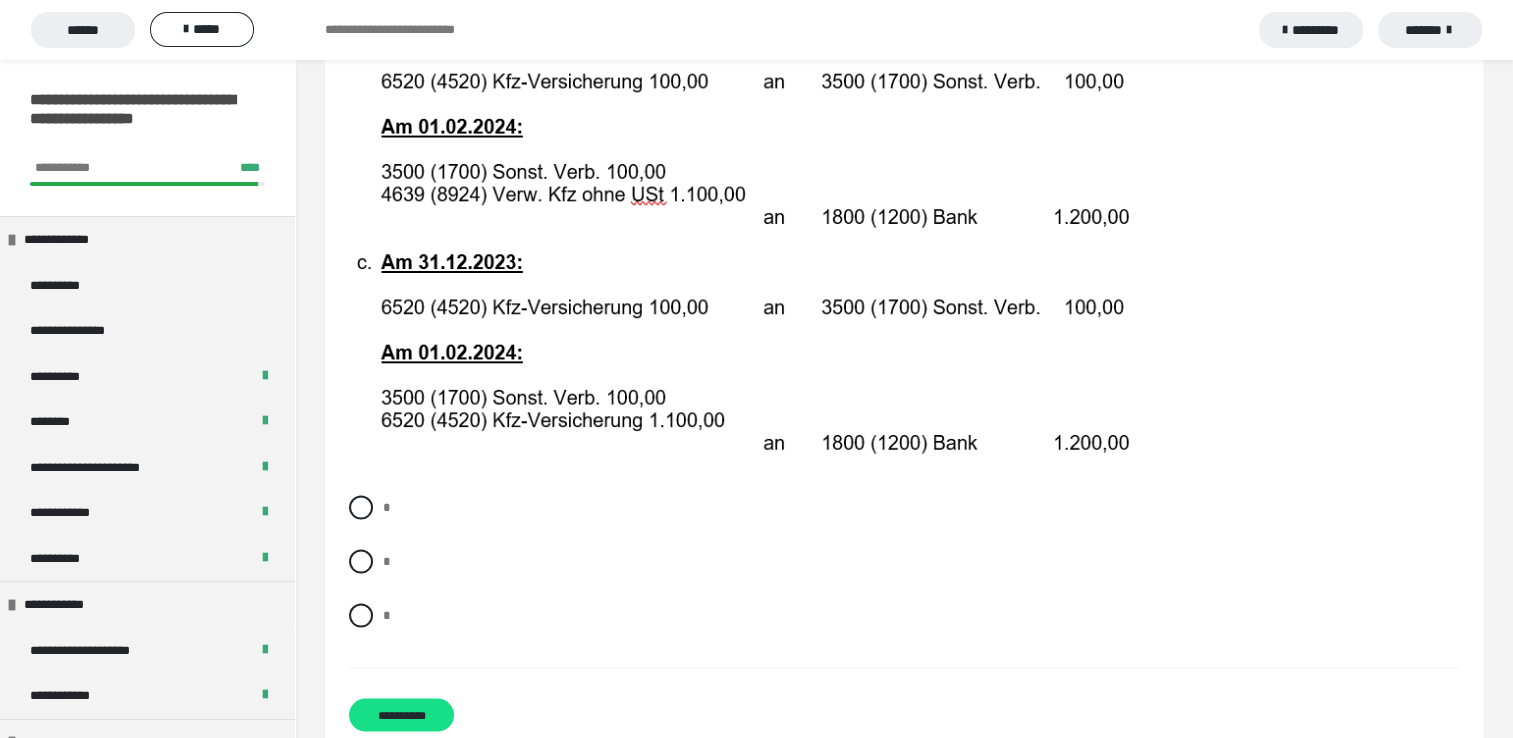 scroll, scrollTop: 3973, scrollLeft: 0, axis: vertical 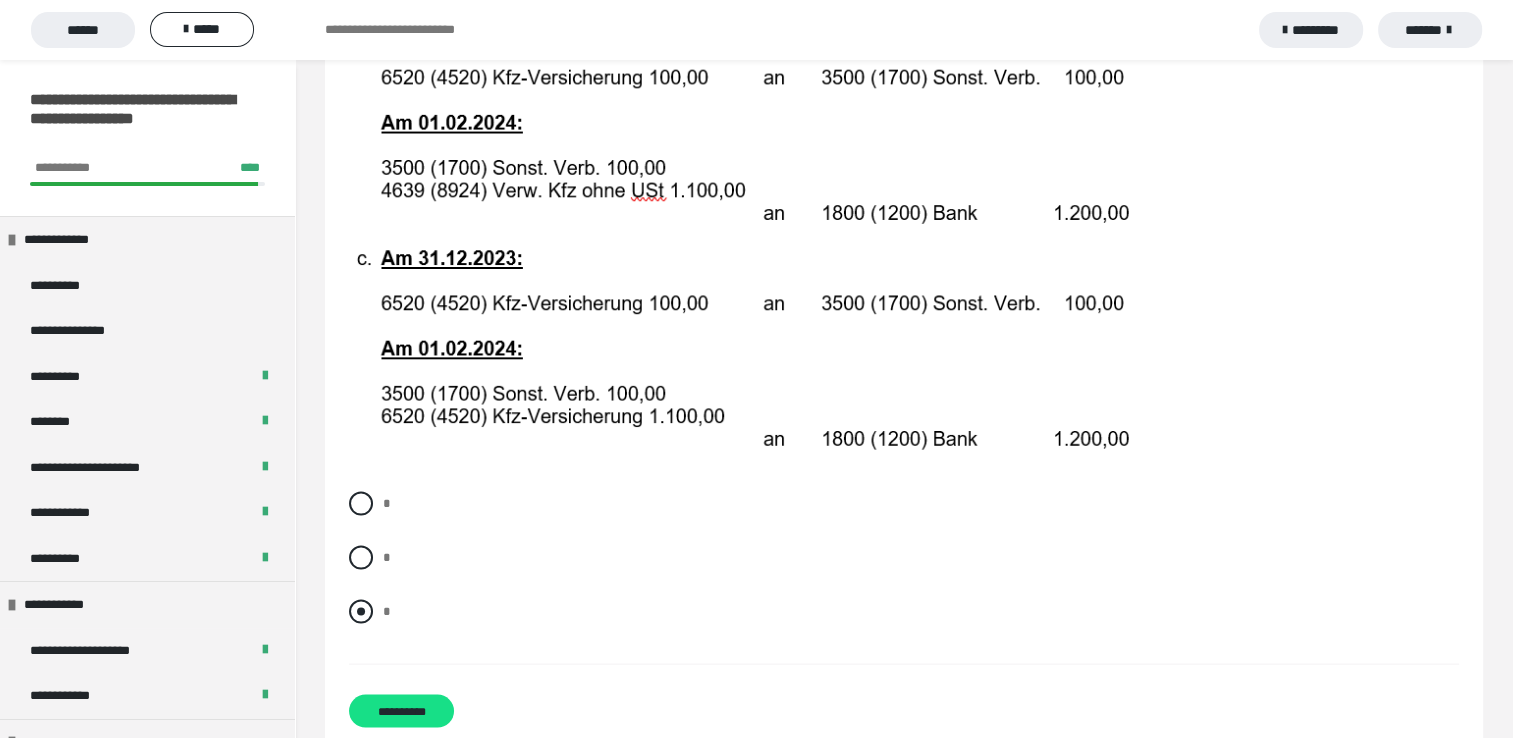 click at bounding box center (361, 612) 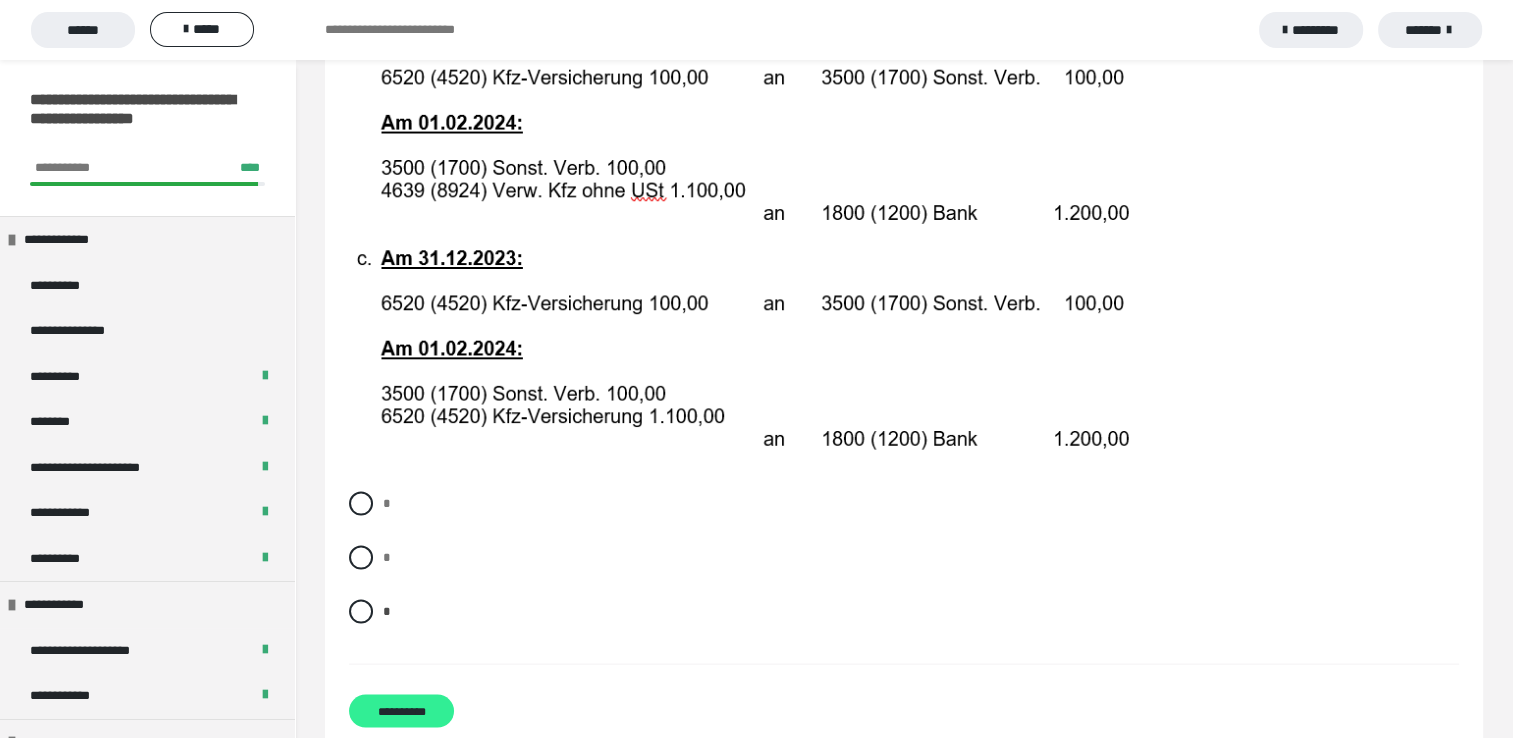 click on "**********" at bounding box center [401, 711] 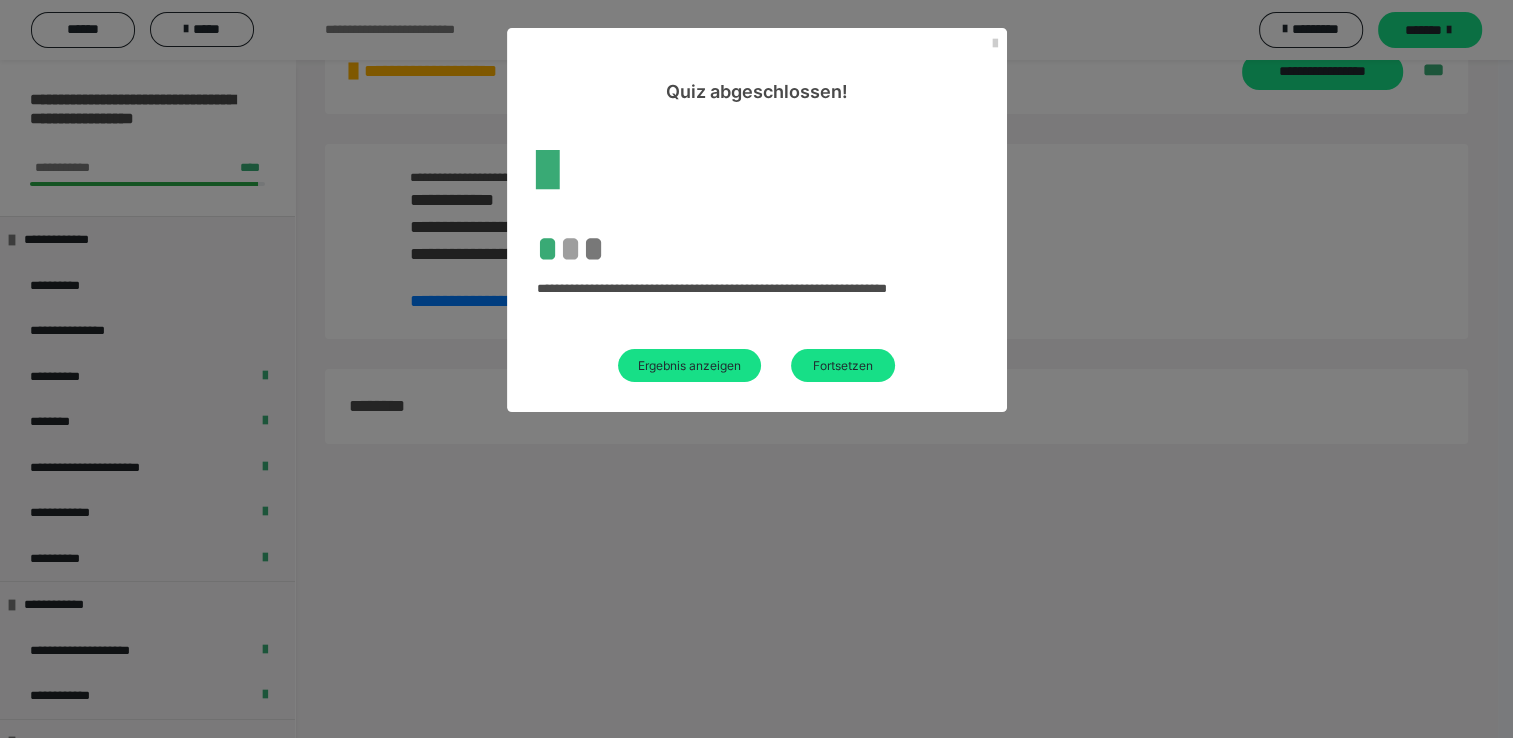 scroll, scrollTop: 60, scrollLeft: 0, axis: vertical 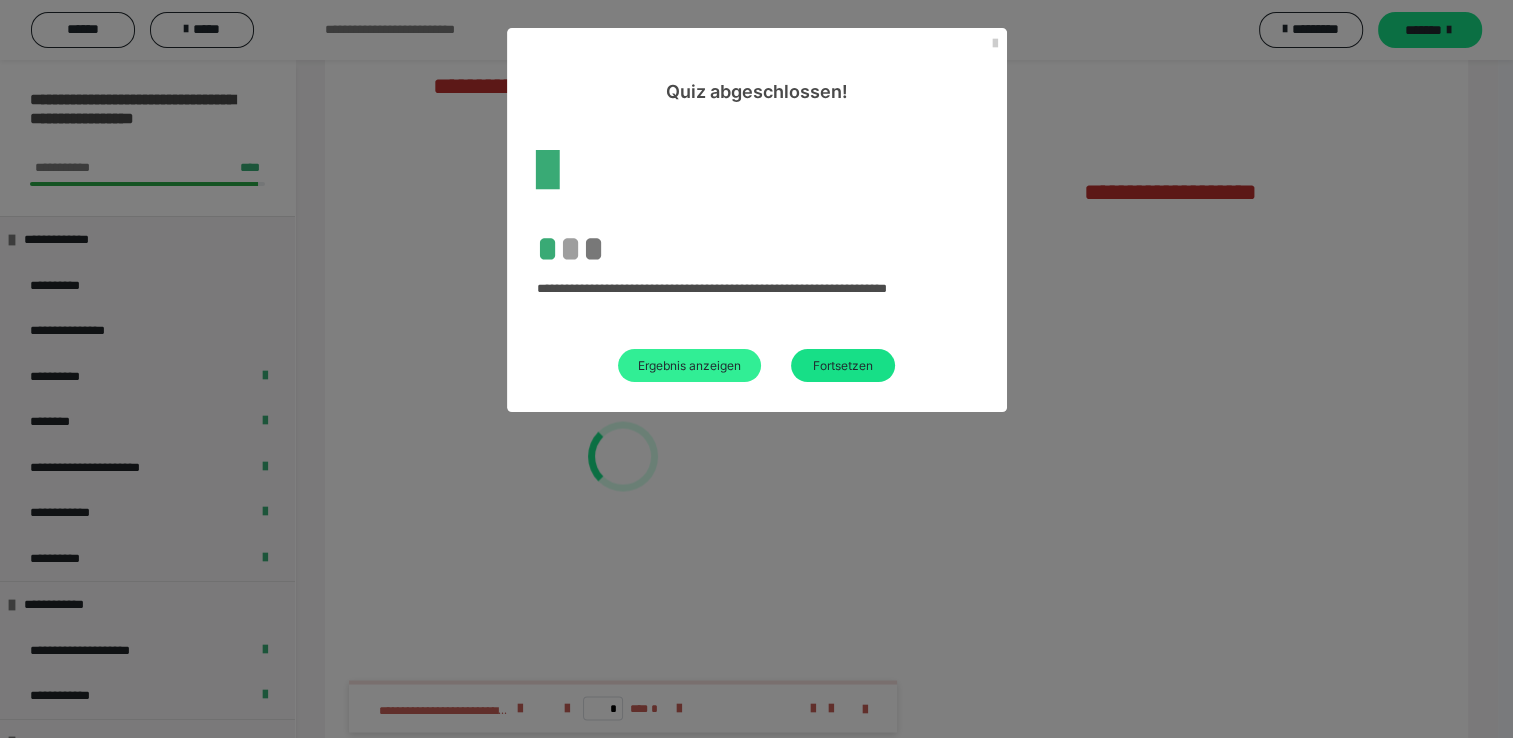 click on "Ergebnis anzeigen" at bounding box center (689, 365) 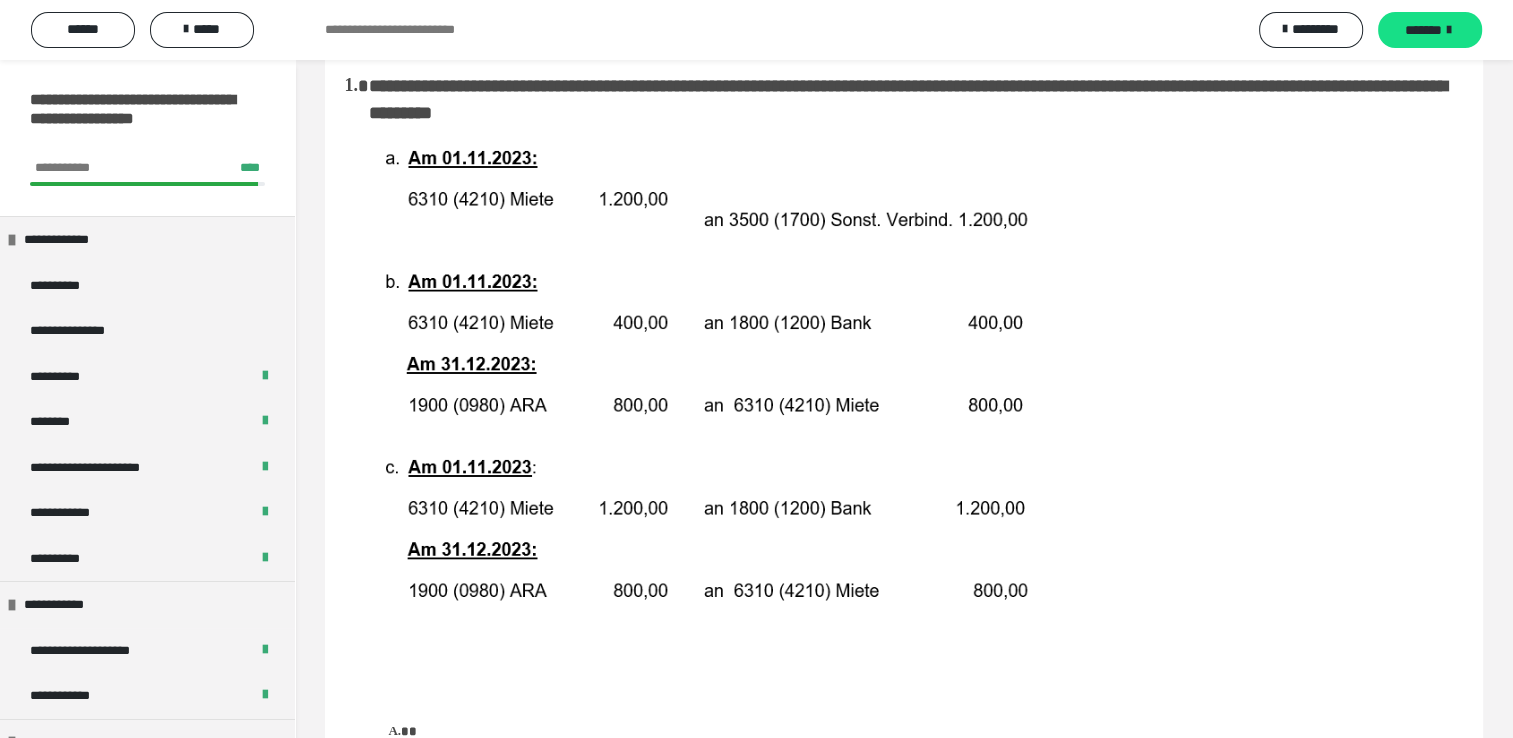 scroll, scrollTop: 0, scrollLeft: 0, axis: both 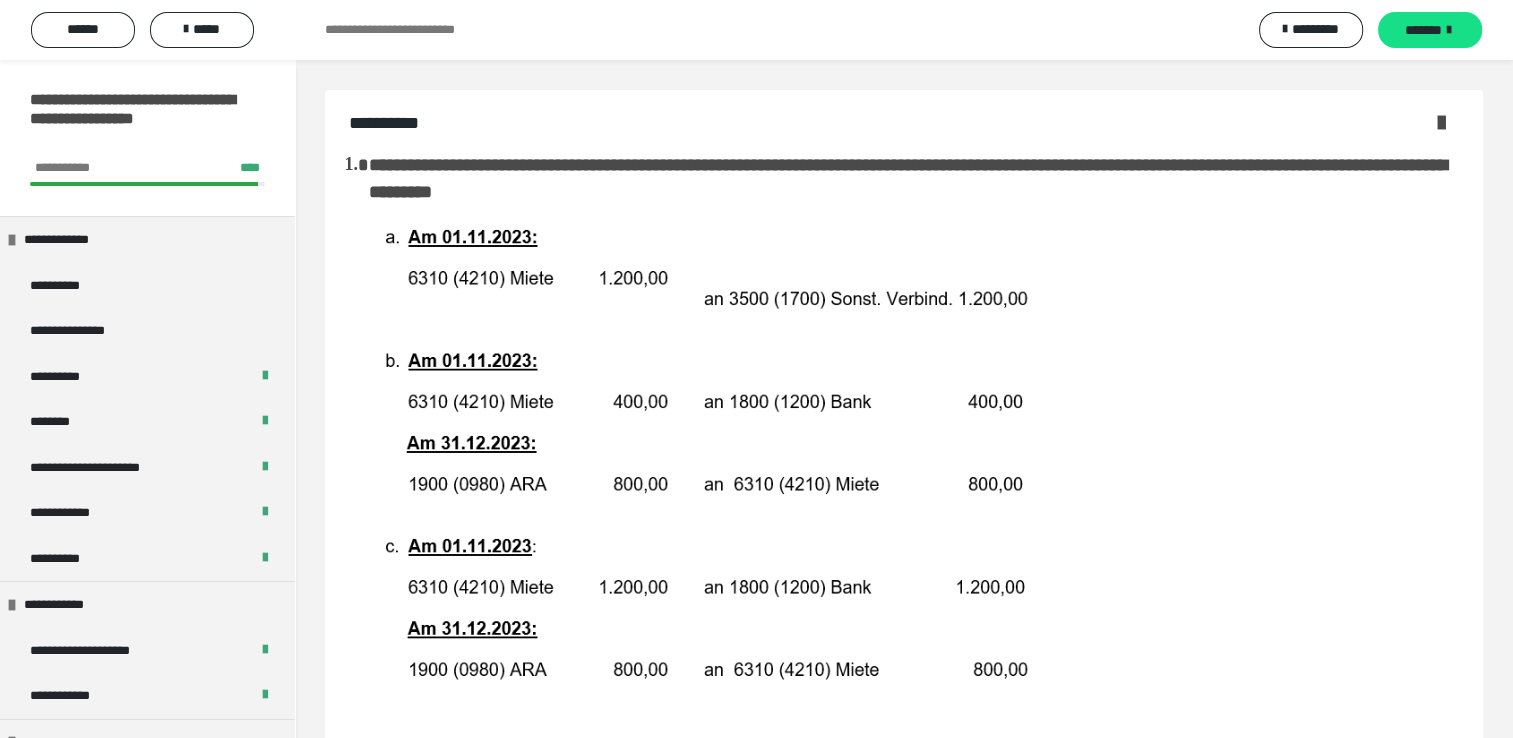 click on "**********" at bounding box center [904, 4341] 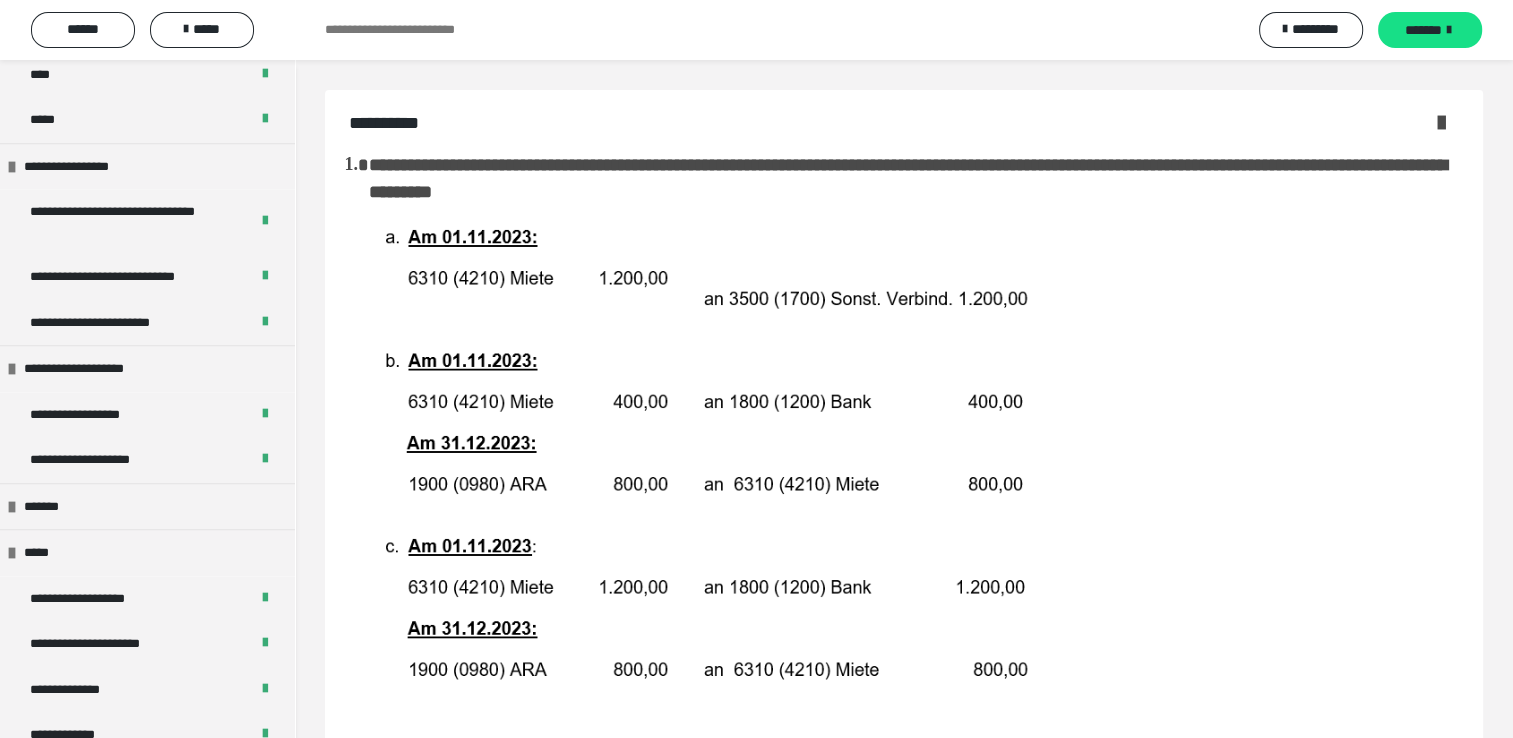 scroll, scrollTop: 1924, scrollLeft: 0, axis: vertical 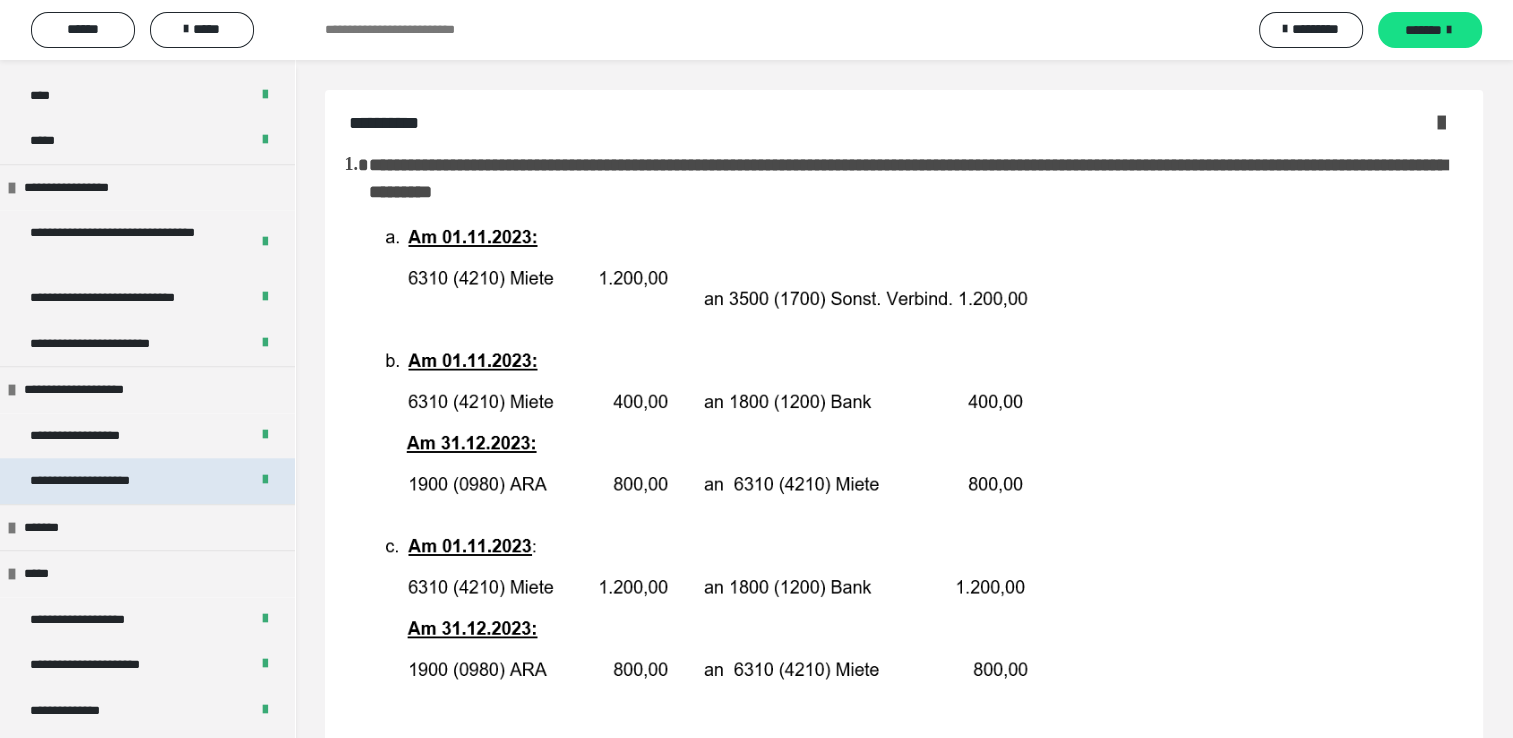 click on "**********" at bounding box center (102, 481) 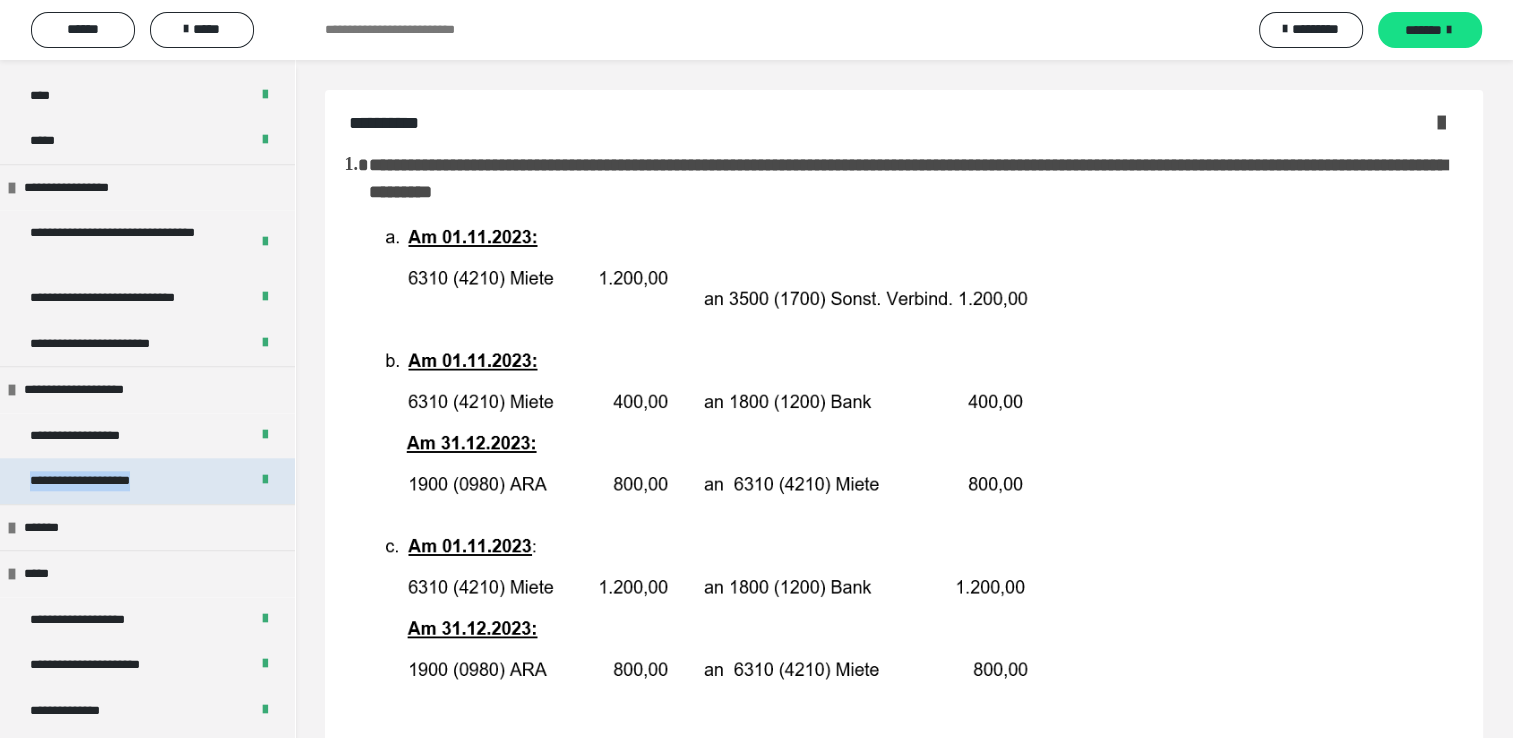 click on "**********" at bounding box center (102, 481) 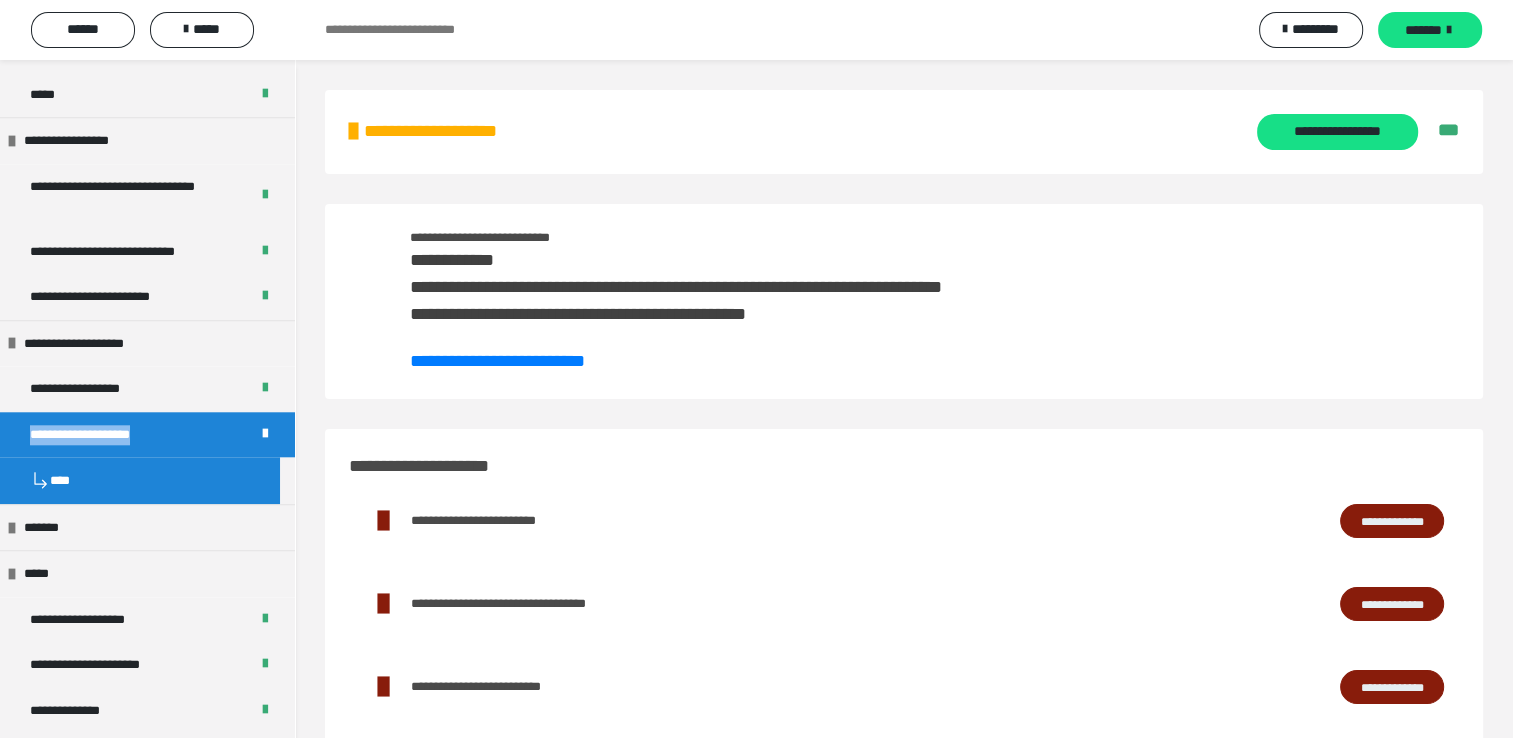 scroll, scrollTop: 1876, scrollLeft: 0, axis: vertical 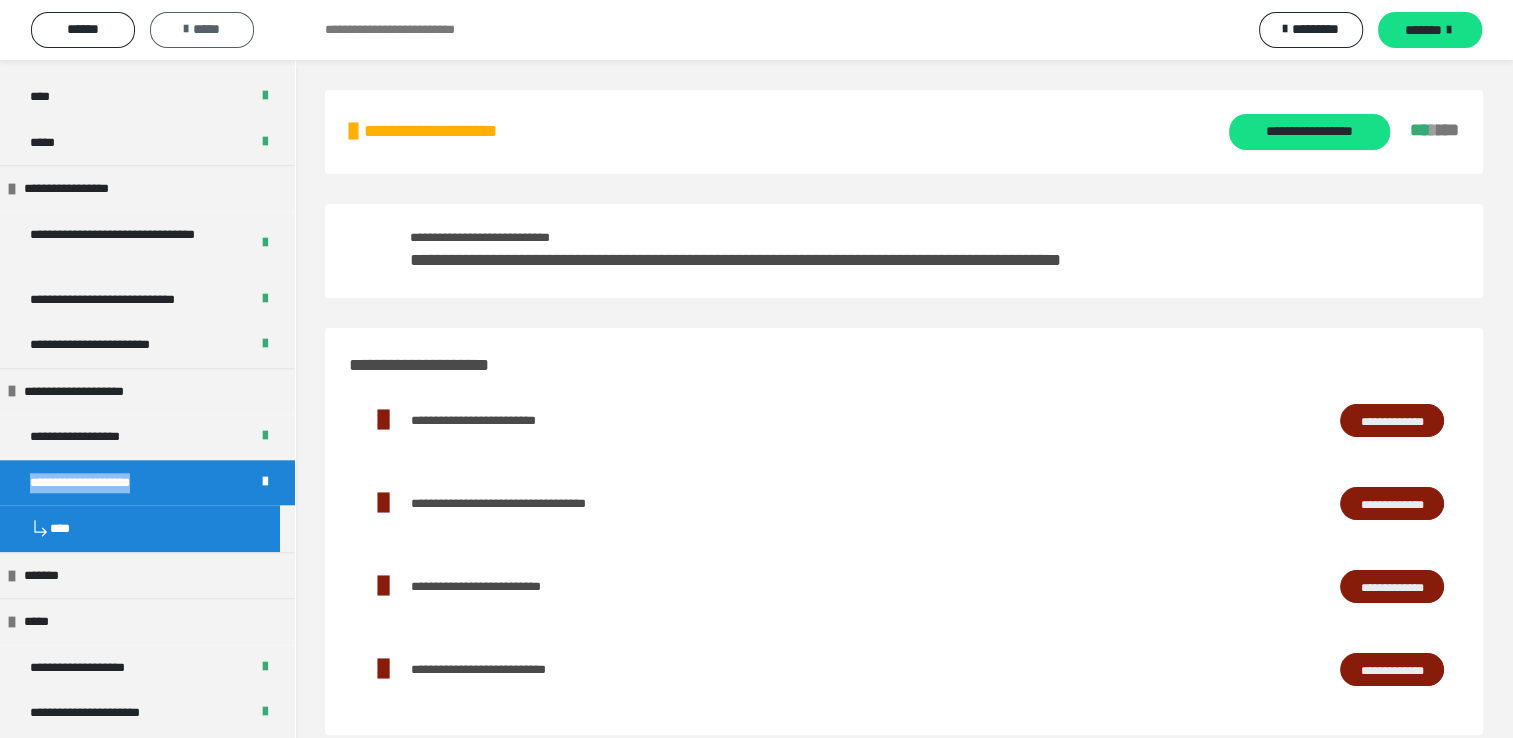 click on "*****" at bounding box center [202, 29] 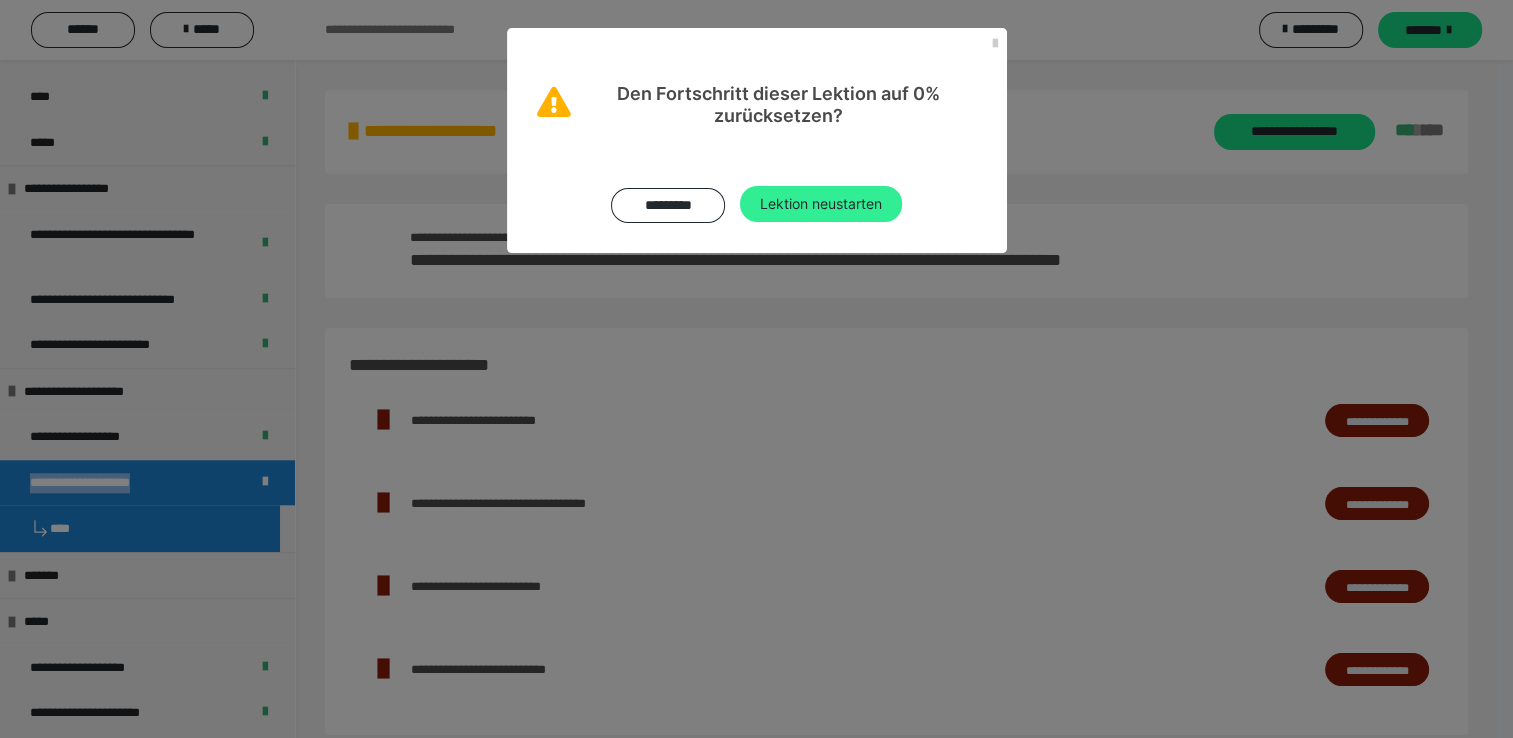 click on "Lektion neustarten" at bounding box center [821, 204] 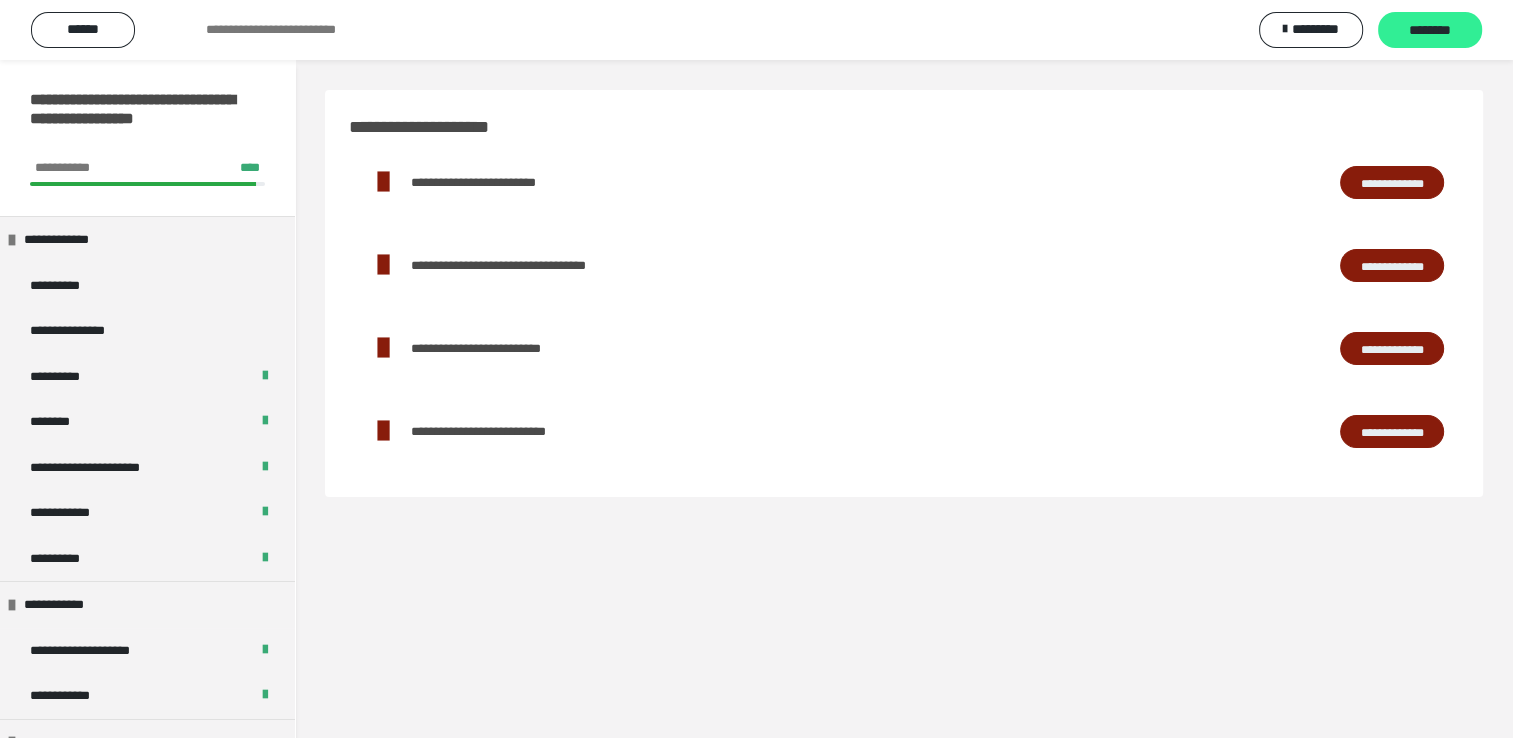 click on "********" at bounding box center [1430, 31] 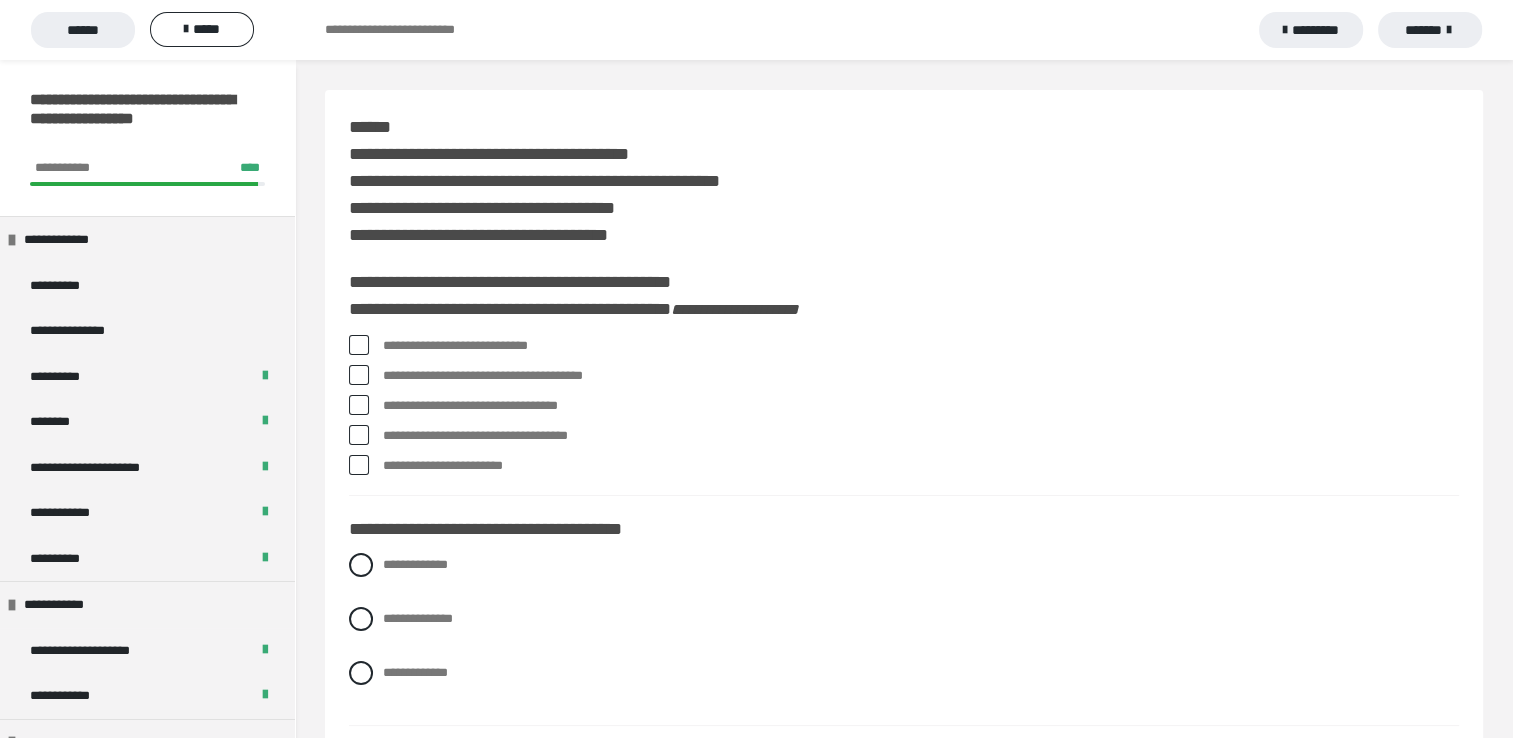 click at bounding box center [359, 345] 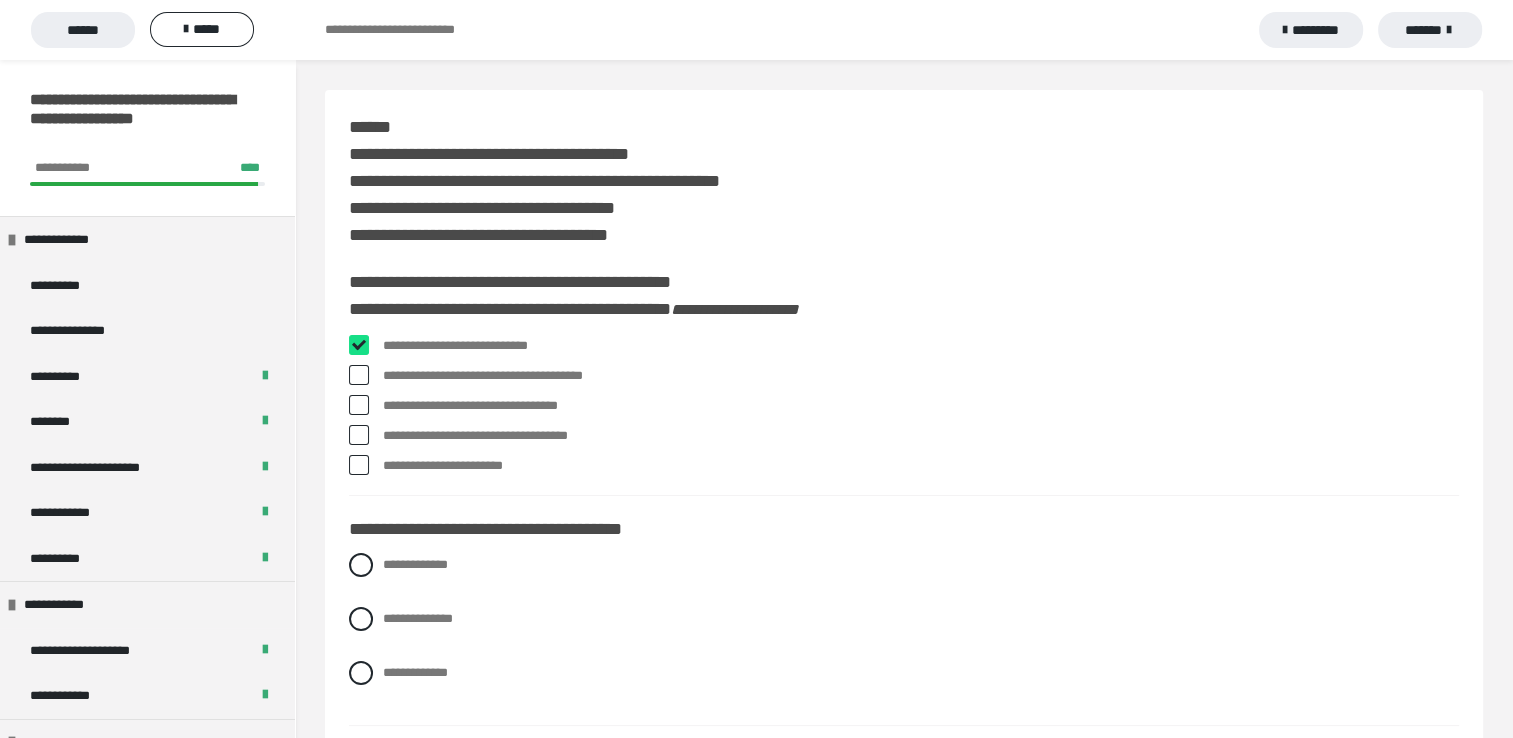 checkbox on "****" 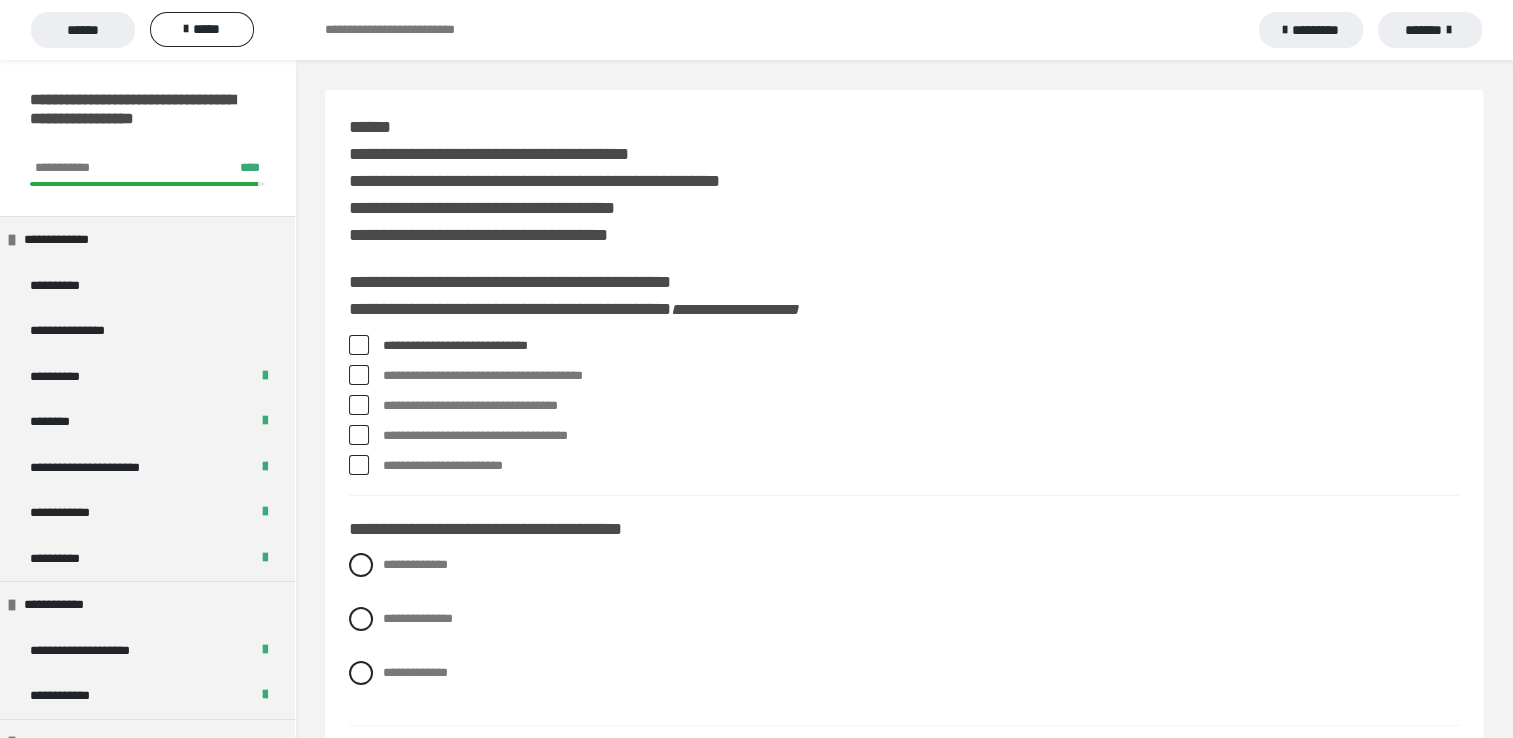 click at bounding box center (359, 435) 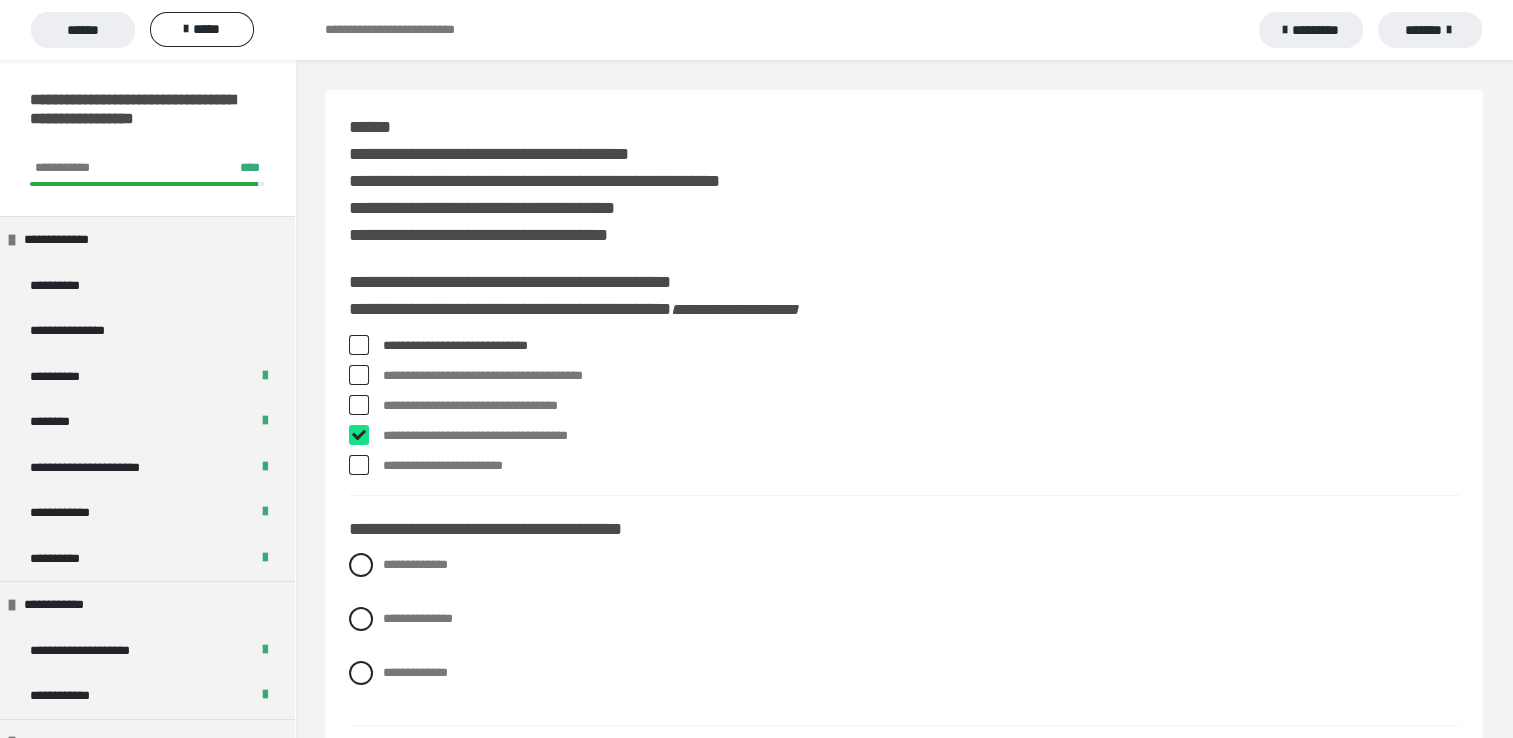 checkbox on "****" 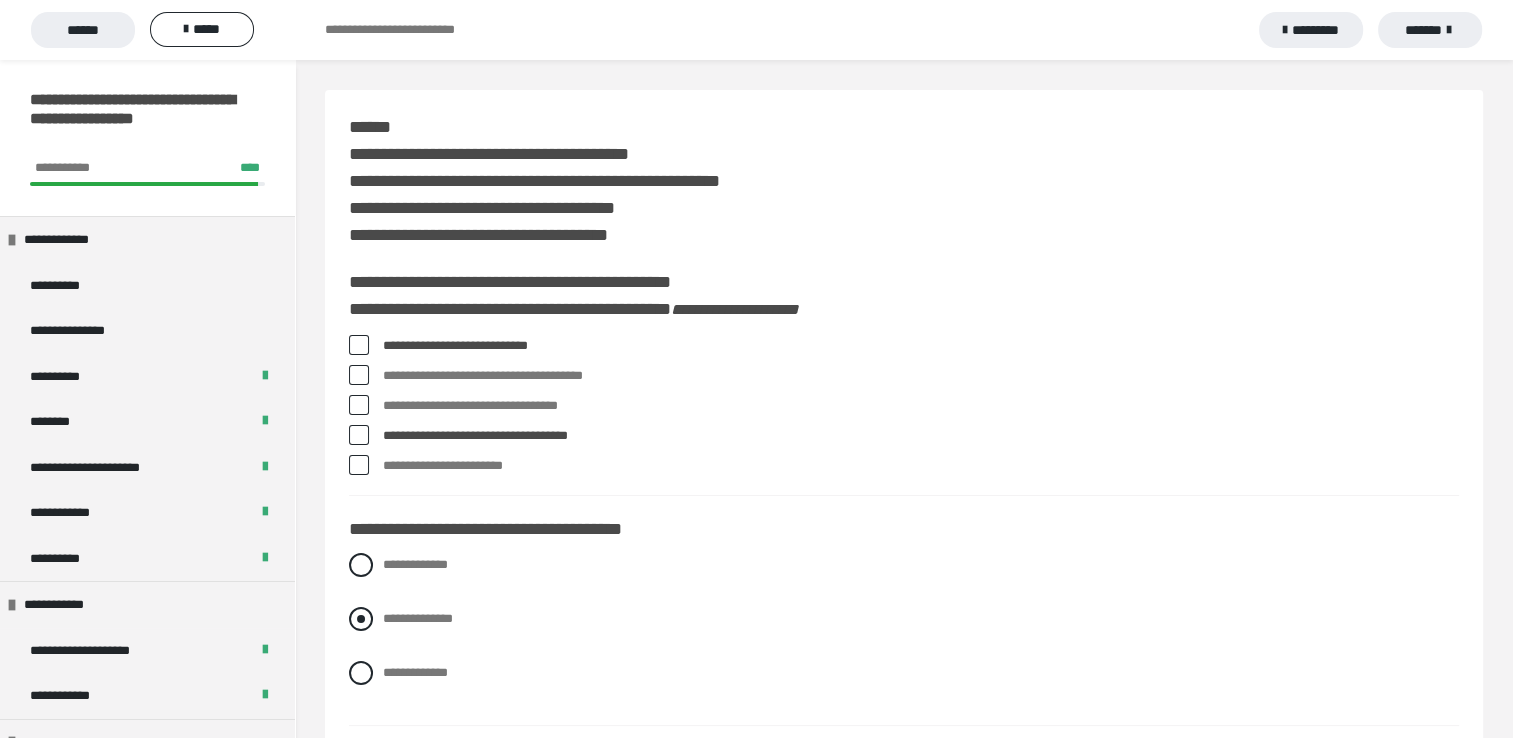 click at bounding box center (361, 619) 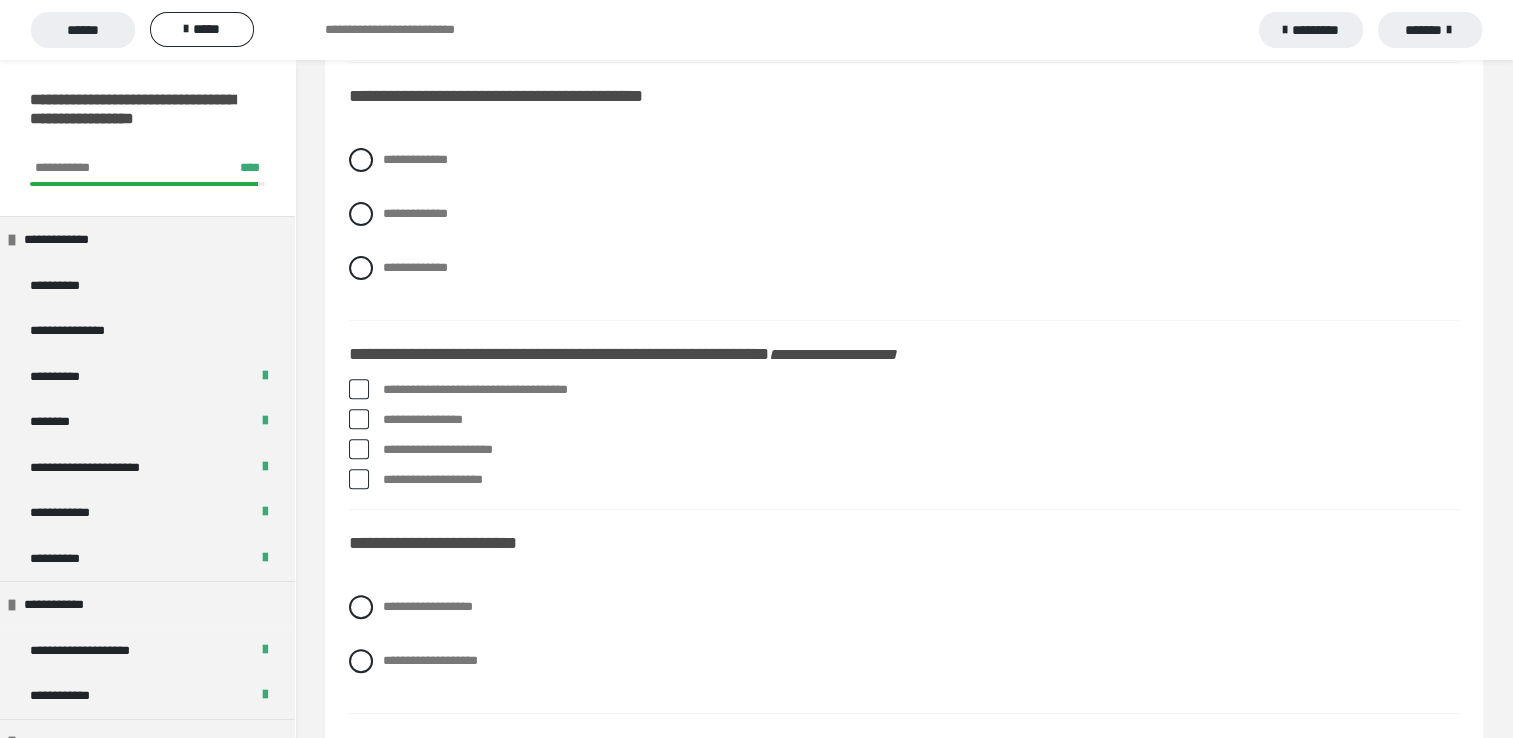 scroll, scrollTop: 692, scrollLeft: 0, axis: vertical 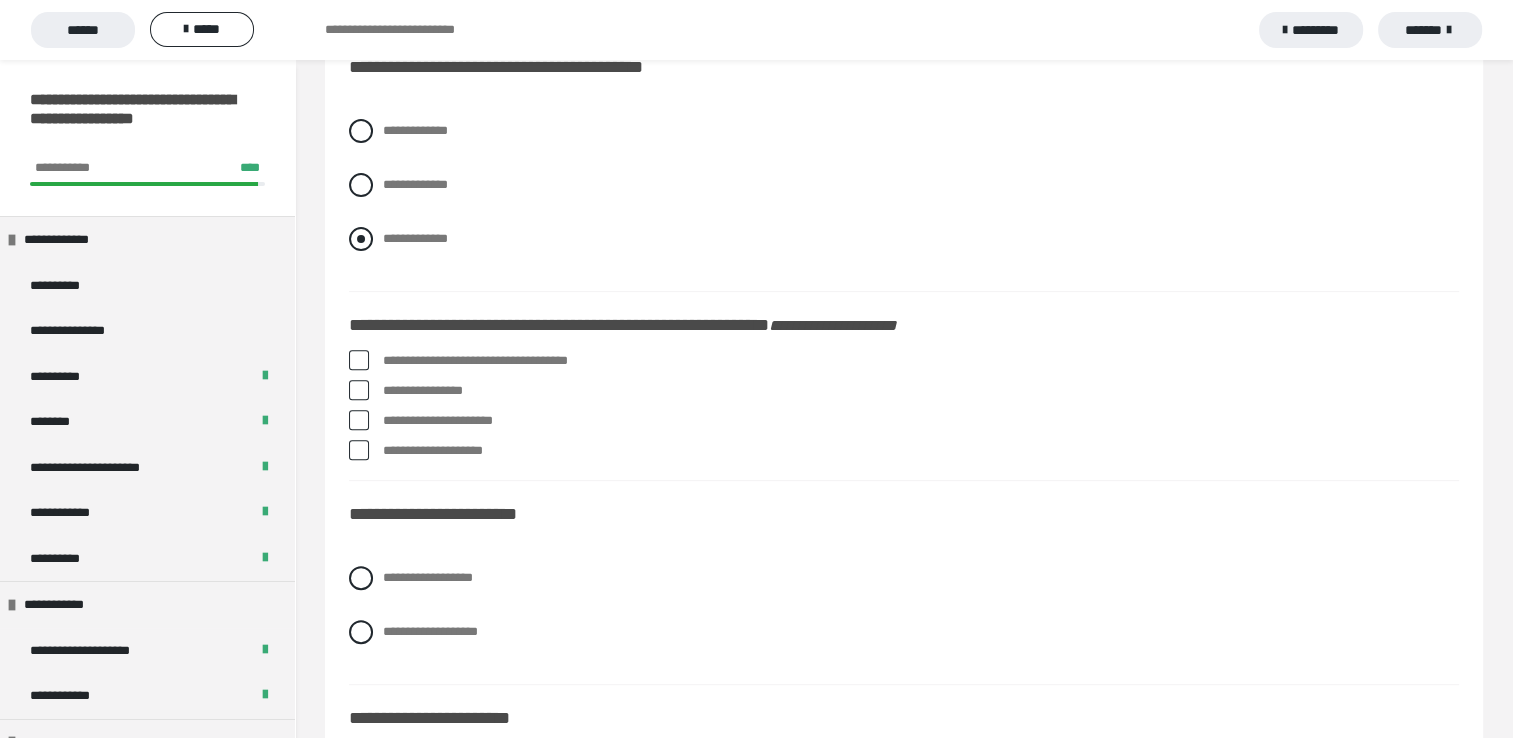 click at bounding box center [361, 239] 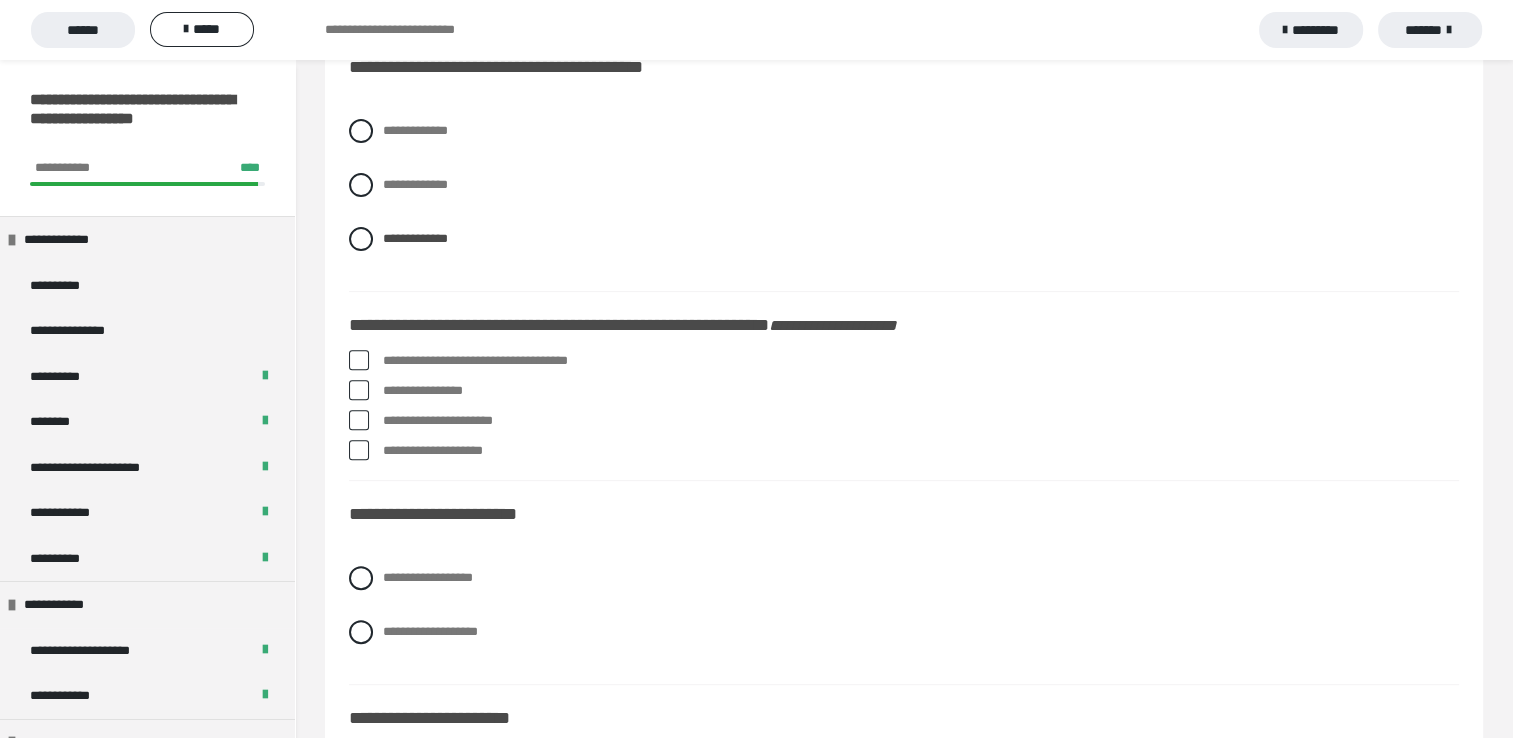 click at bounding box center [359, 390] 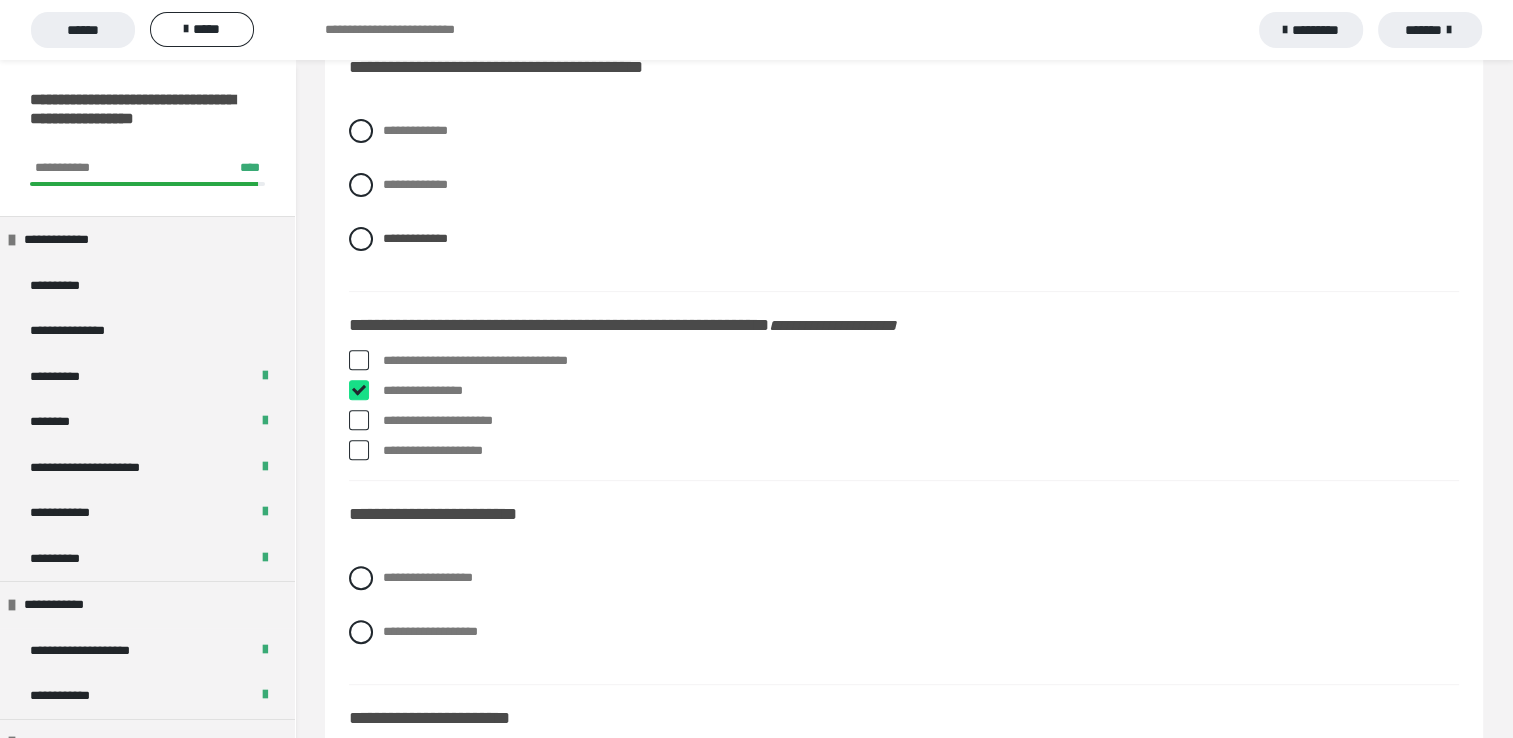 checkbox on "****" 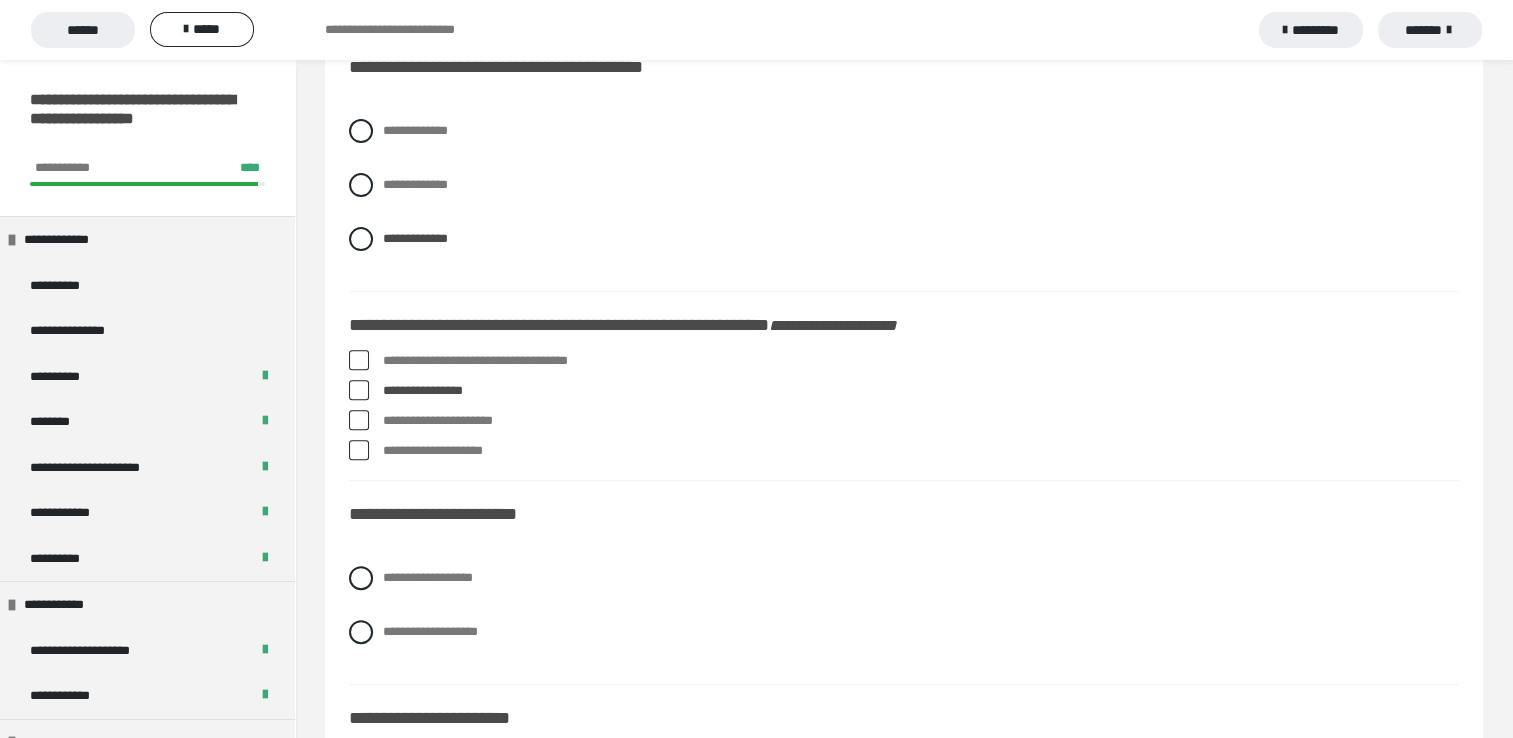 click at bounding box center (359, 450) 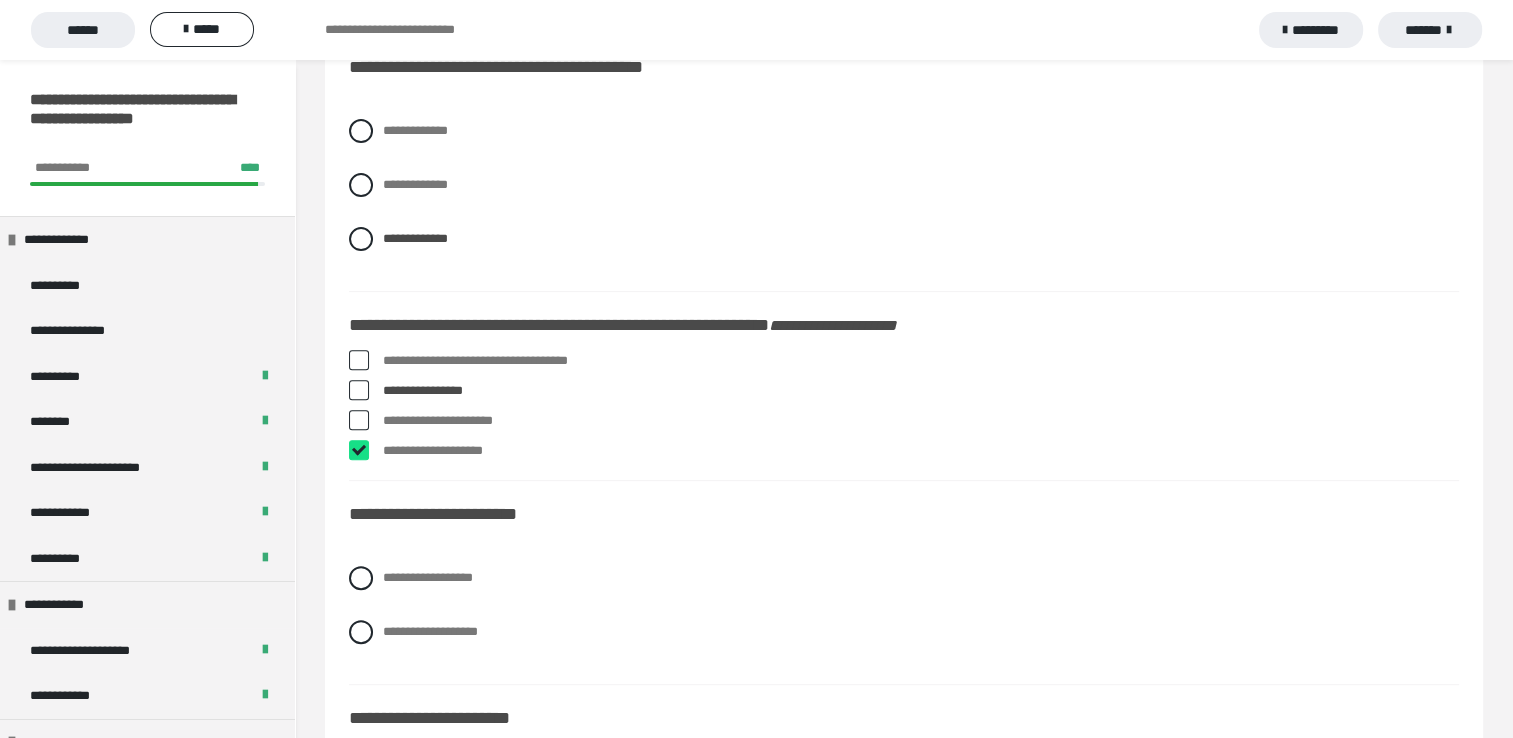 checkbox on "****" 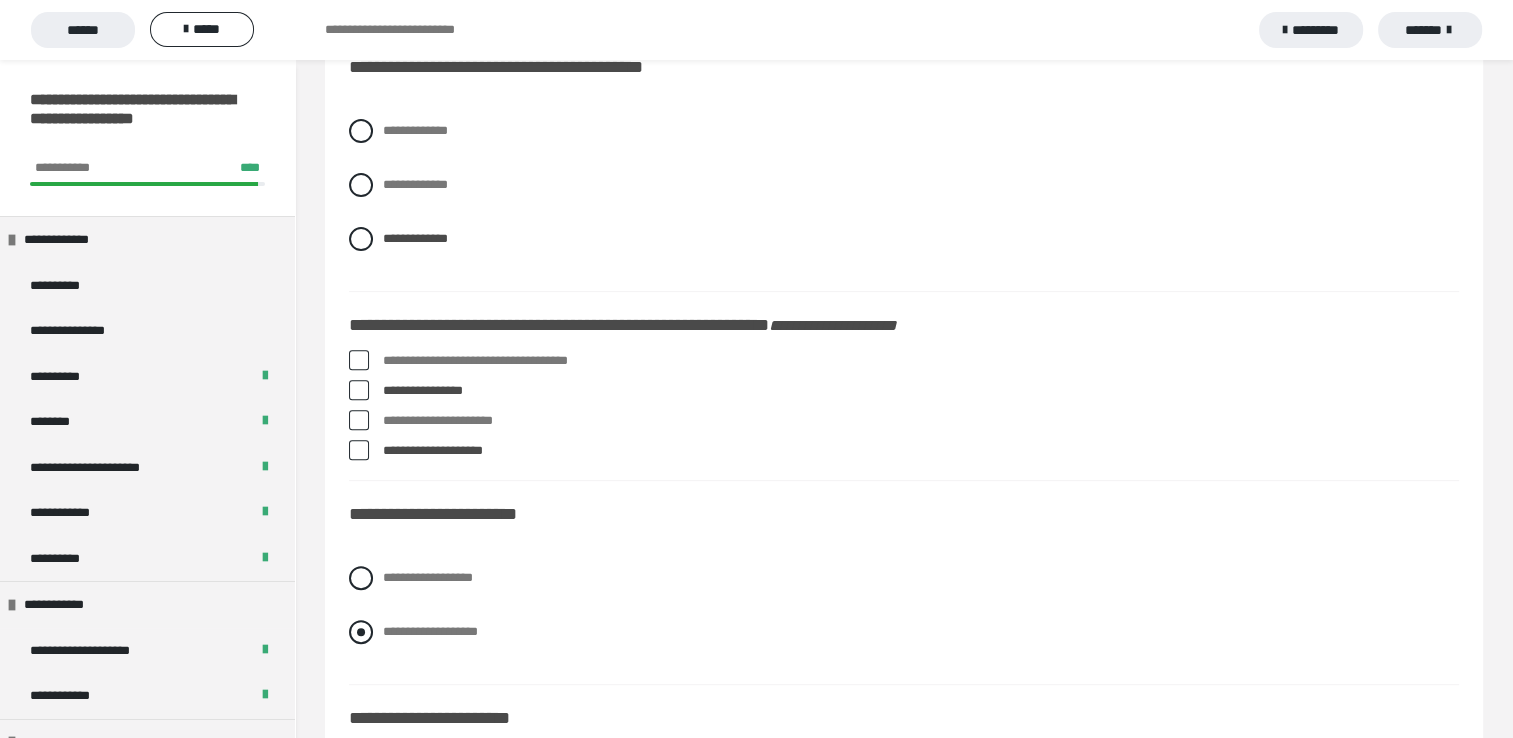 click at bounding box center [361, 632] 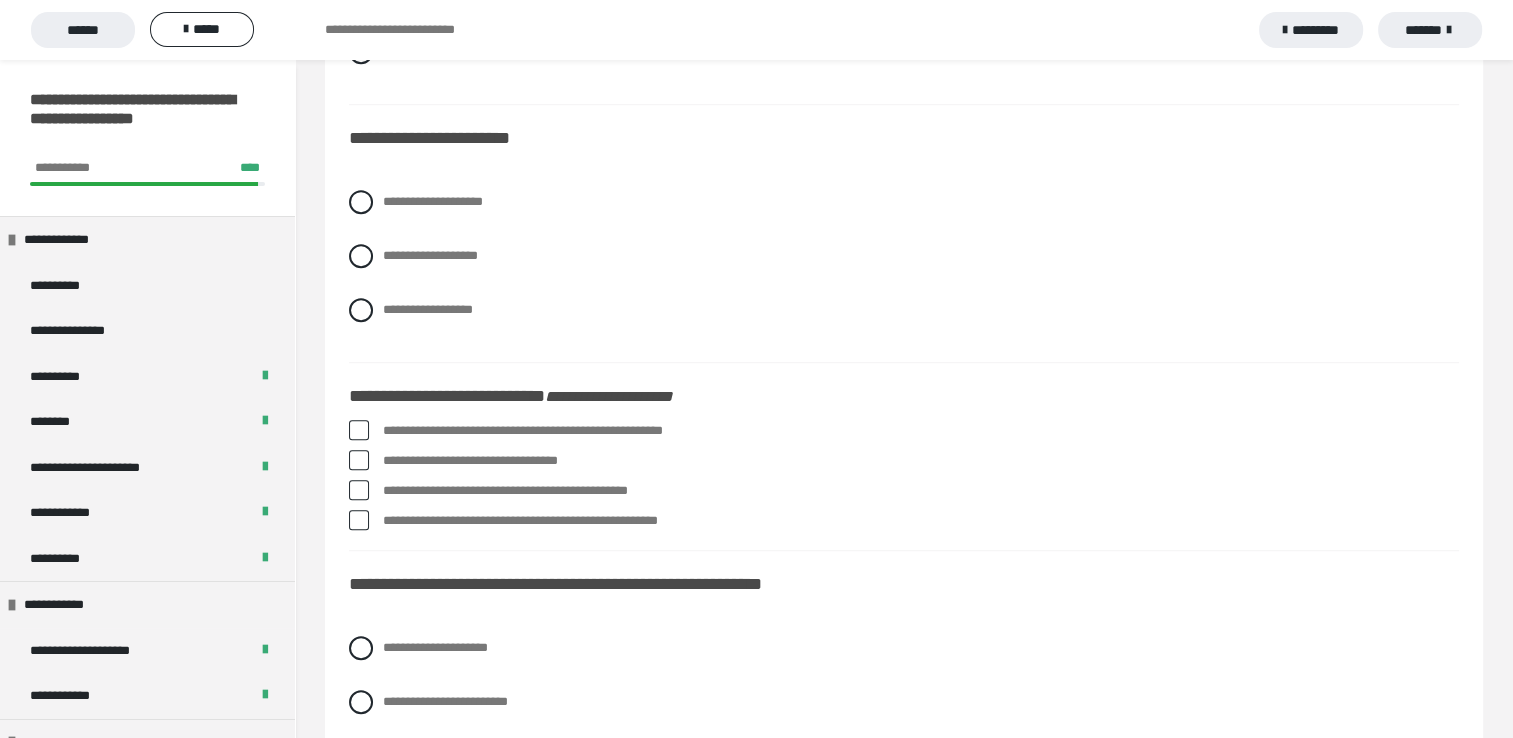 scroll, scrollTop: 1280, scrollLeft: 0, axis: vertical 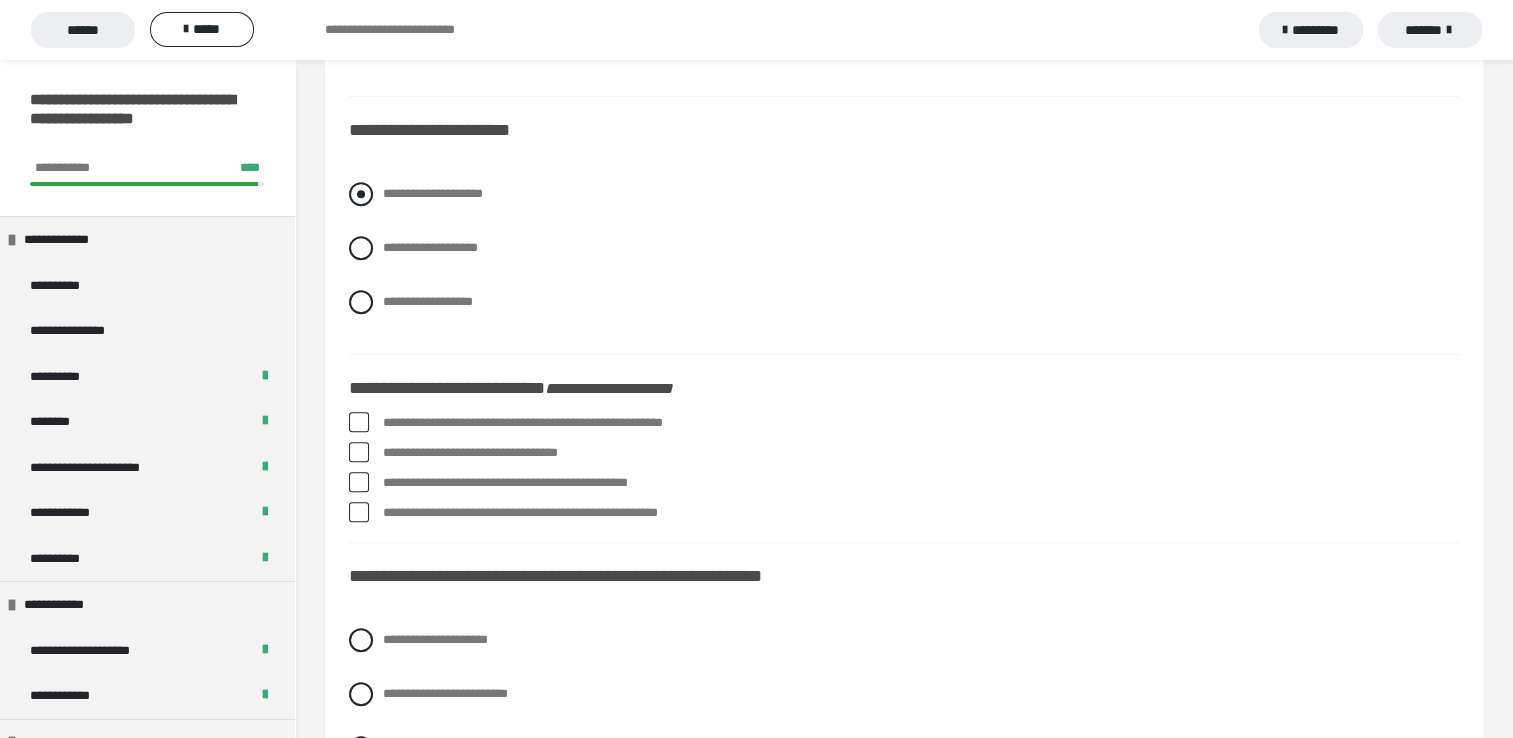 click at bounding box center [361, 194] 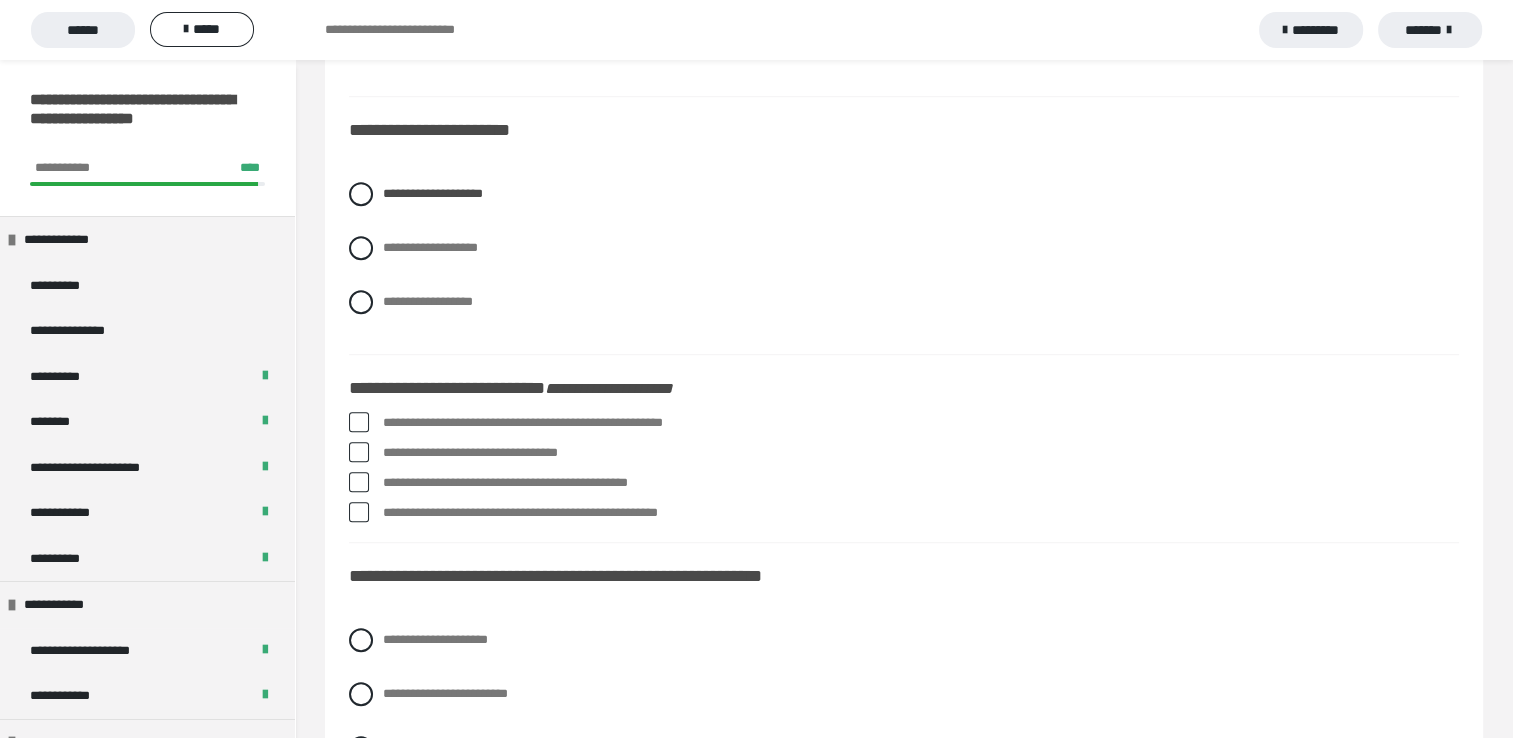 click at bounding box center [359, 422] 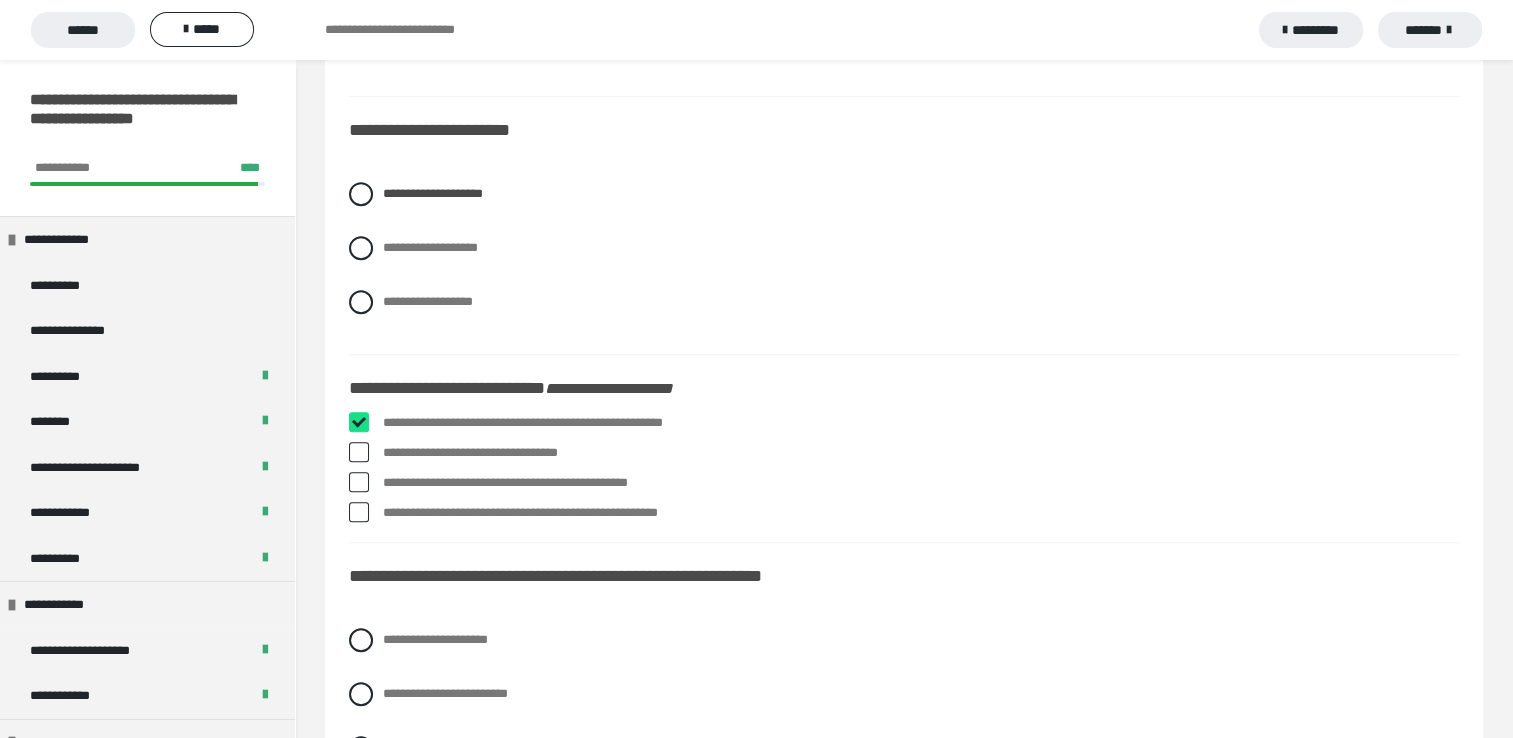 checkbox on "****" 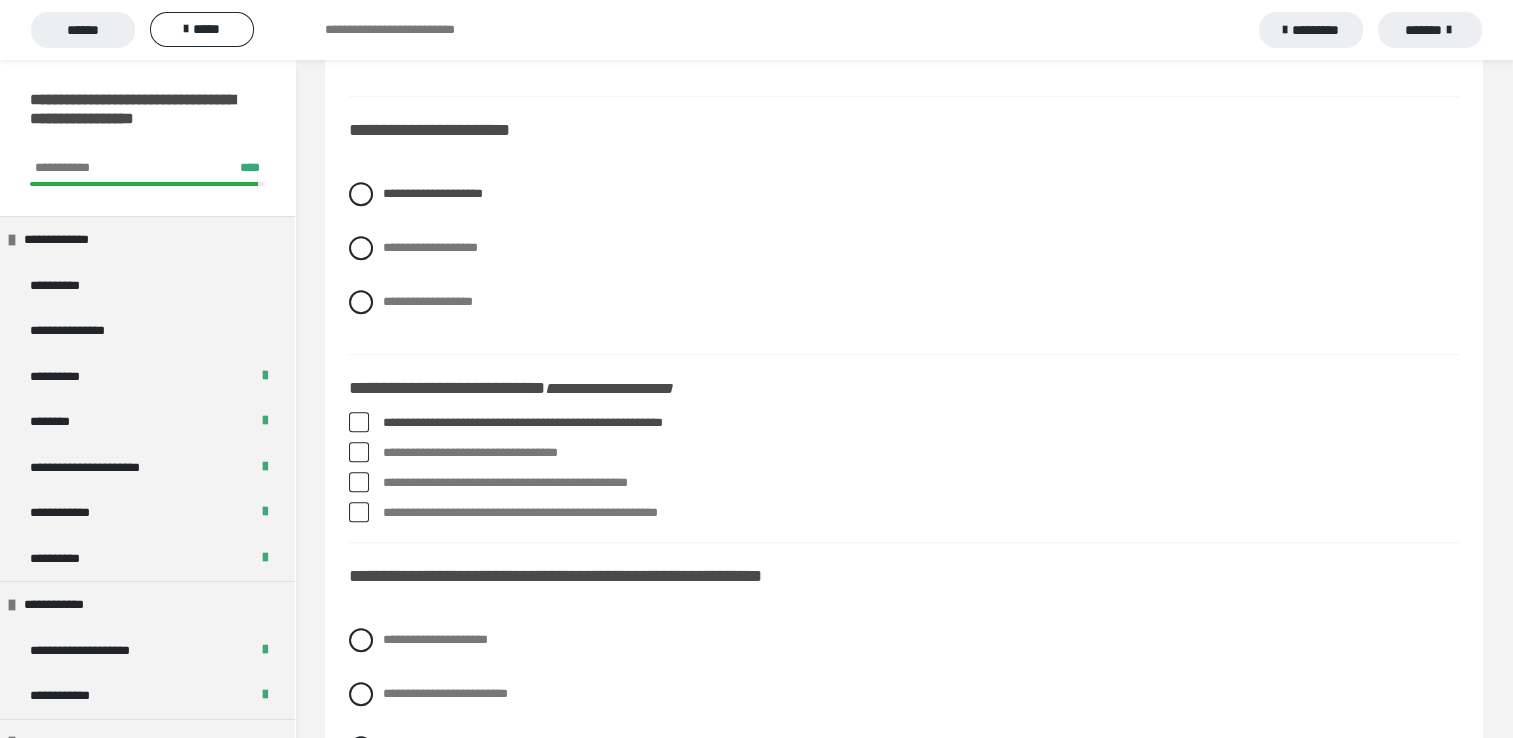 click at bounding box center (359, 482) 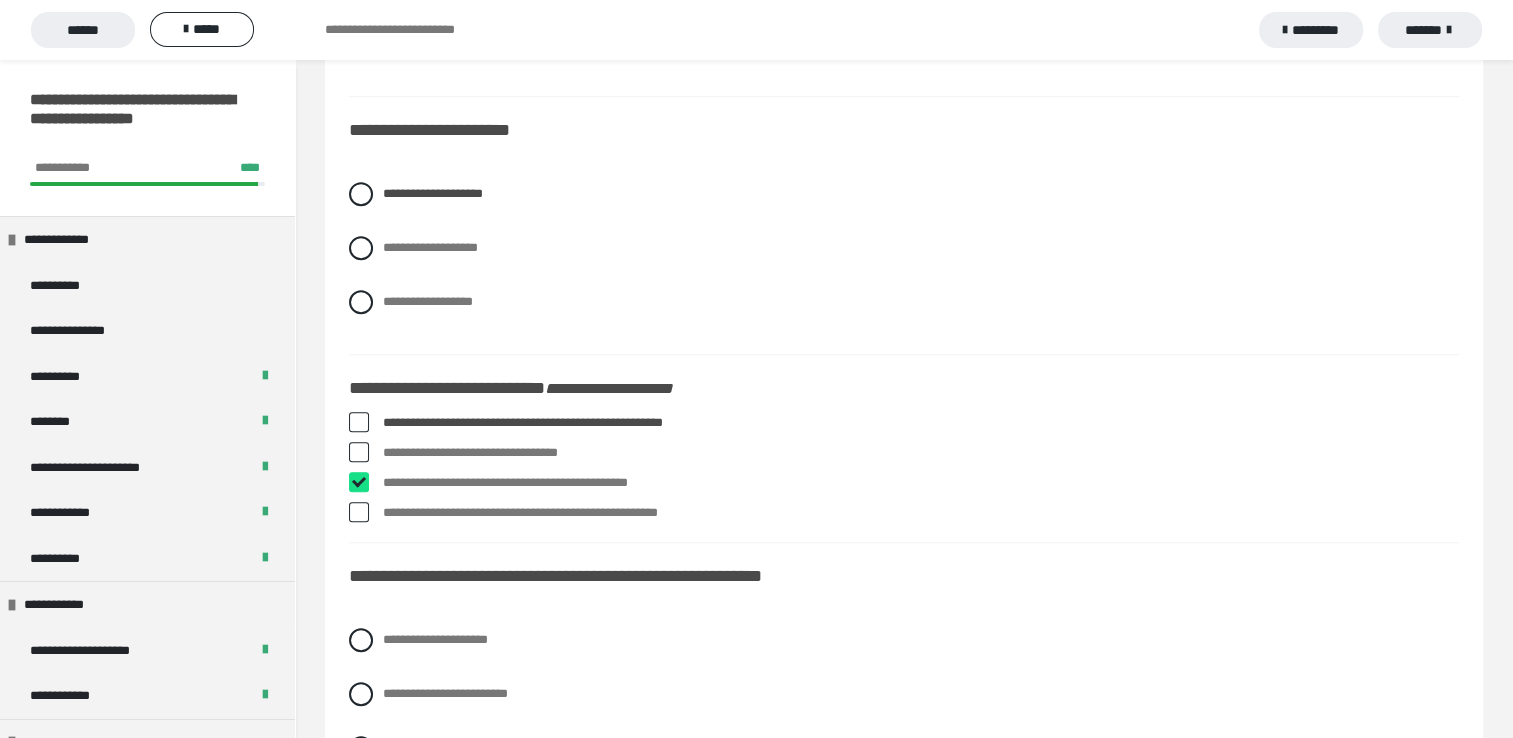 checkbox on "****" 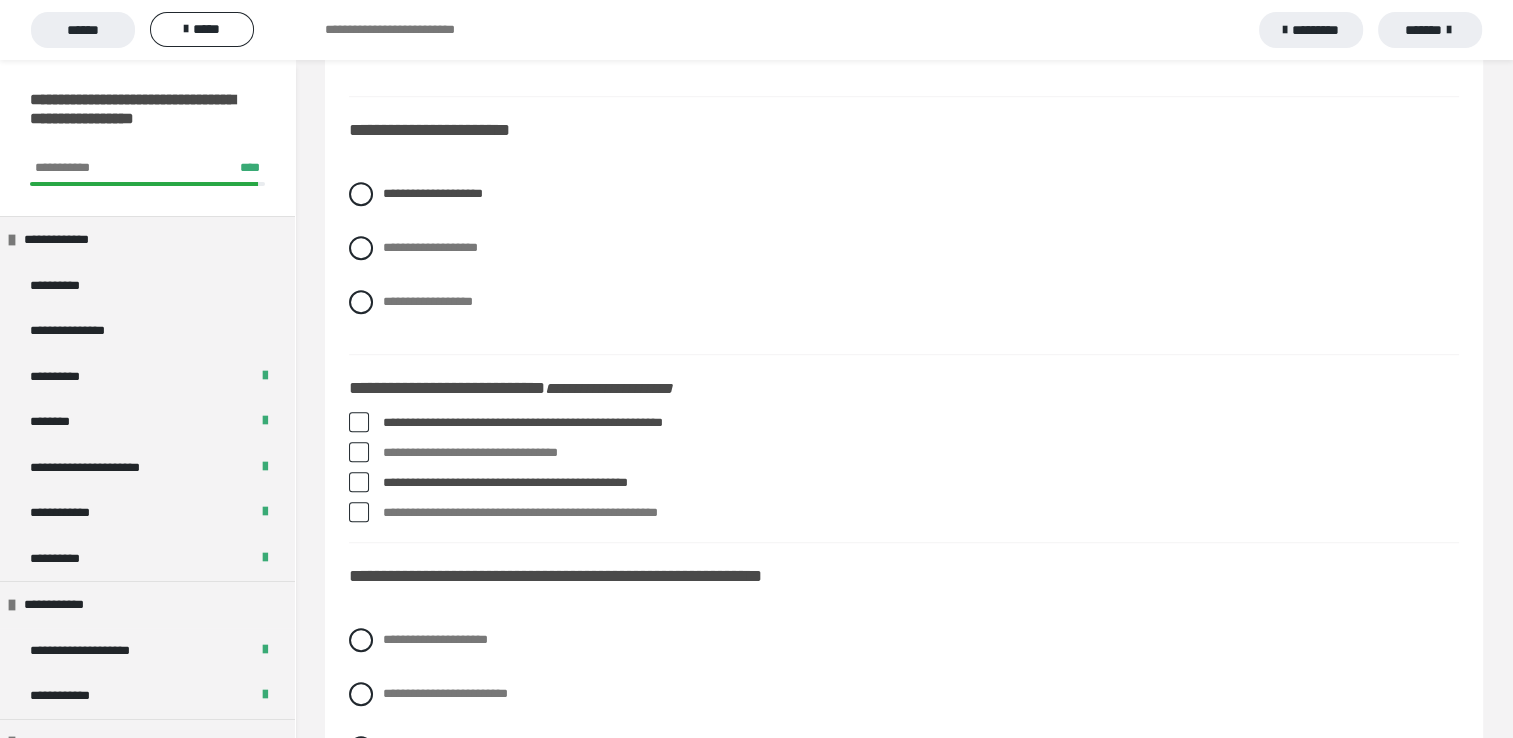 click at bounding box center [359, 452] 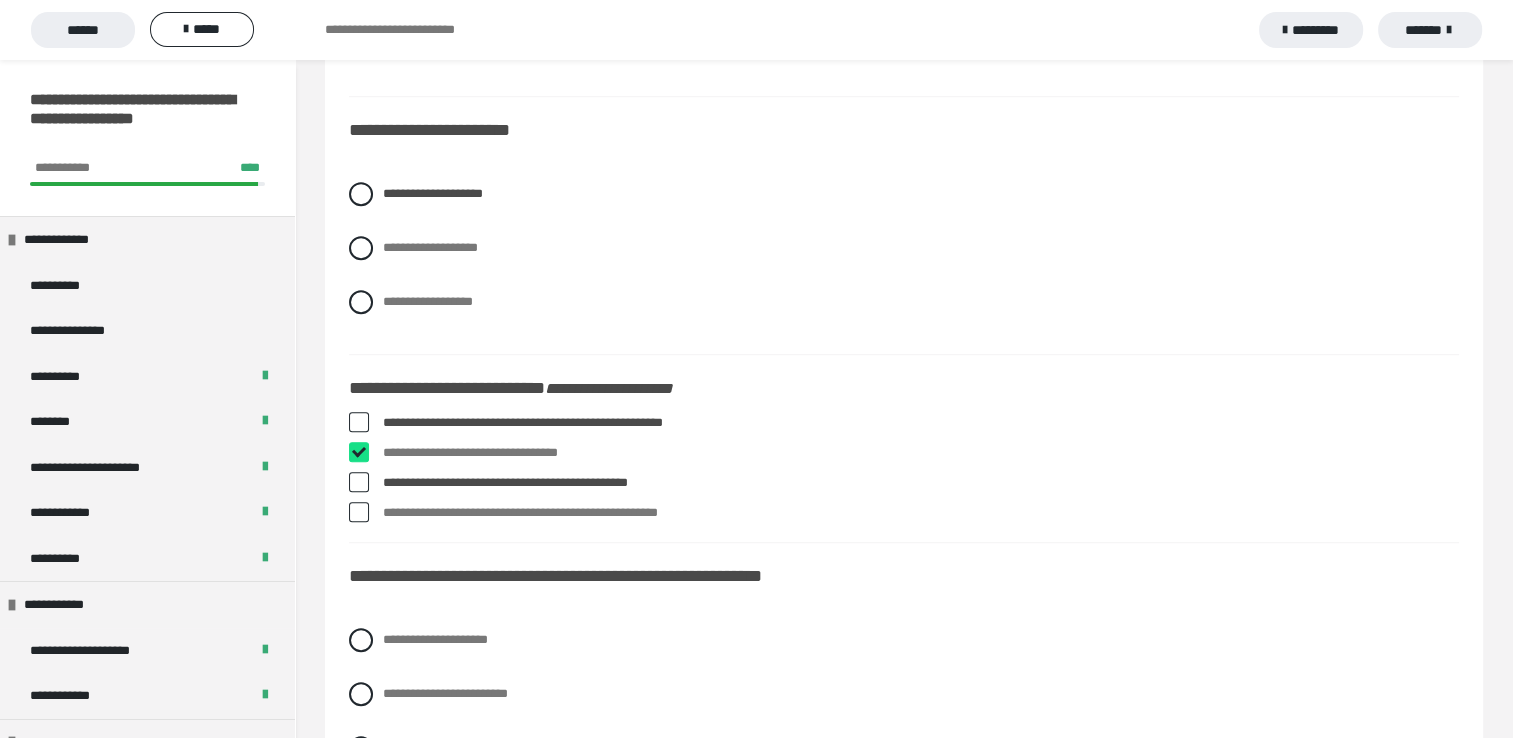 checkbox on "****" 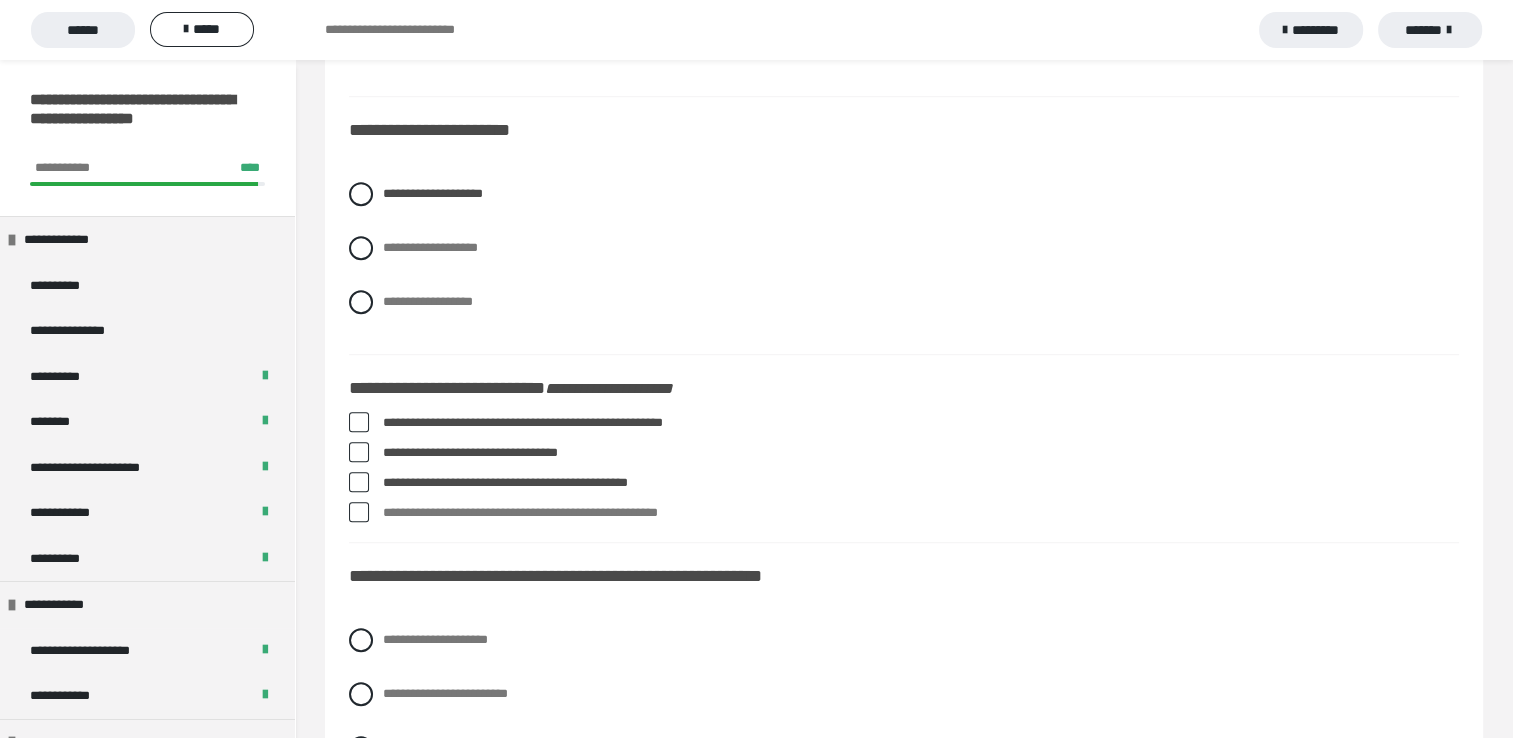 click at bounding box center (359, 482) 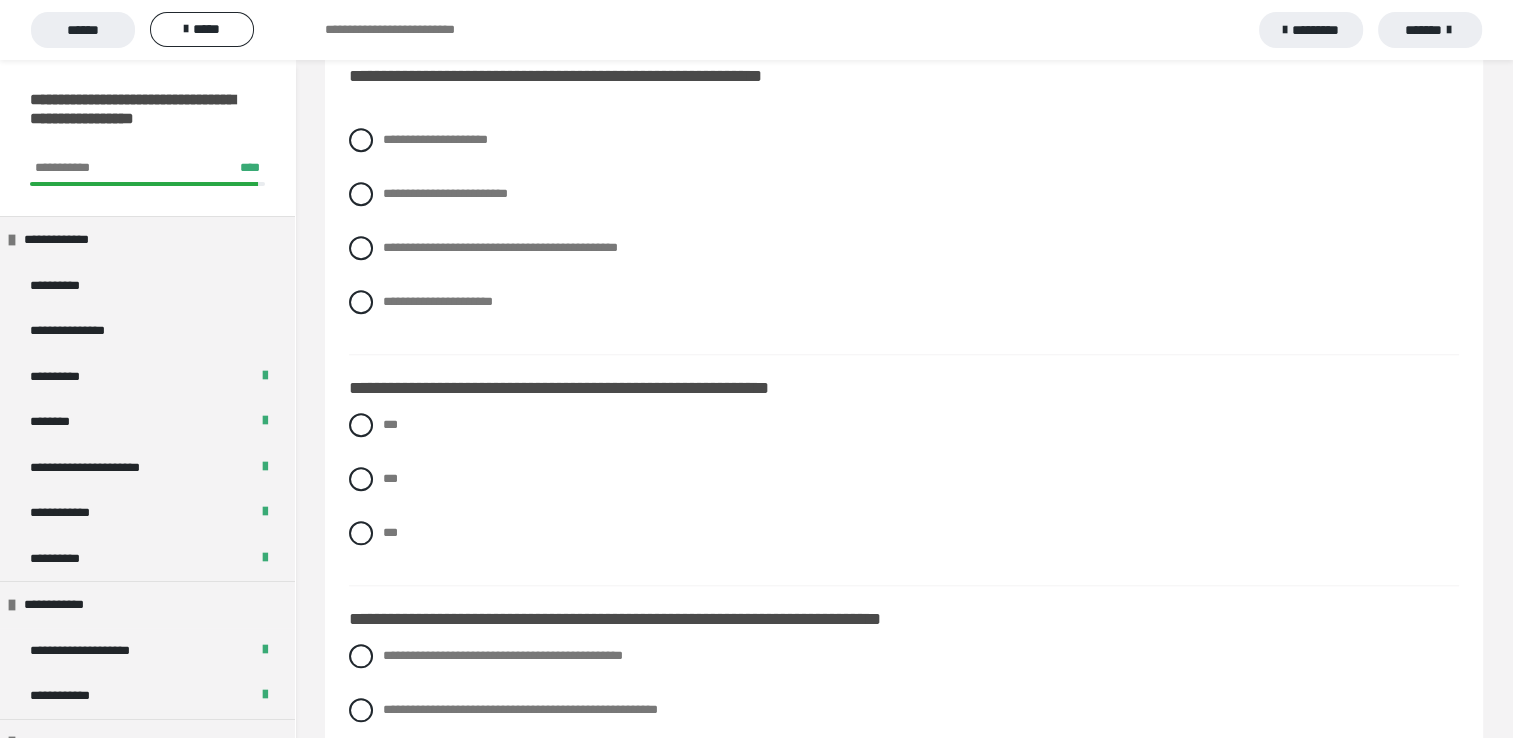 scroll, scrollTop: 1800, scrollLeft: 0, axis: vertical 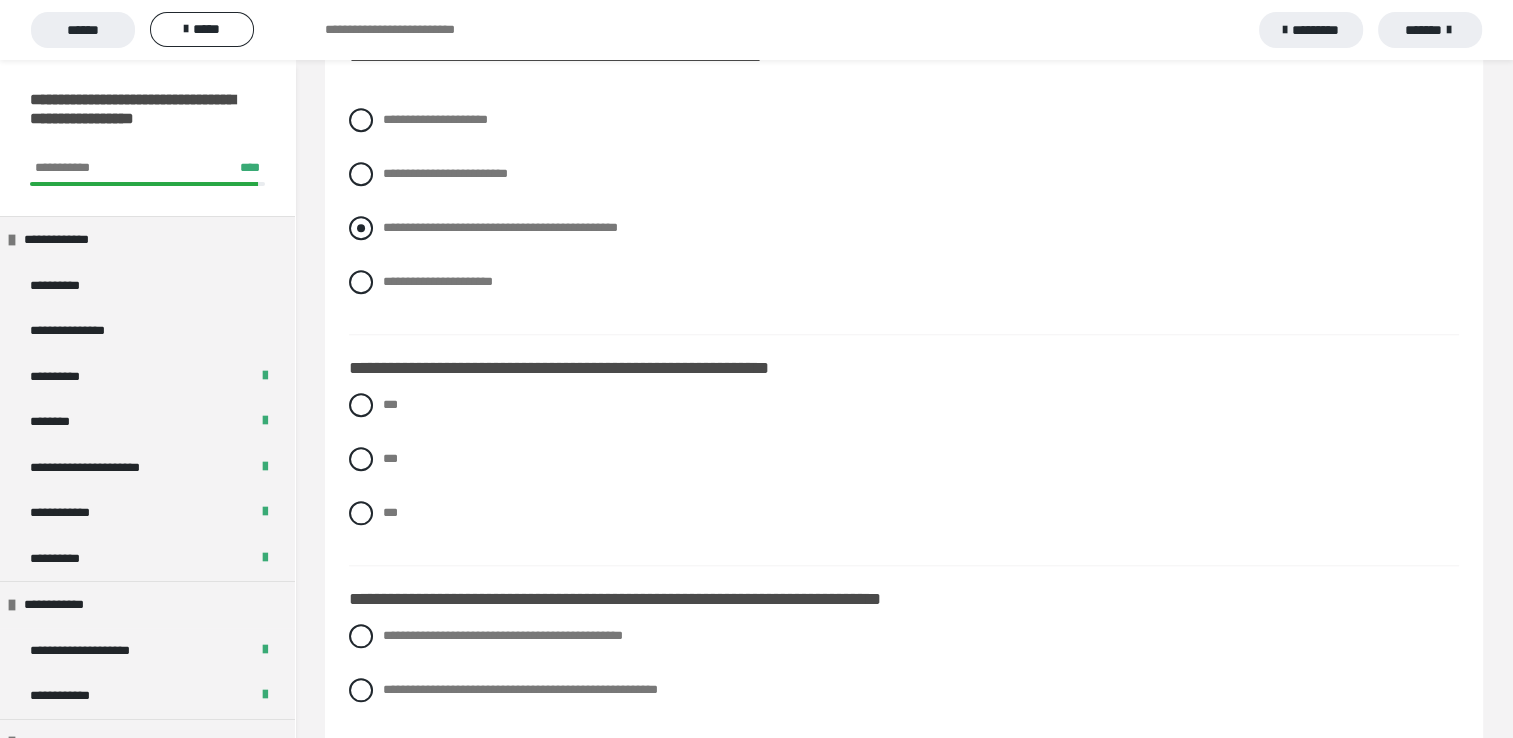 click at bounding box center [361, 228] 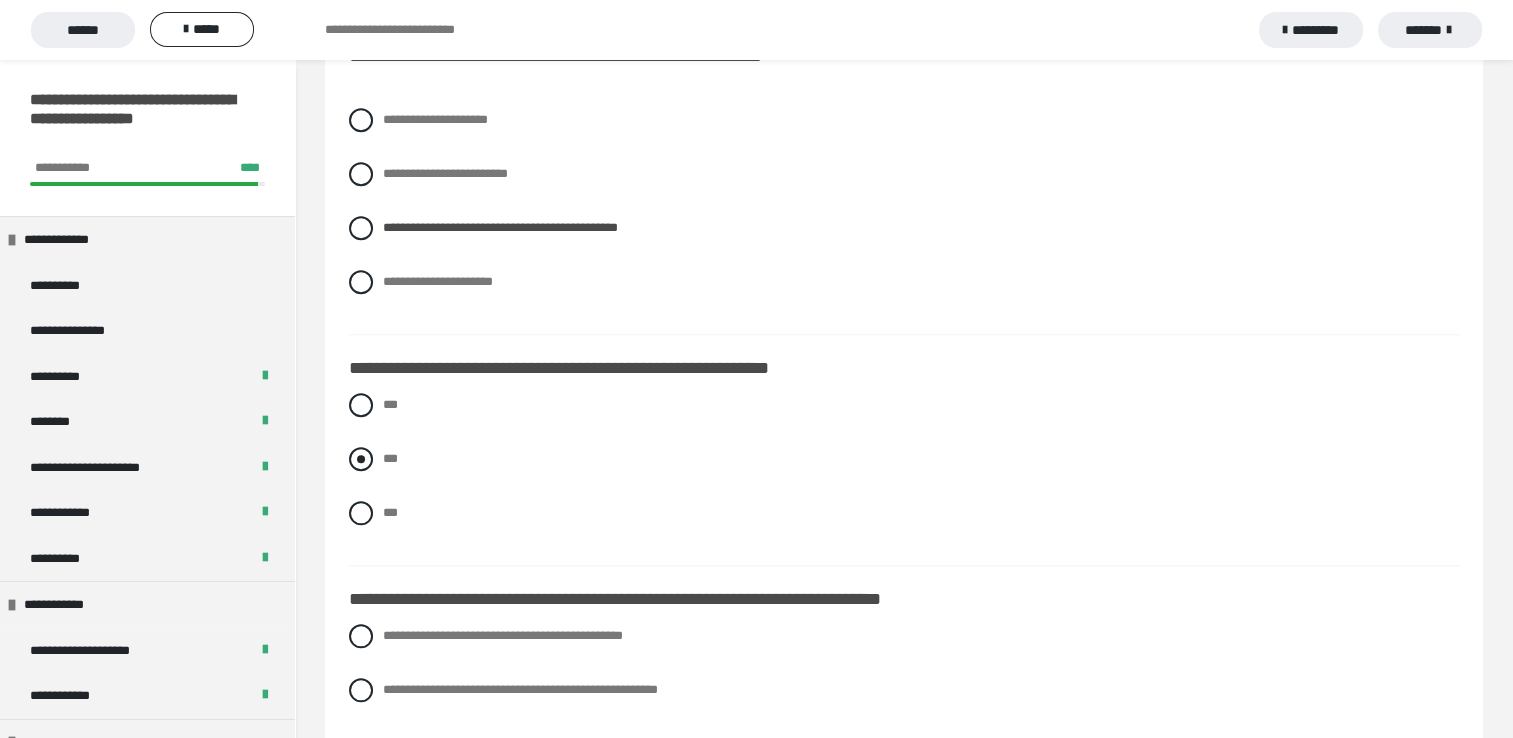 click at bounding box center (361, 459) 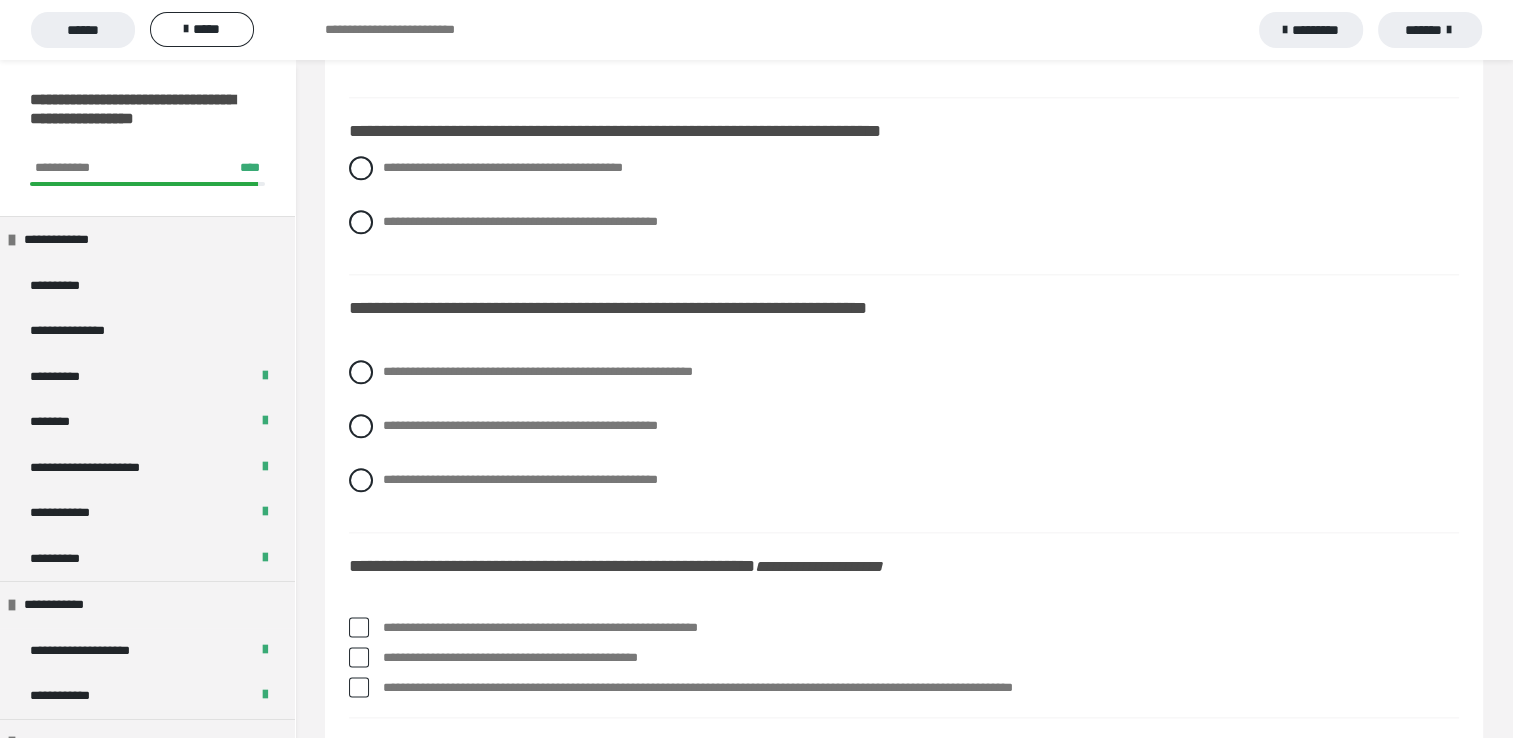 scroll, scrollTop: 2280, scrollLeft: 0, axis: vertical 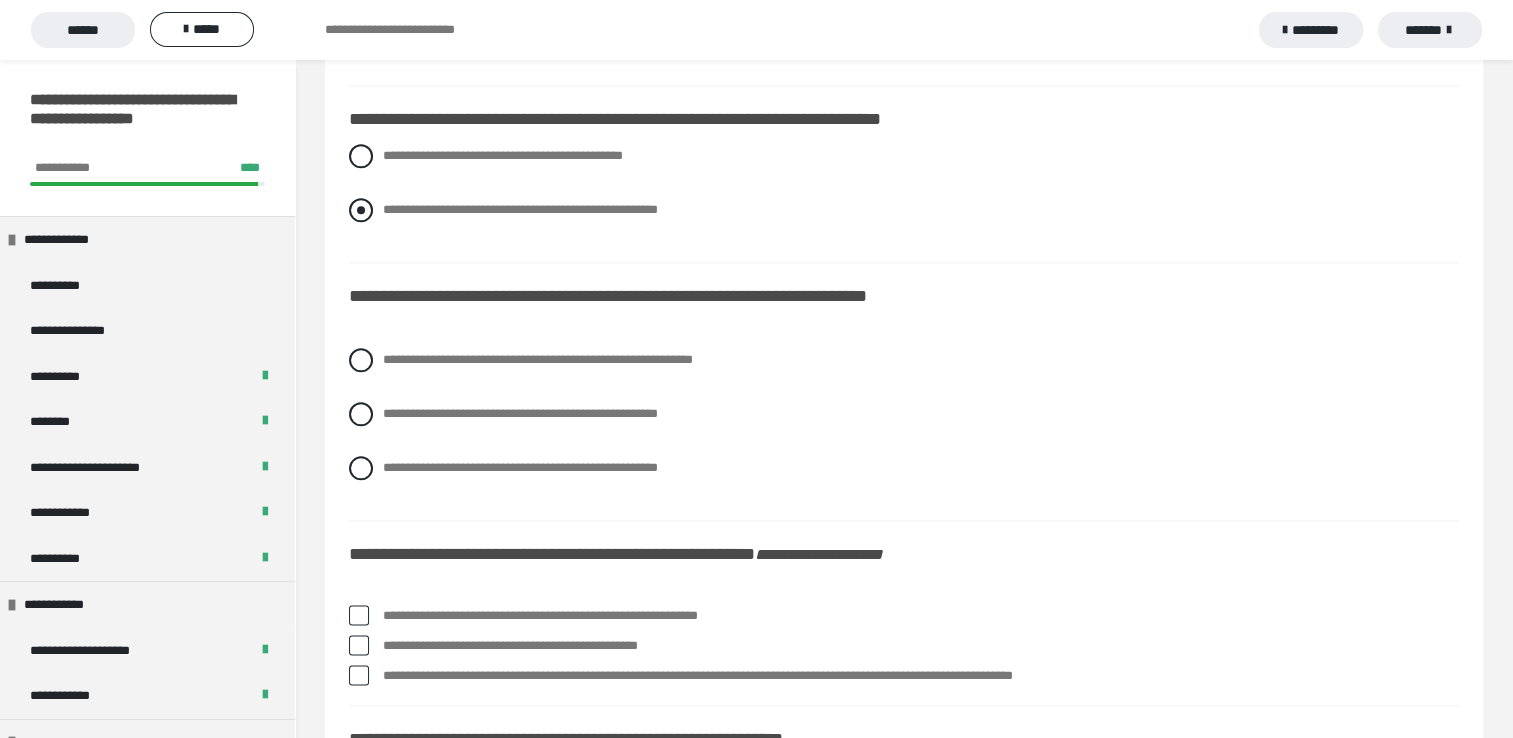 click at bounding box center (361, 210) 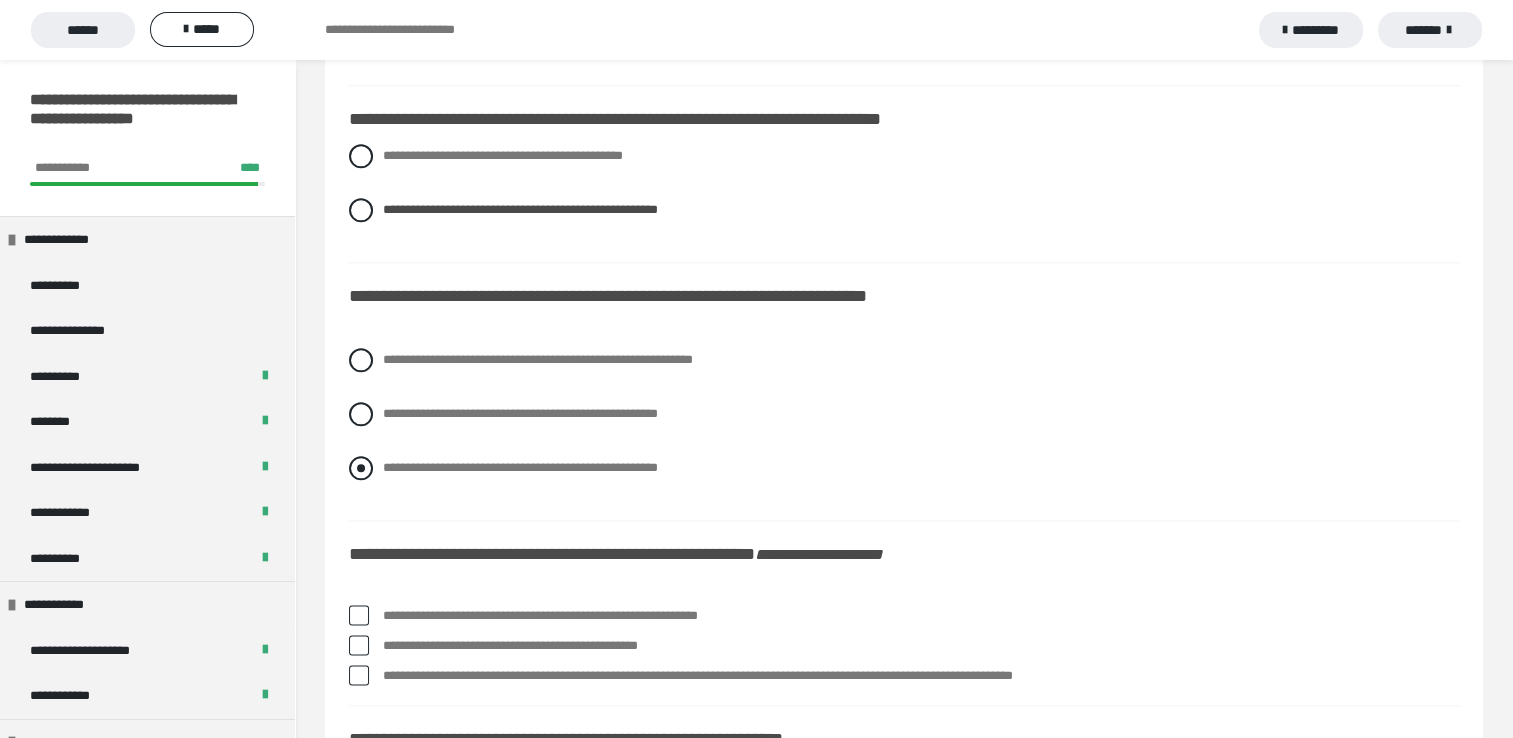 click at bounding box center (361, 468) 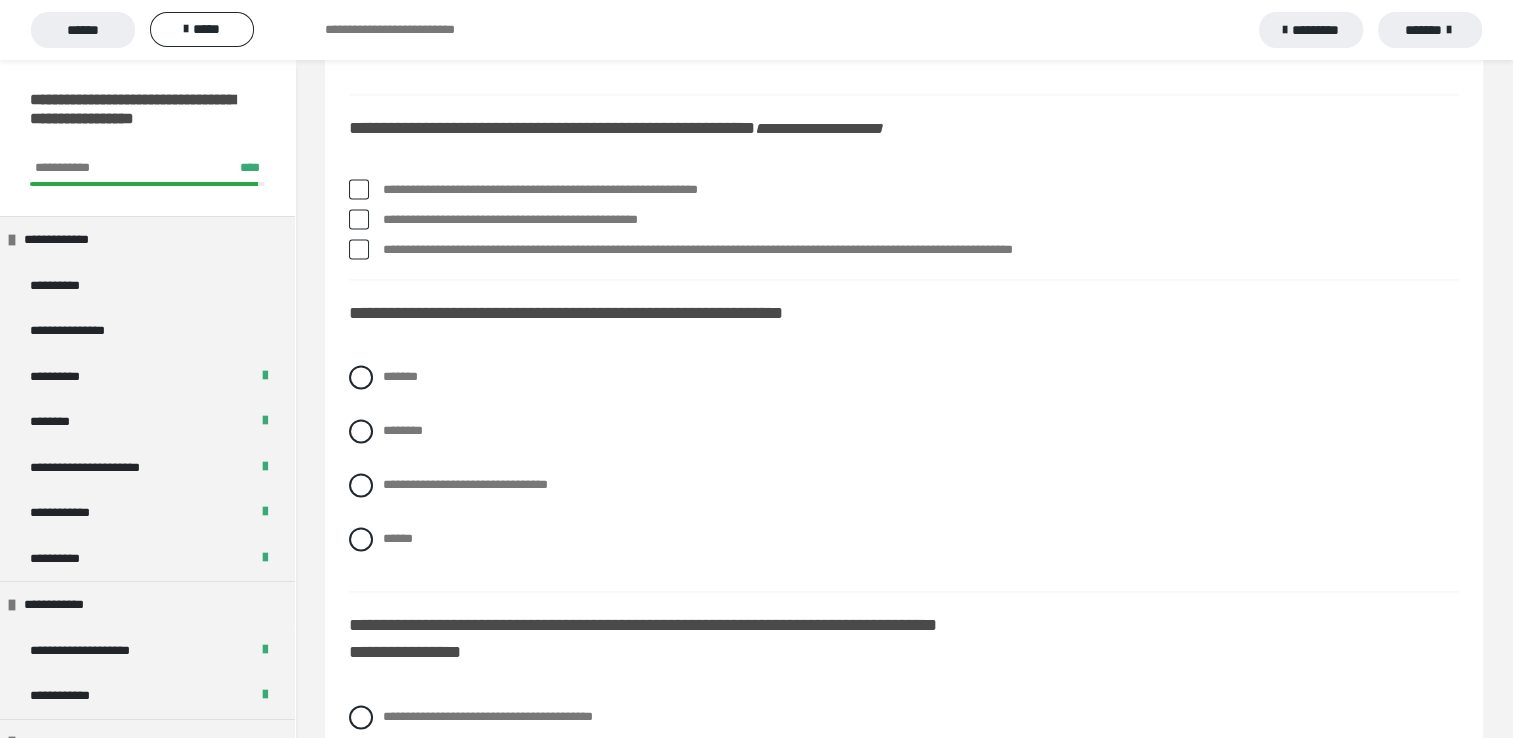 scroll, scrollTop: 2746, scrollLeft: 0, axis: vertical 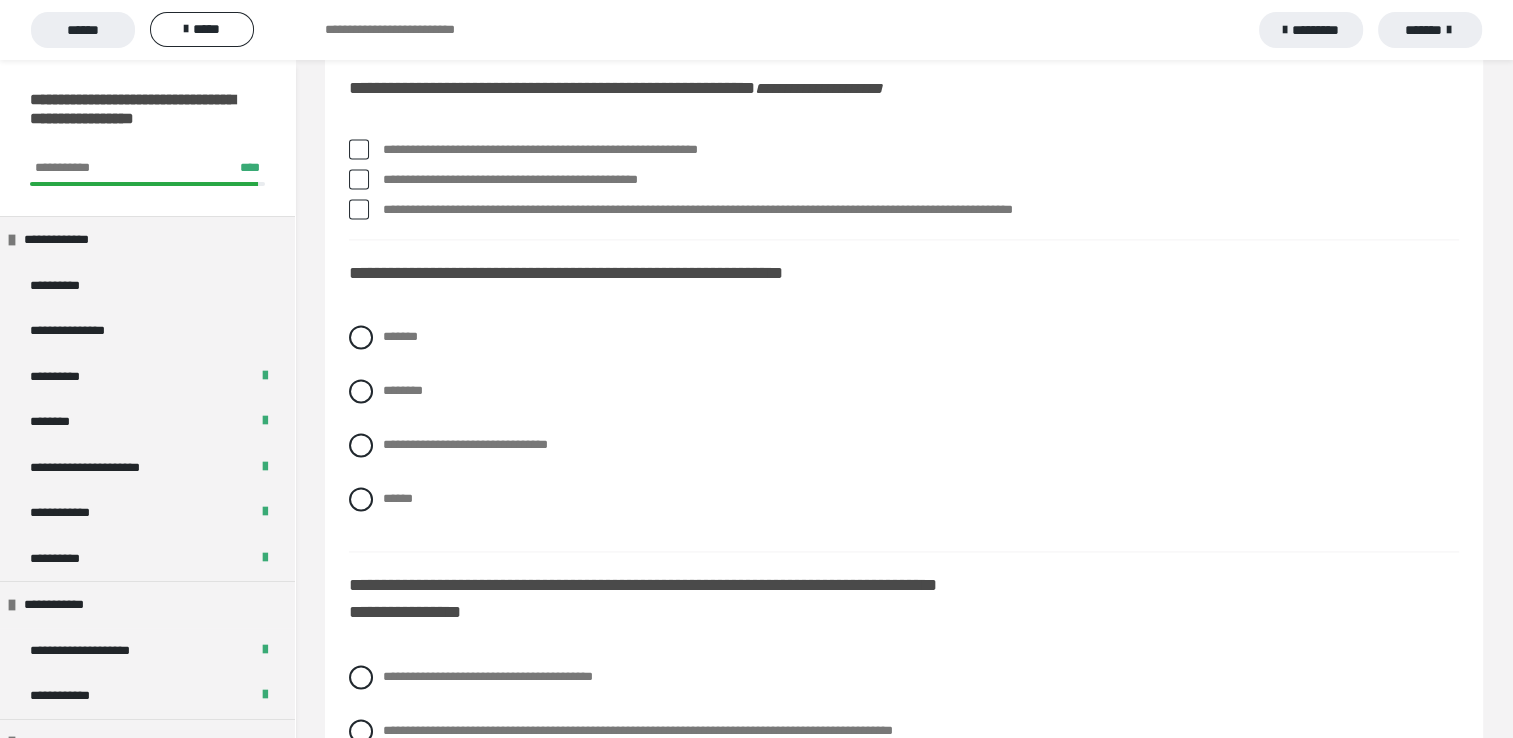 click at bounding box center [359, 149] 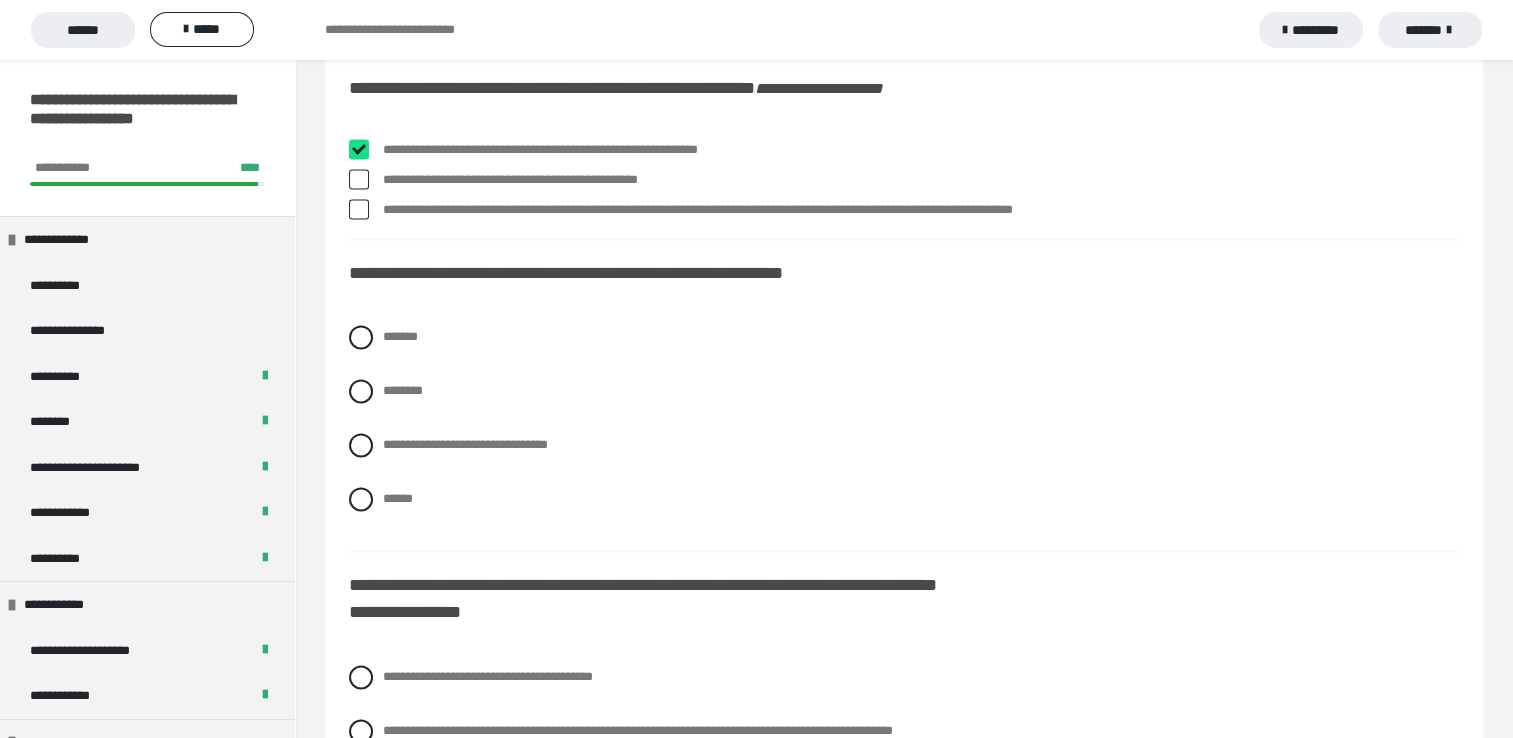 checkbox on "****" 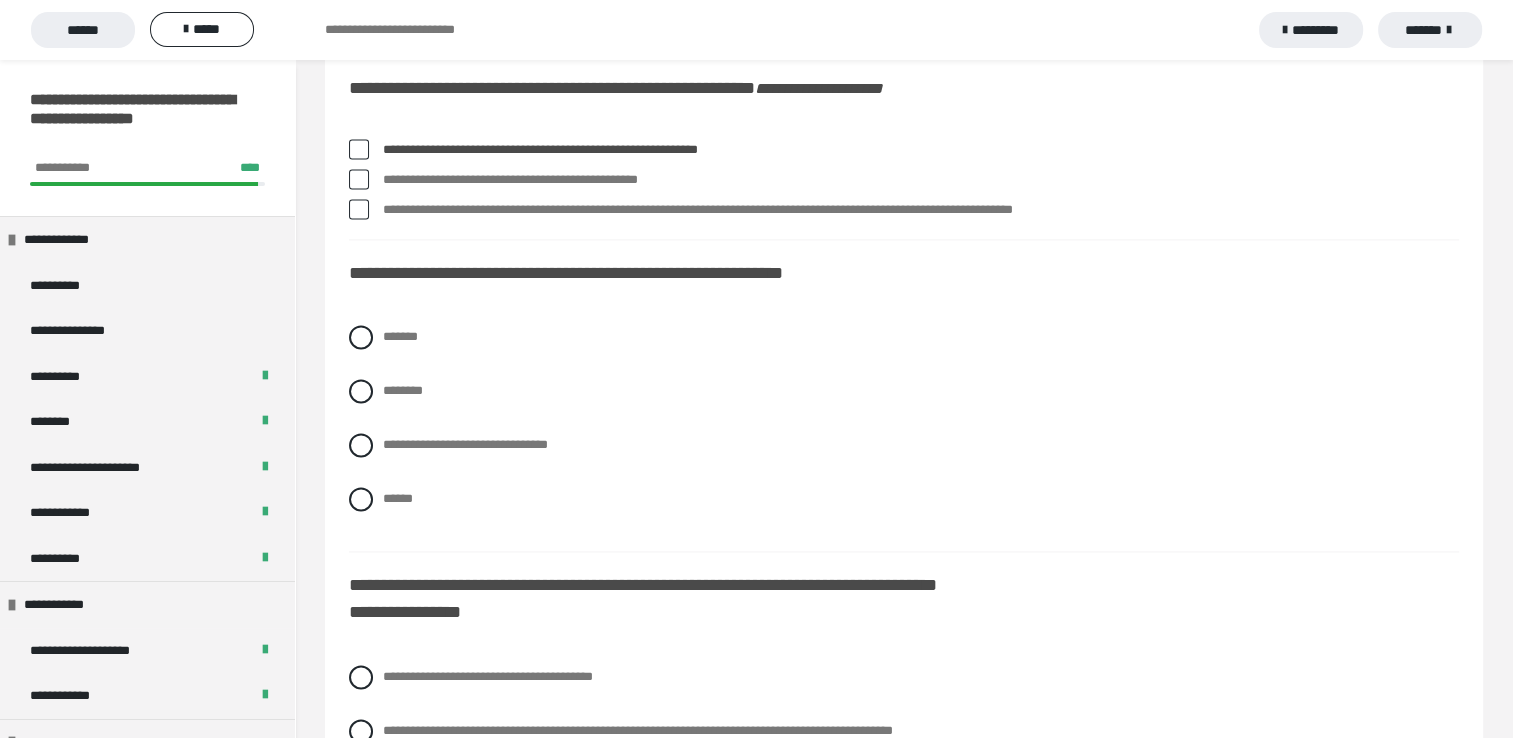 click at bounding box center (359, 179) 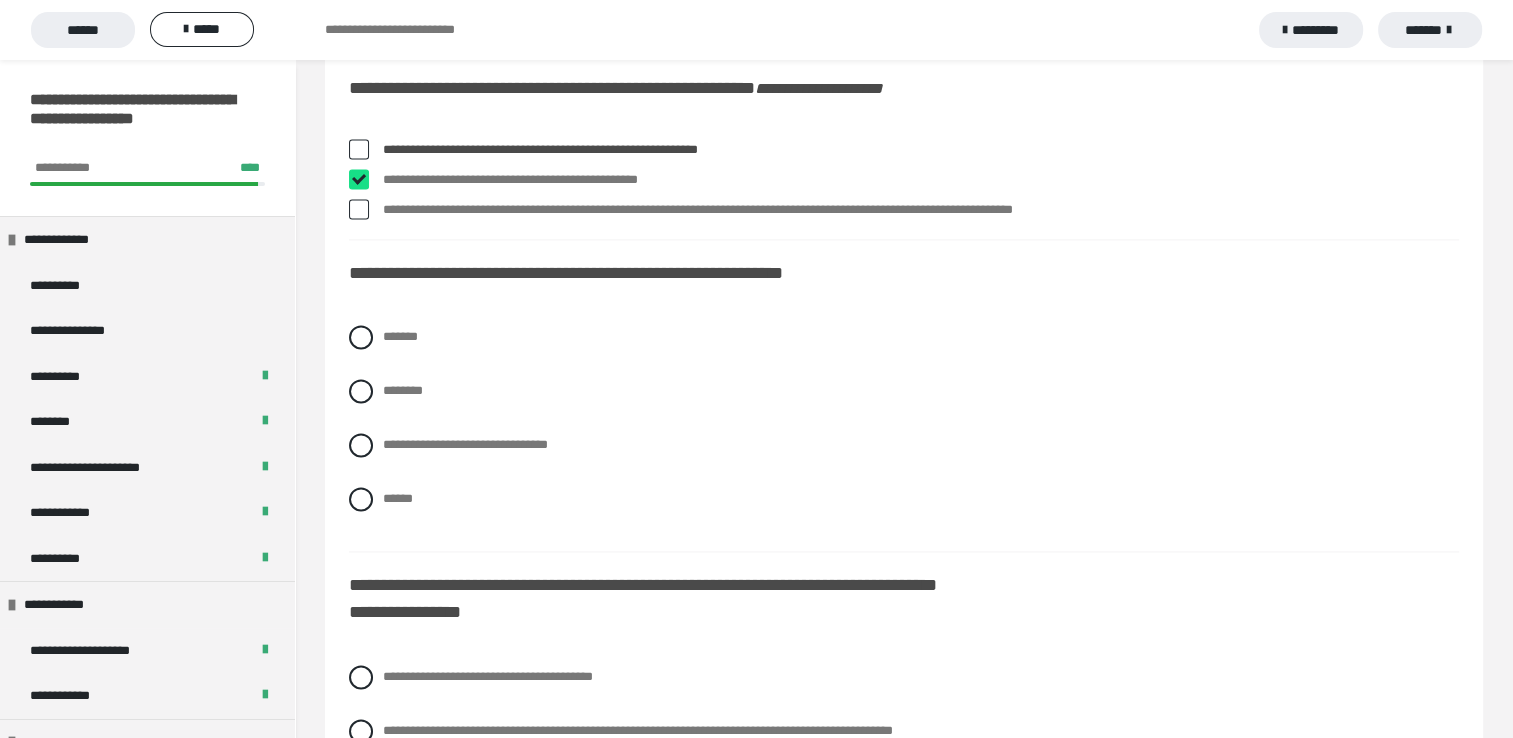 checkbox on "****" 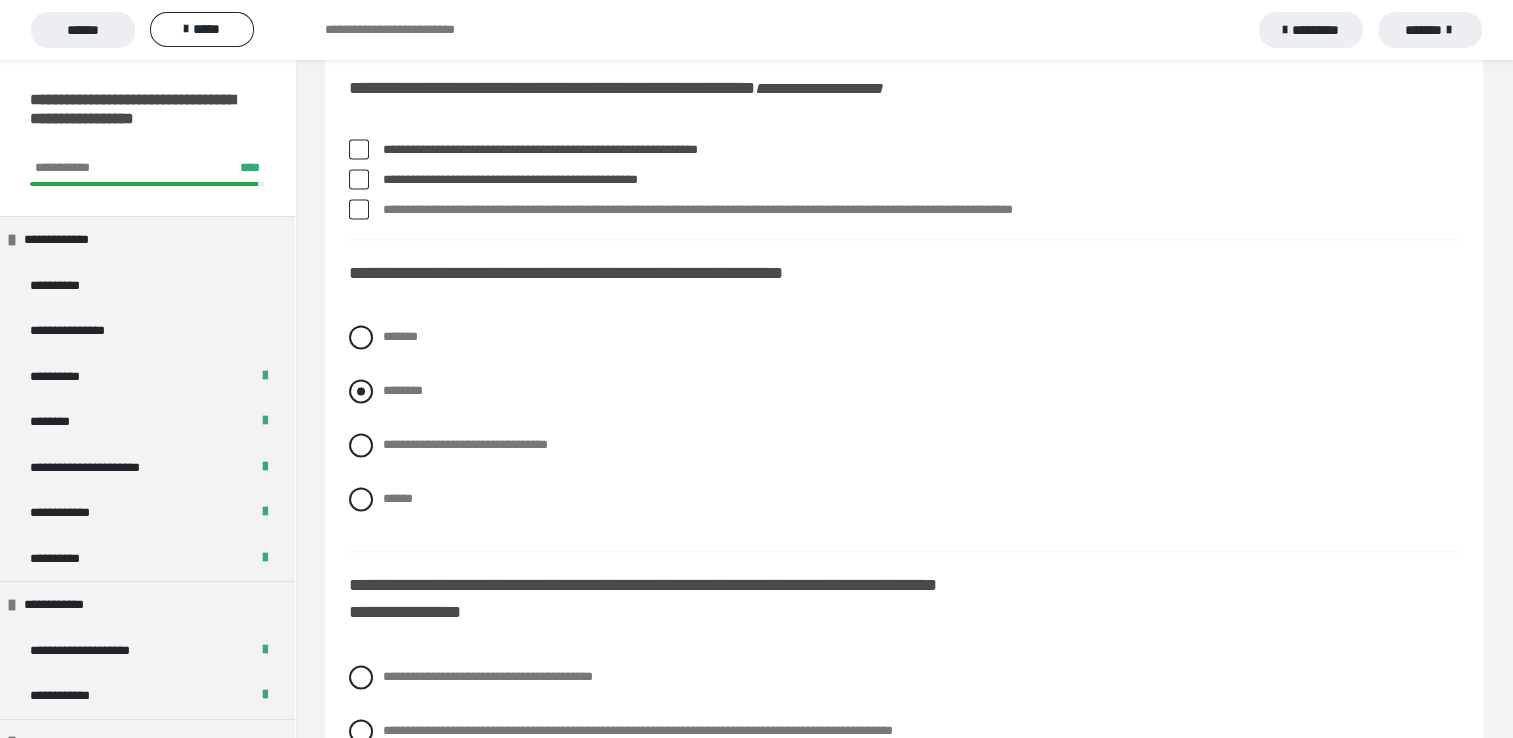 click at bounding box center (361, 391) 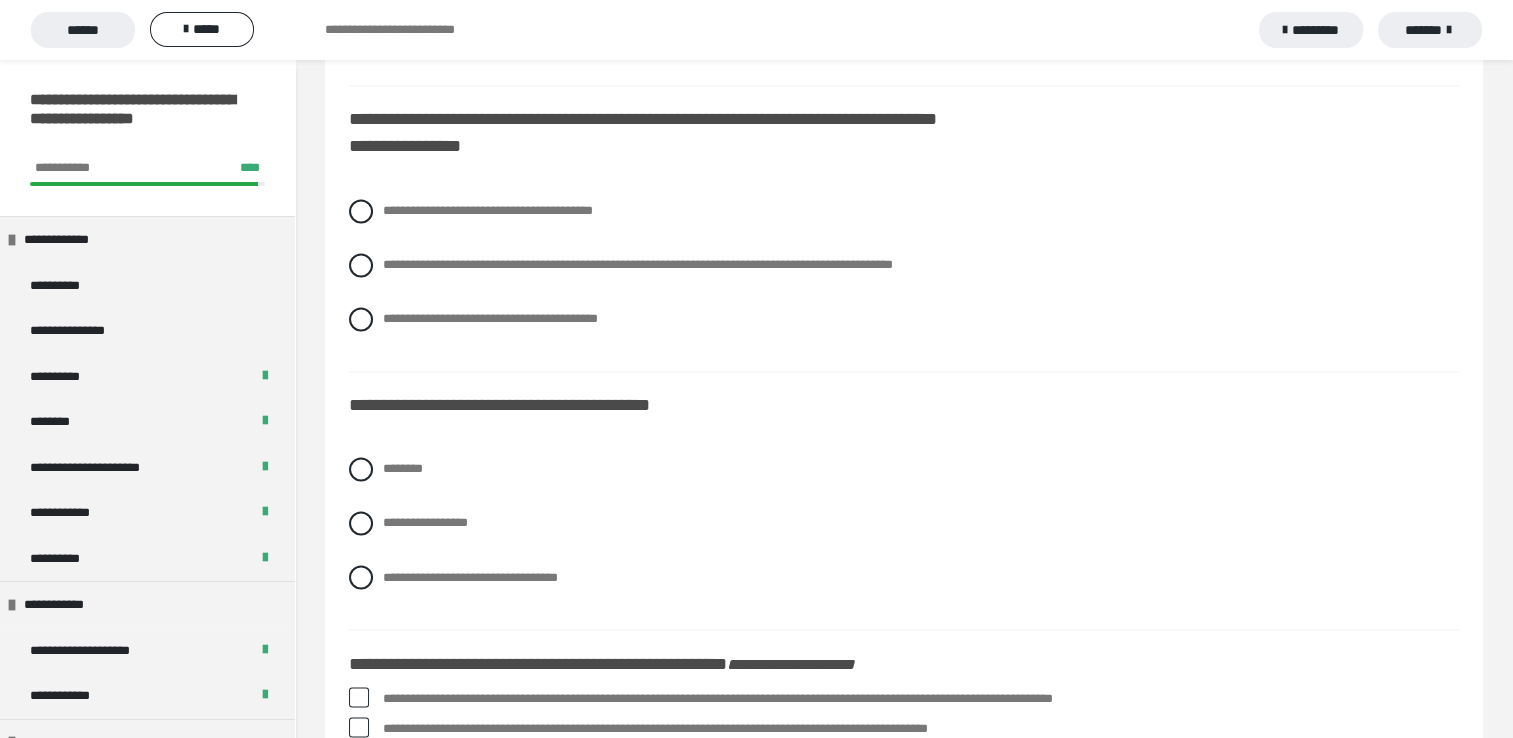 scroll, scrollTop: 3252, scrollLeft: 0, axis: vertical 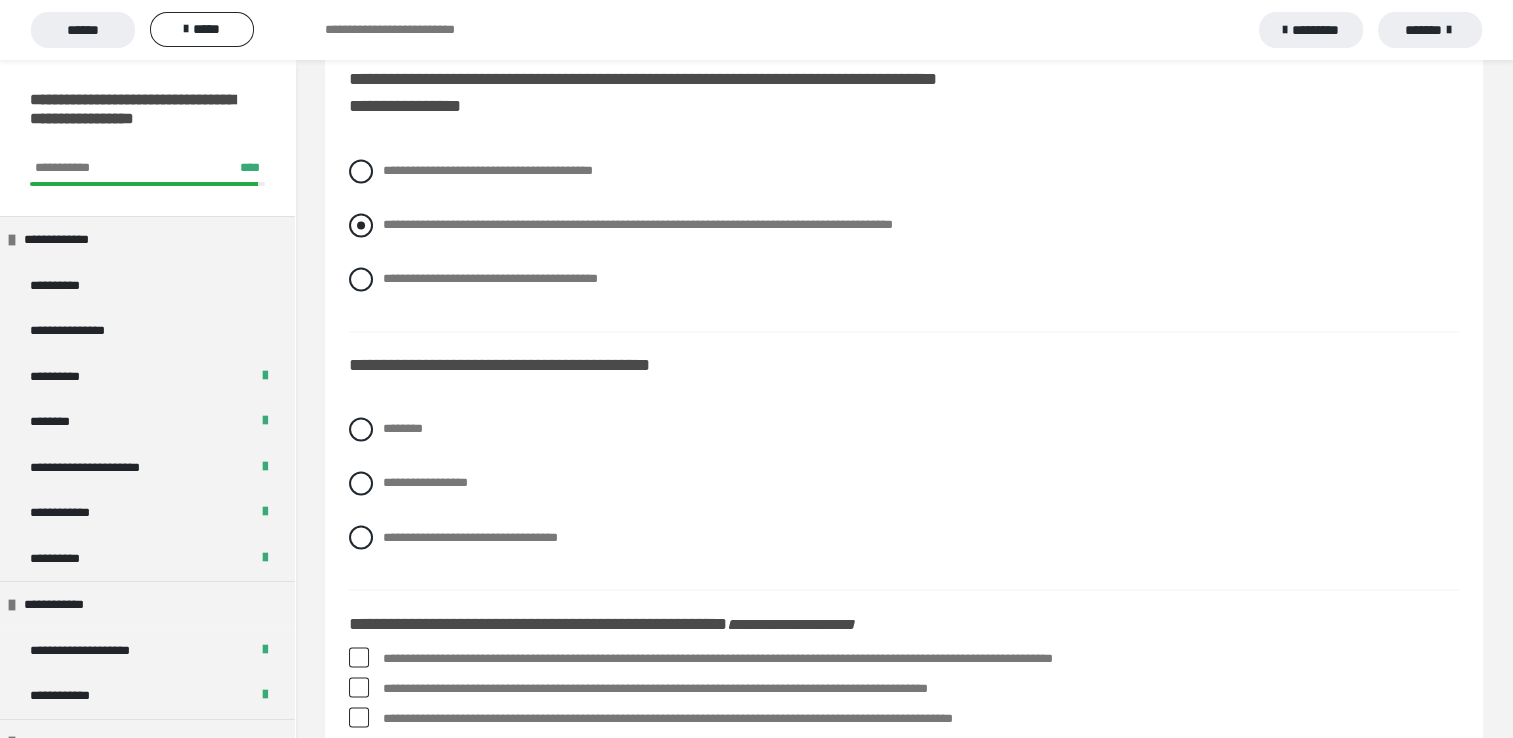click at bounding box center [361, 225] 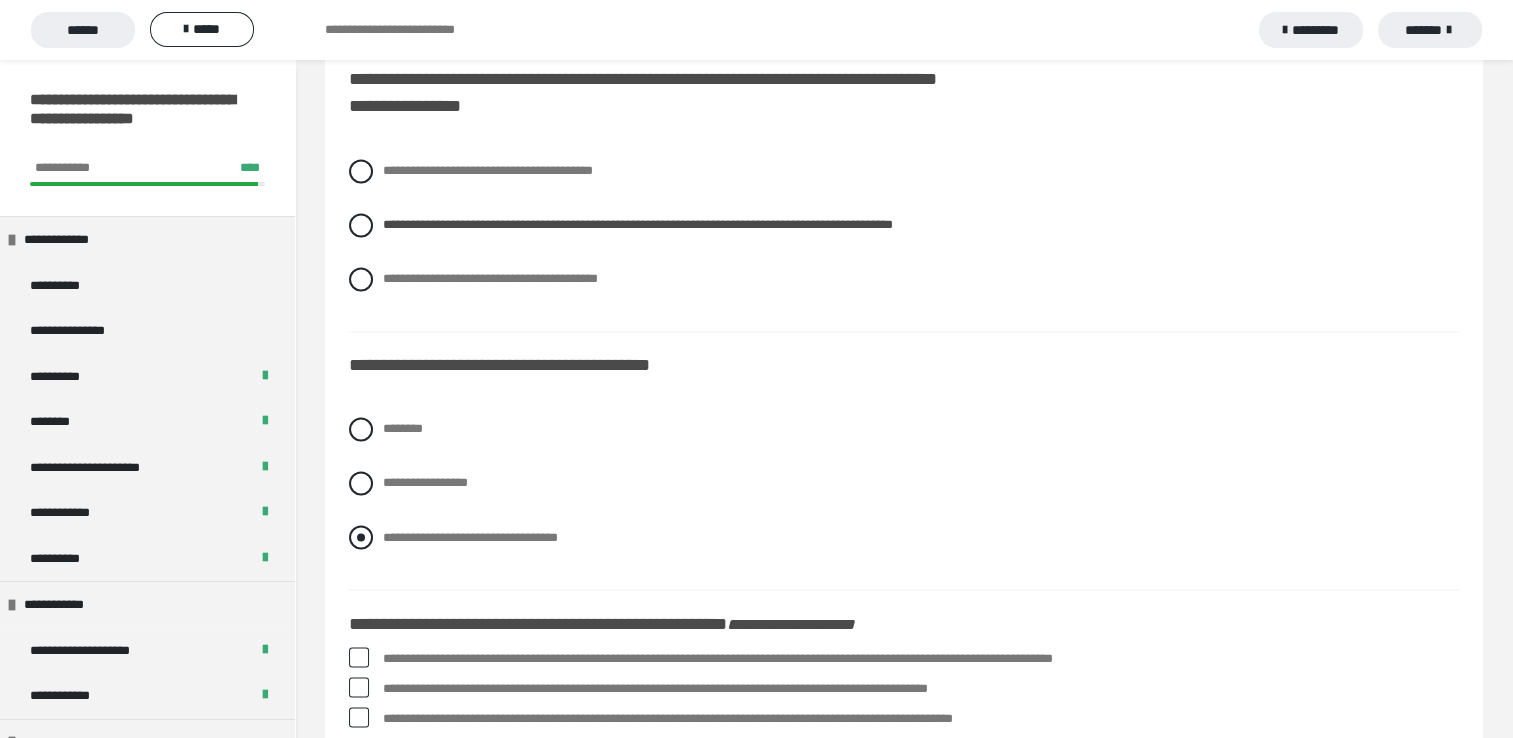 click at bounding box center [361, 537] 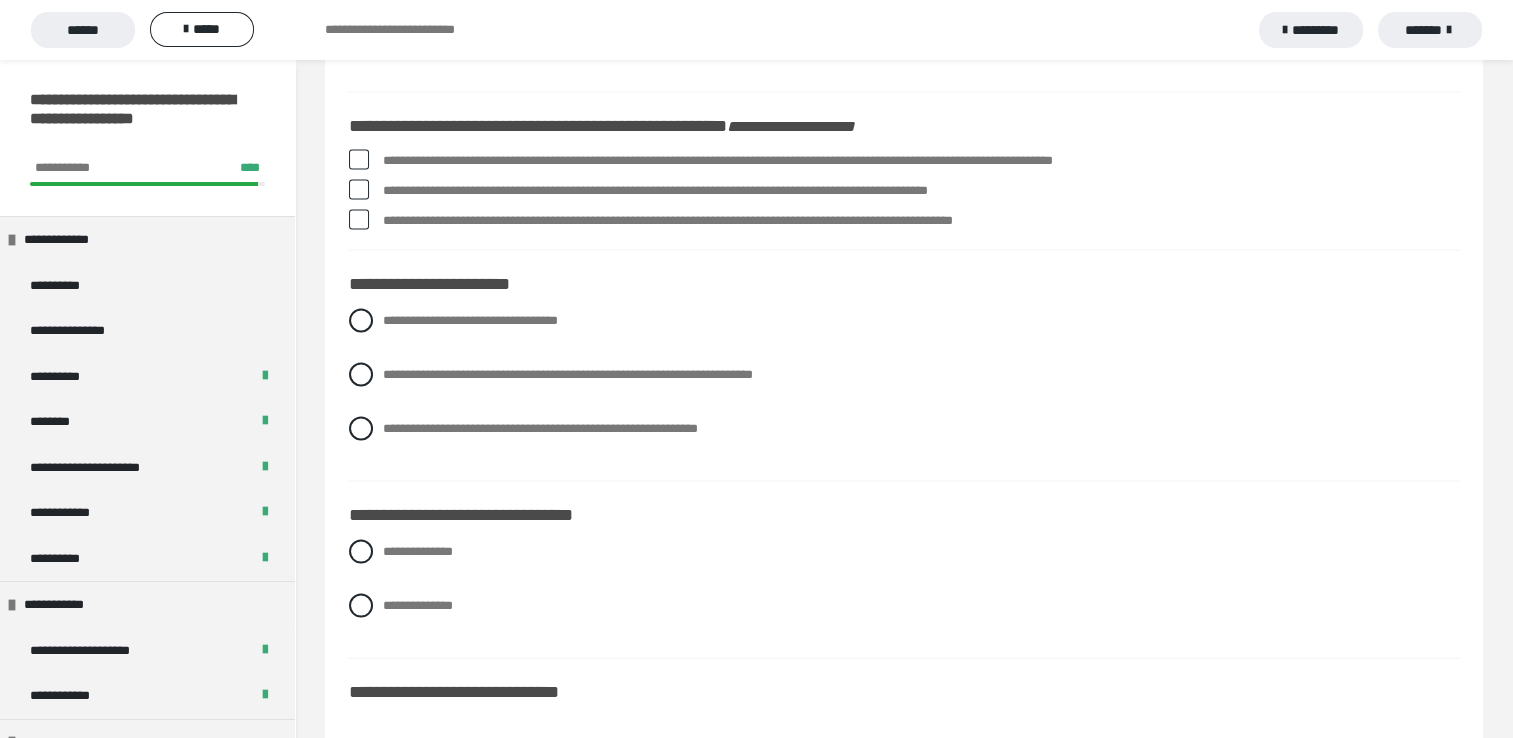 scroll, scrollTop: 3760, scrollLeft: 0, axis: vertical 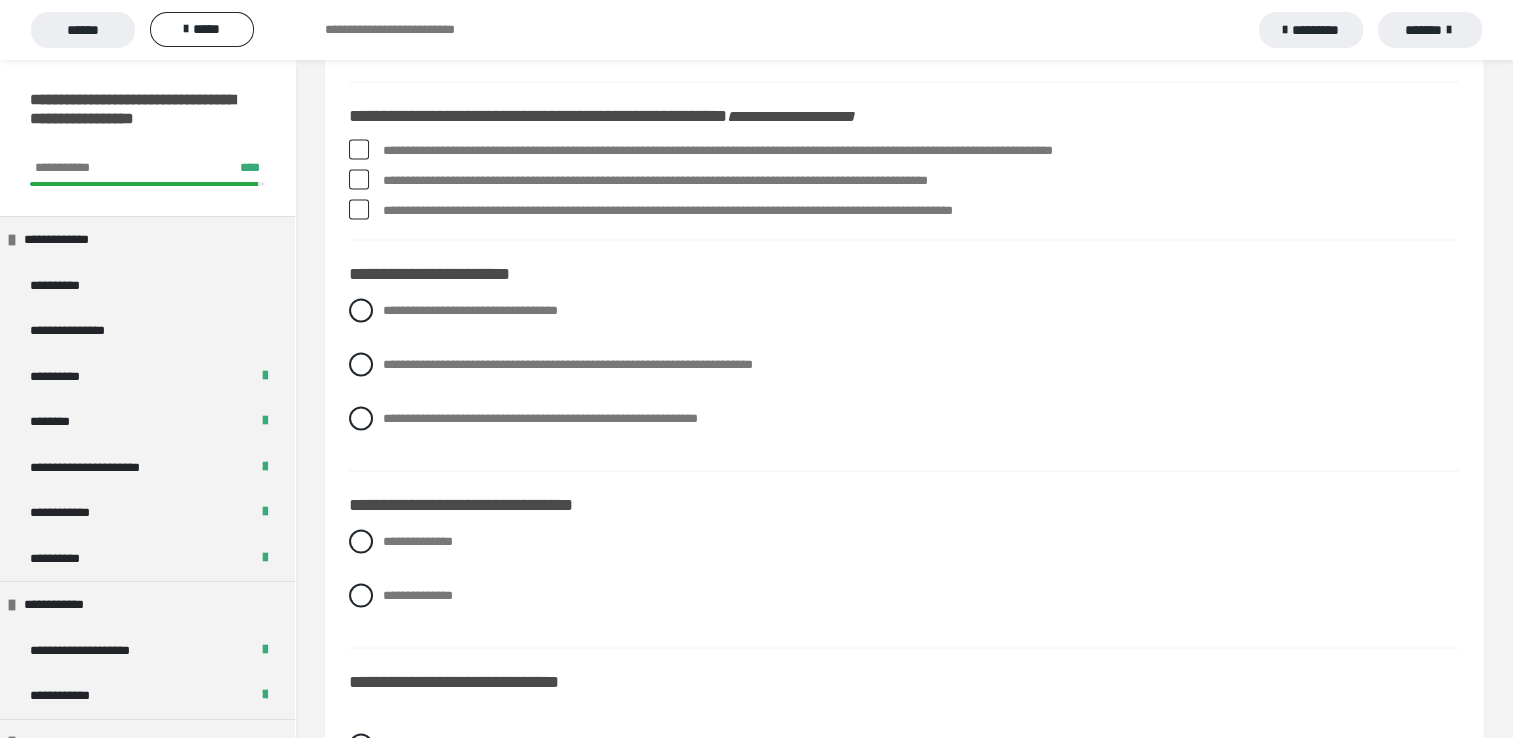 click at bounding box center [359, 149] 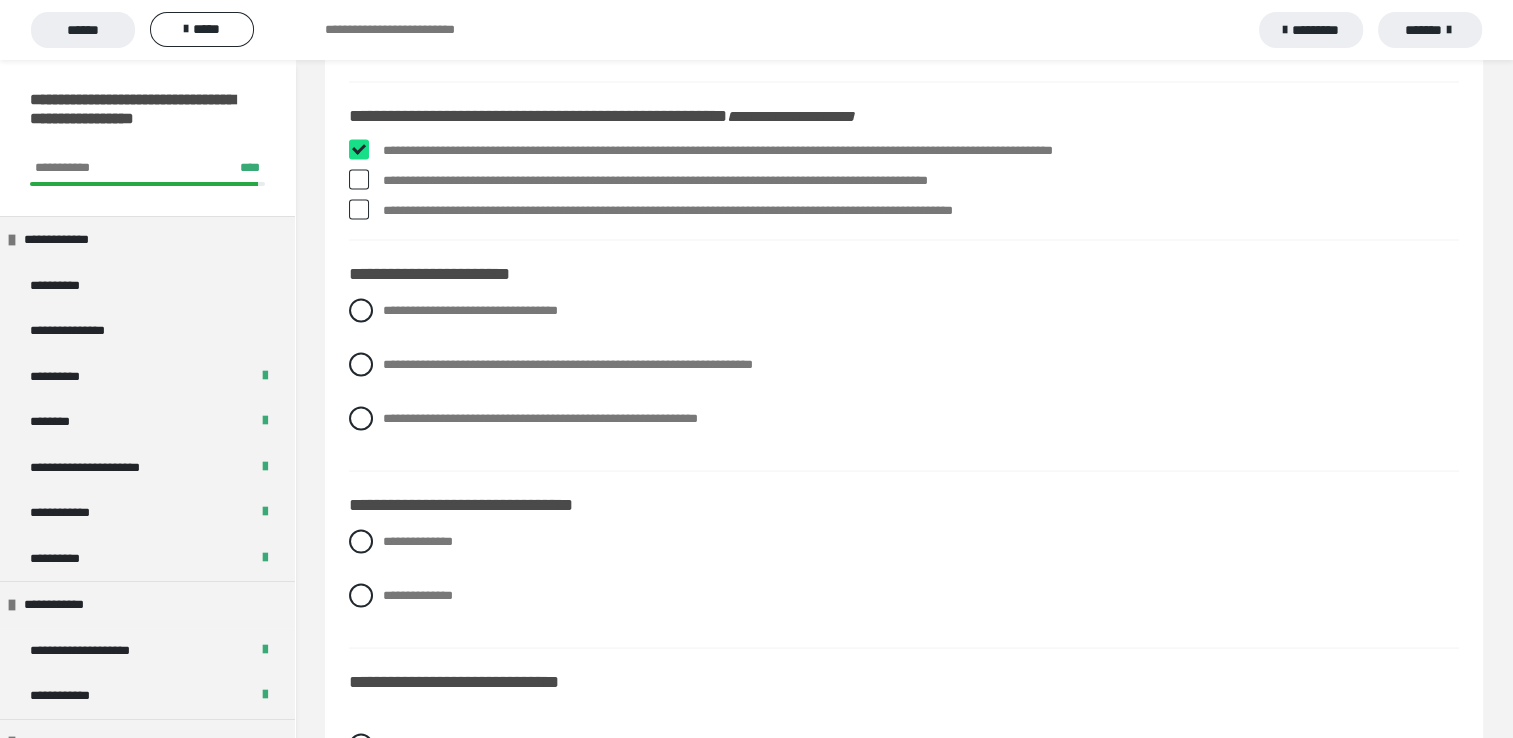 checkbox on "****" 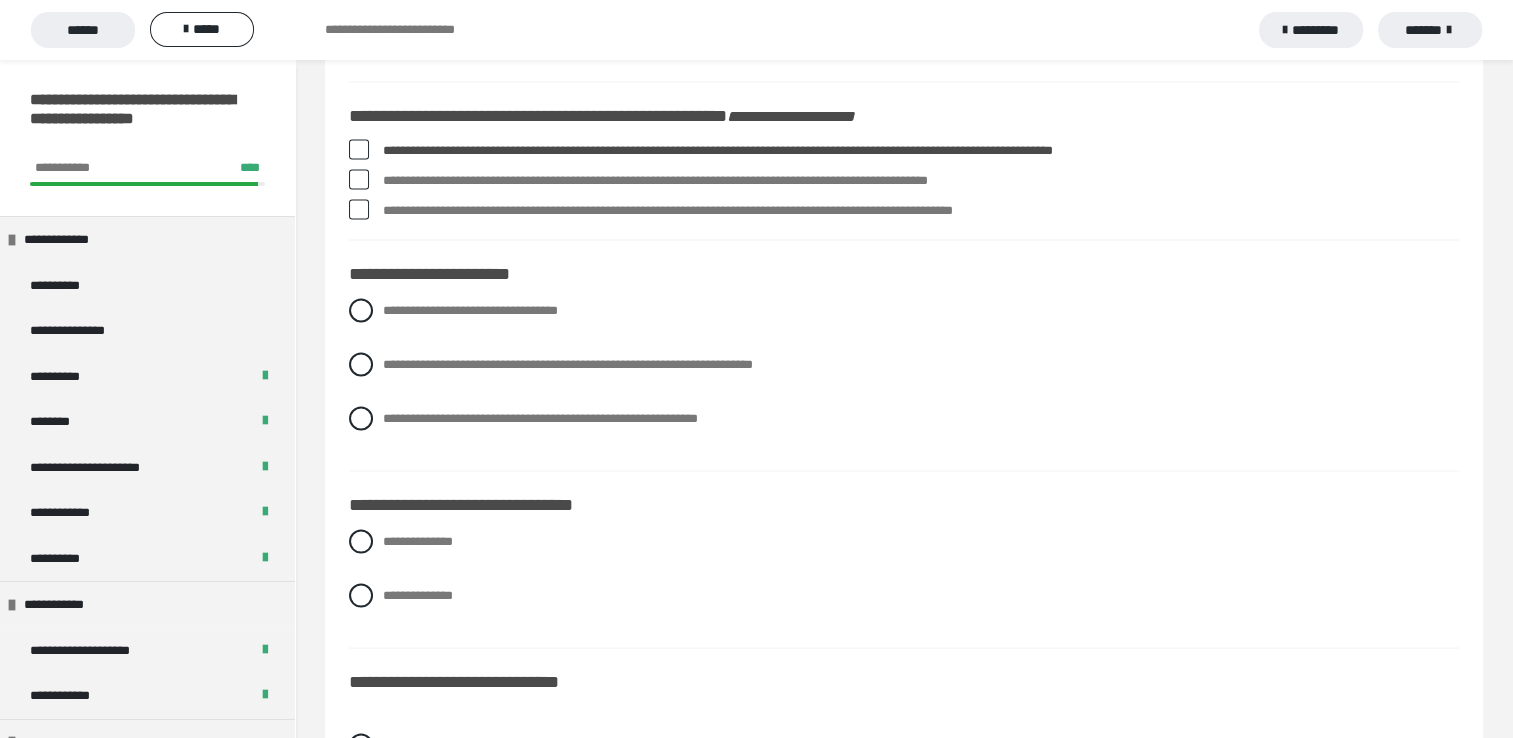 click at bounding box center [359, 209] 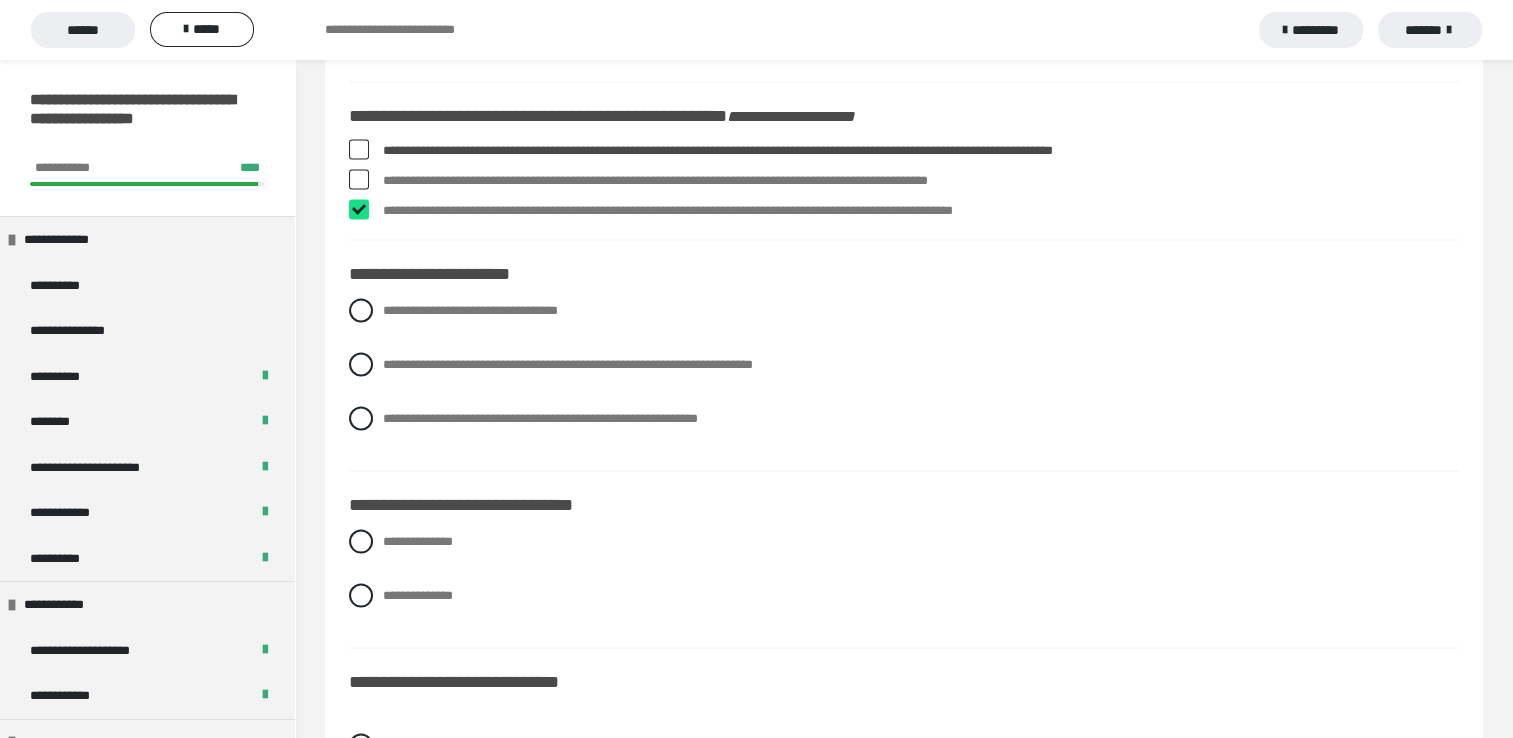 checkbox on "****" 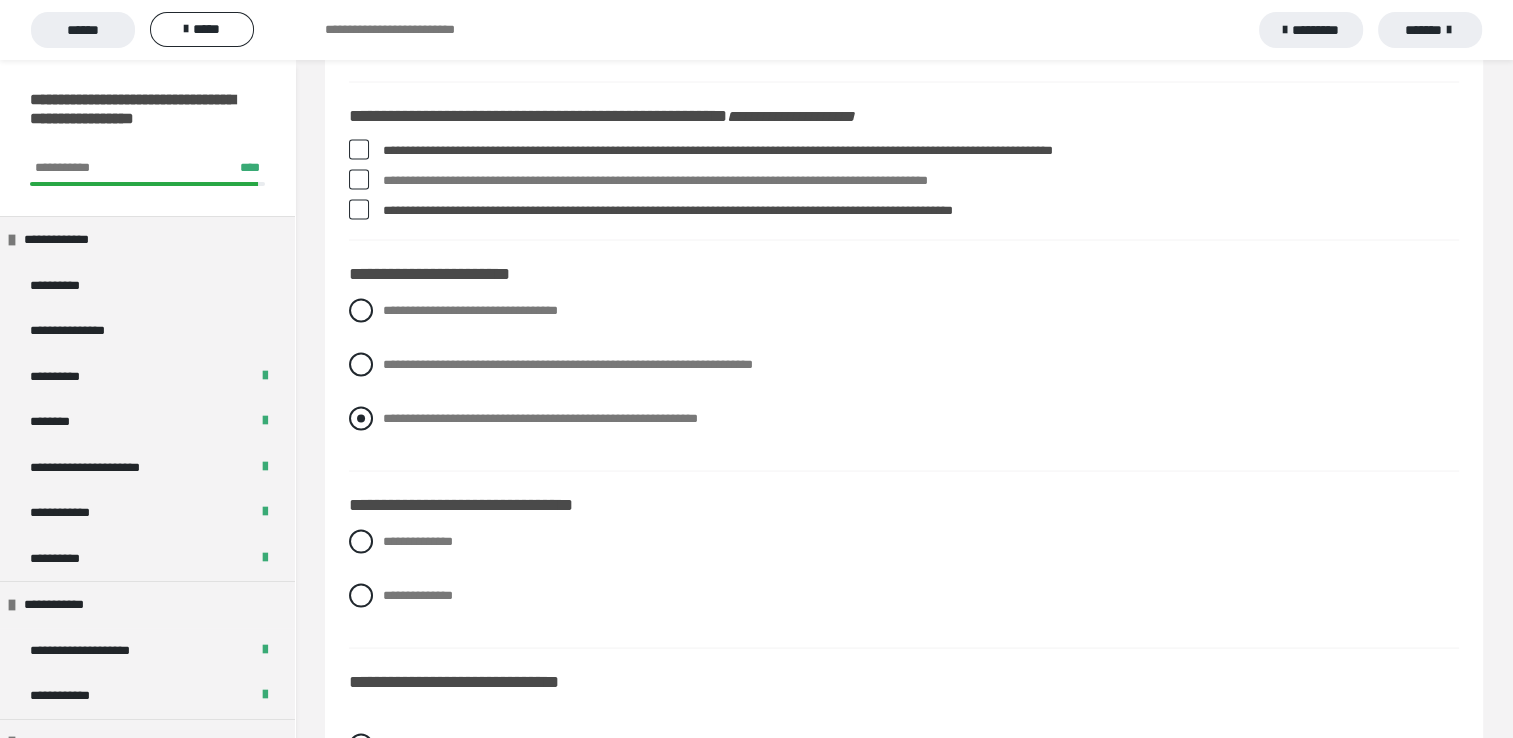 click at bounding box center [361, 418] 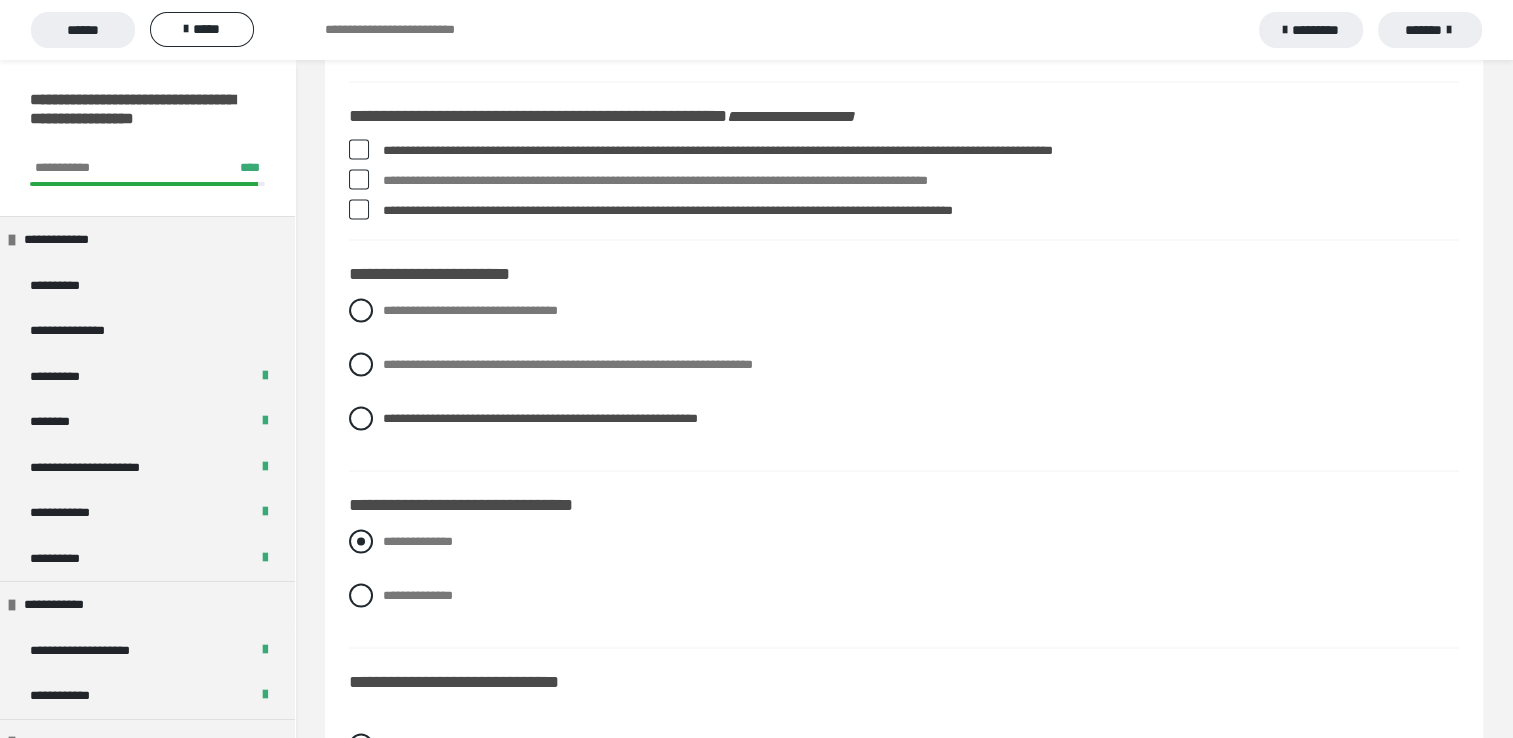 click at bounding box center (361, 541) 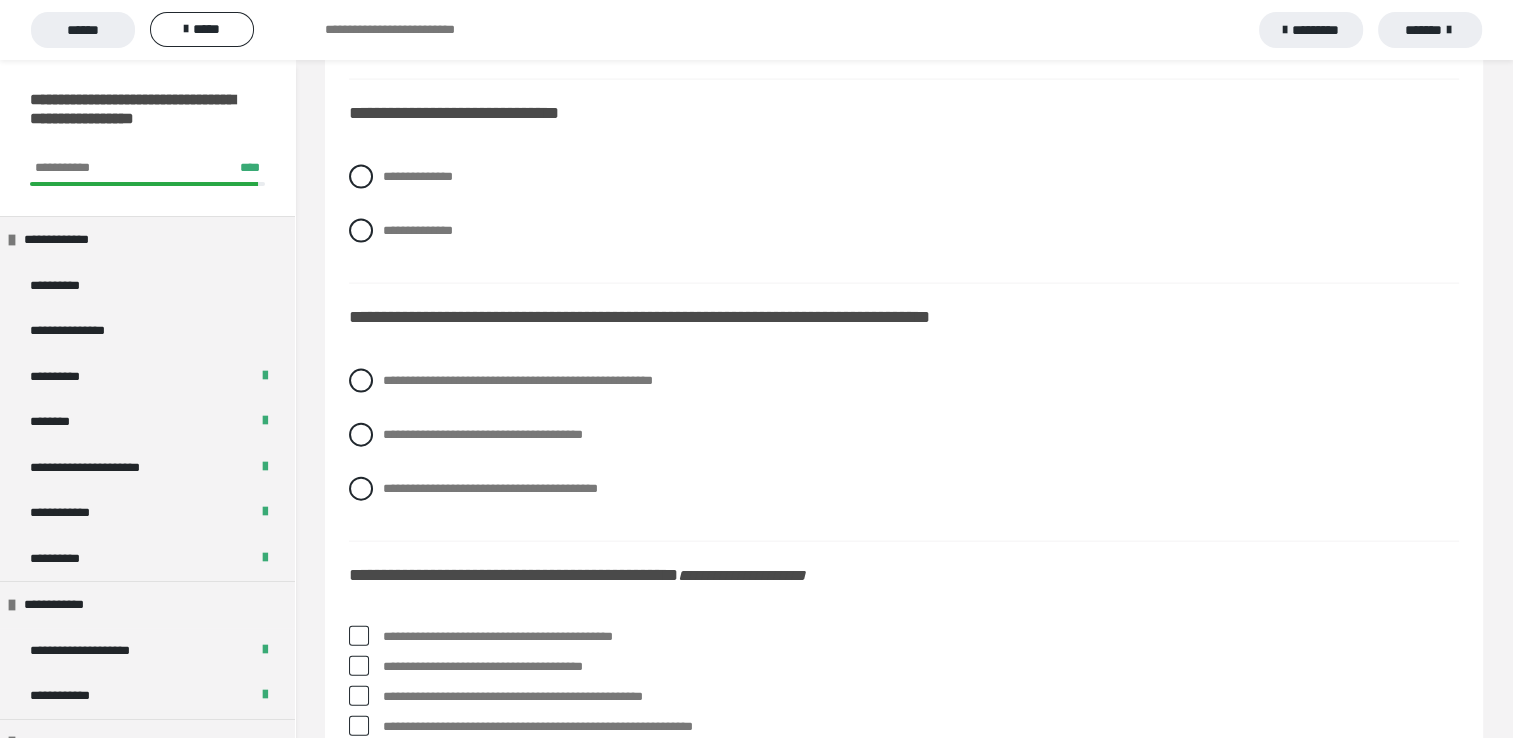 scroll, scrollTop: 4346, scrollLeft: 0, axis: vertical 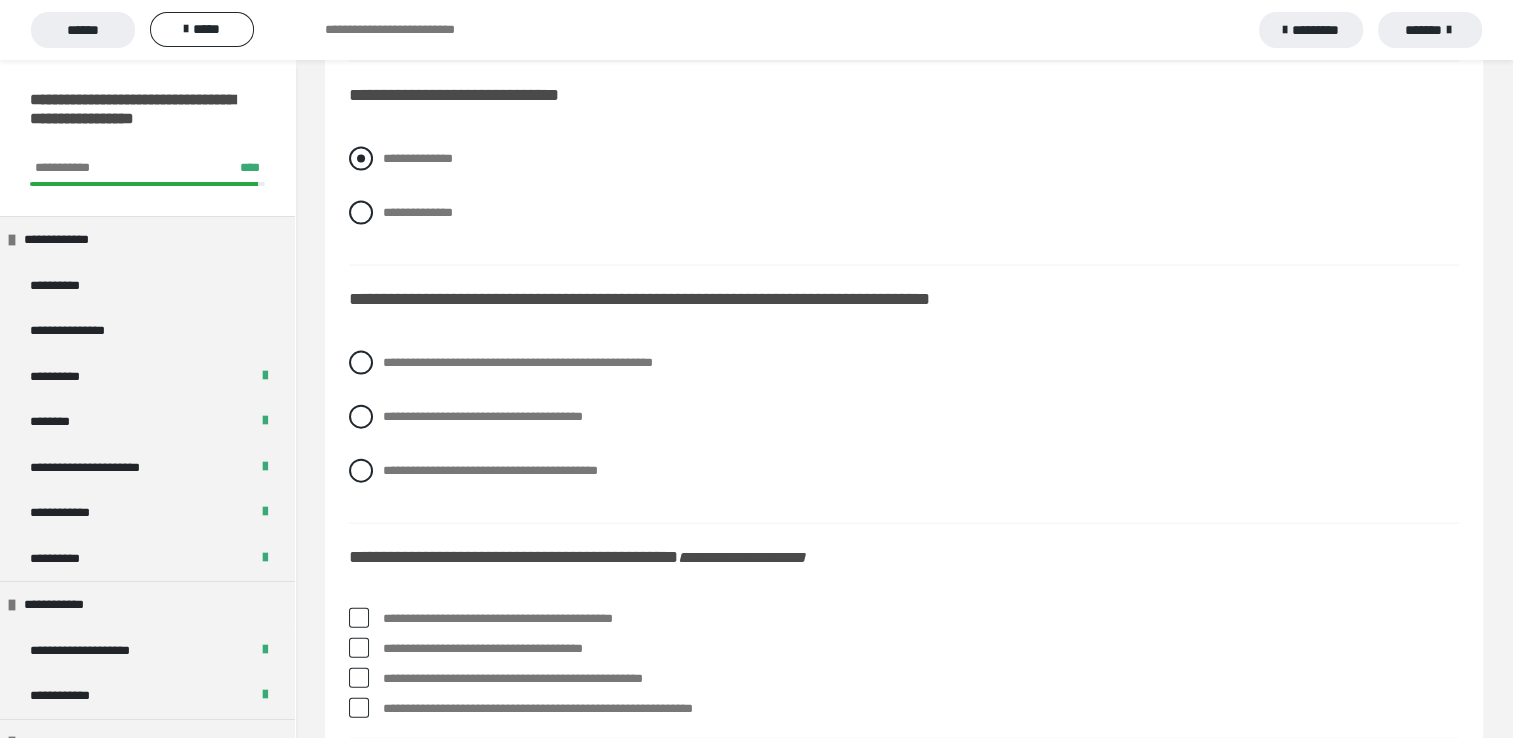 click at bounding box center [361, 159] 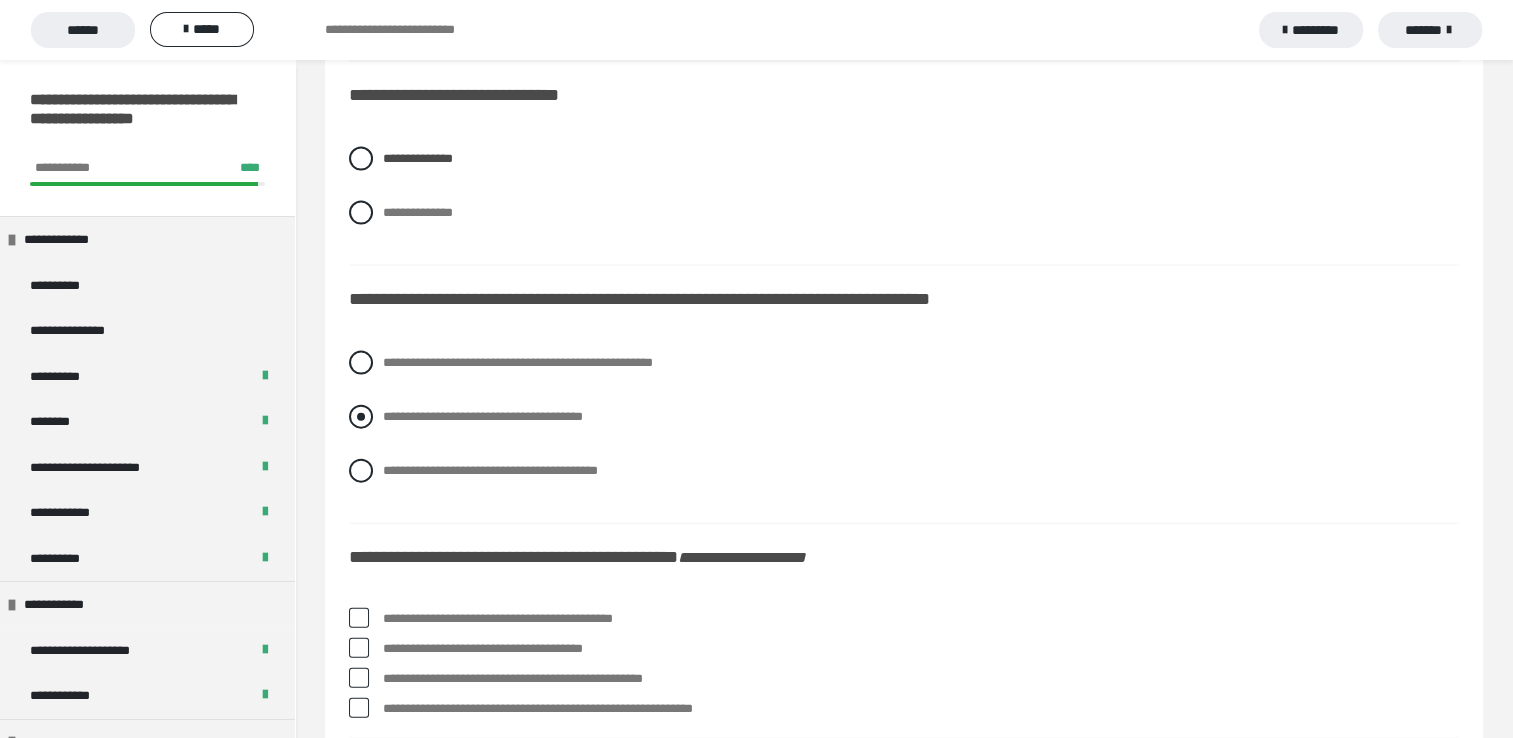 click at bounding box center (361, 417) 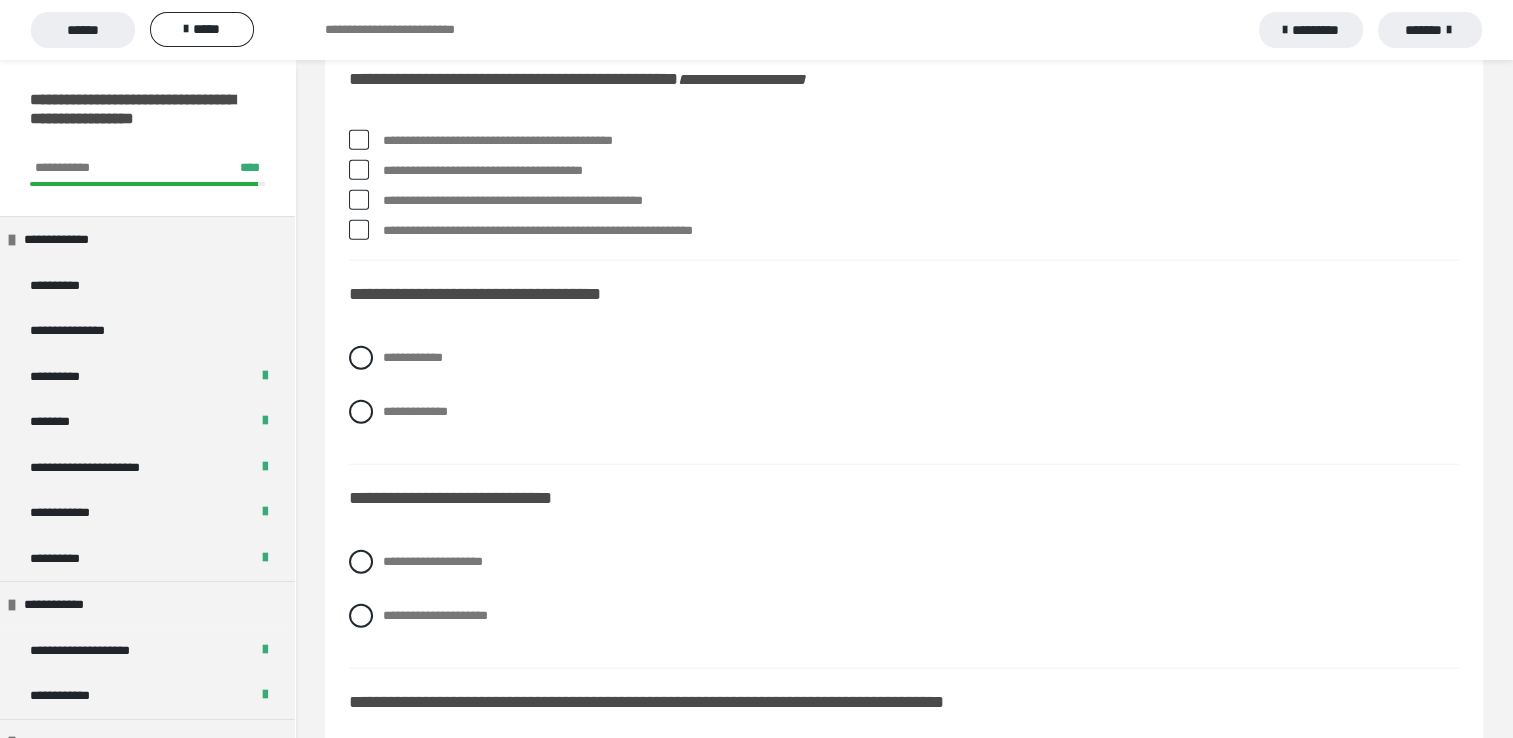 scroll, scrollTop: 4826, scrollLeft: 0, axis: vertical 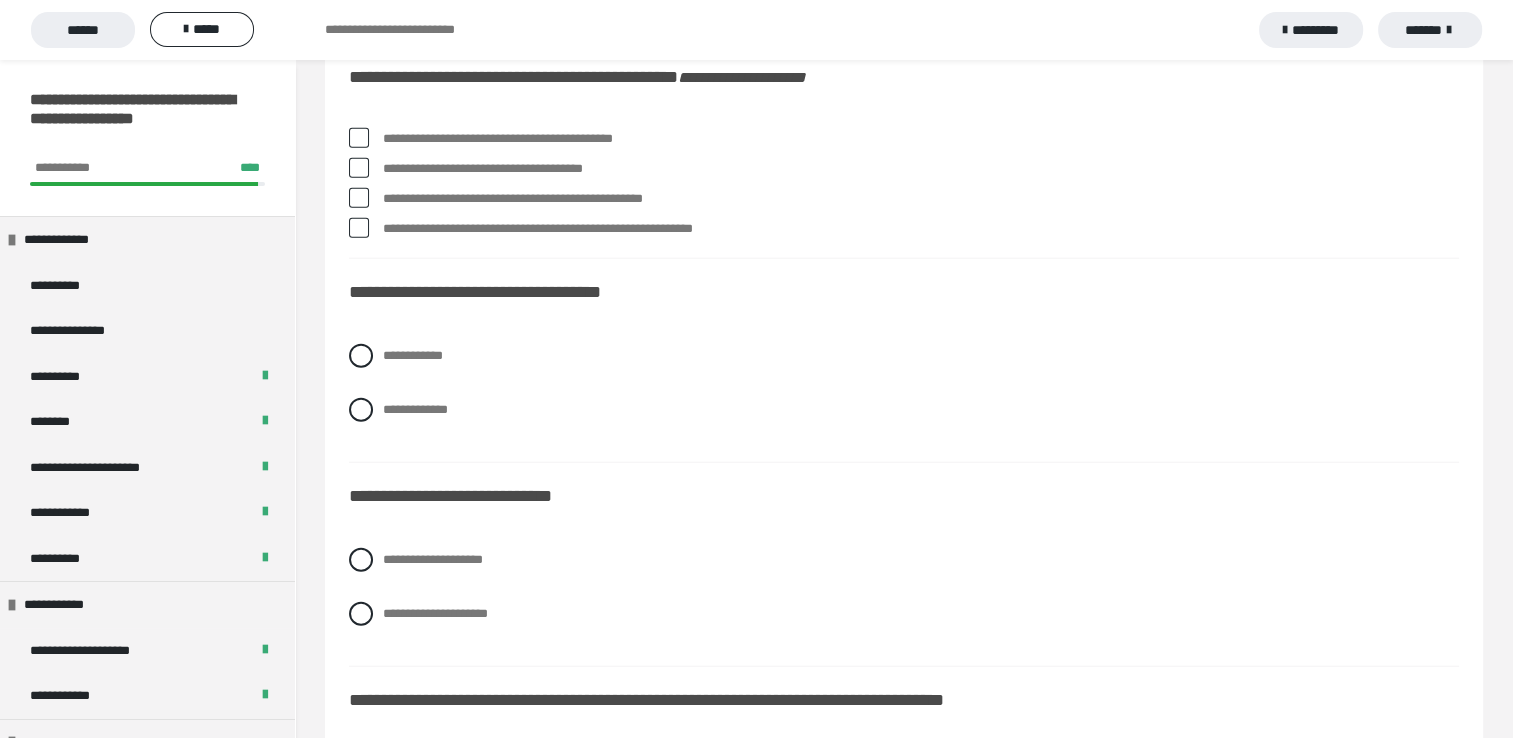 click at bounding box center (359, 138) 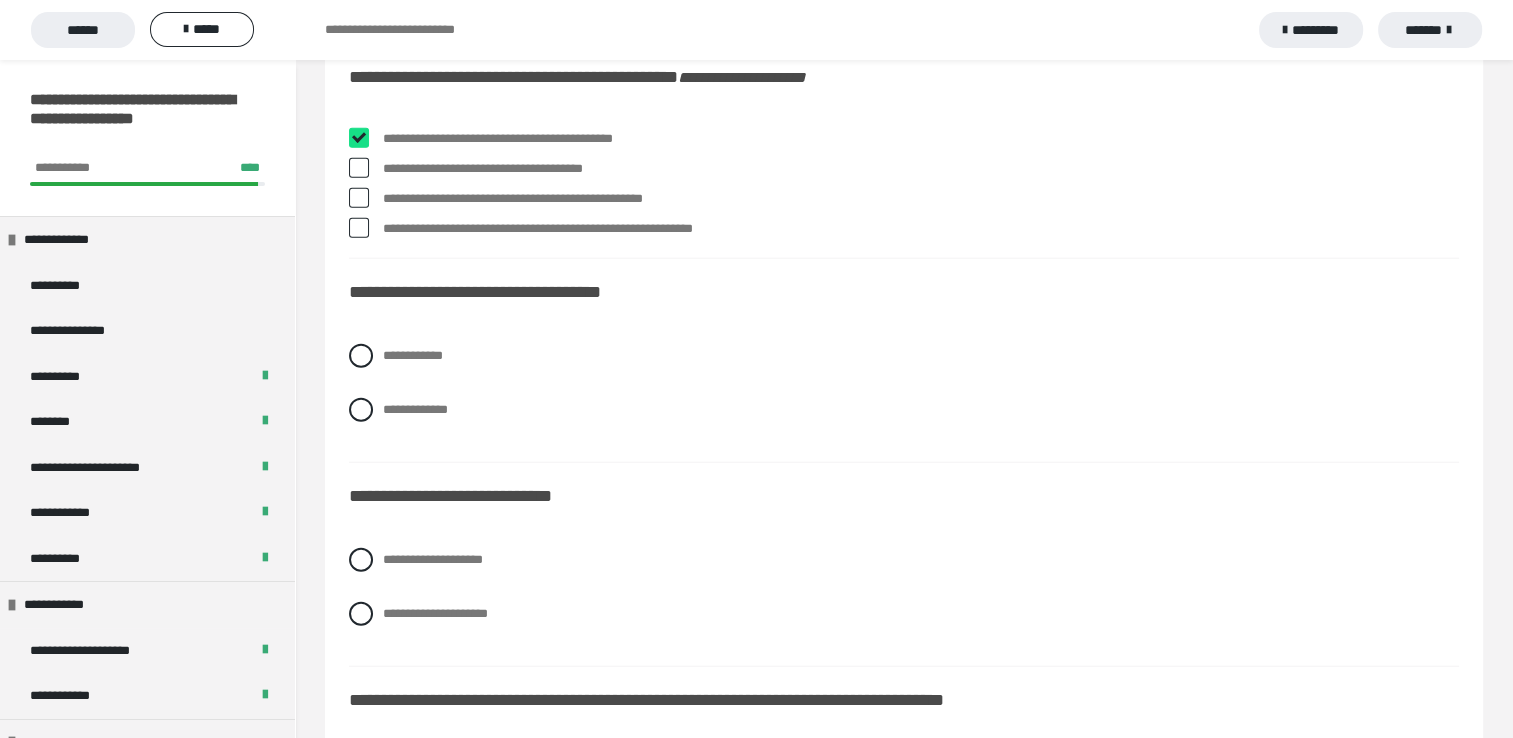 checkbox on "****" 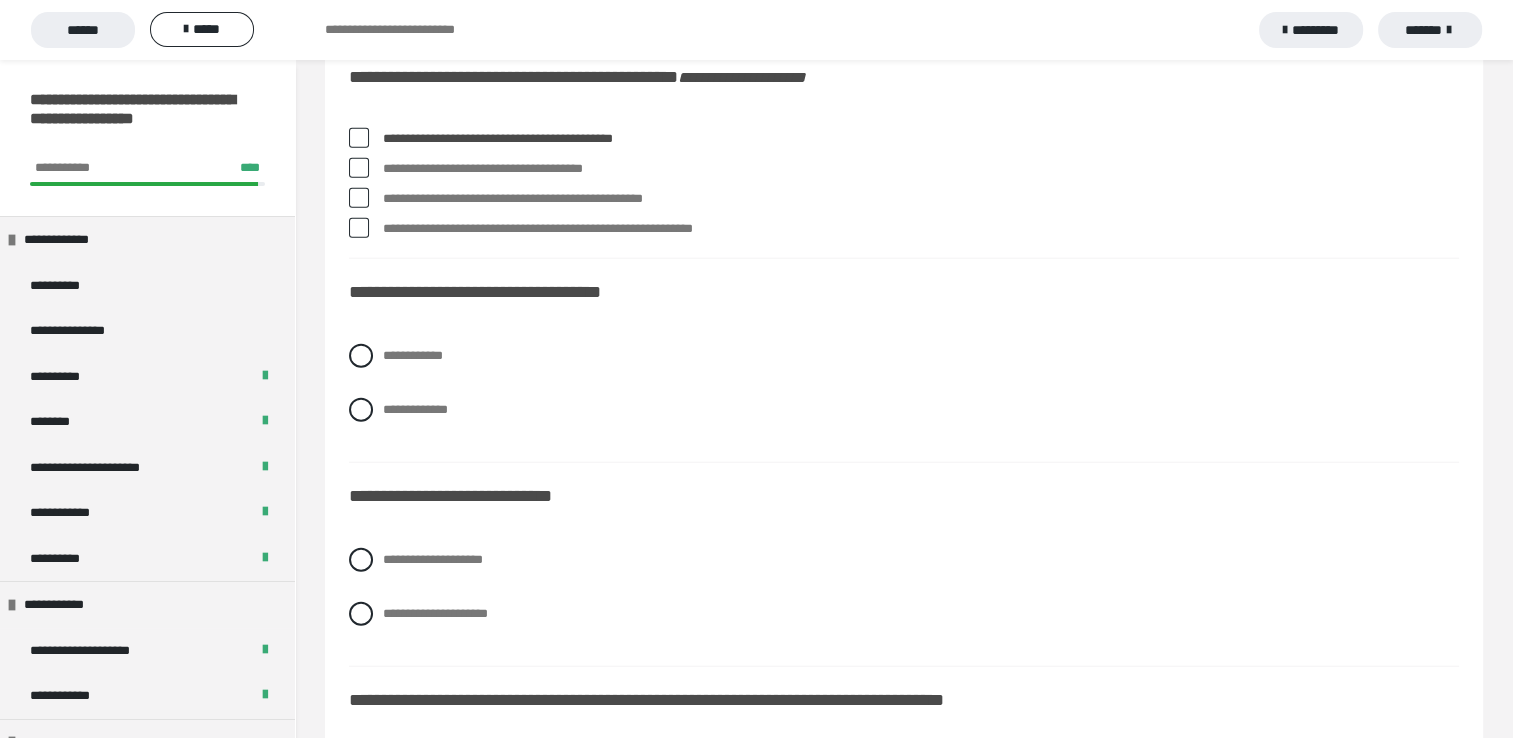 click at bounding box center (359, 198) 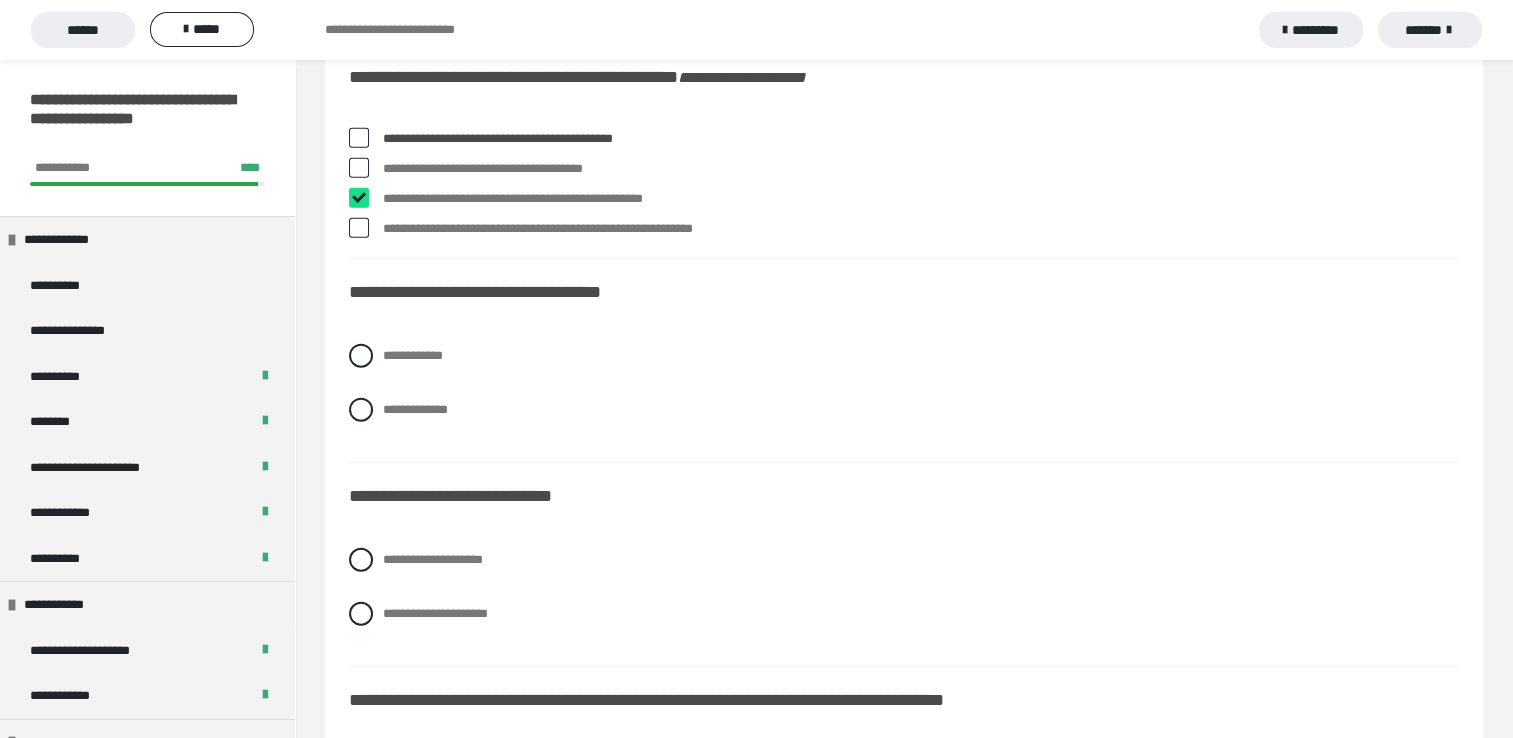 checkbox on "****" 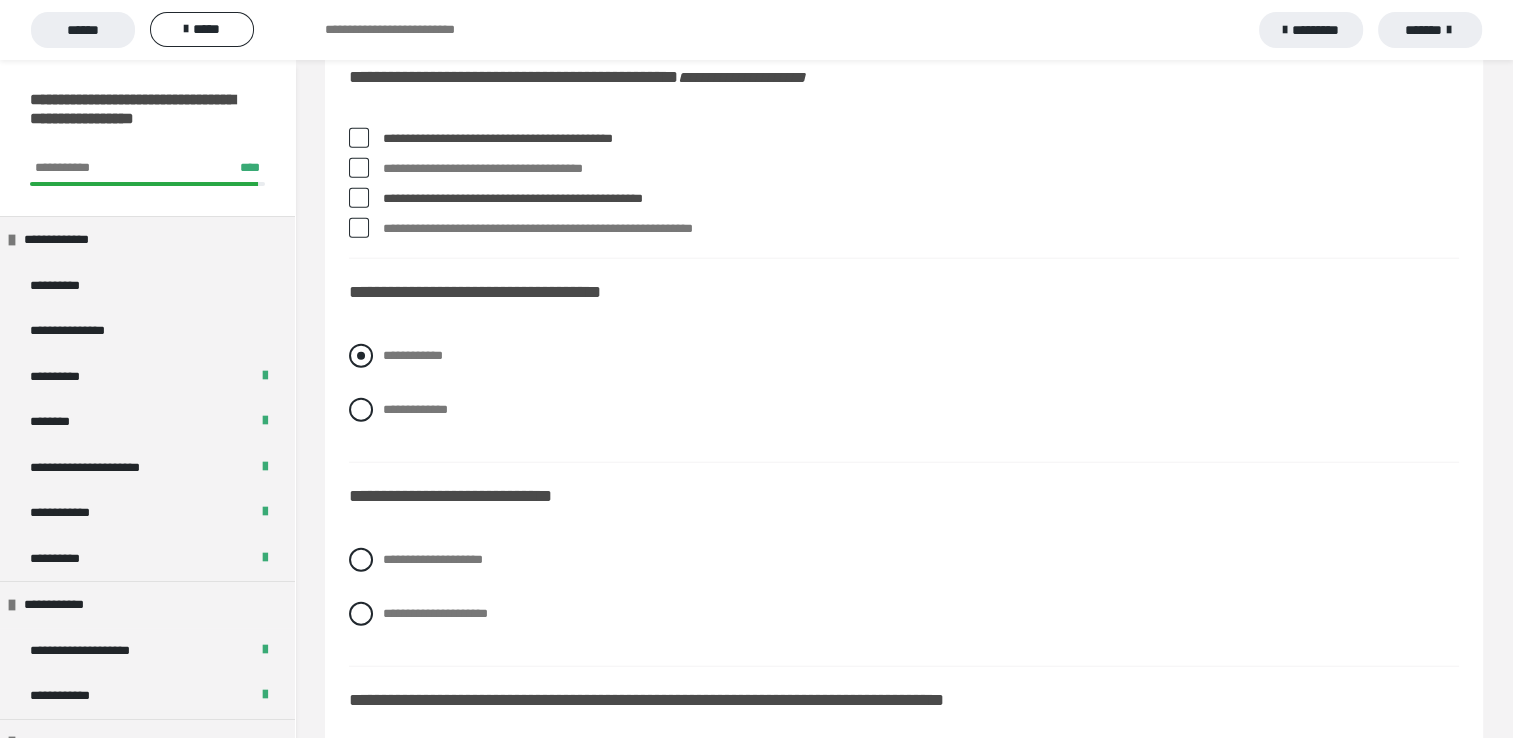 click at bounding box center (361, 356) 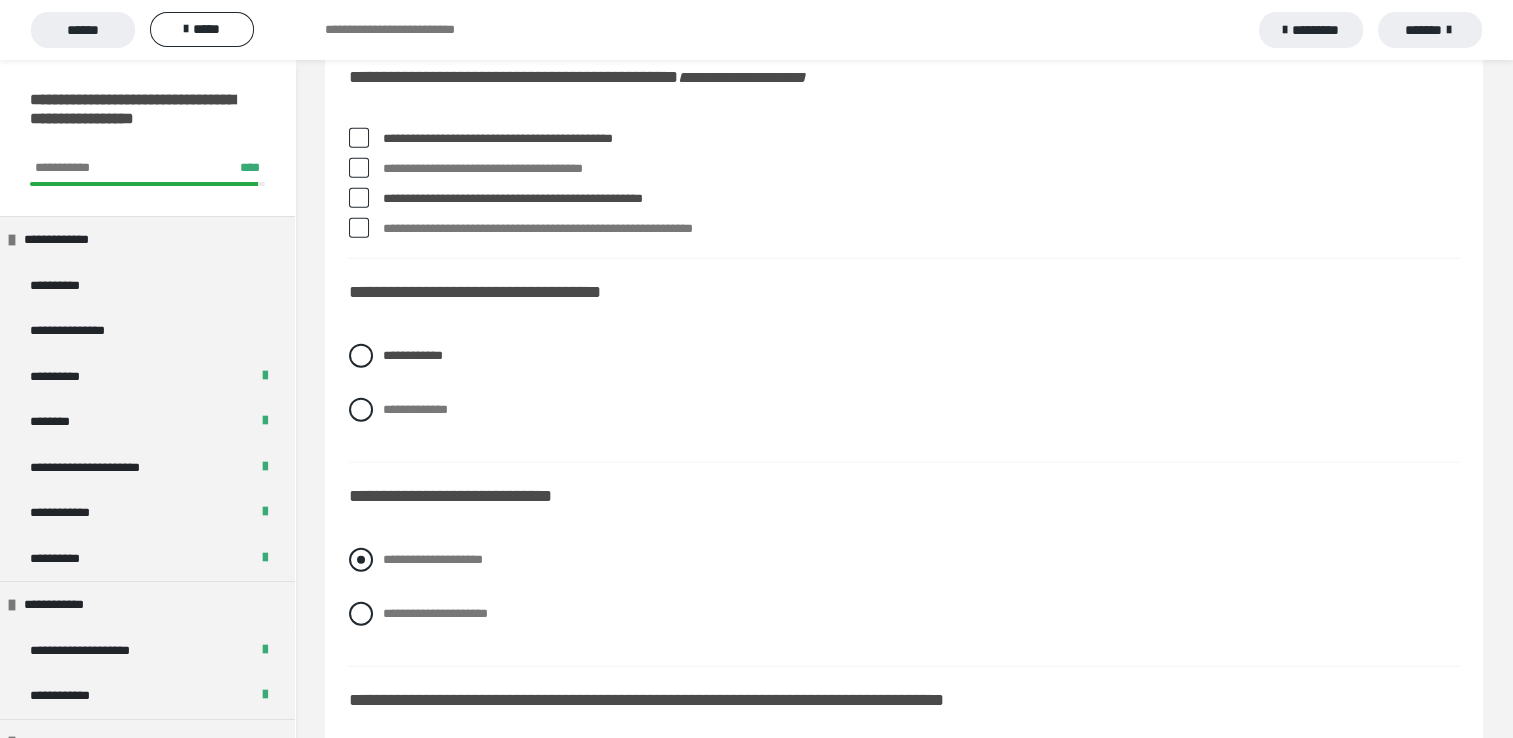 click at bounding box center [361, 560] 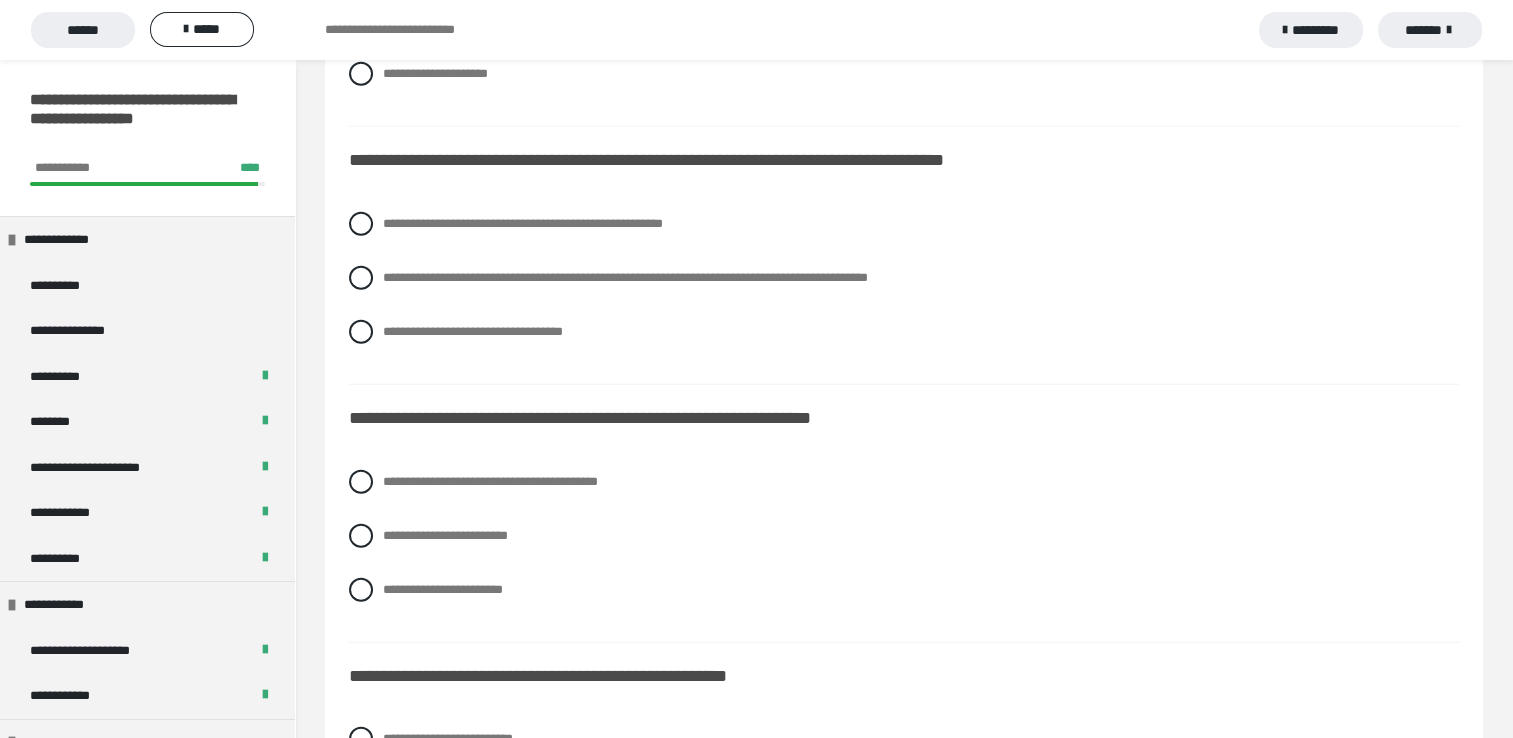 scroll, scrollTop: 5386, scrollLeft: 0, axis: vertical 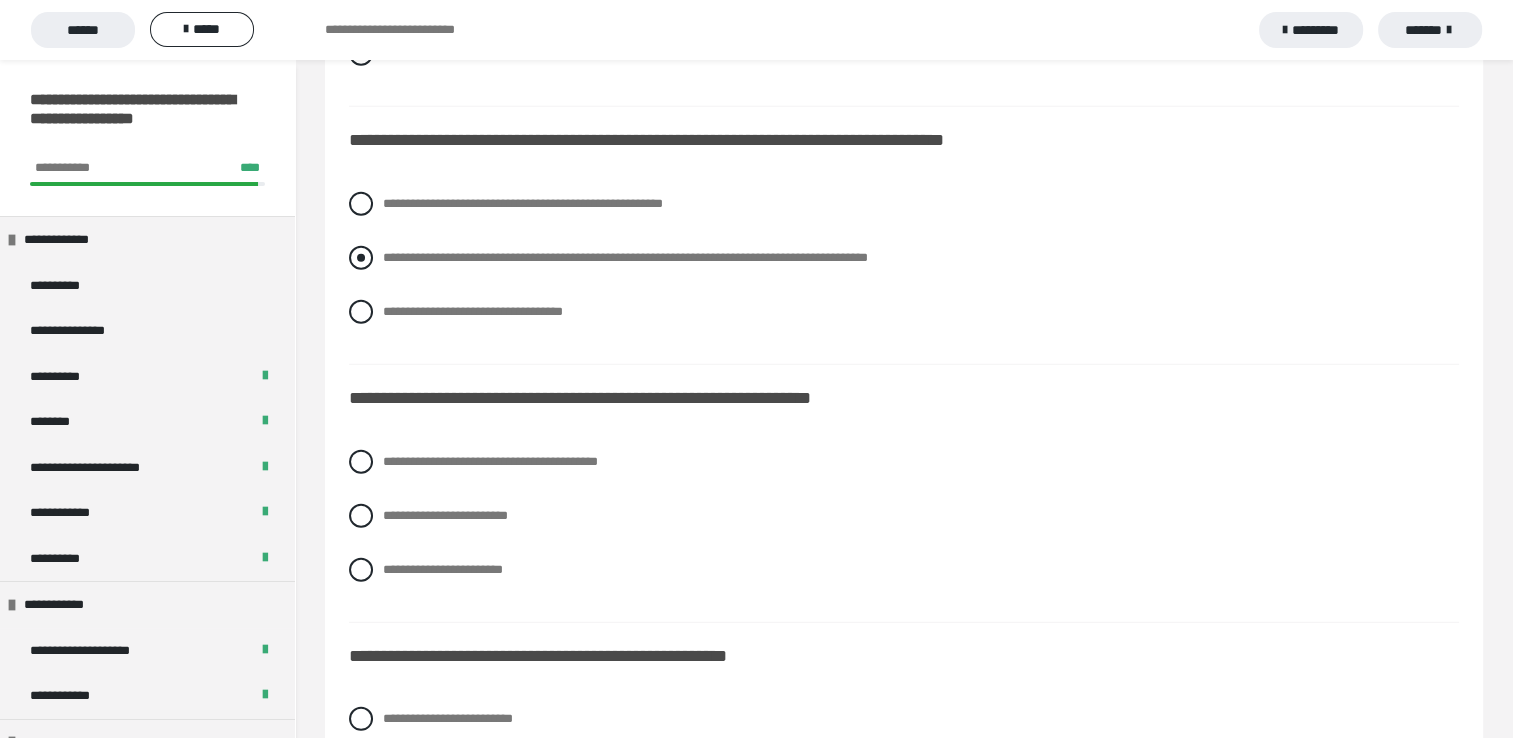 click at bounding box center [361, 258] 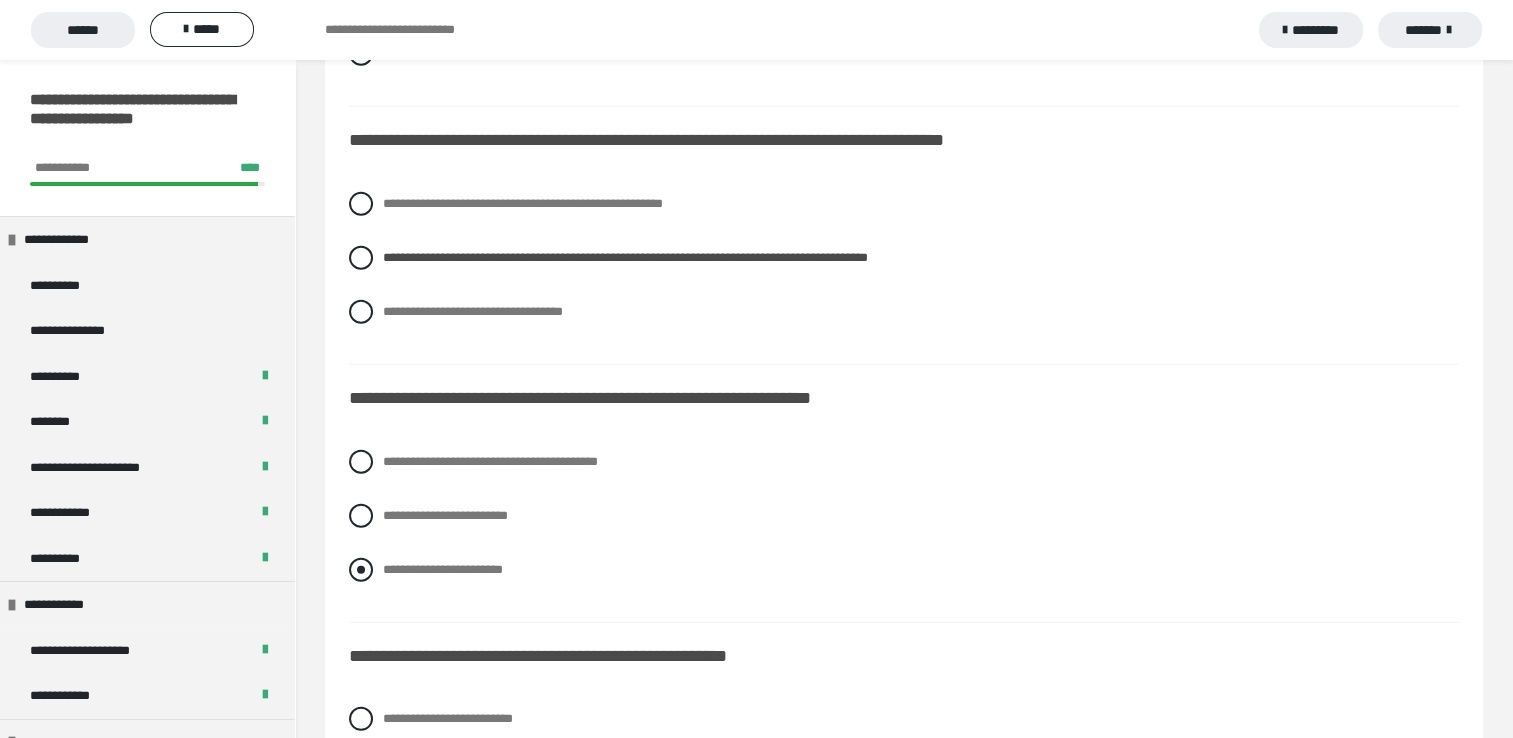 click at bounding box center (361, 570) 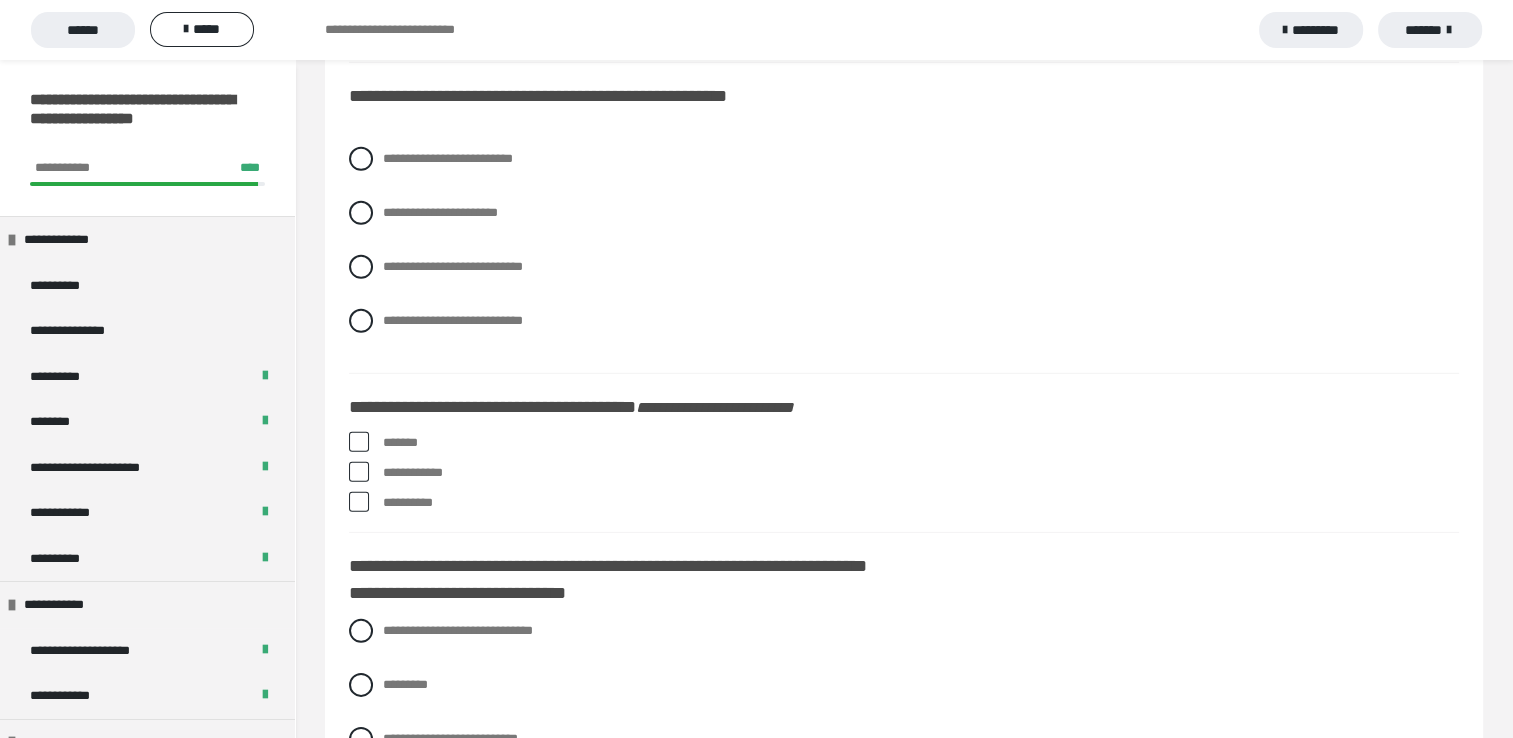 scroll, scrollTop: 5959, scrollLeft: 0, axis: vertical 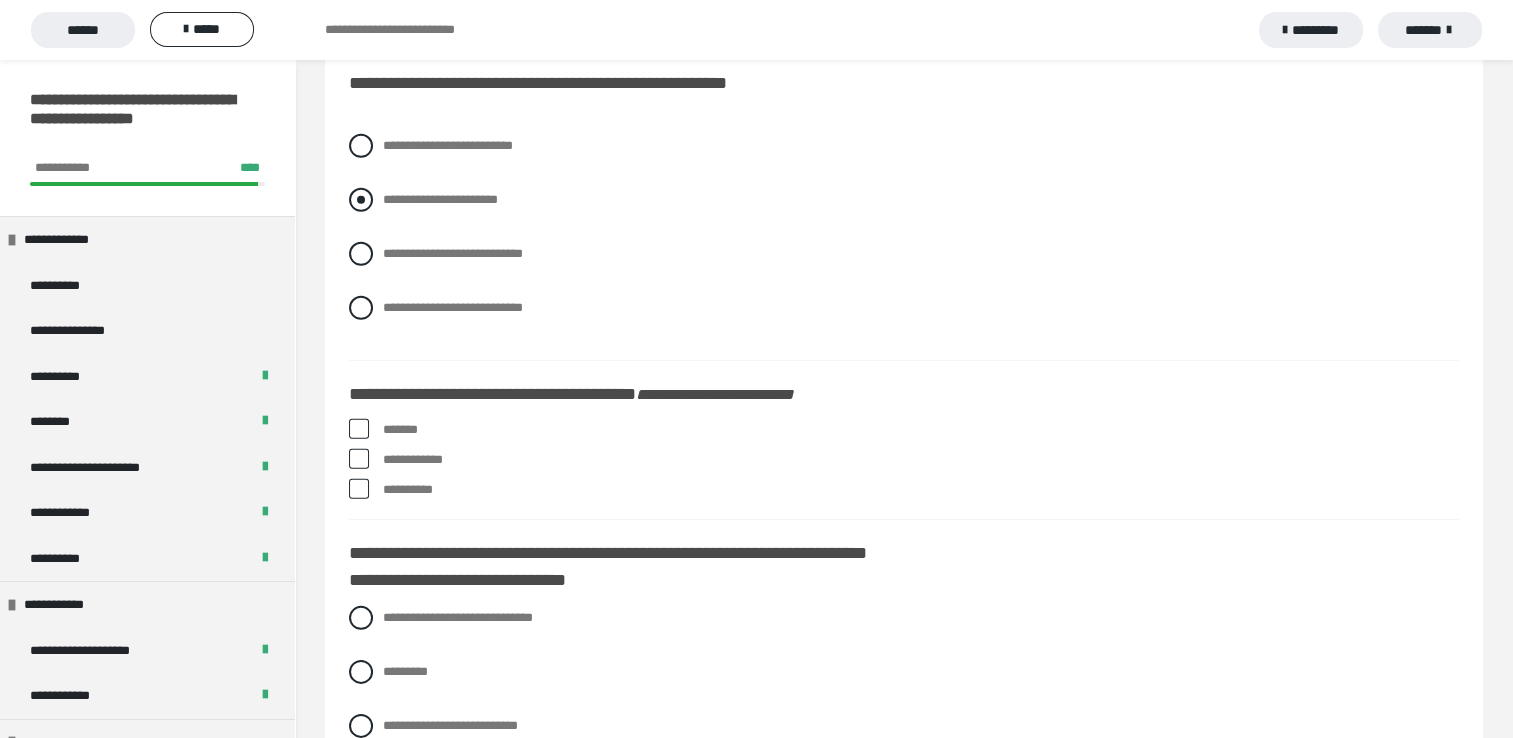 click at bounding box center (361, 200) 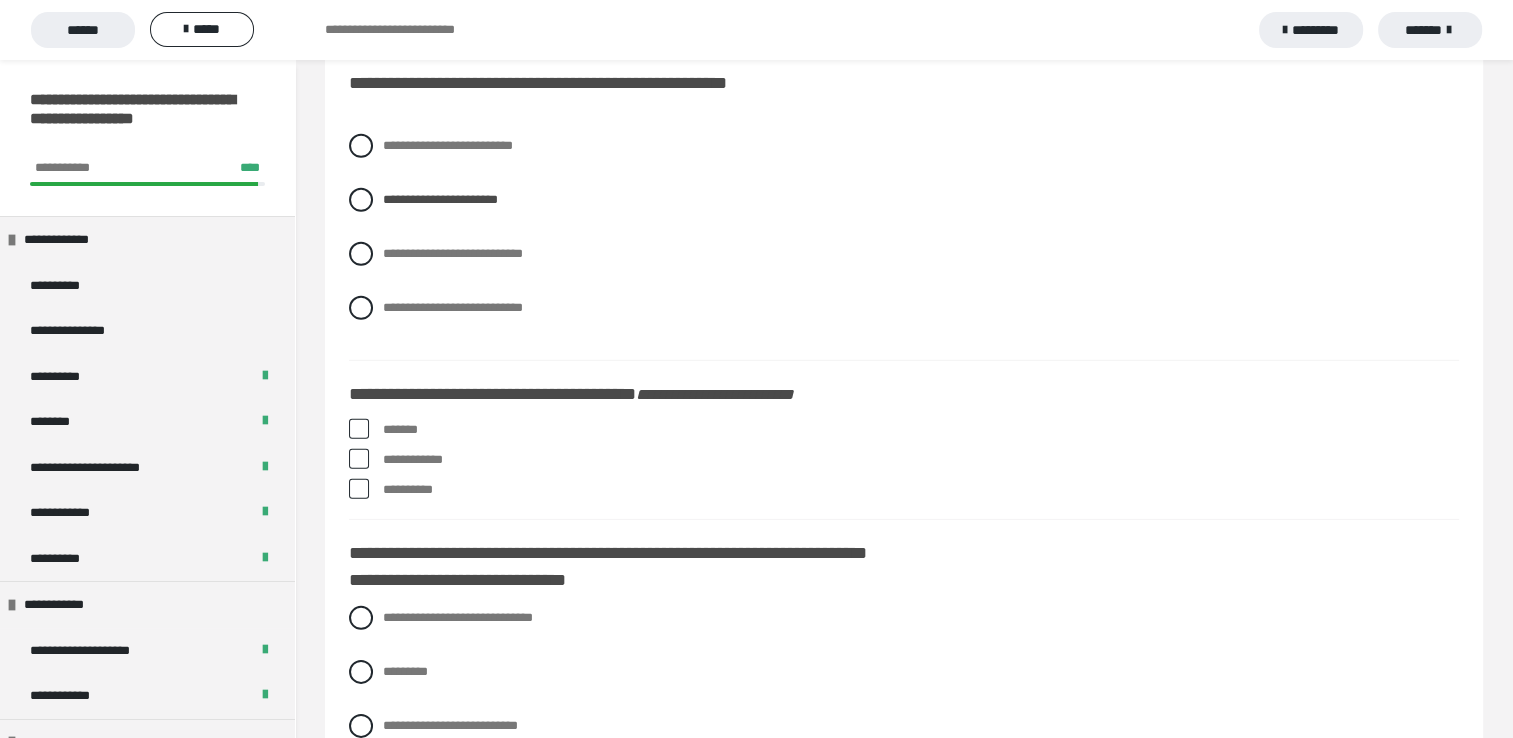 click at bounding box center [359, 429] 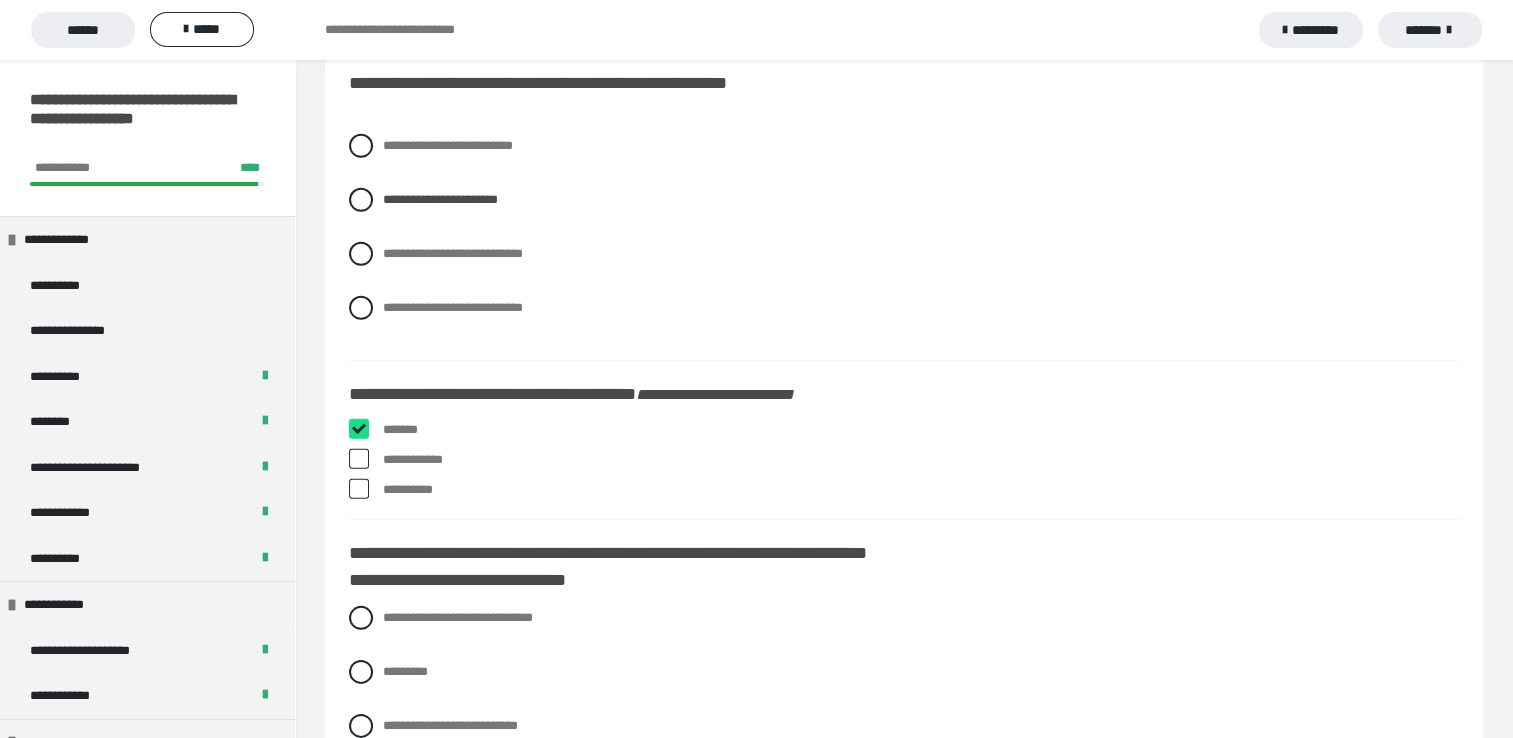 checkbox on "****" 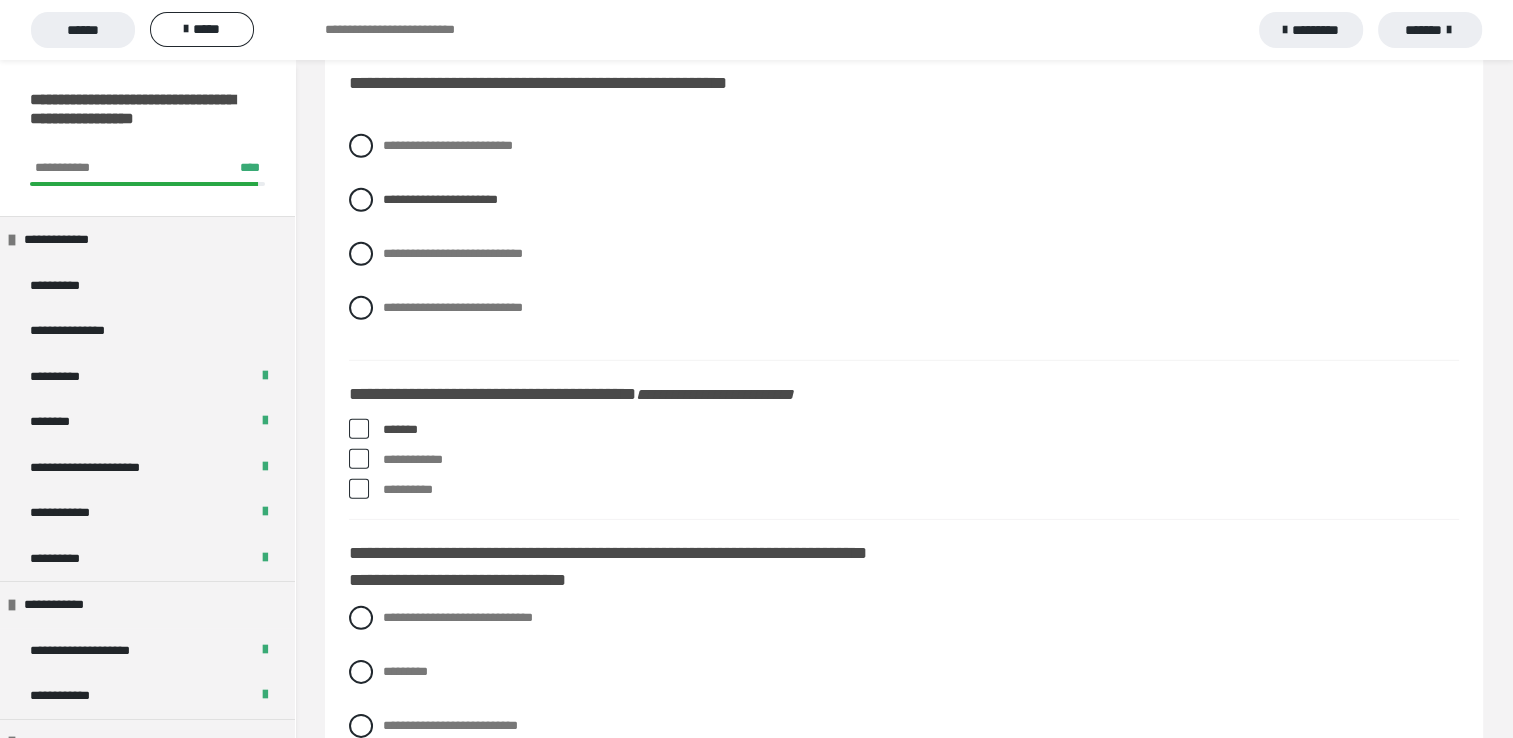 click at bounding box center [359, 489] 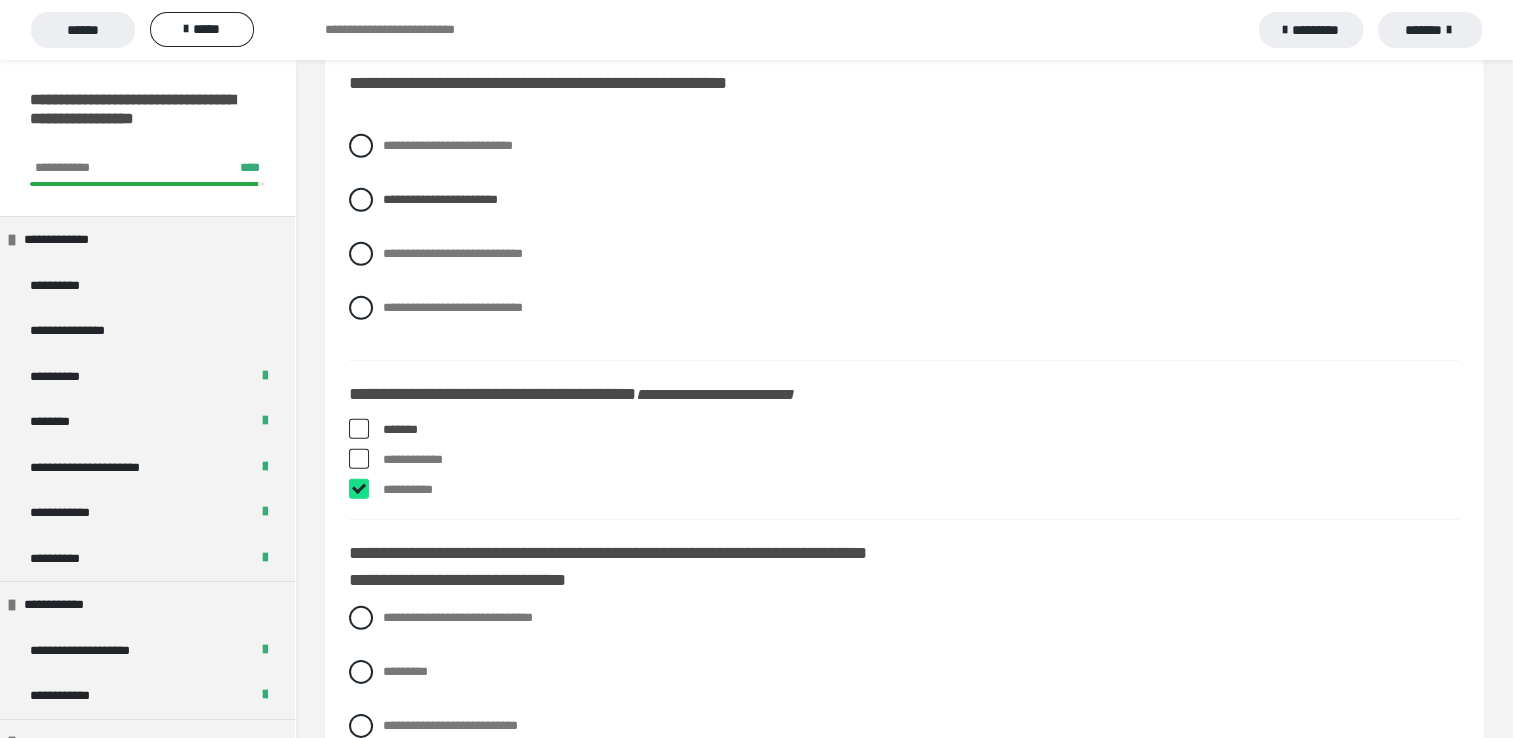 checkbox on "****" 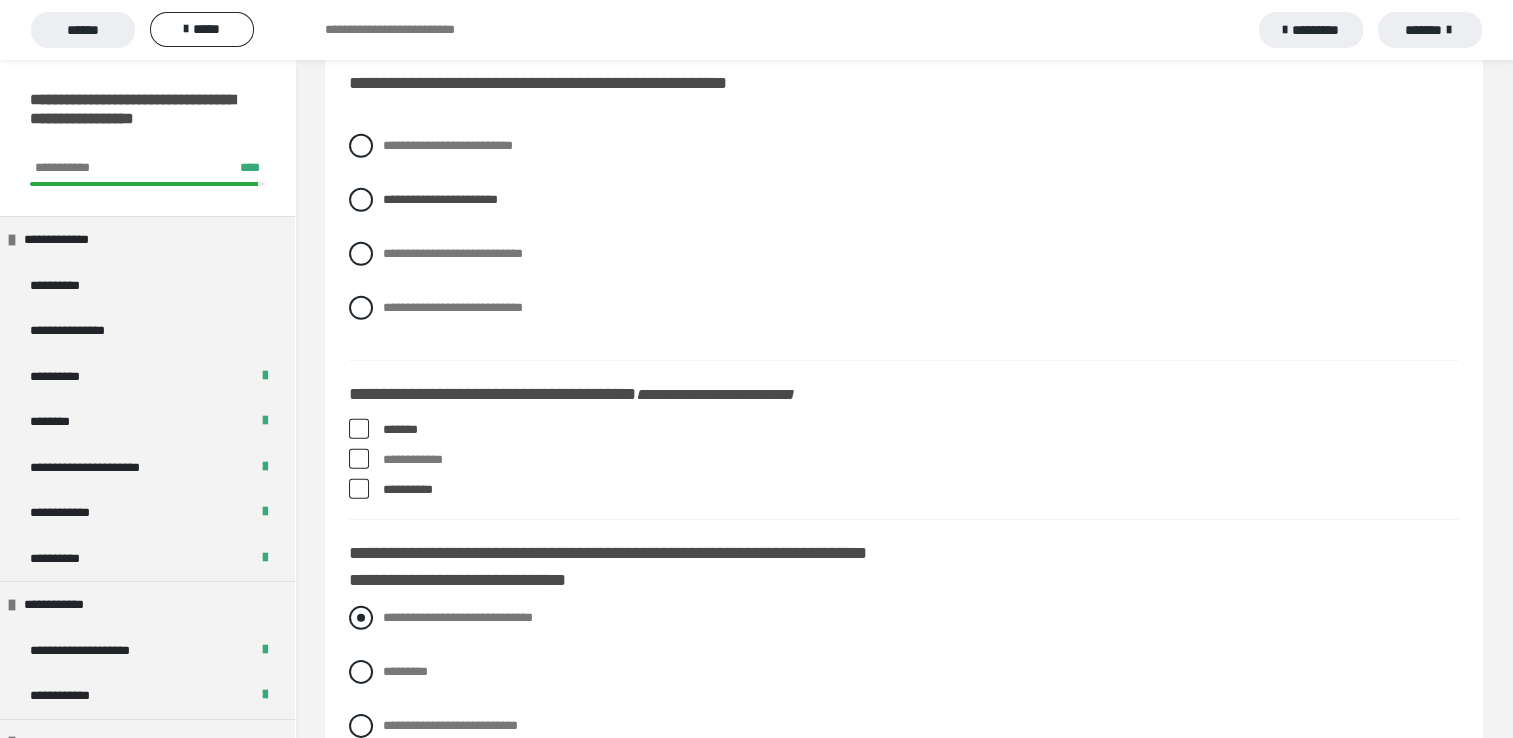 click at bounding box center (361, 618) 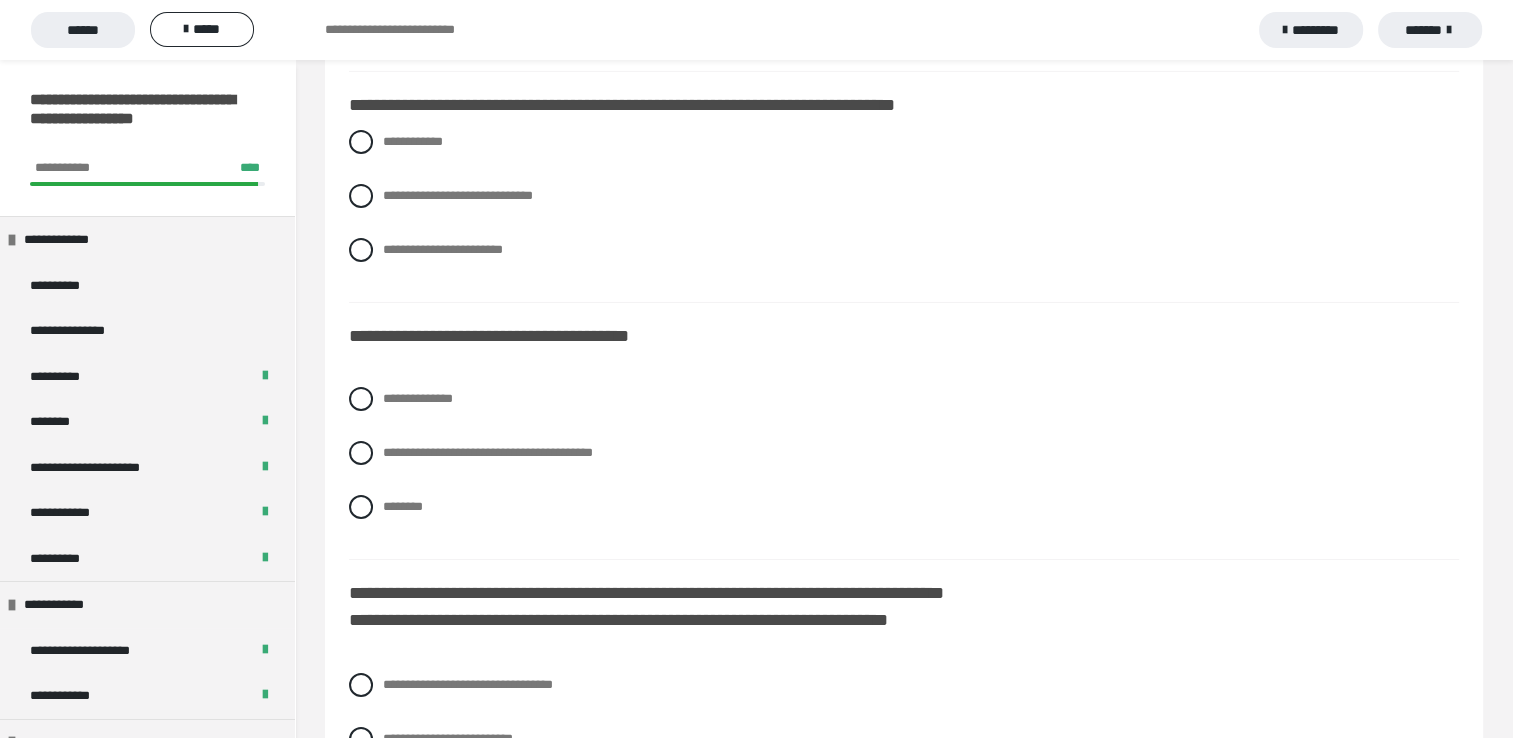 scroll, scrollTop: 6692, scrollLeft: 0, axis: vertical 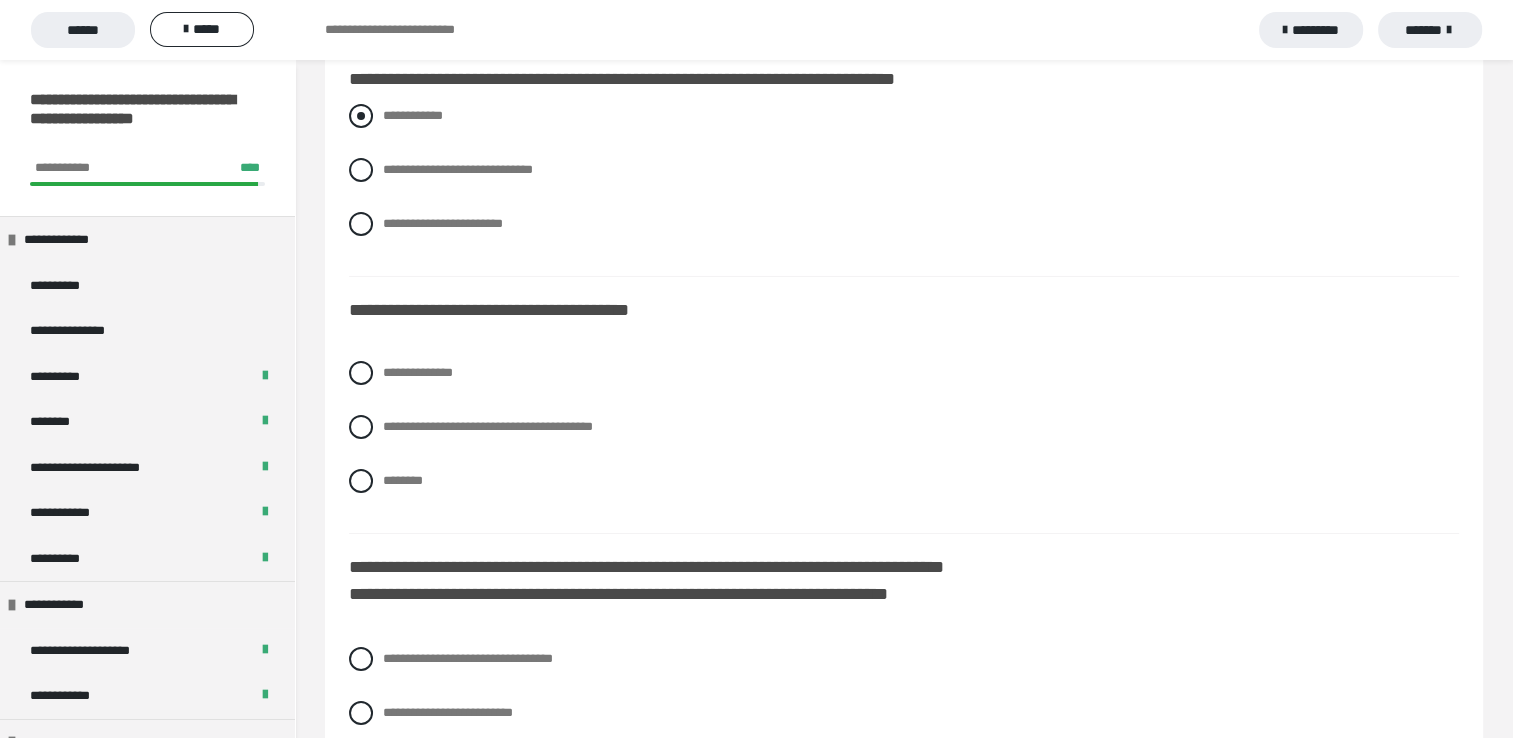 click at bounding box center (361, 116) 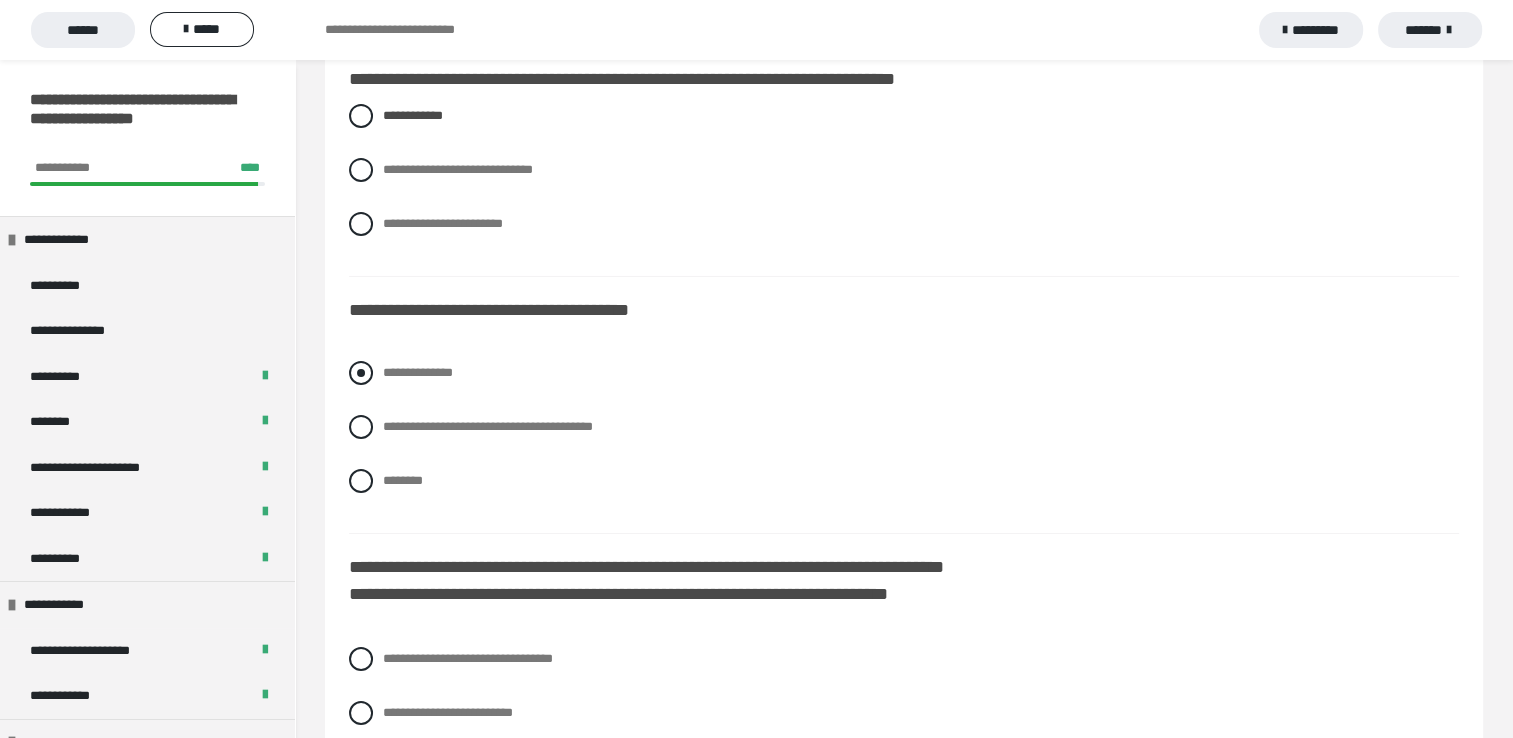 click at bounding box center [361, 373] 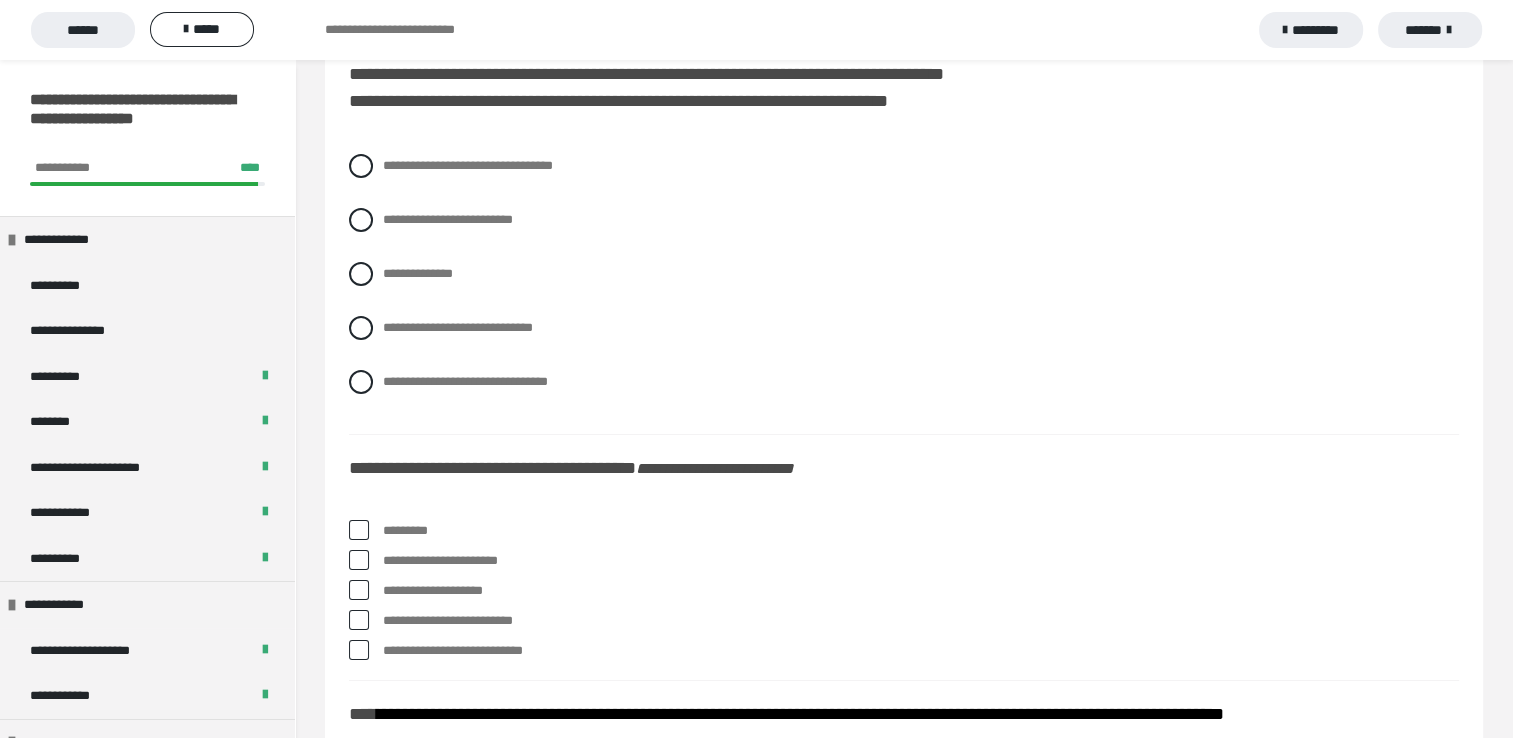 scroll, scrollTop: 7186, scrollLeft: 0, axis: vertical 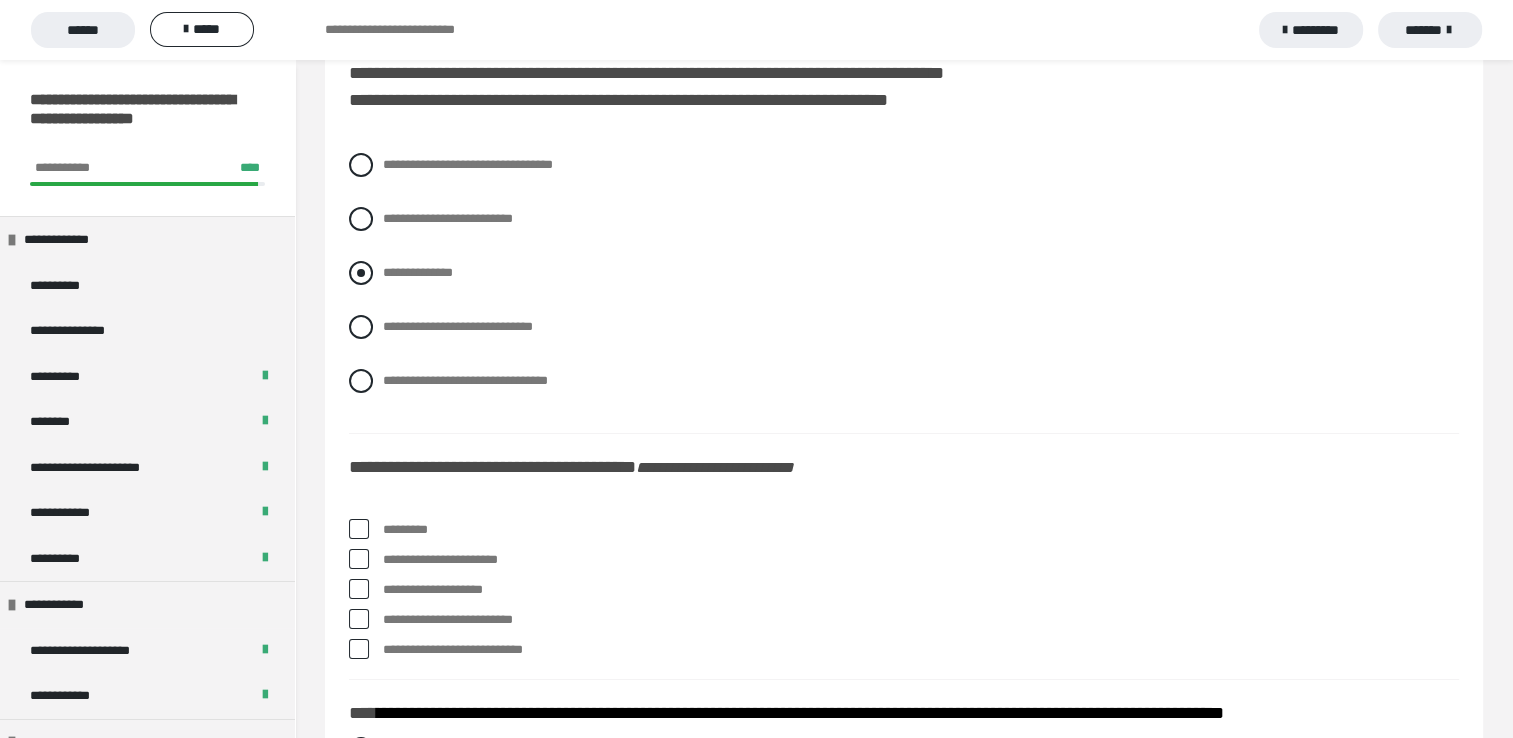 click at bounding box center [361, 273] 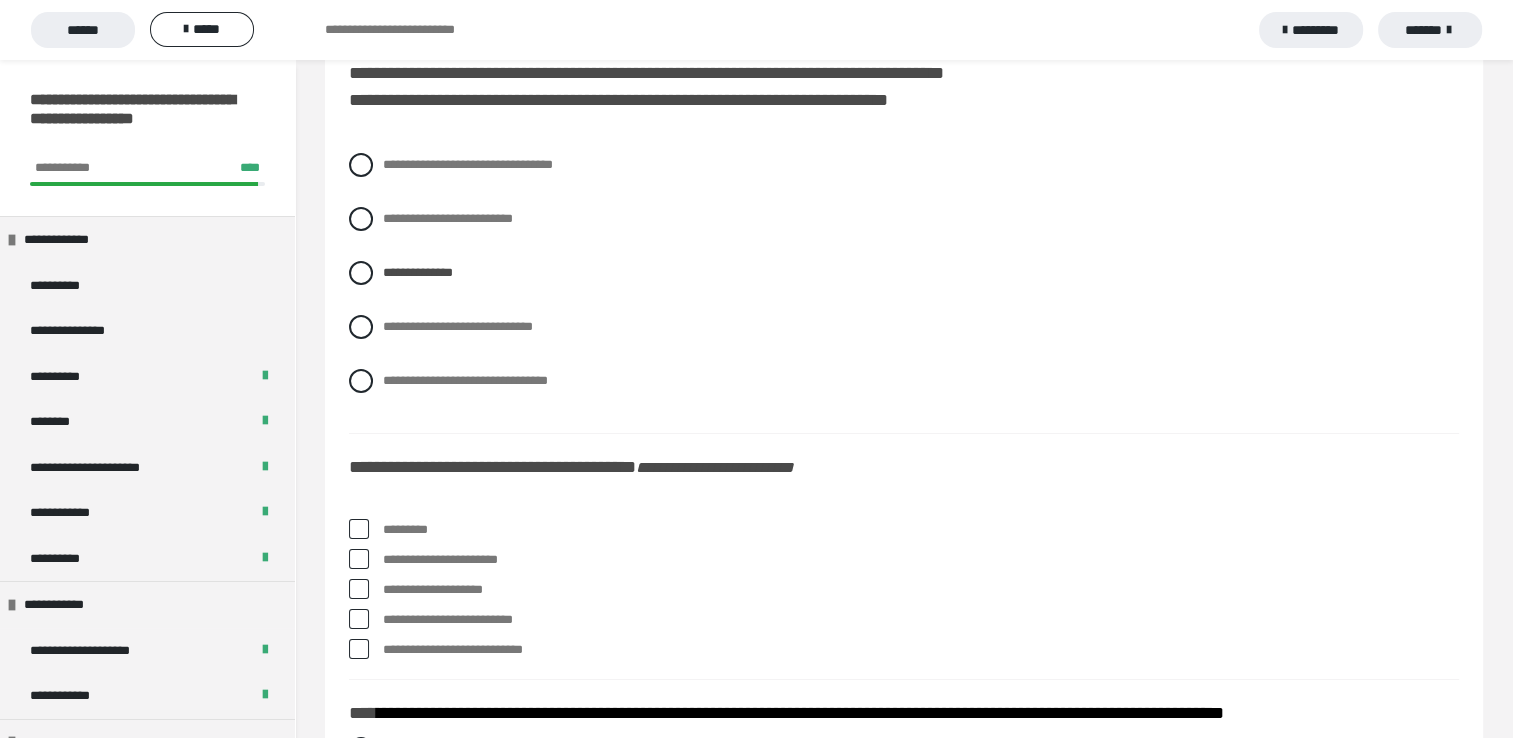 click at bounding box center (359, 529) 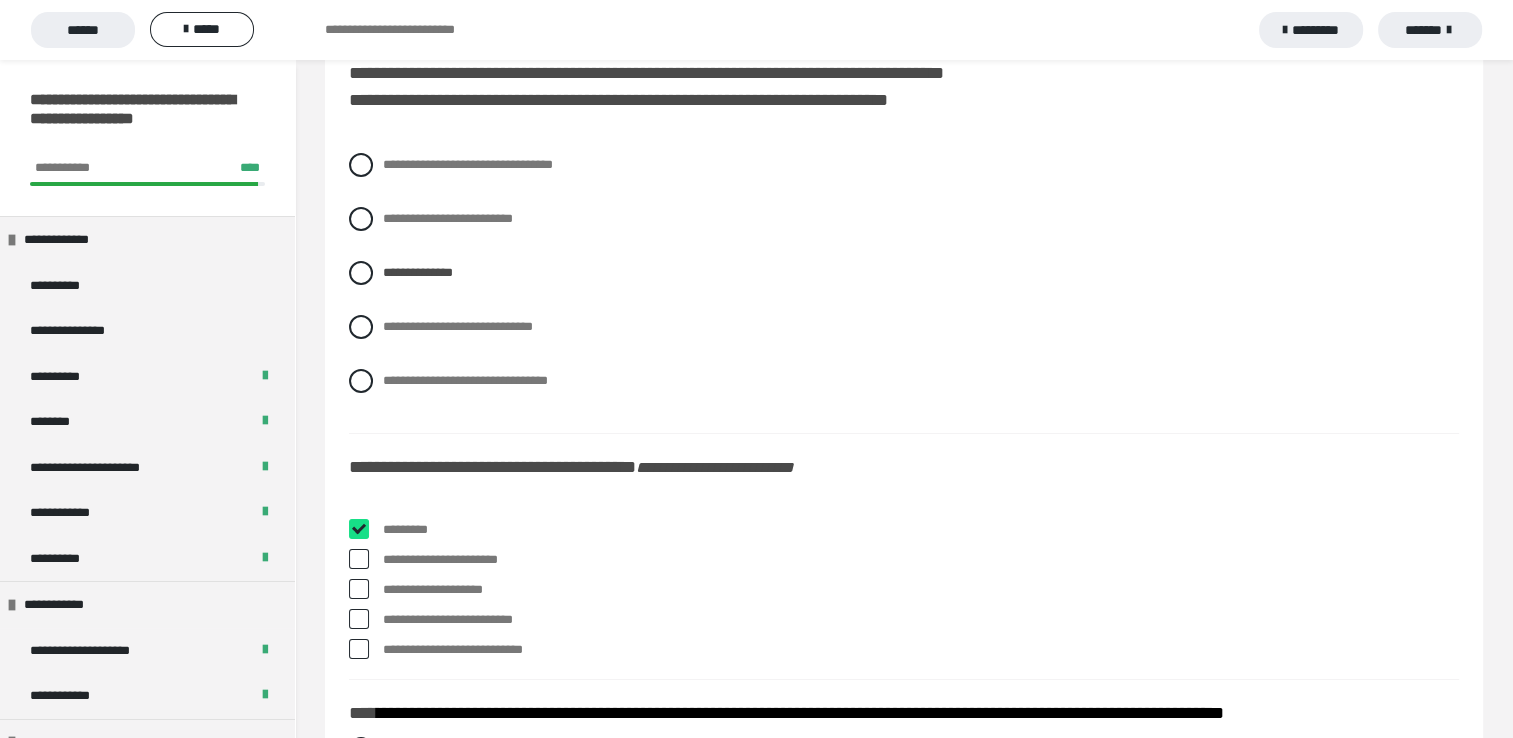 checkbox on "****" 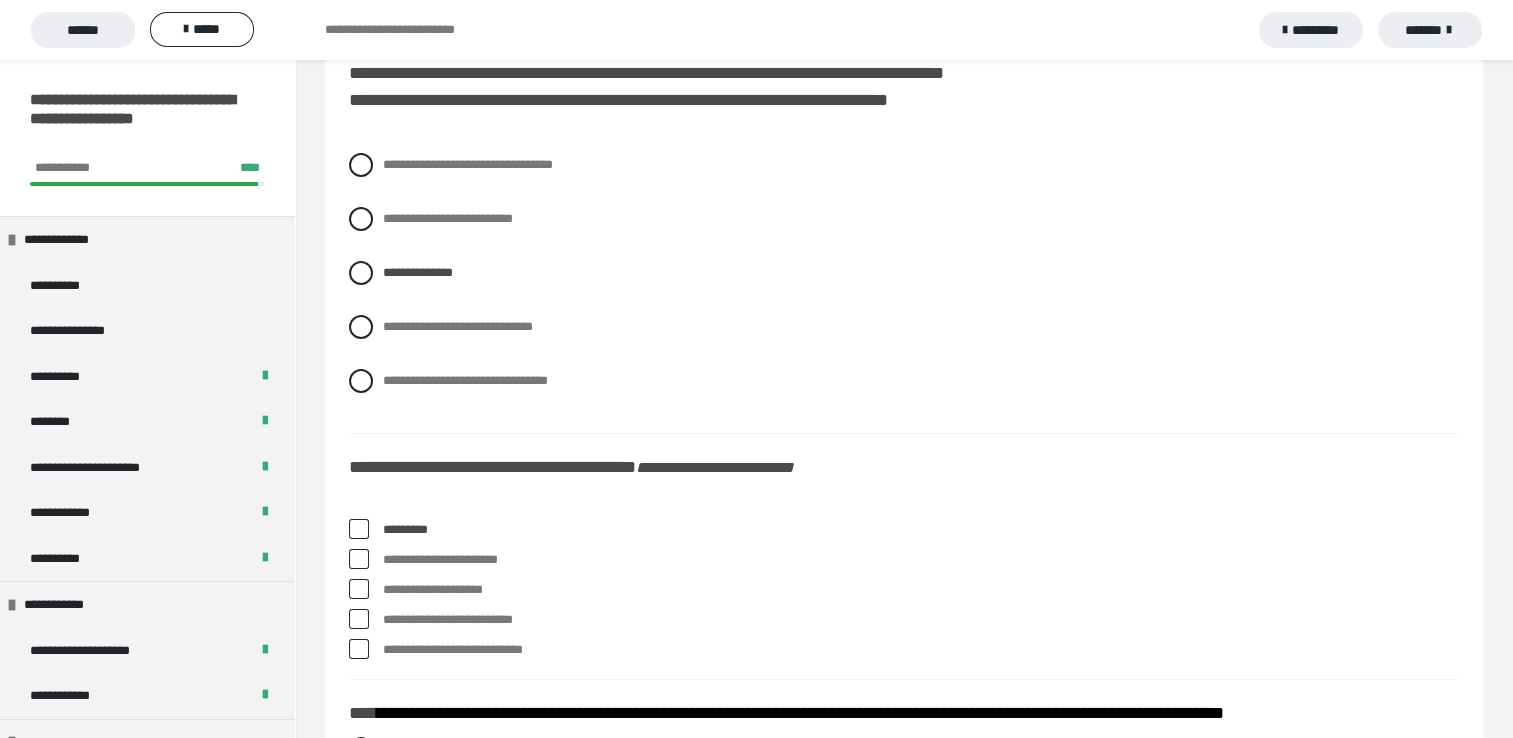 click at bounding box center [359, 559] 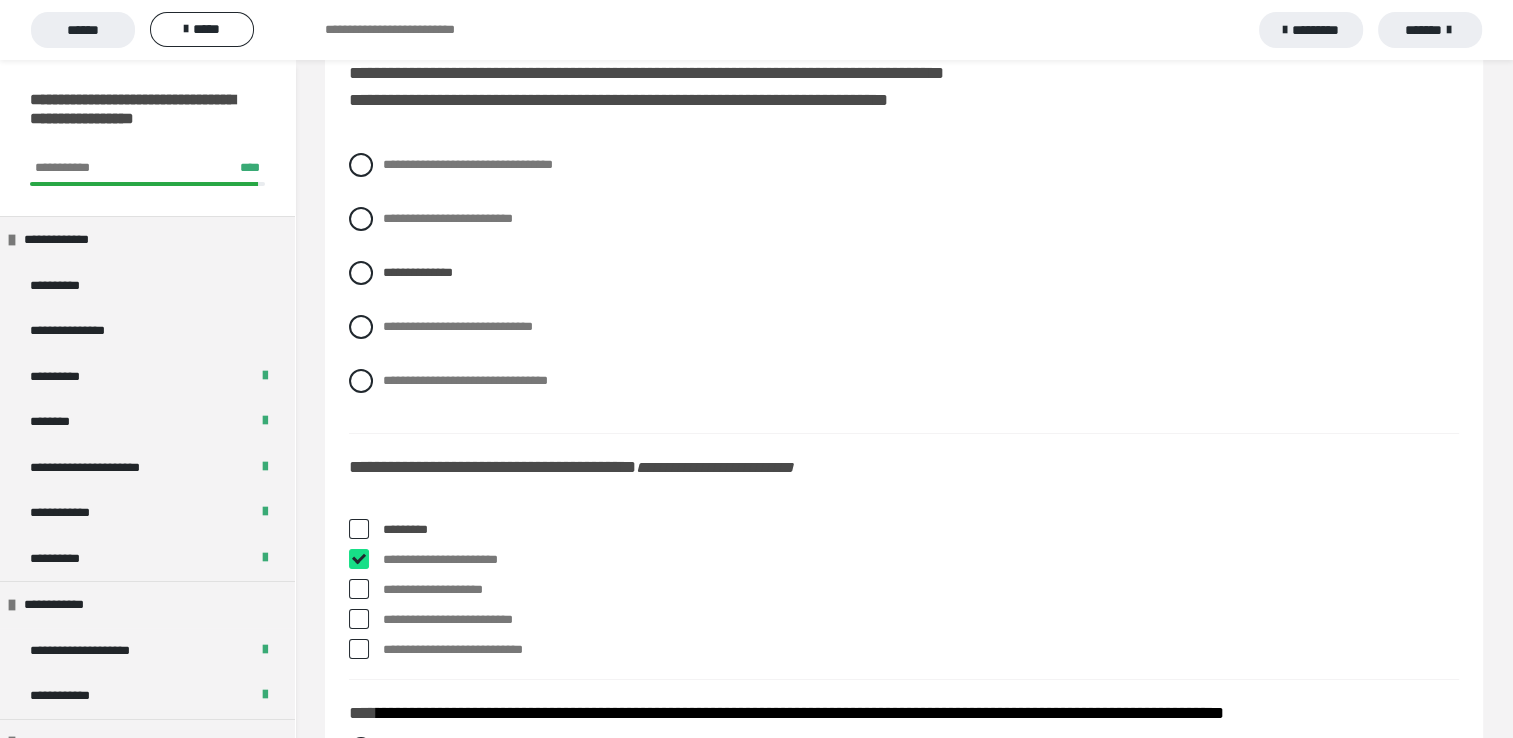 checkbox on "****" 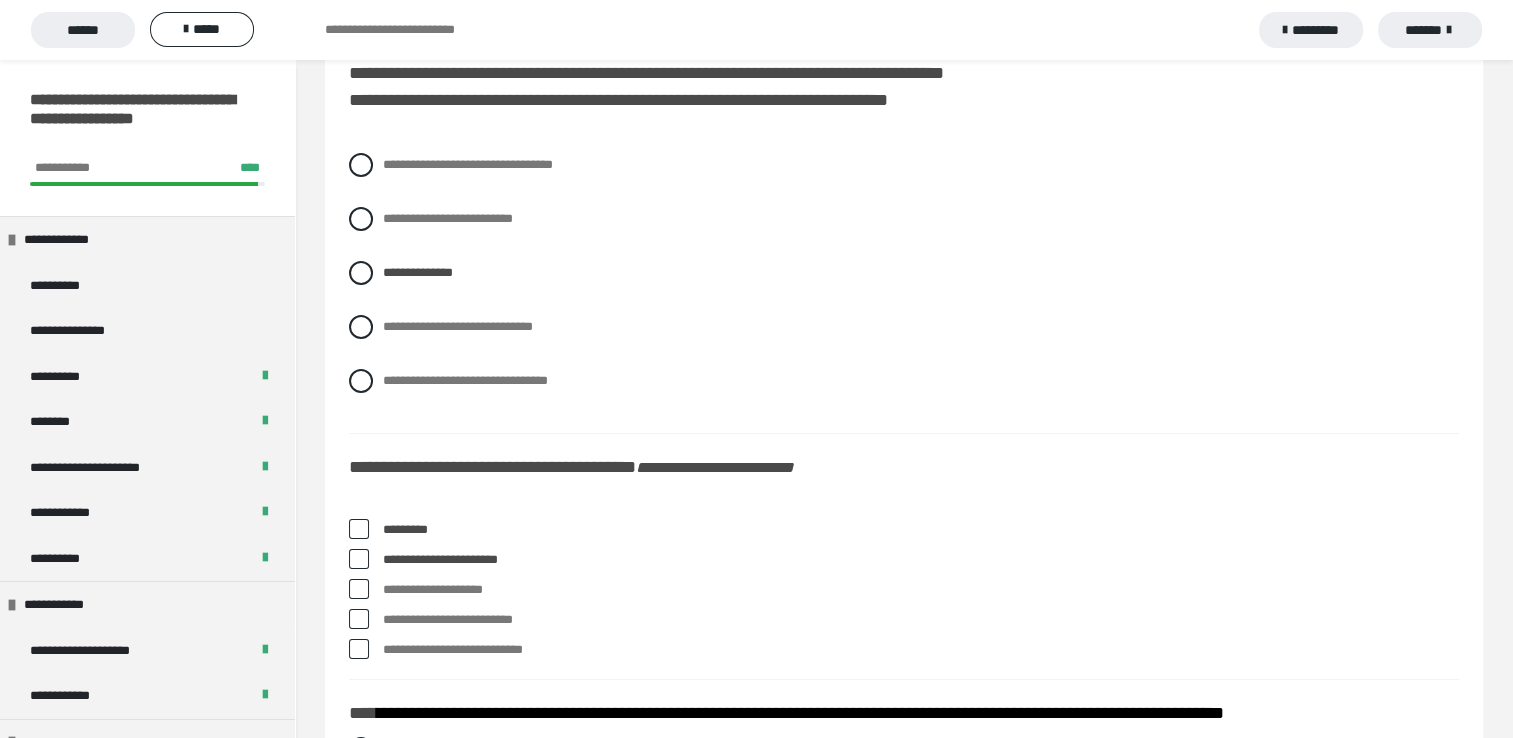 click at bounding box center [359, 619] 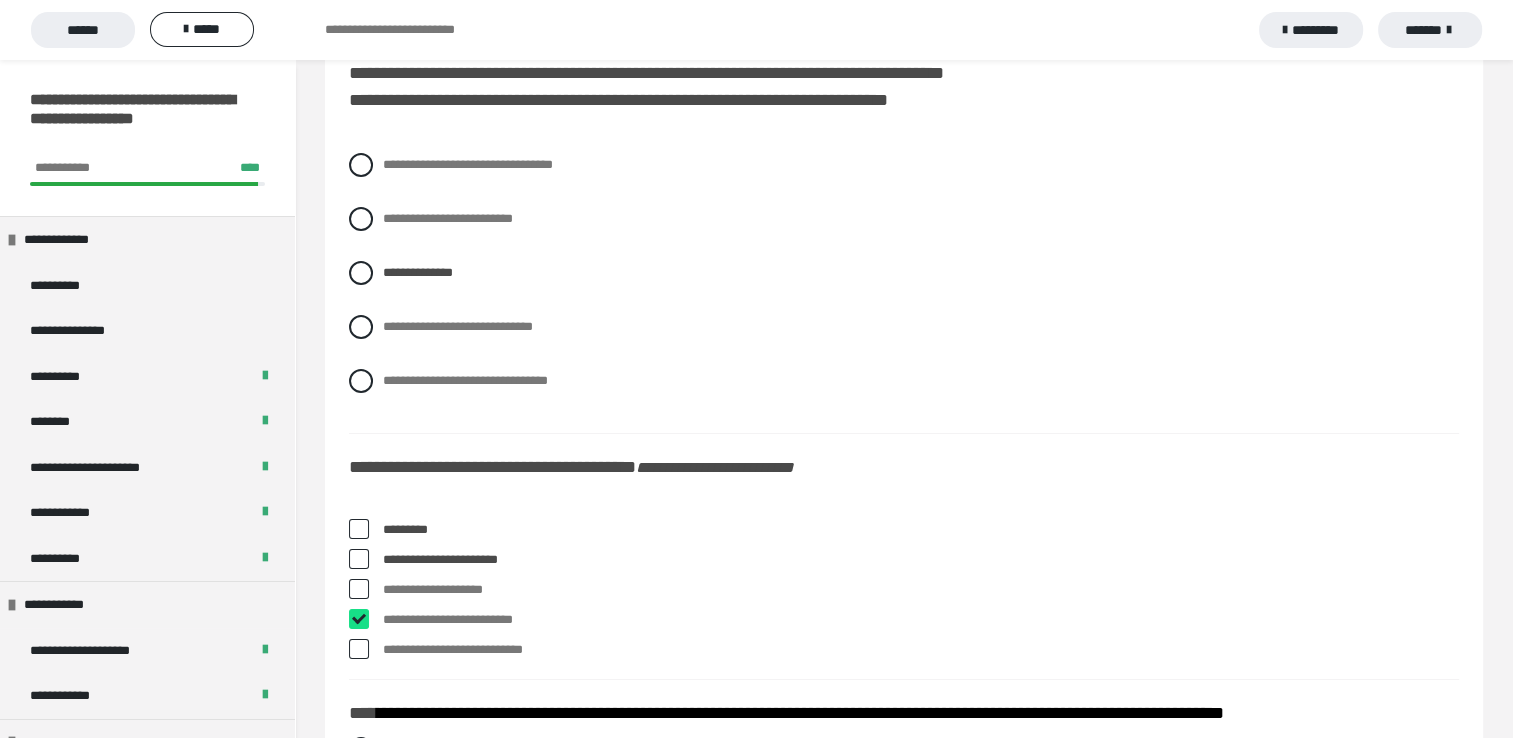 checkbox on "****" 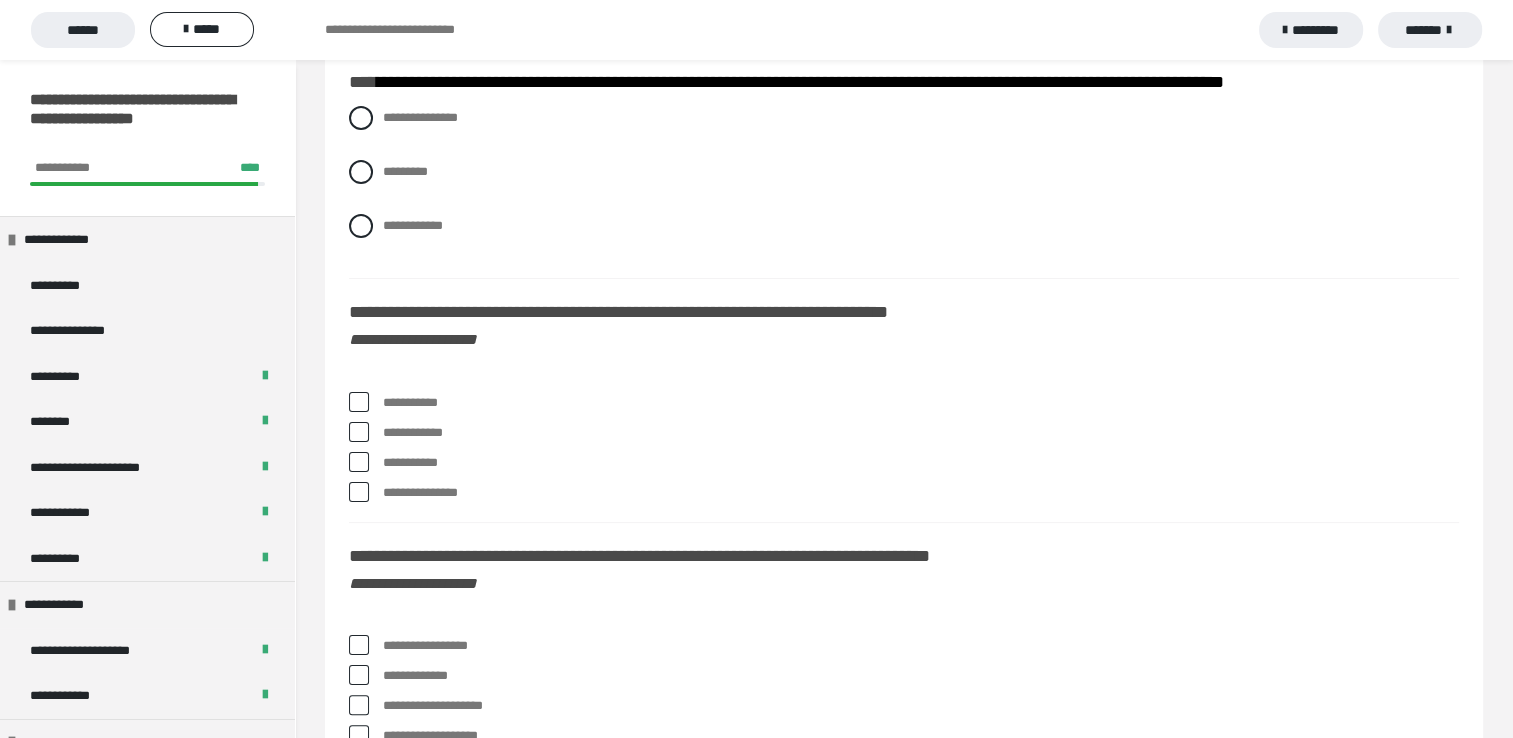 scroll, scrollTop: 7825, scrollLeft: 0, axis: vertical 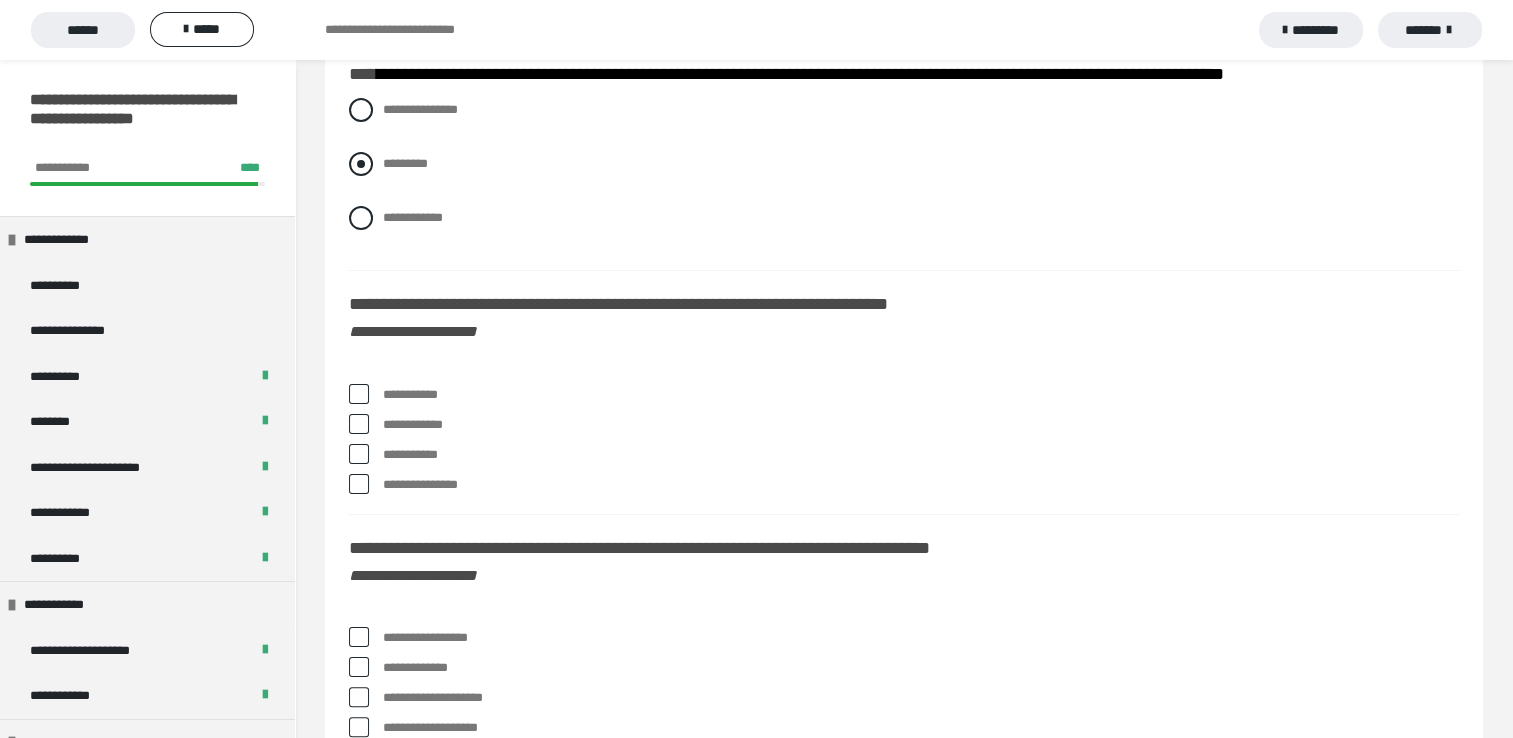 click at bounding box center [361, 164] 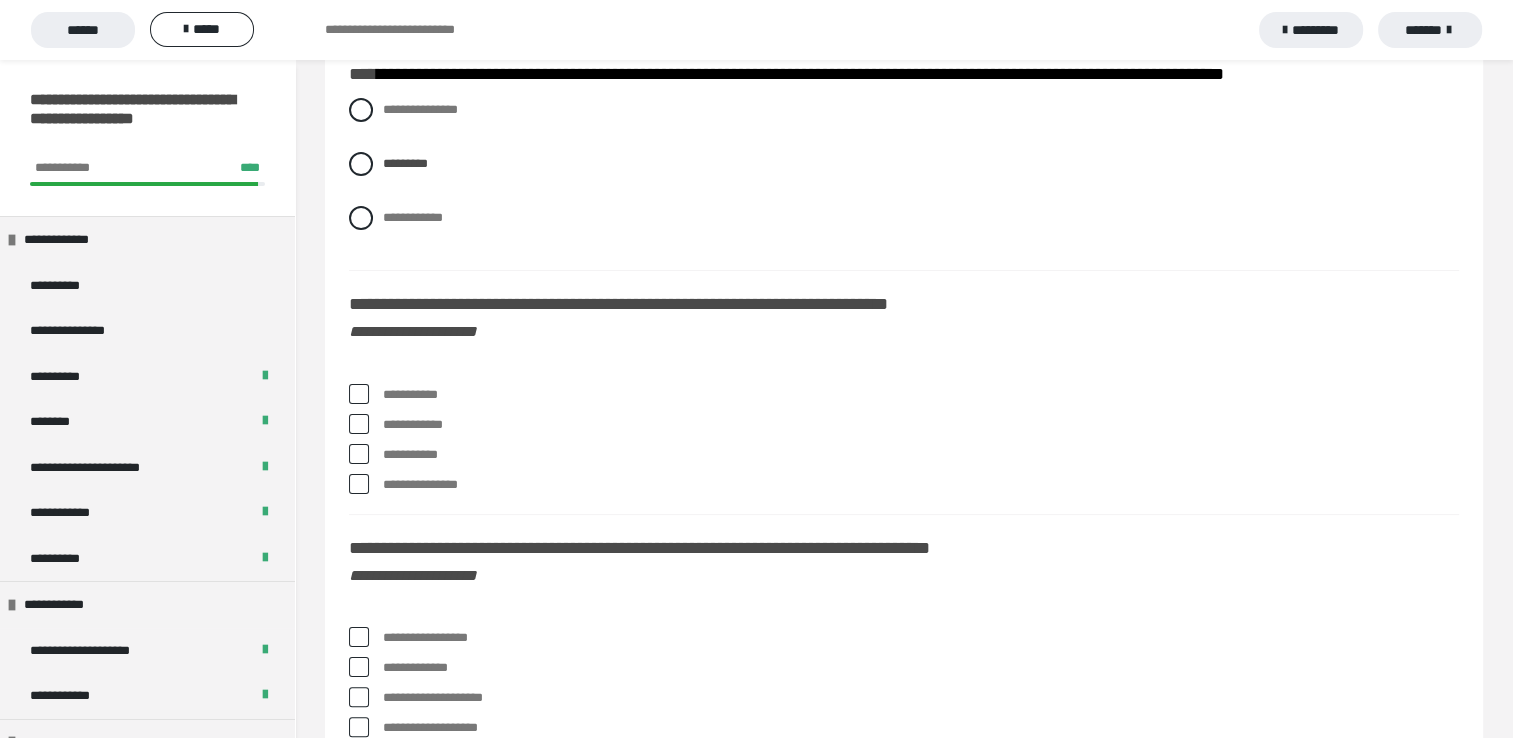 click at bounding box center [359, 394] 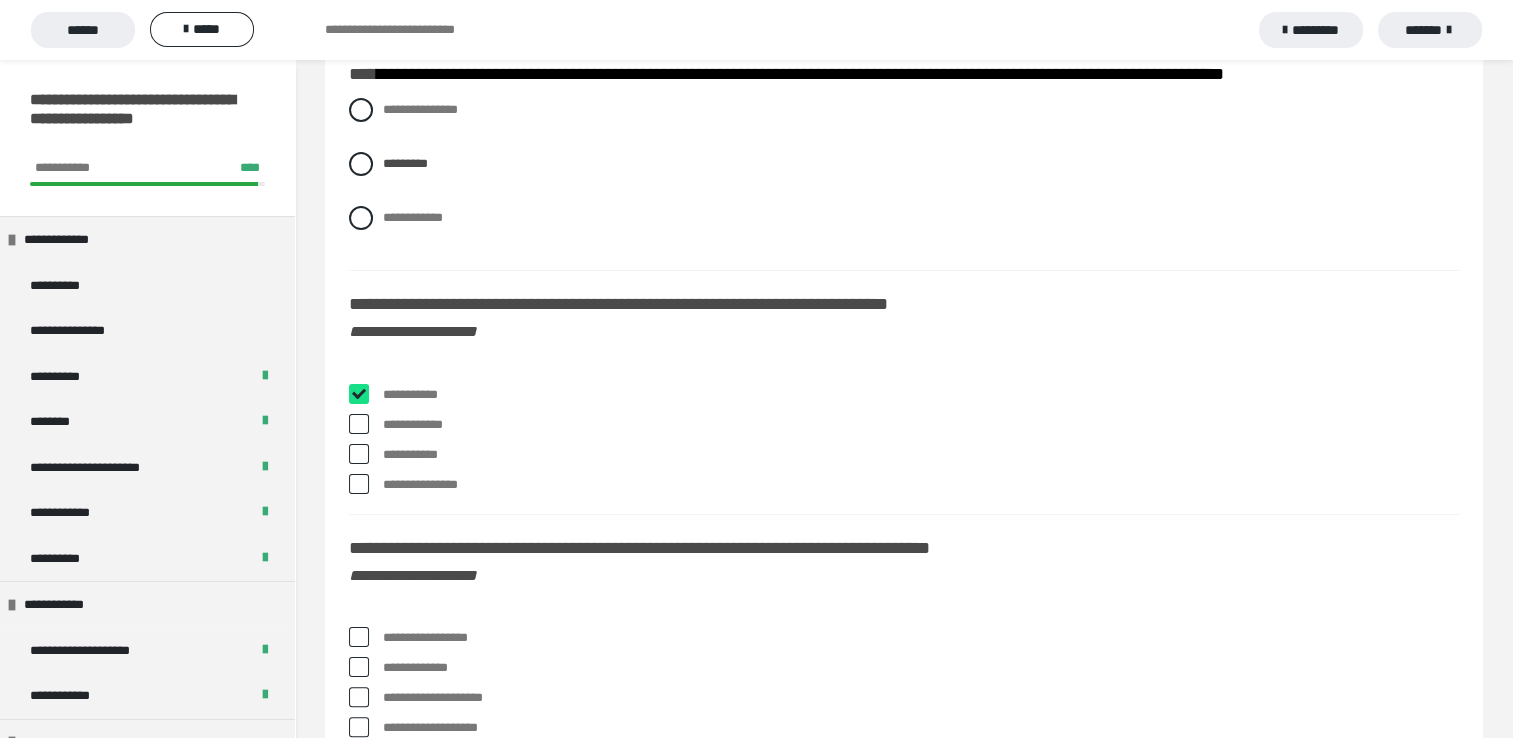 checkbox on "****" 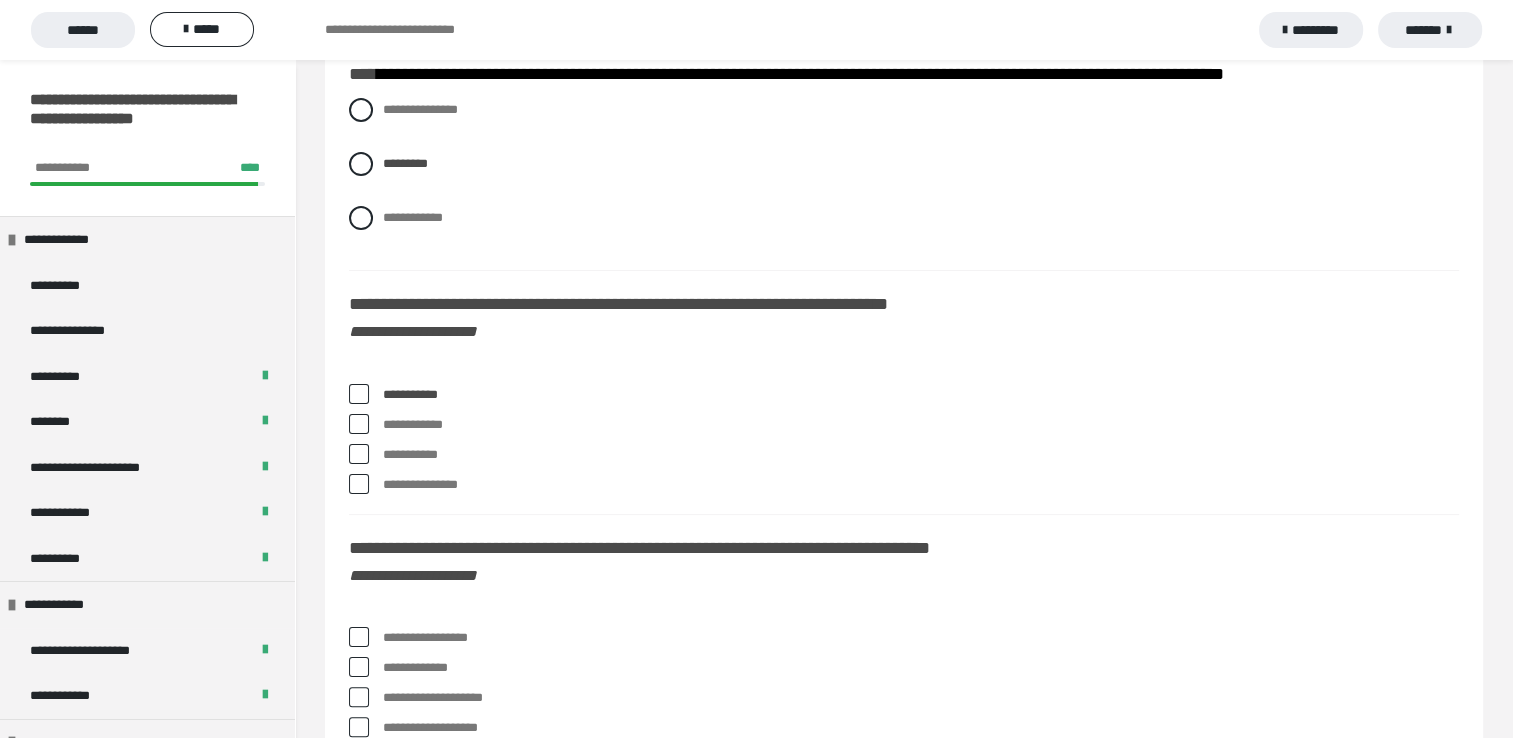 click at bounding box center (359, 454) 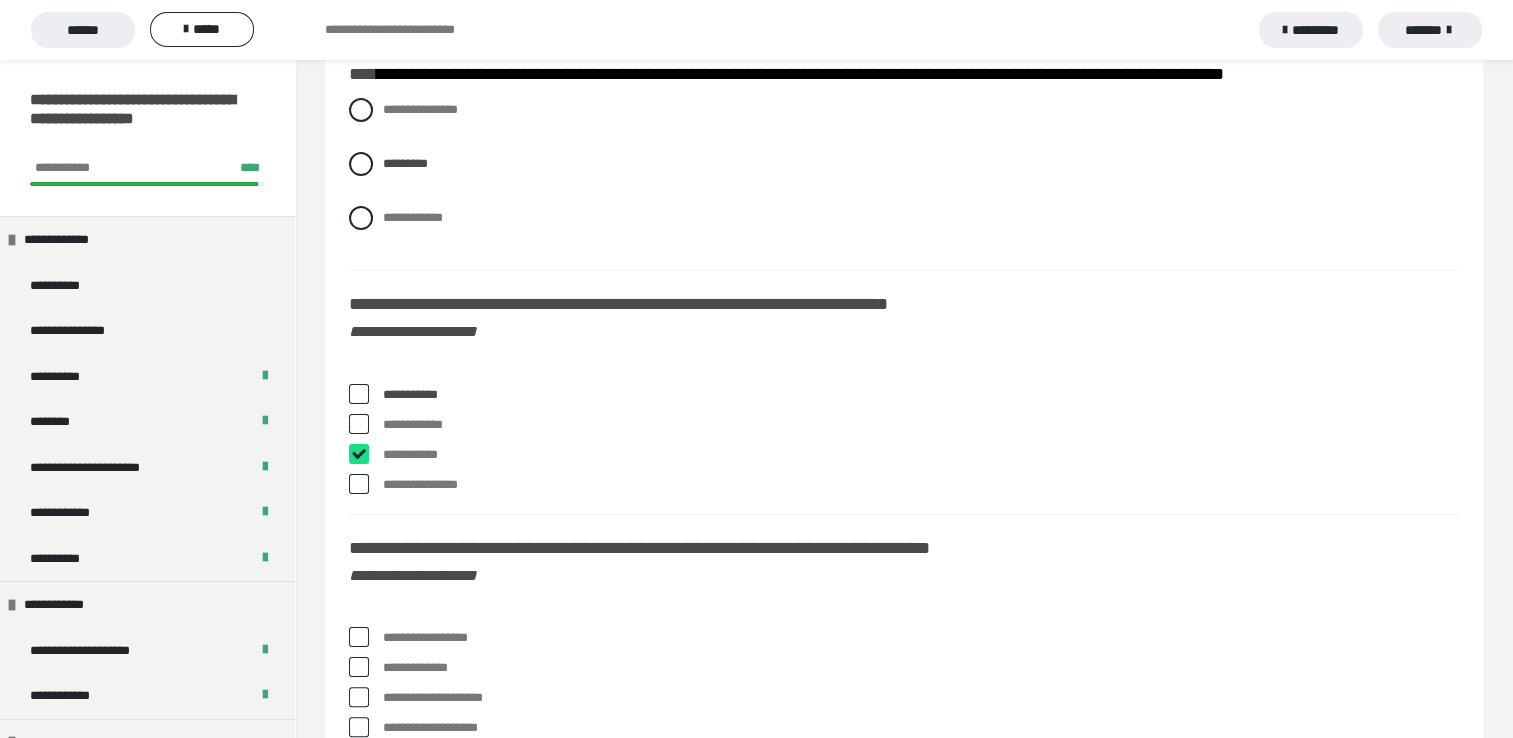 checkbox on "****" 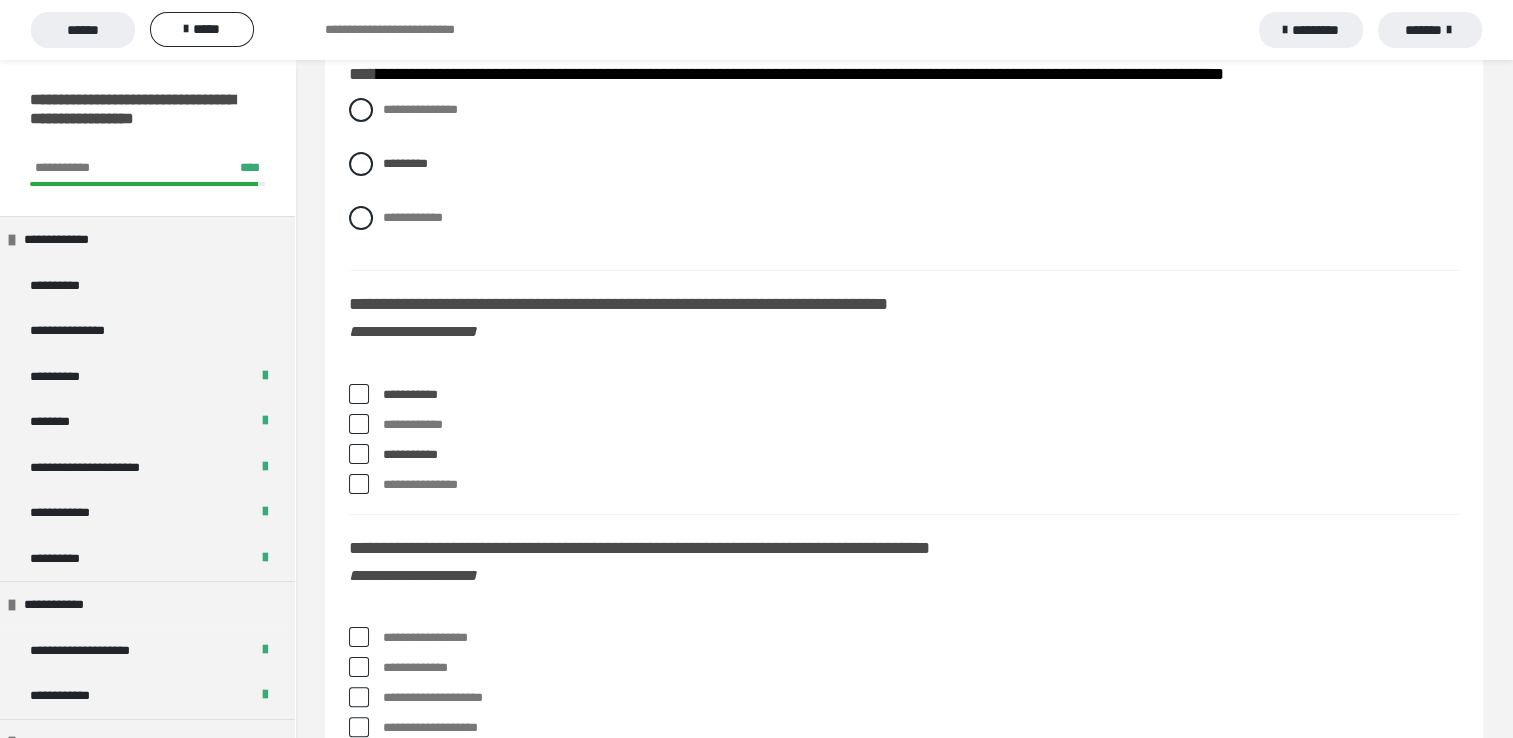 click at bounding box center [359, 637] 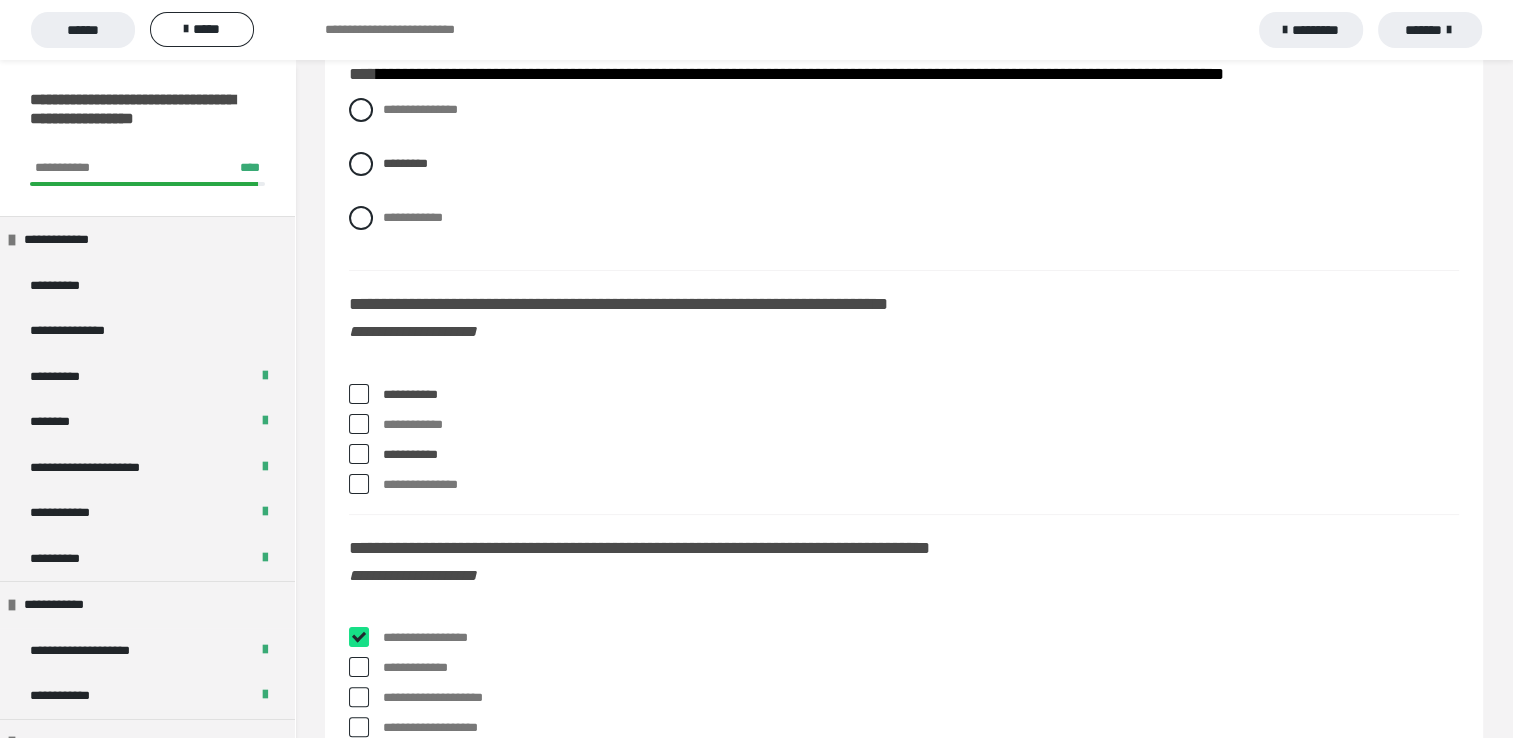 checkbox on "****" 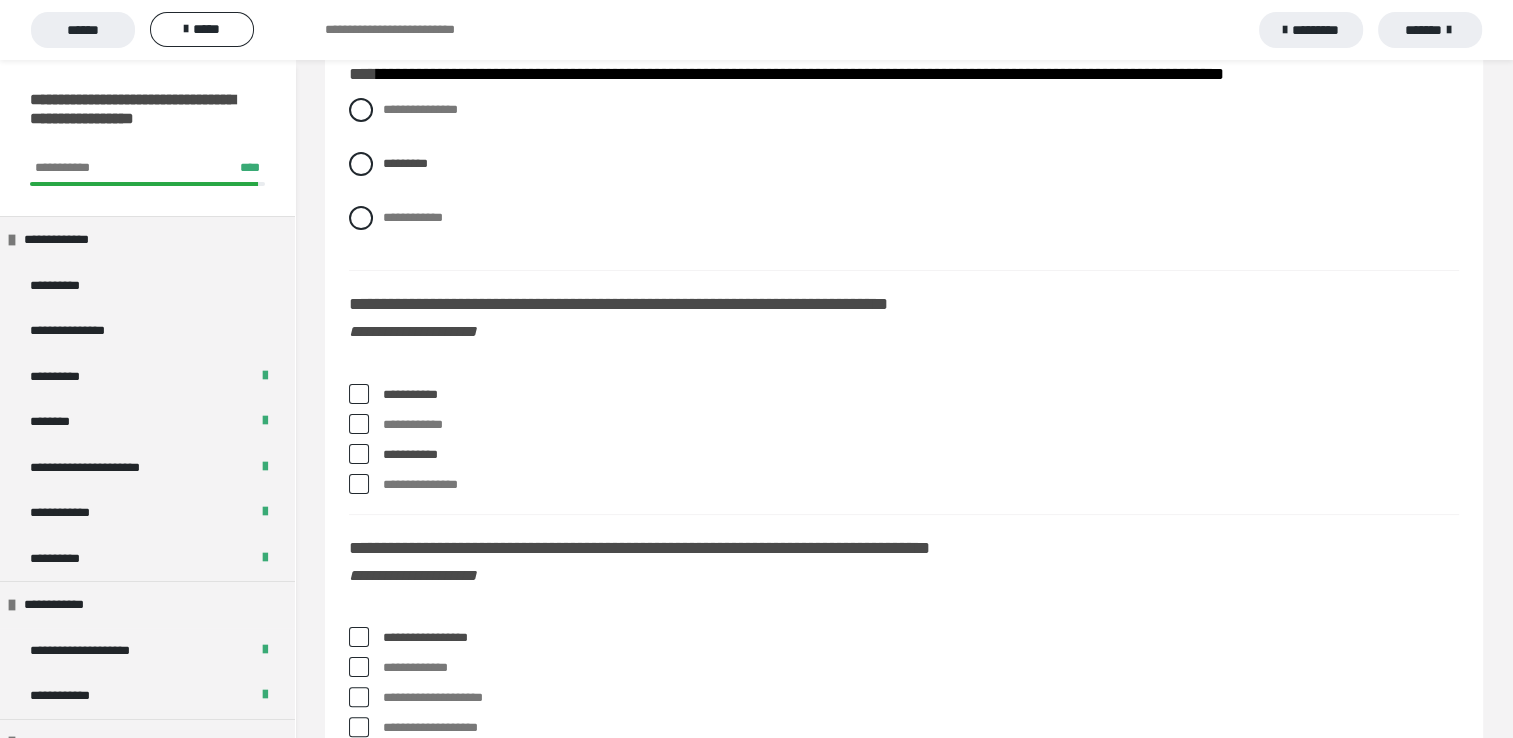click at bounding box center [359, 697] 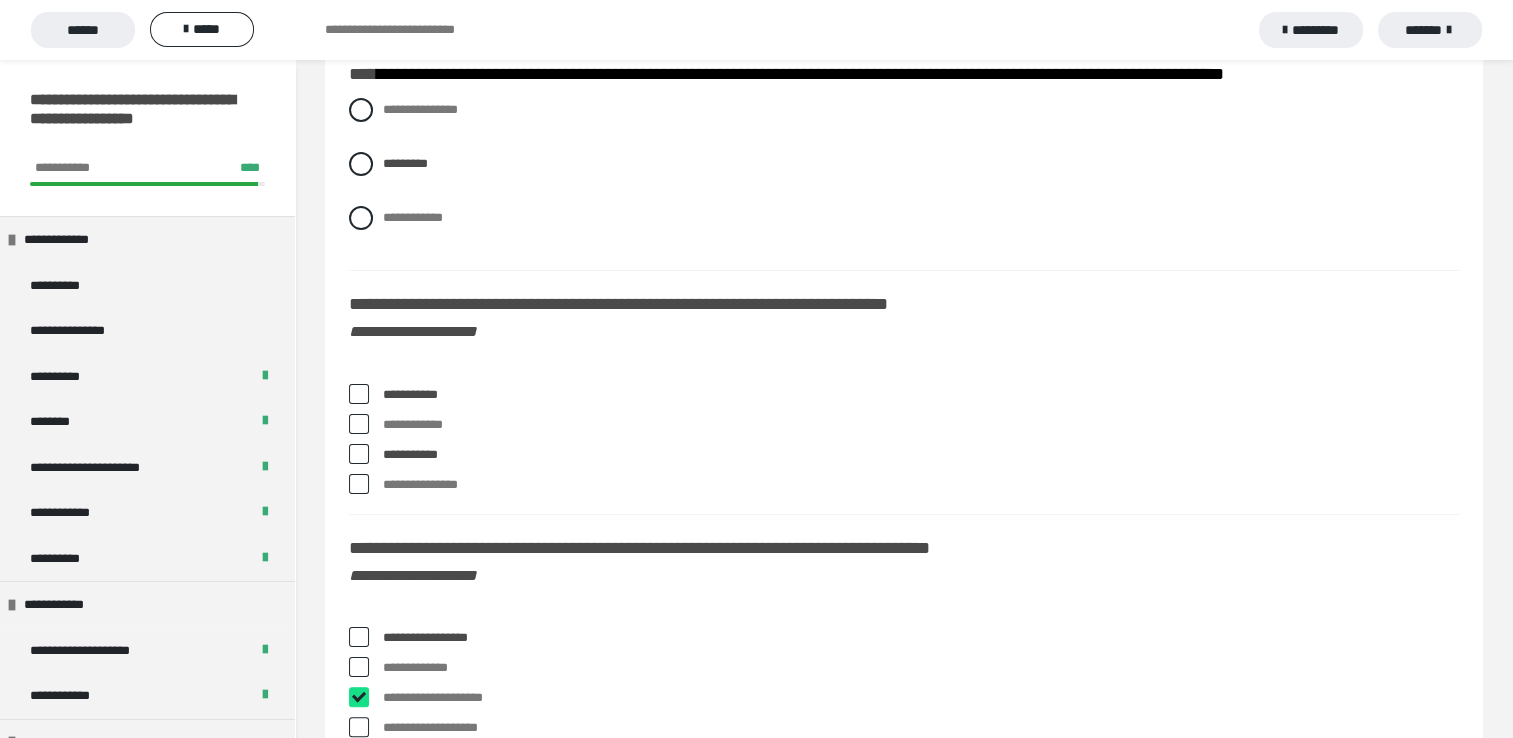 checkbox on "****" 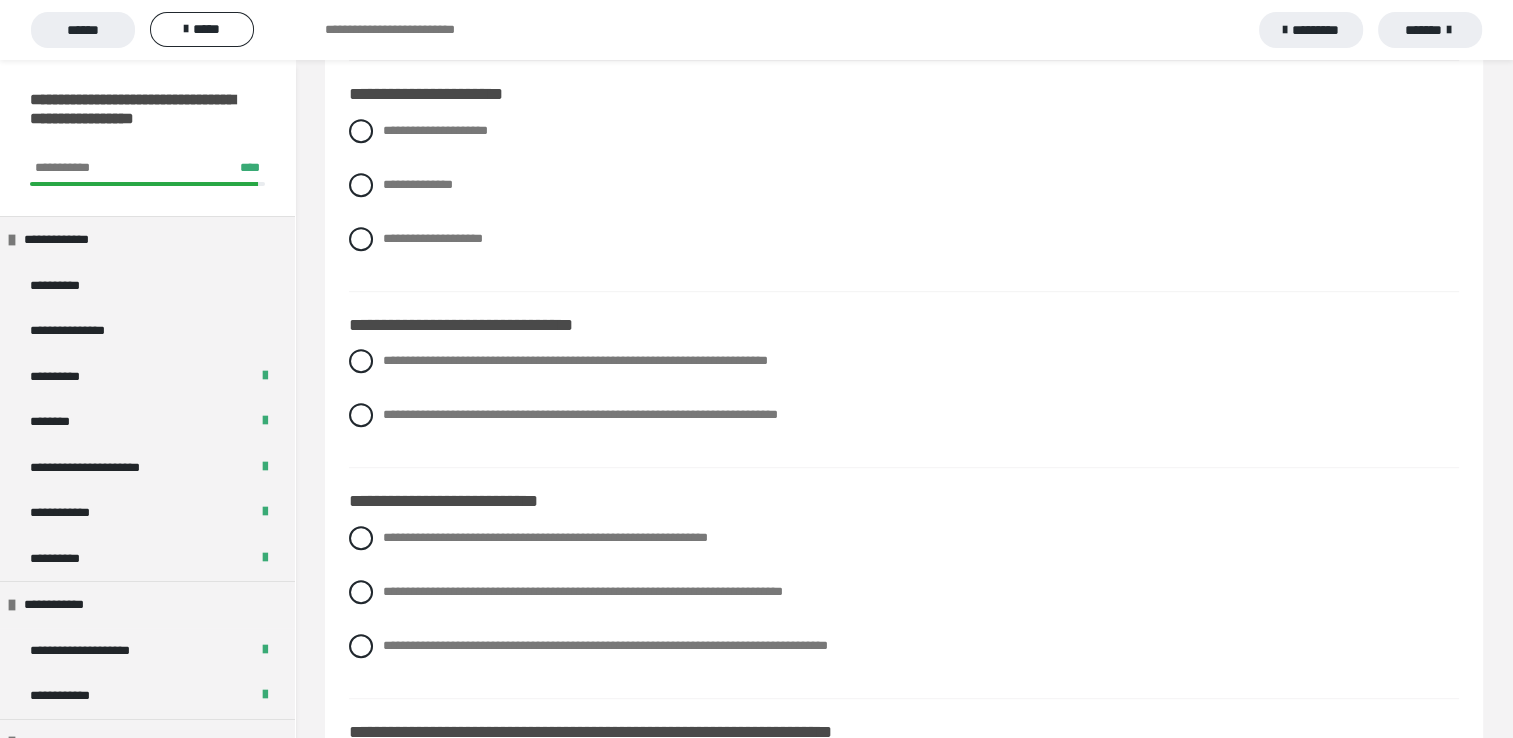 scroll, scrollTop: 8572, scrollLeft: 0, axis: vertical 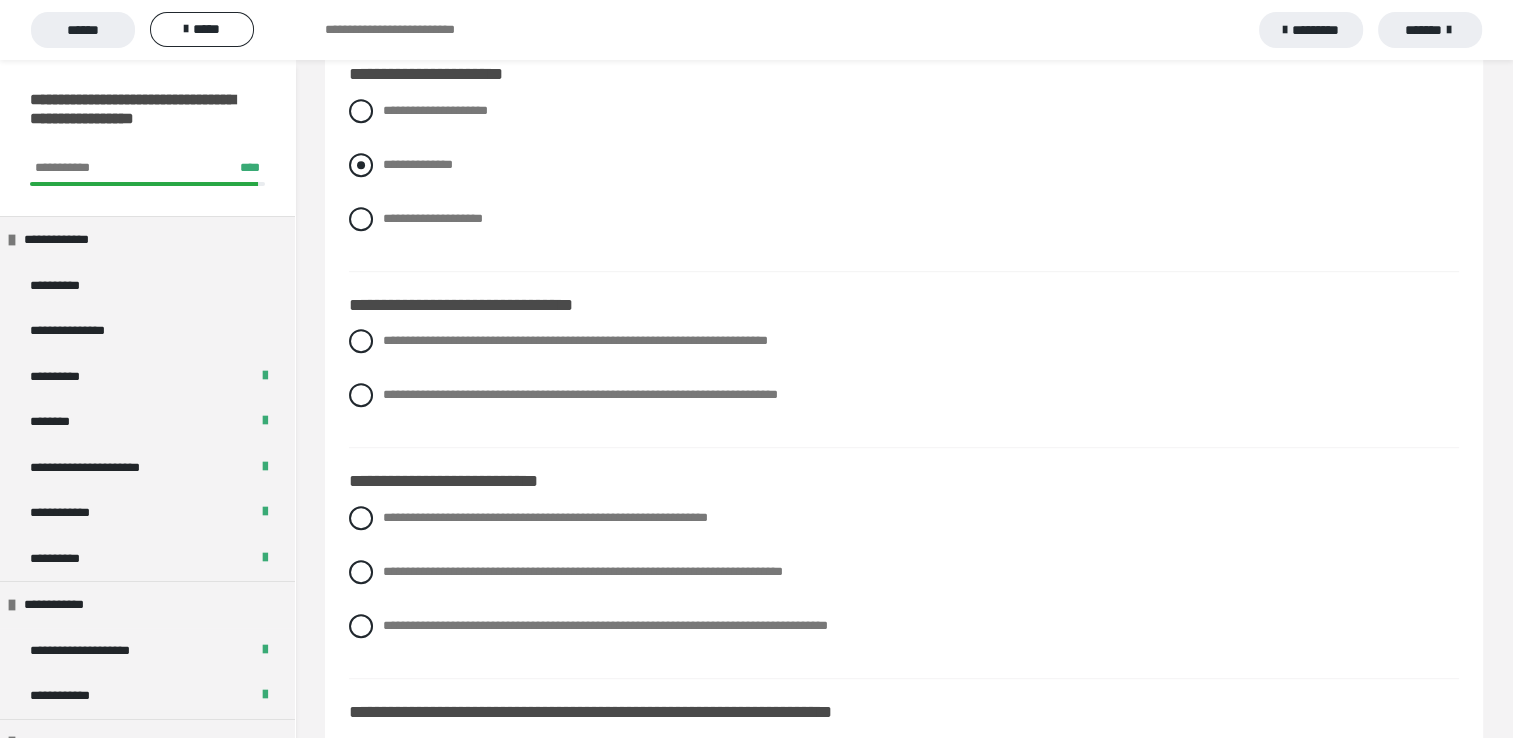 click at bounding box center [361, 165] 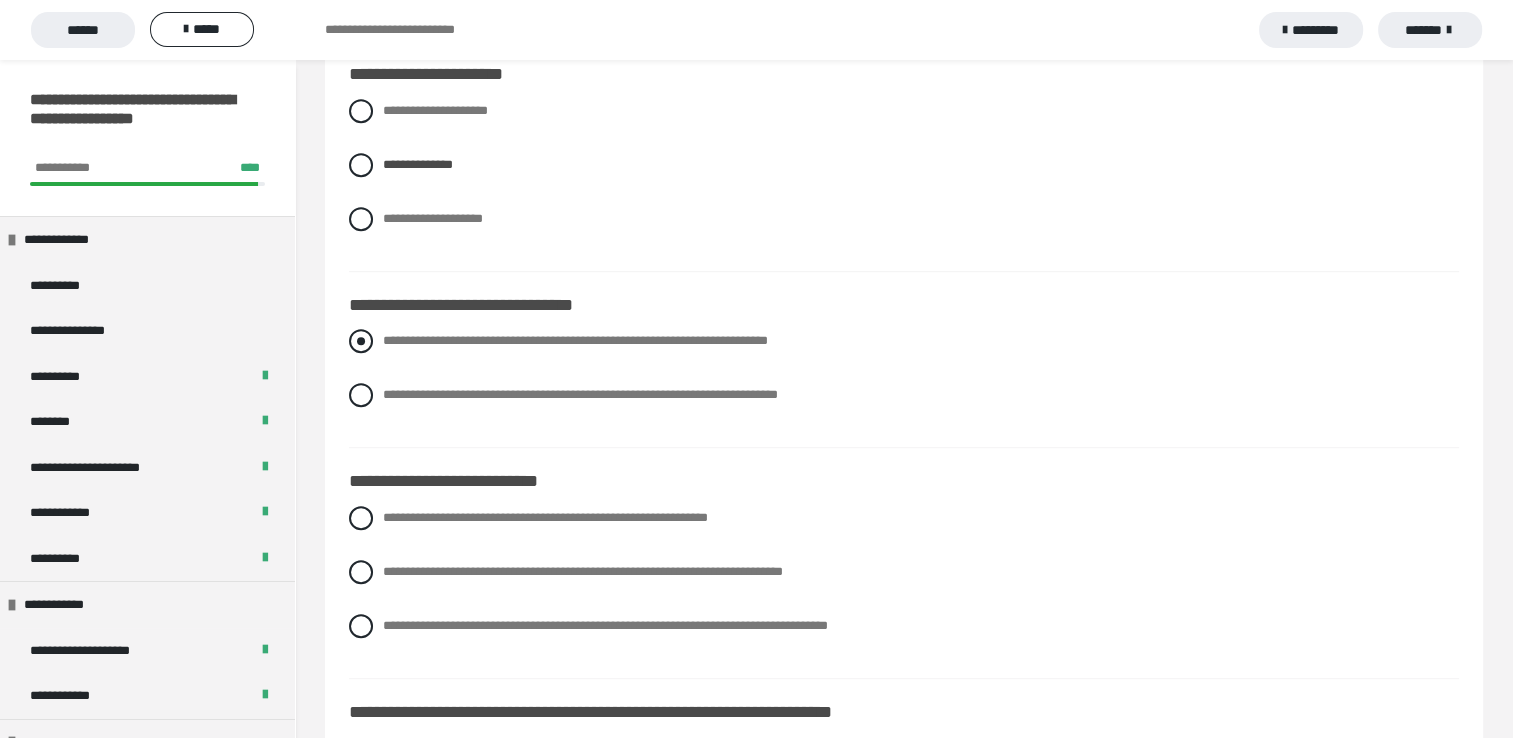 click at bounding box center [361, 341] 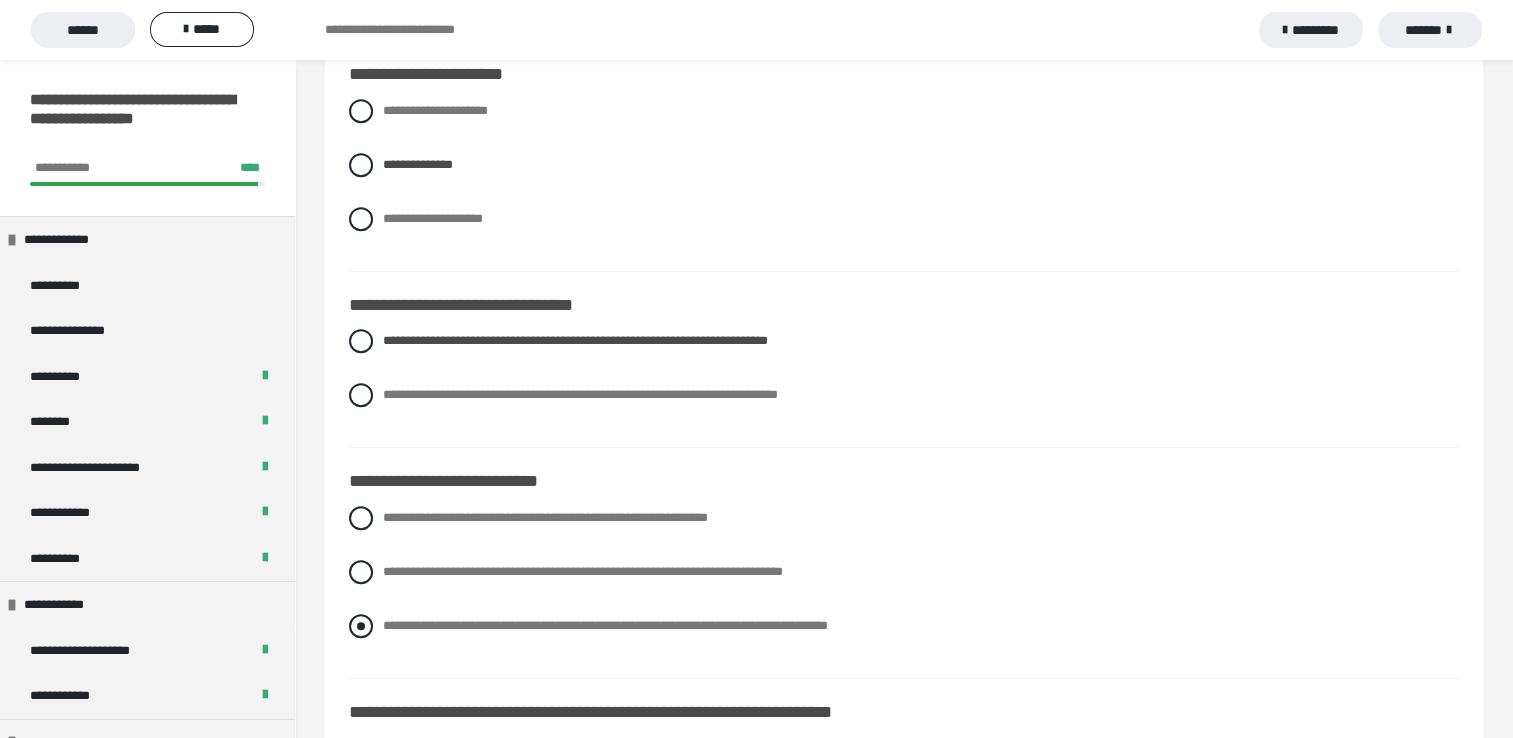 click at bounding box center [361, 626] 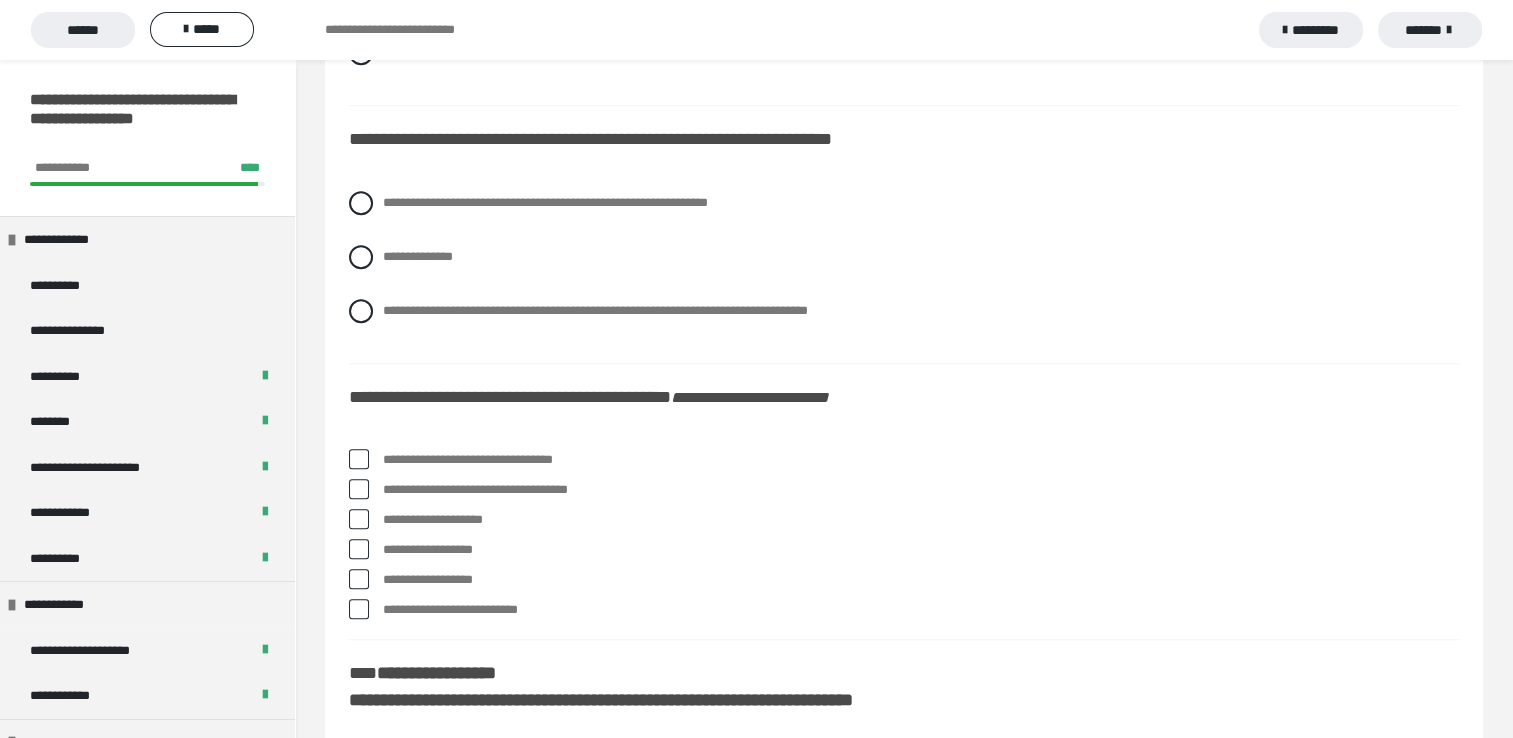 scroll, scrollTop: 9185, scrollLeft: 0, axis: vertical 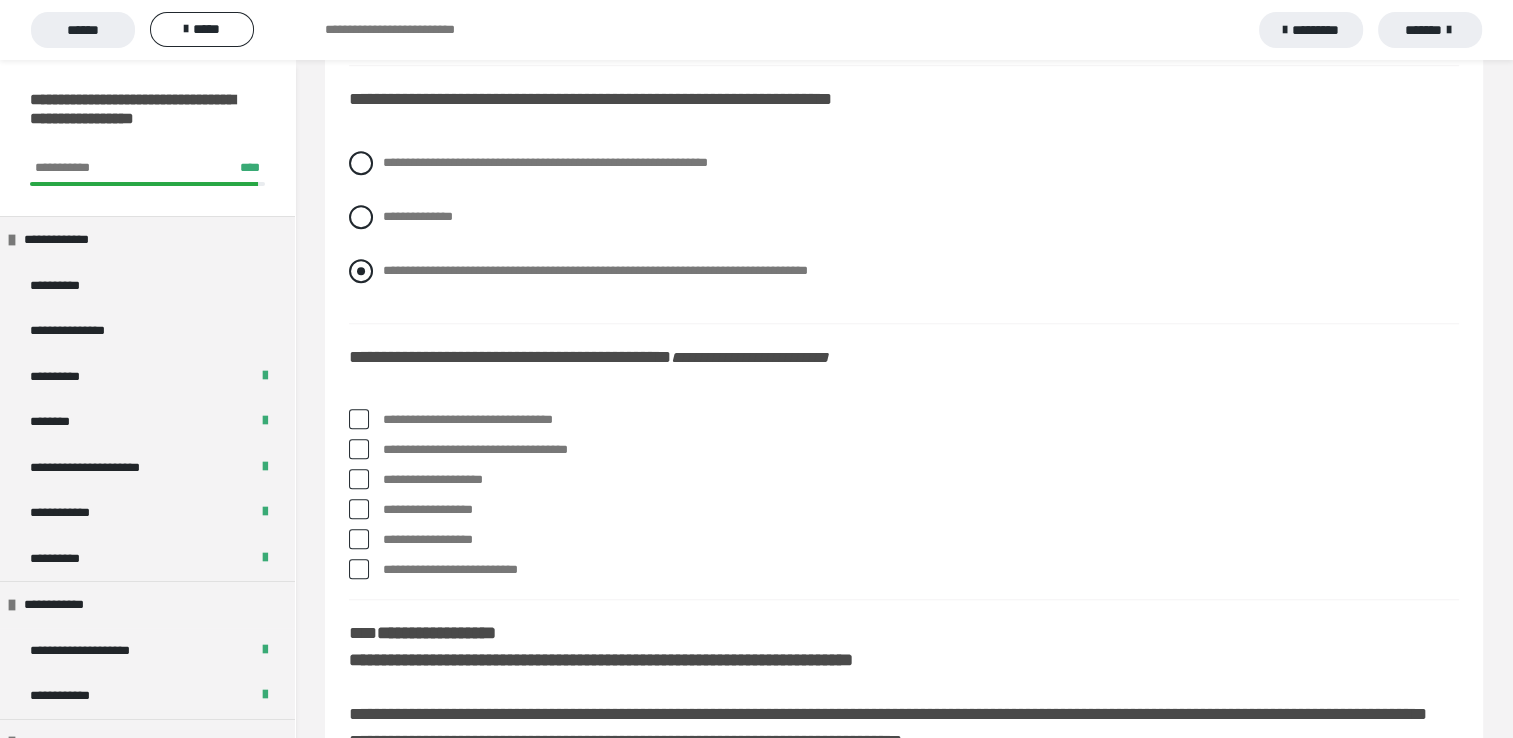 click at bounding box center (361, 271) 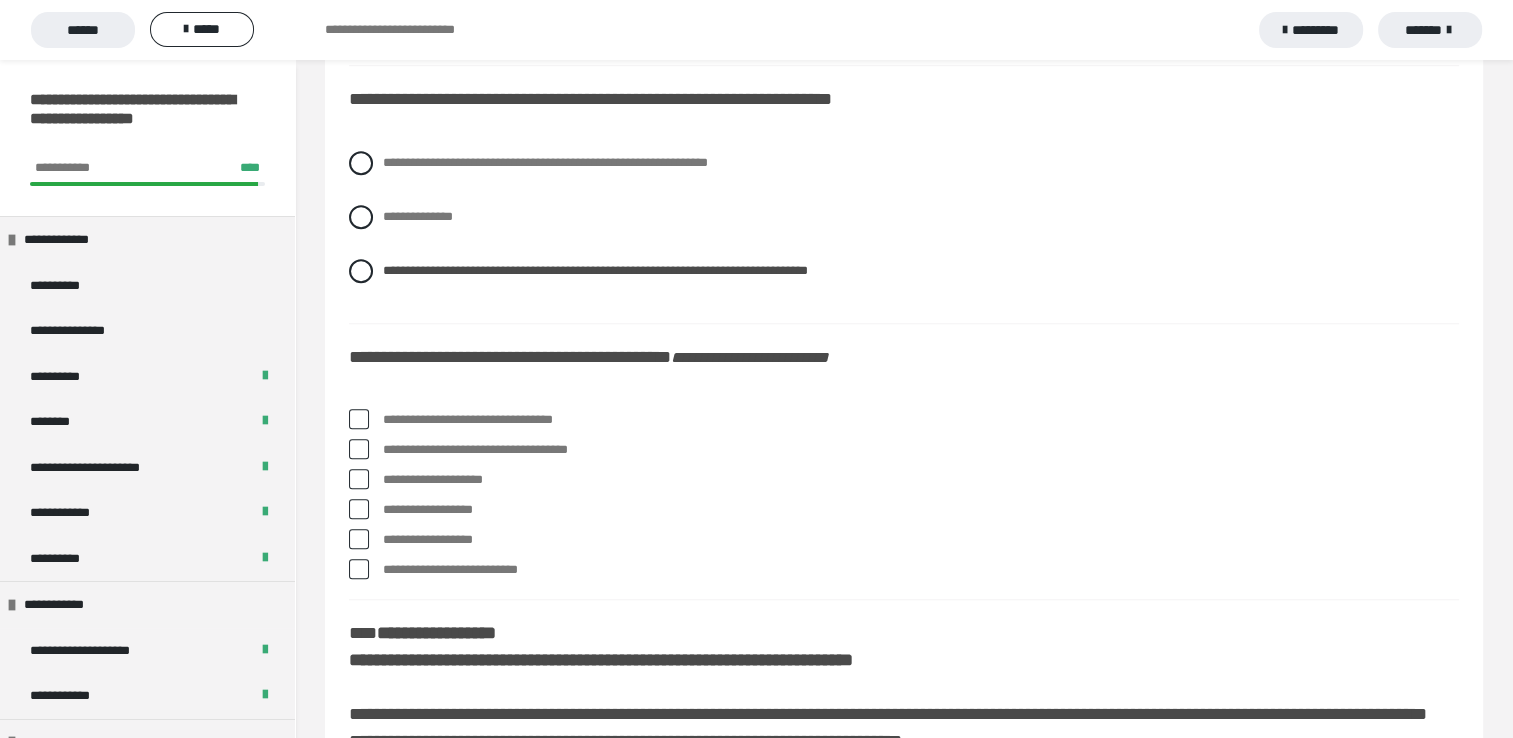 click at bounding box center [359, 419] 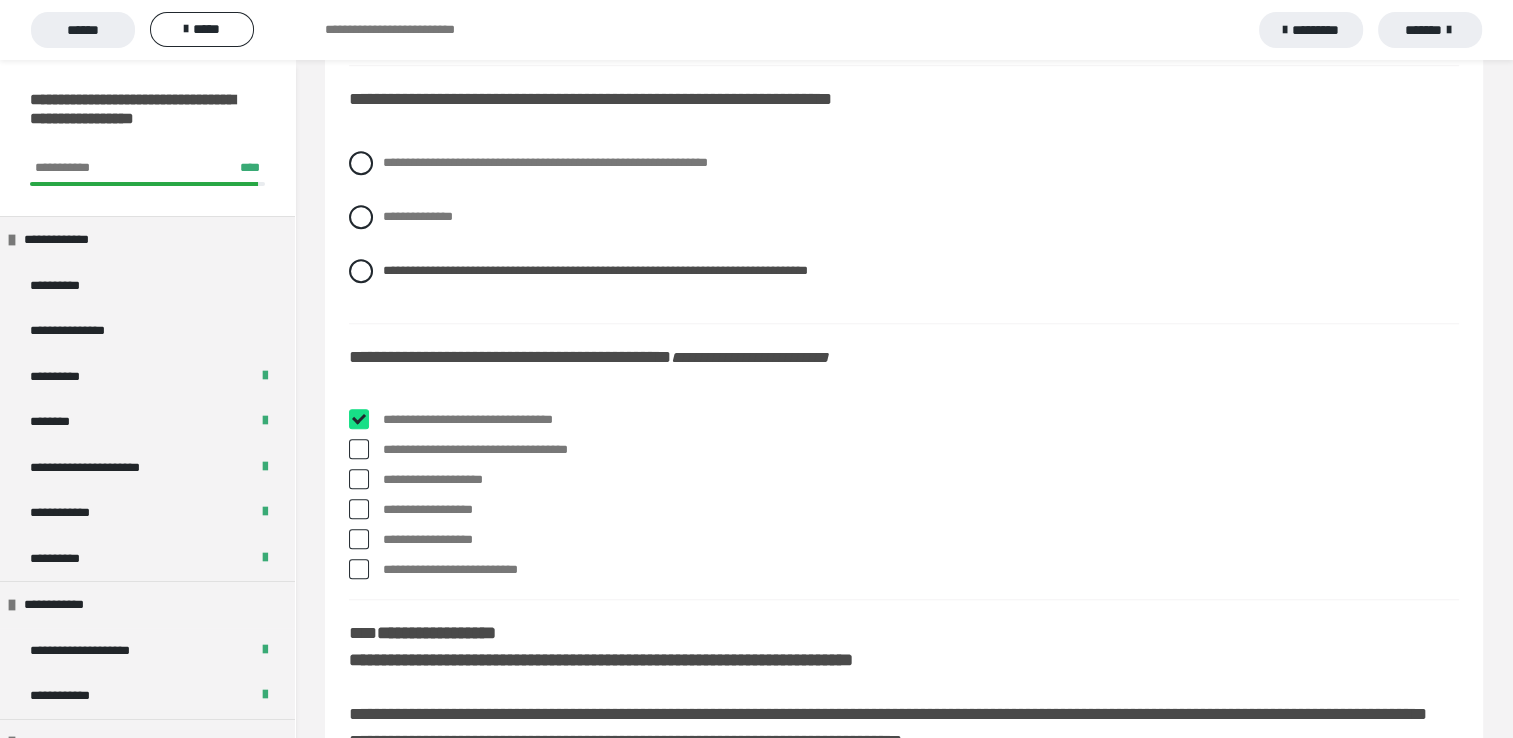 checkbox on "****" 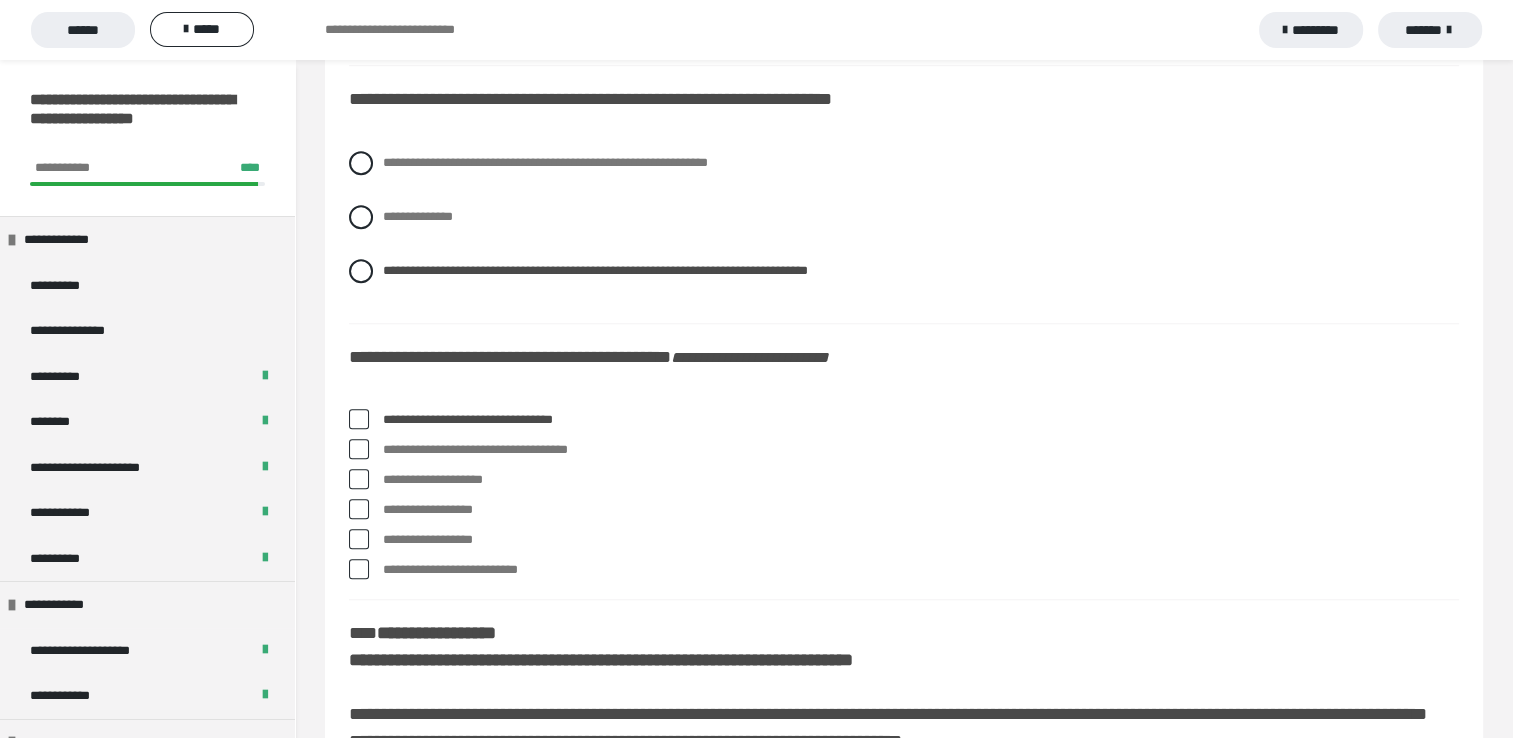 click at bounding box center [359, 479] 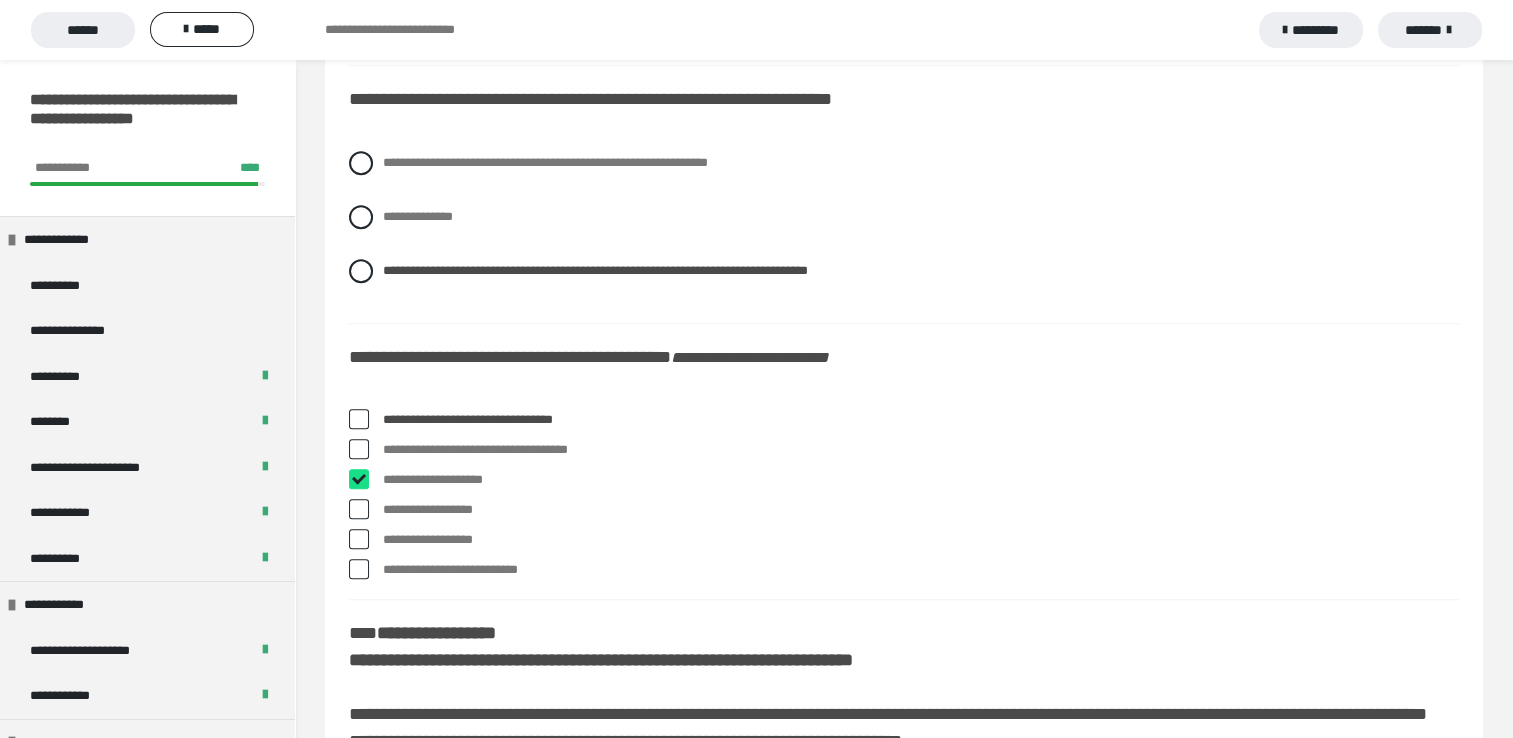 checkbox on "****" 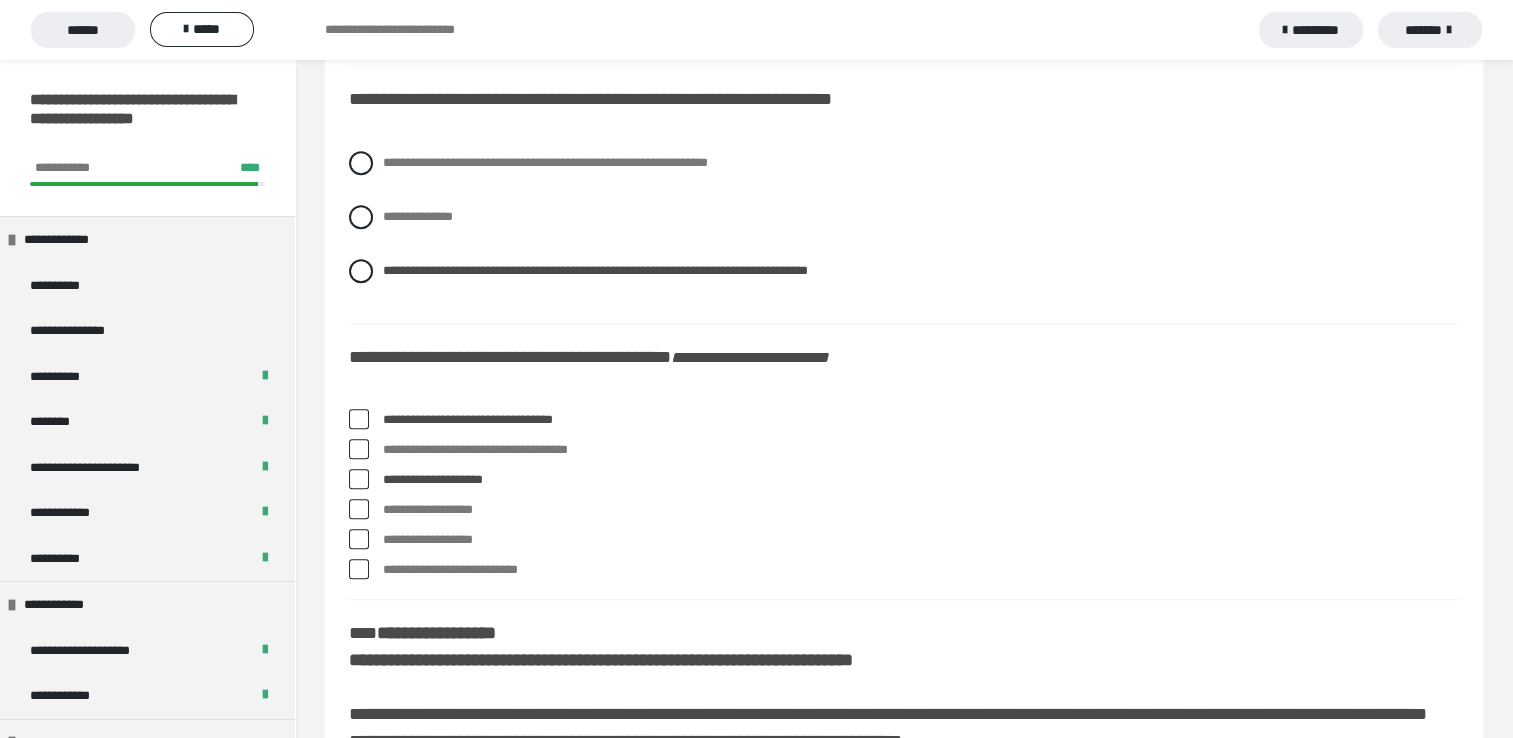 click at bounding box center (359, 539) 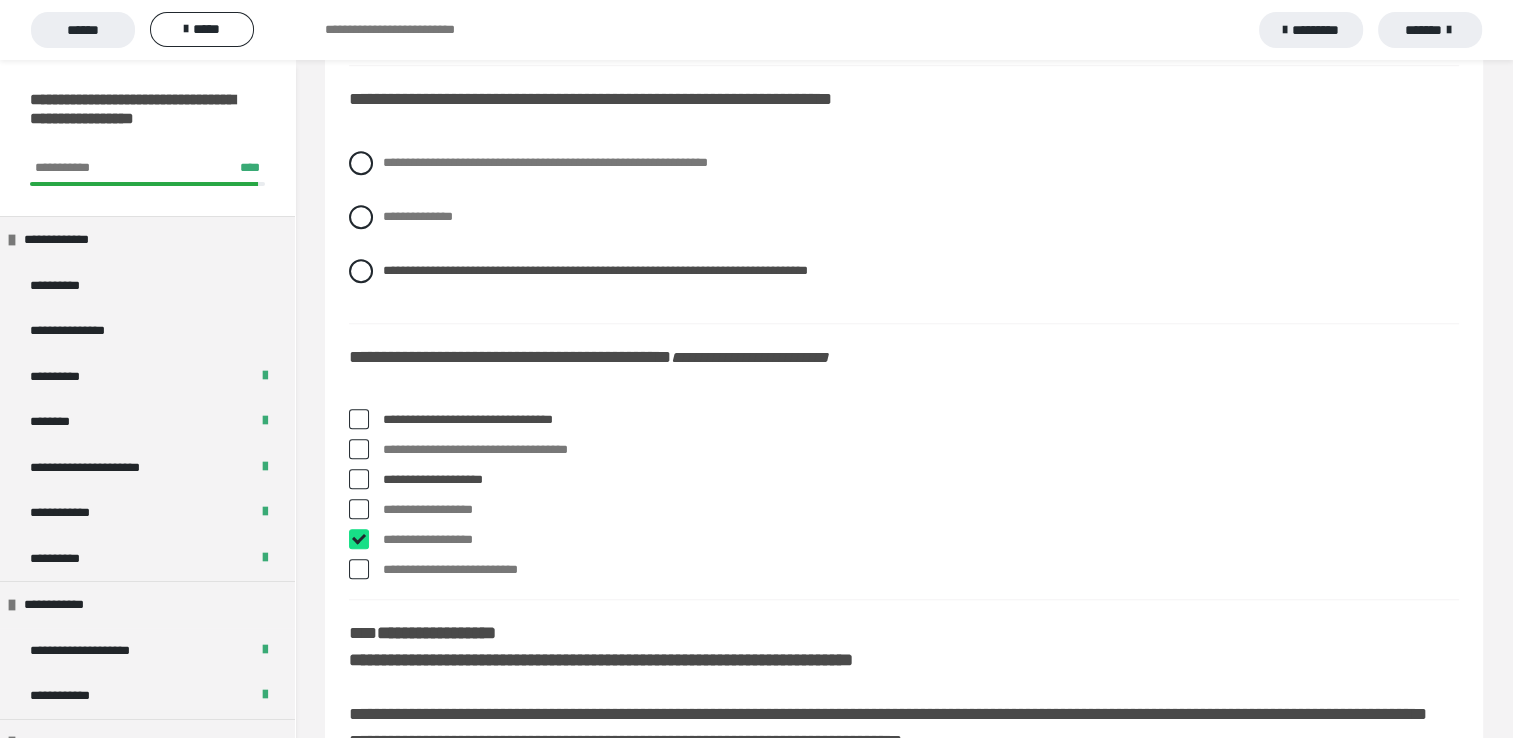 checkbox on "****" 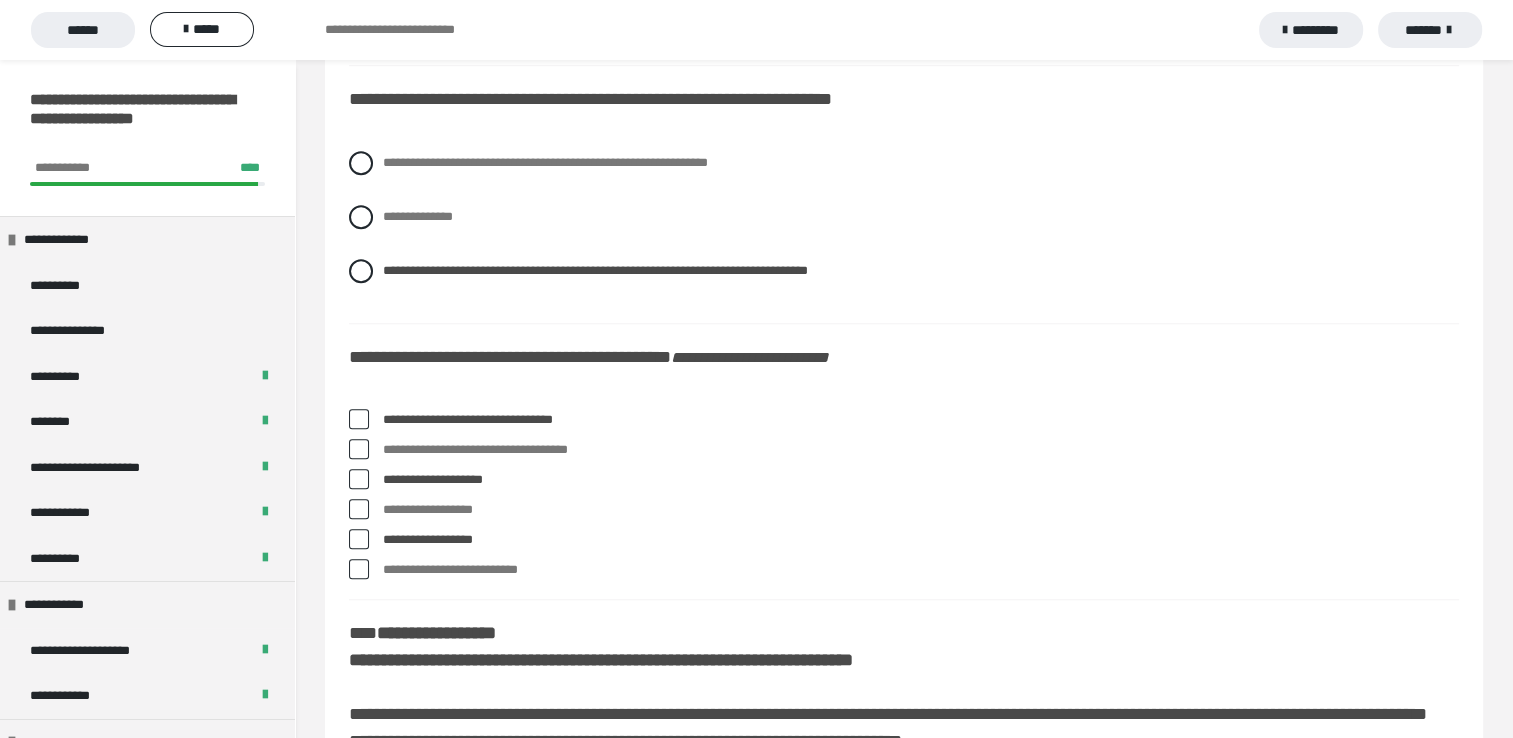 click at bounding box center (359, 479) 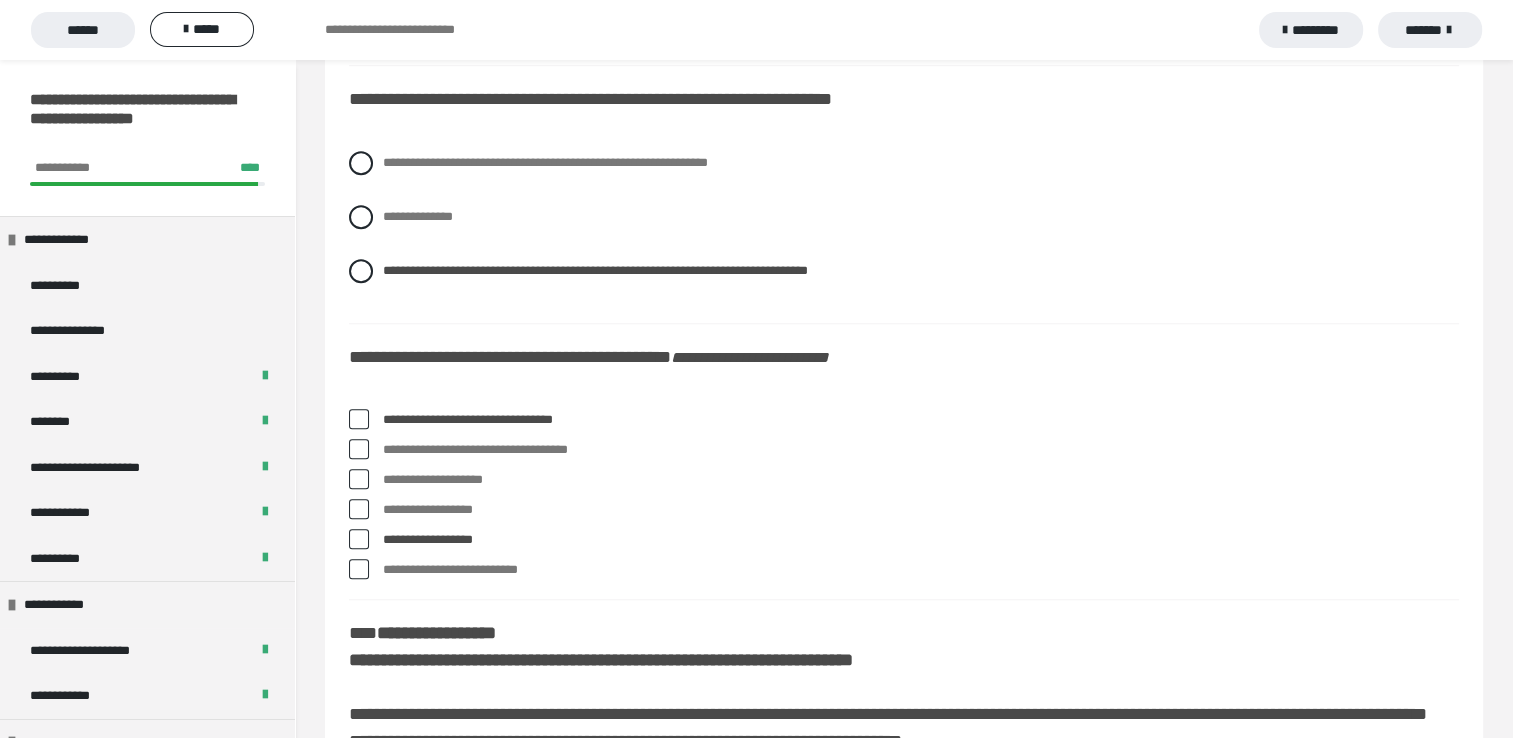 click at bounding box center [359, 449] 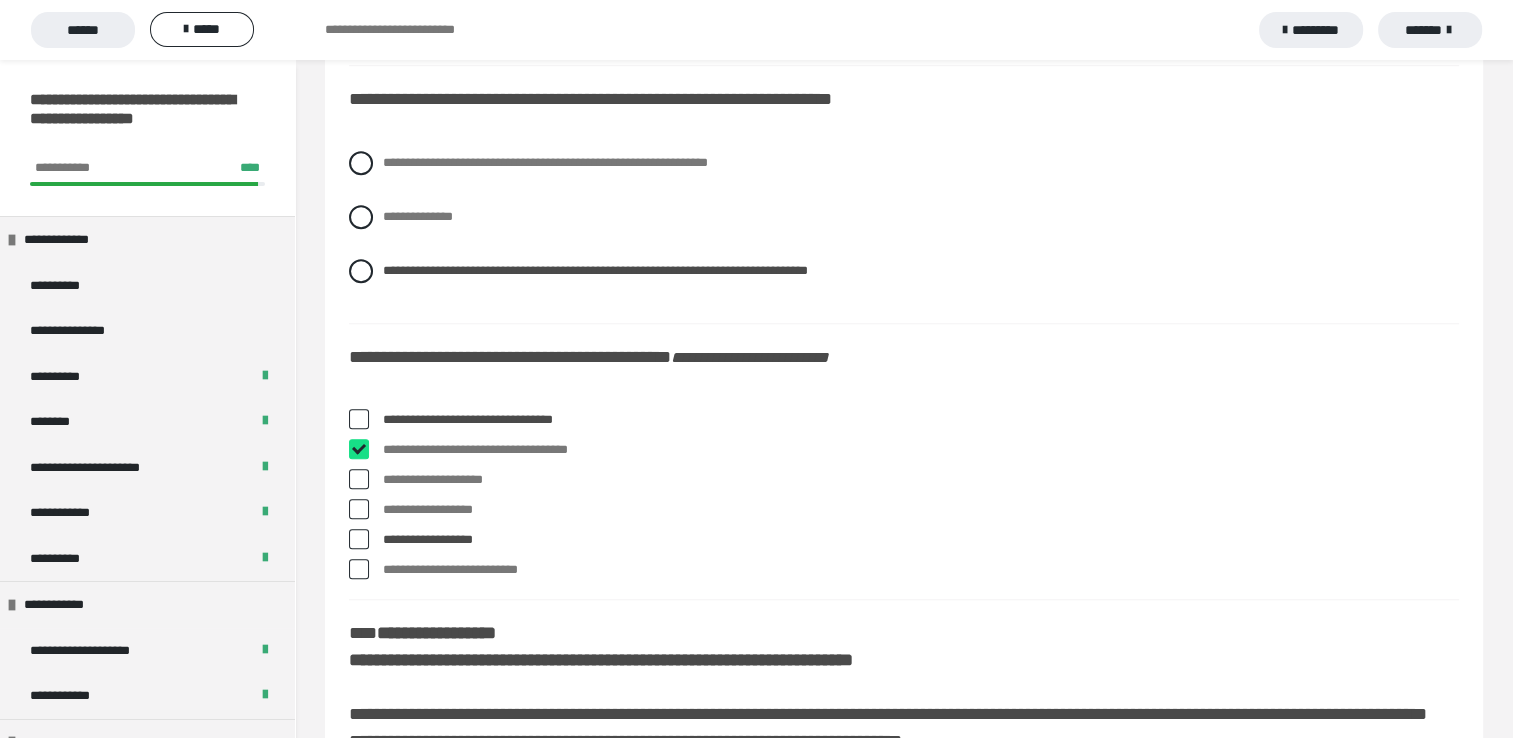 checkbox on "****" 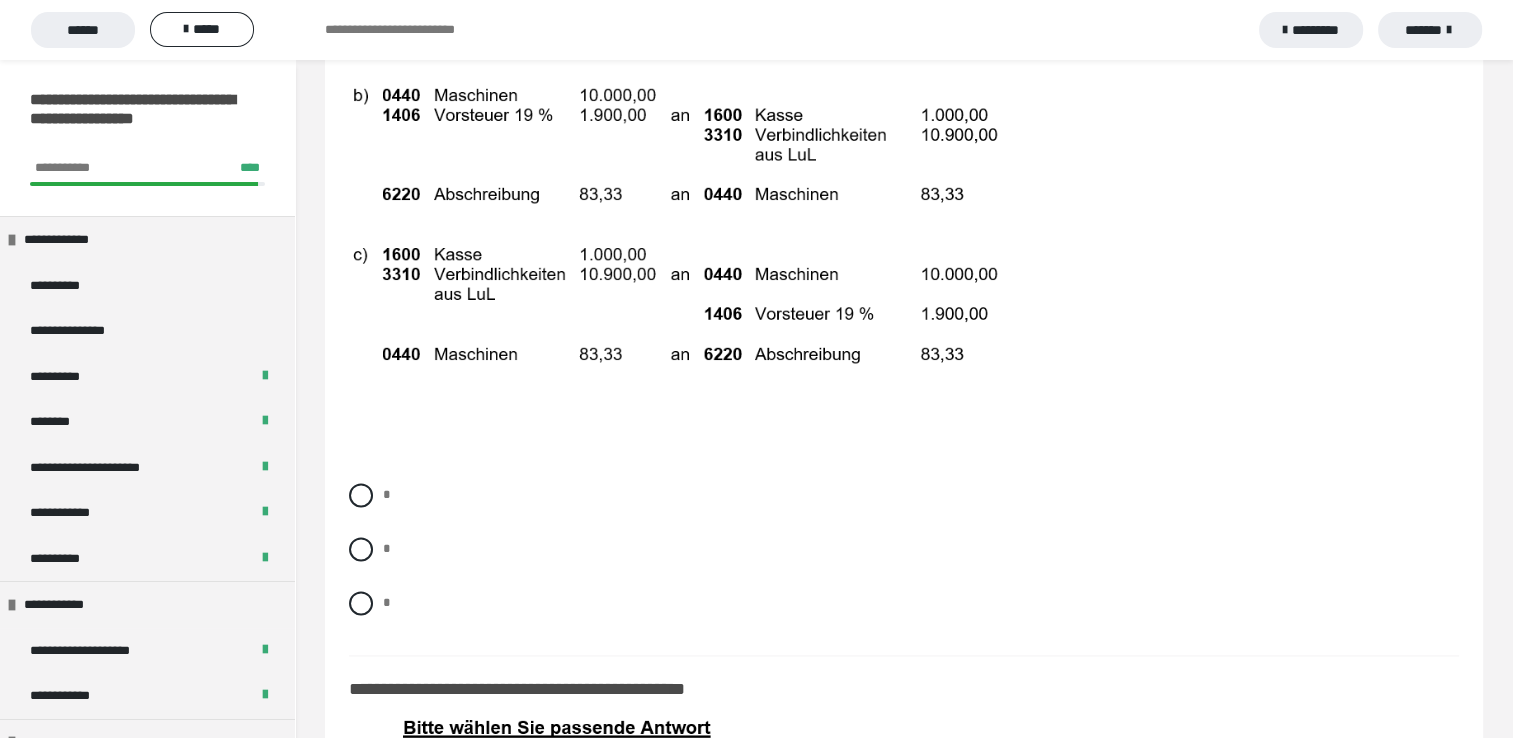 scroll, scrollTop: 10105, scrollLeft: 0, axis: vertical 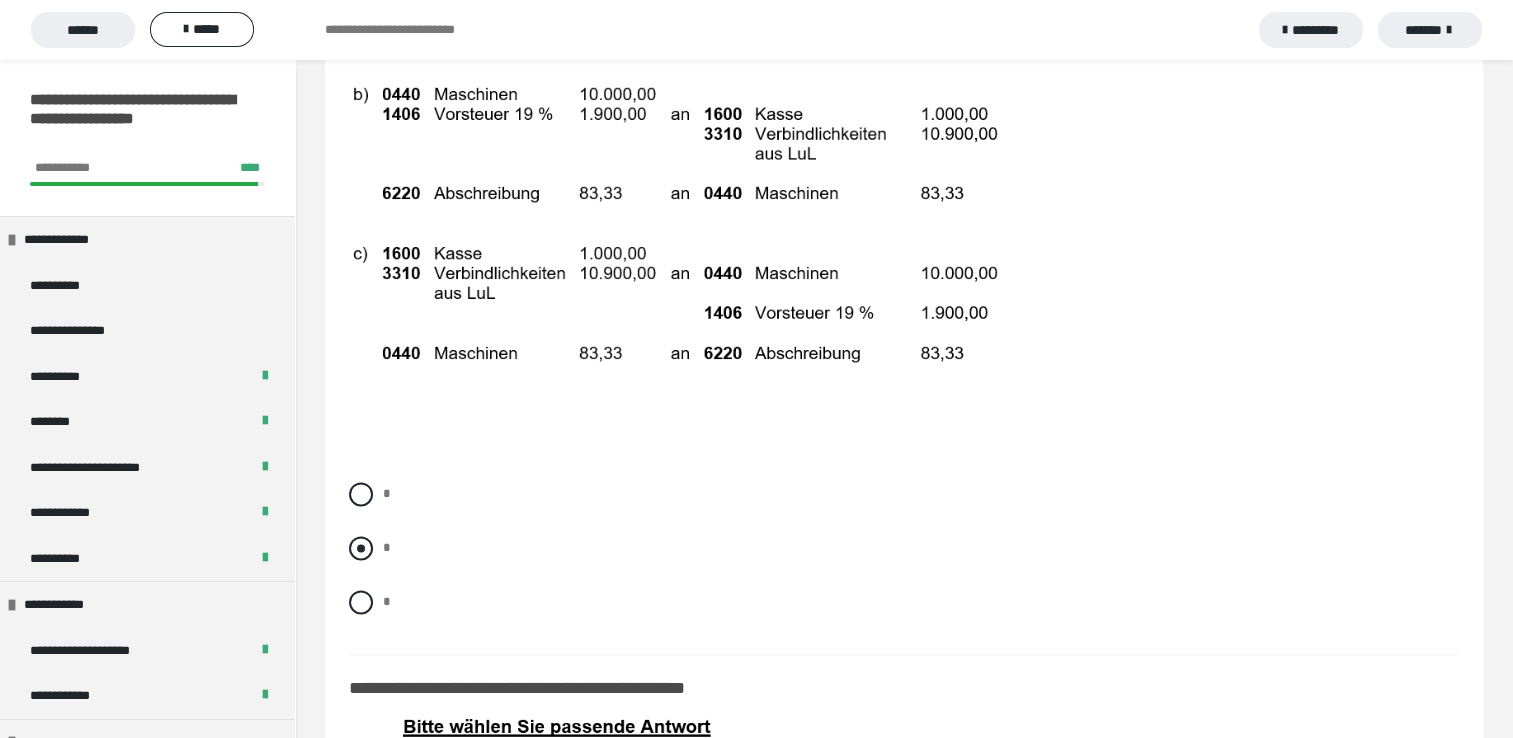 click at bounding box center [361, 548] 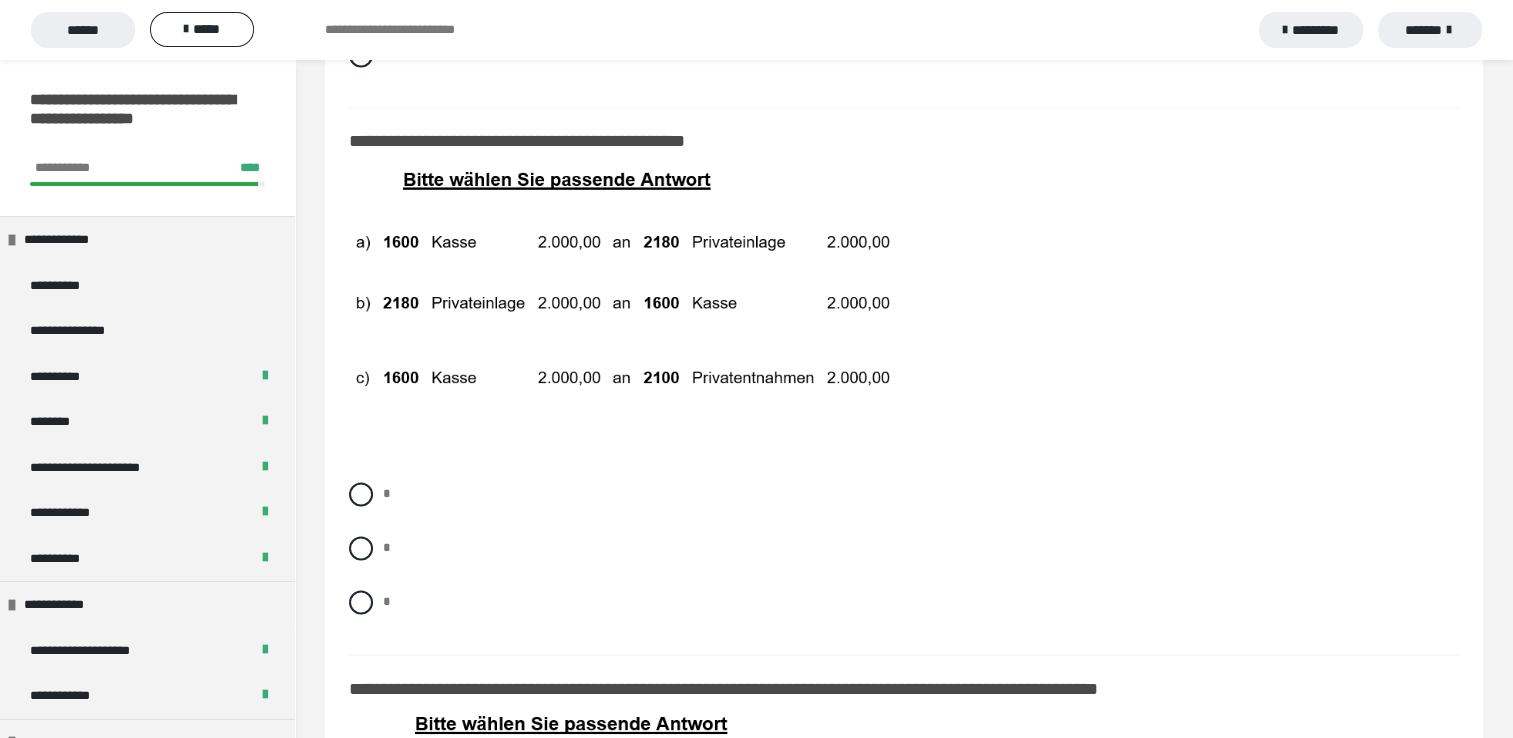 scroll, scrollTop: 10665, scrollLeft: 0, axis: vertical 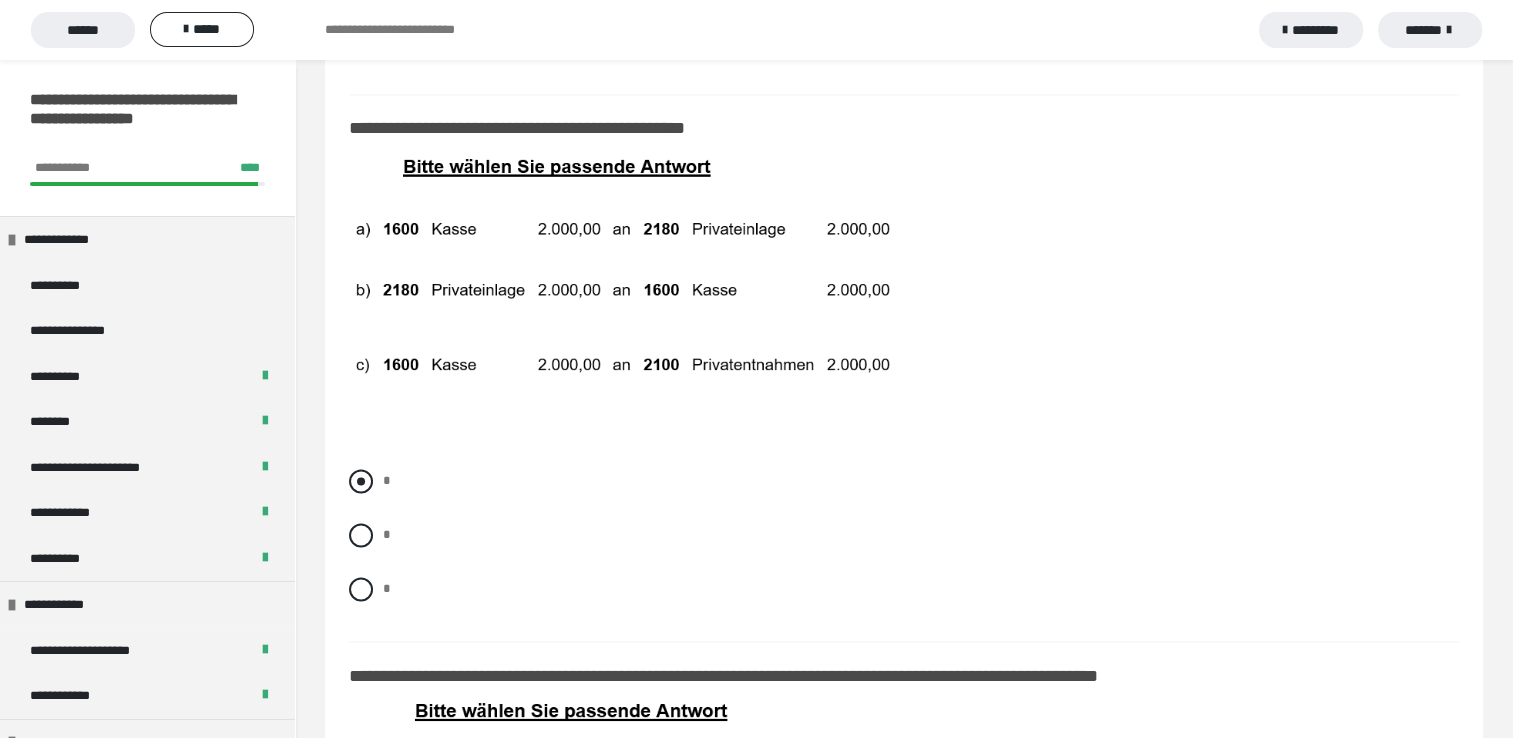 click at bounding box center [361, 481] 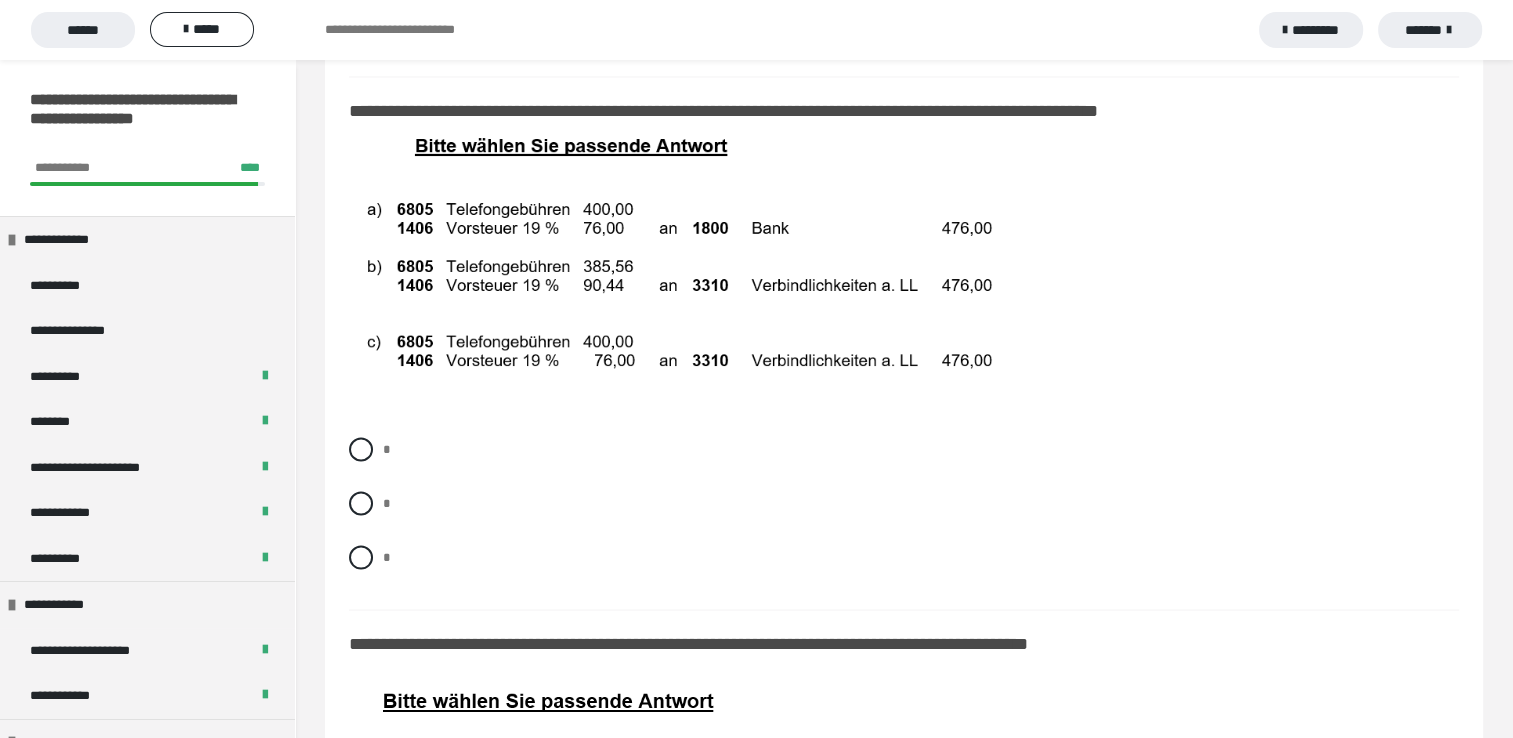 scroll, scrollTop: 11239, scrollLeft: 0, axis: vertical 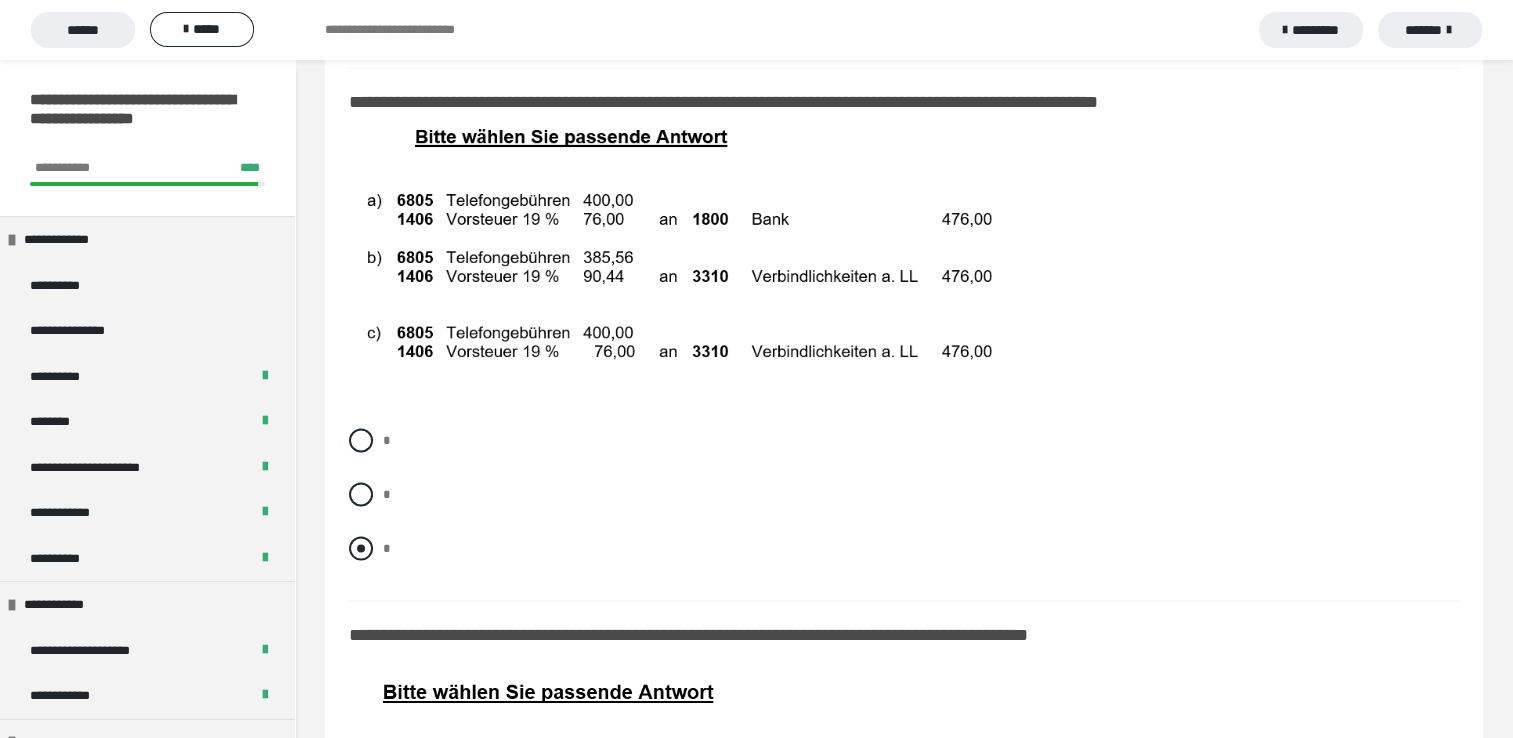 click at bounding box center (361, 548) 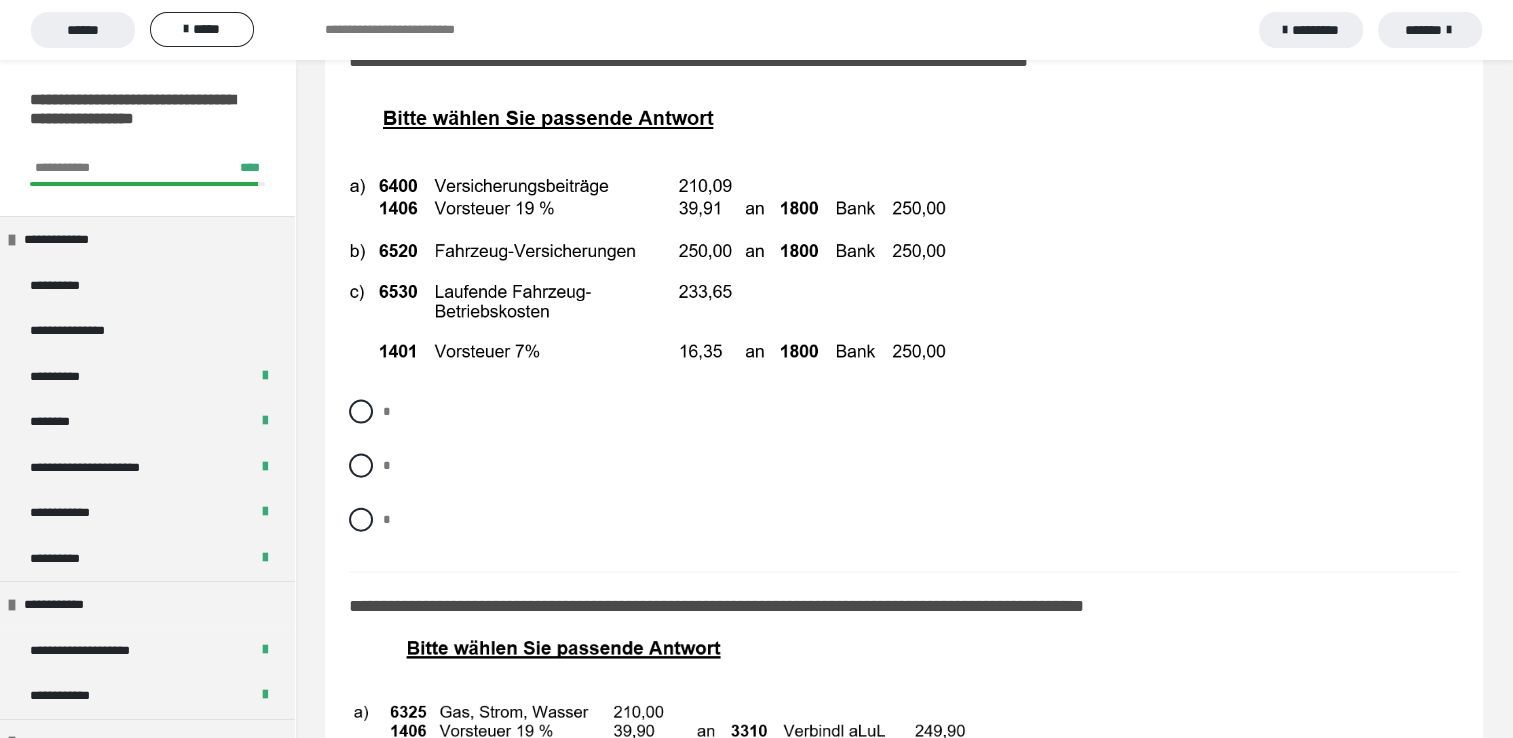 scroll, scrollTop: 11772, scrollLeft: 0, axis: vertical 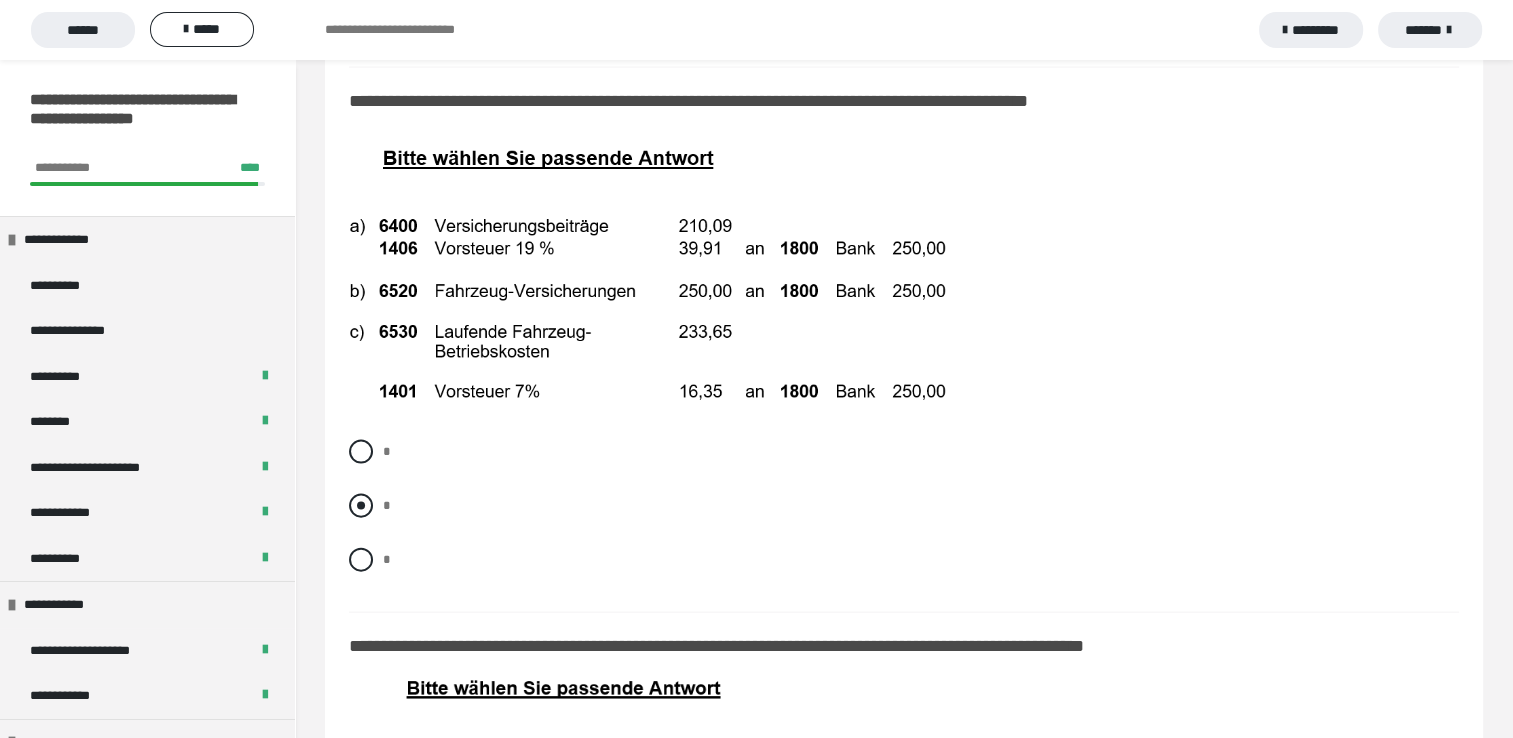 click at bounding box center (361, 506) 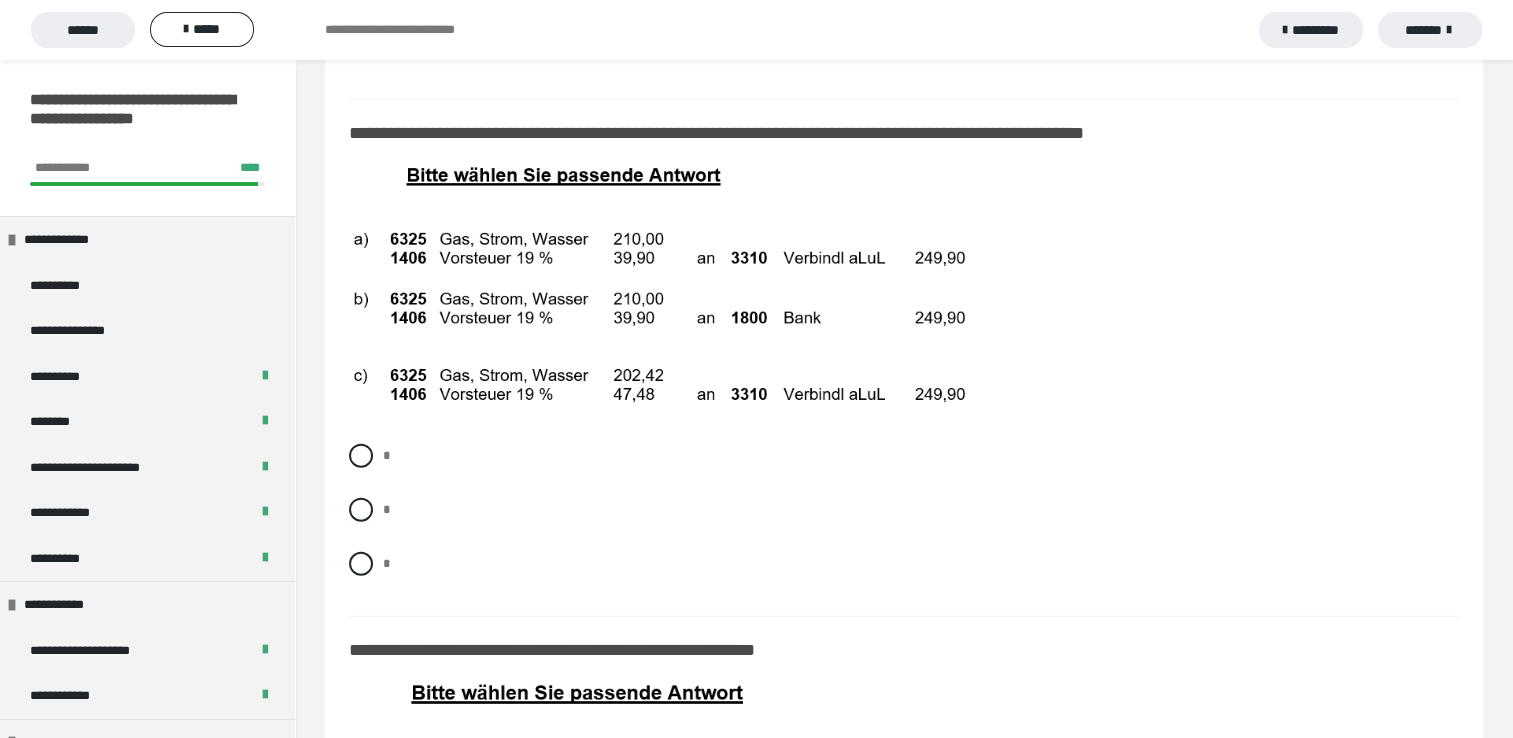 scroll, scrollTop: 12305, scrollLeft: 0, axis: vertical 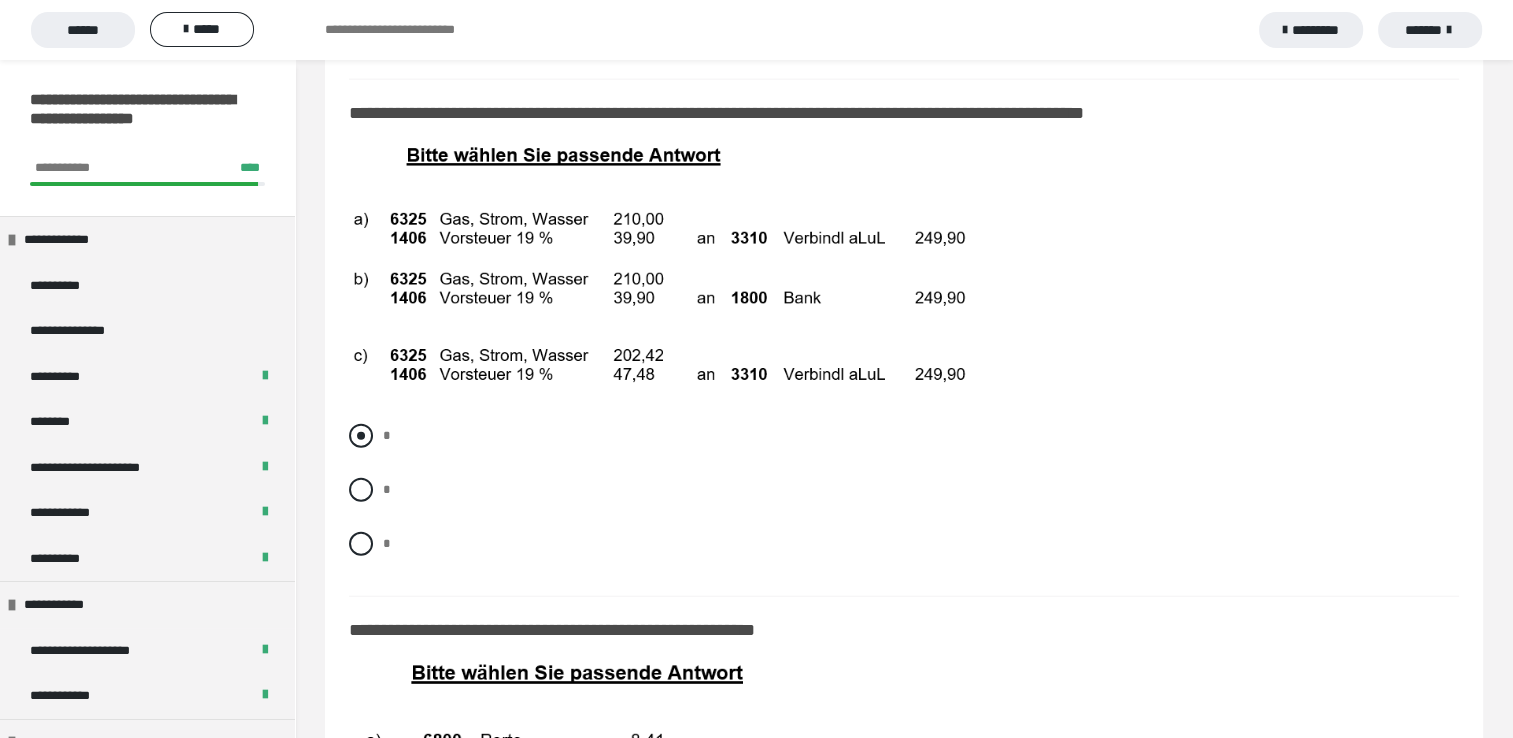 click at bounding box center [361, 436] 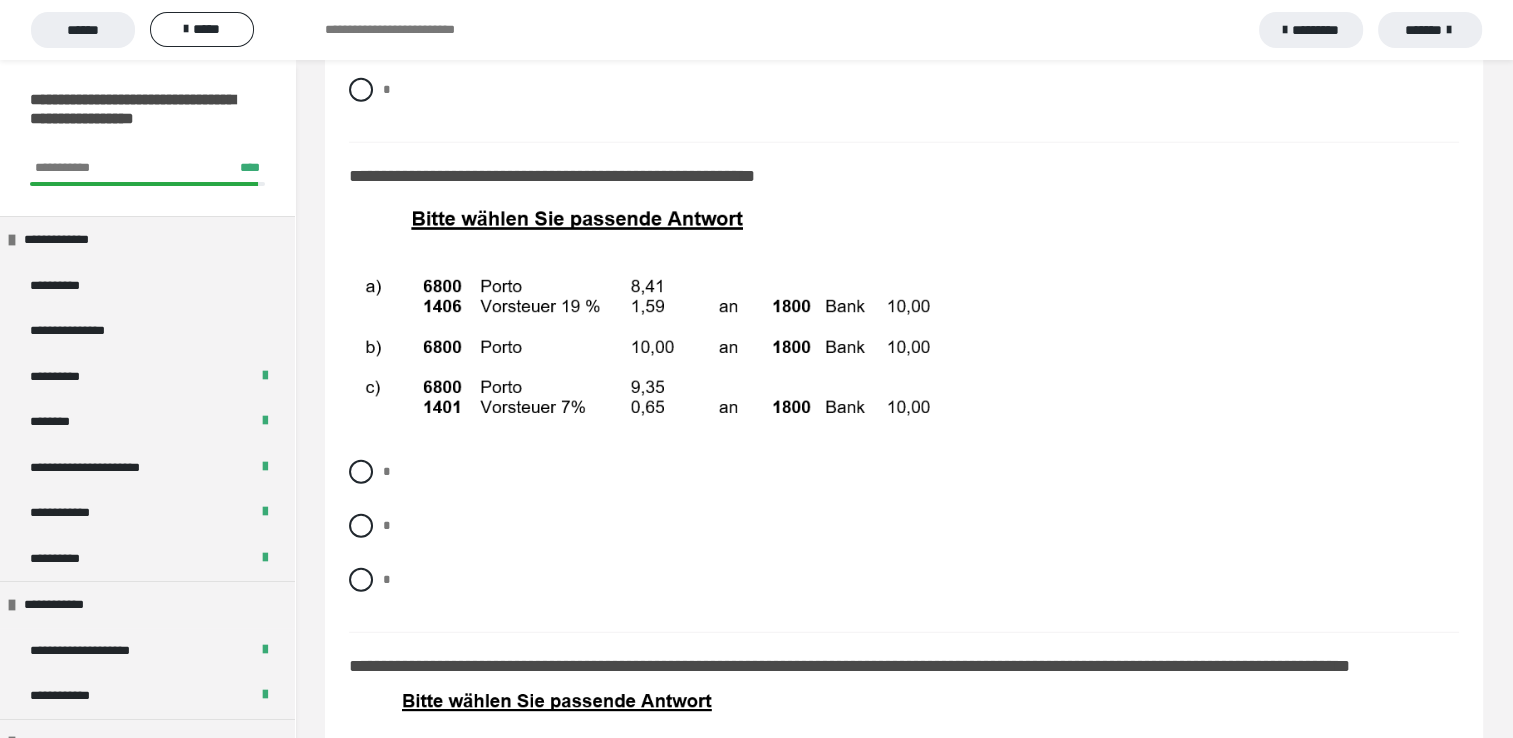 scroll, scrollTop: 12799, scrollLeft: 0, axis: vertical 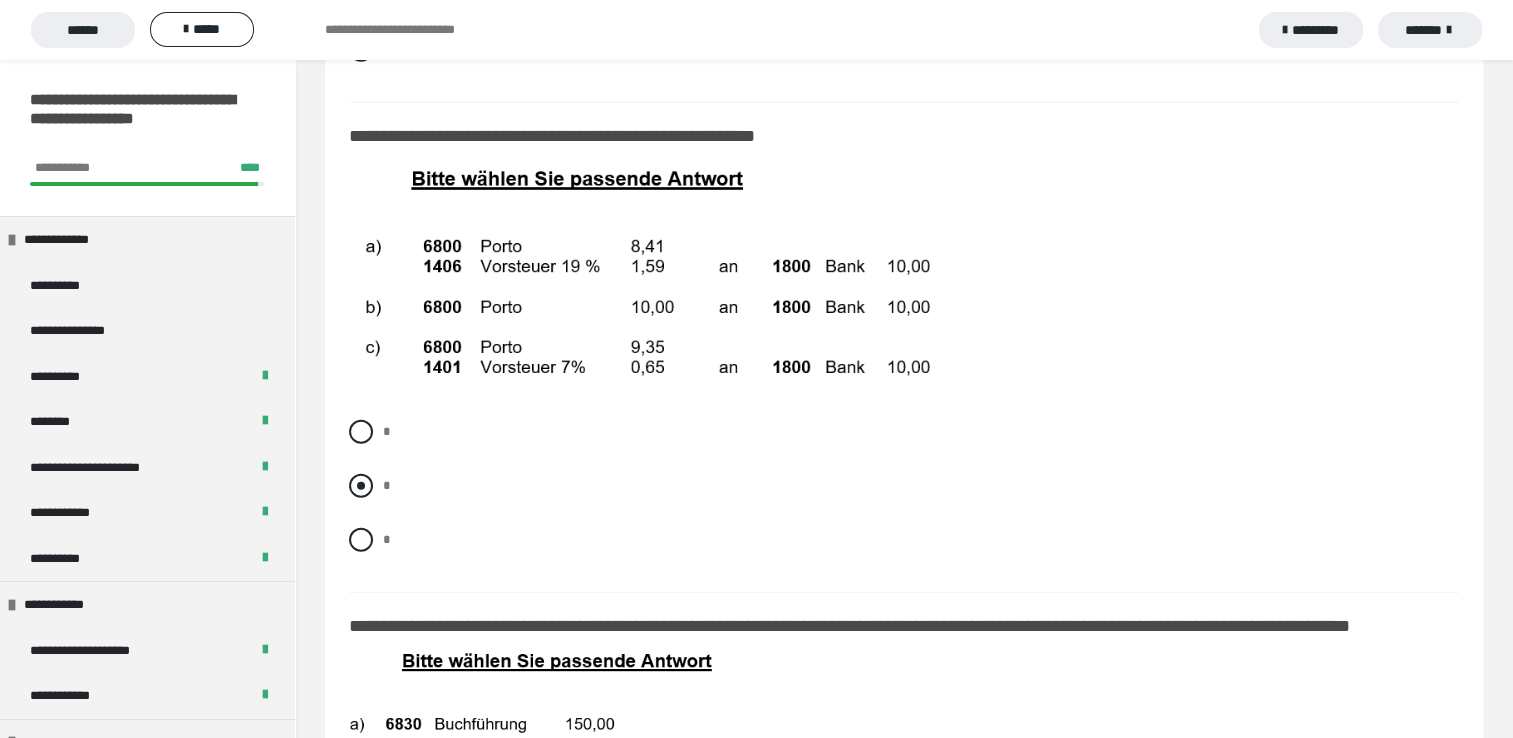click at bounding box center [361, 486] 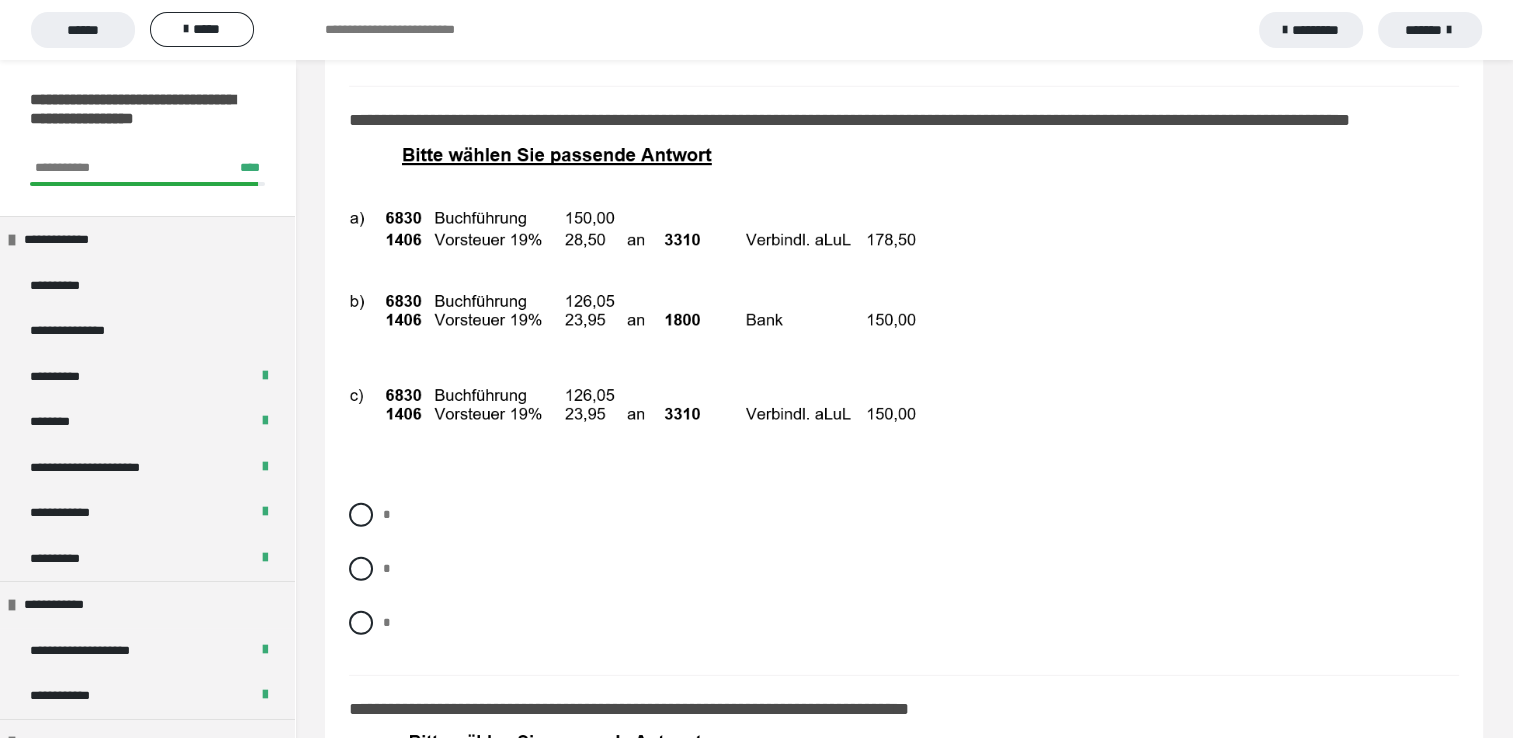 scroll, scrollTop: 13318, scrollLeft: 0, axis: vertical 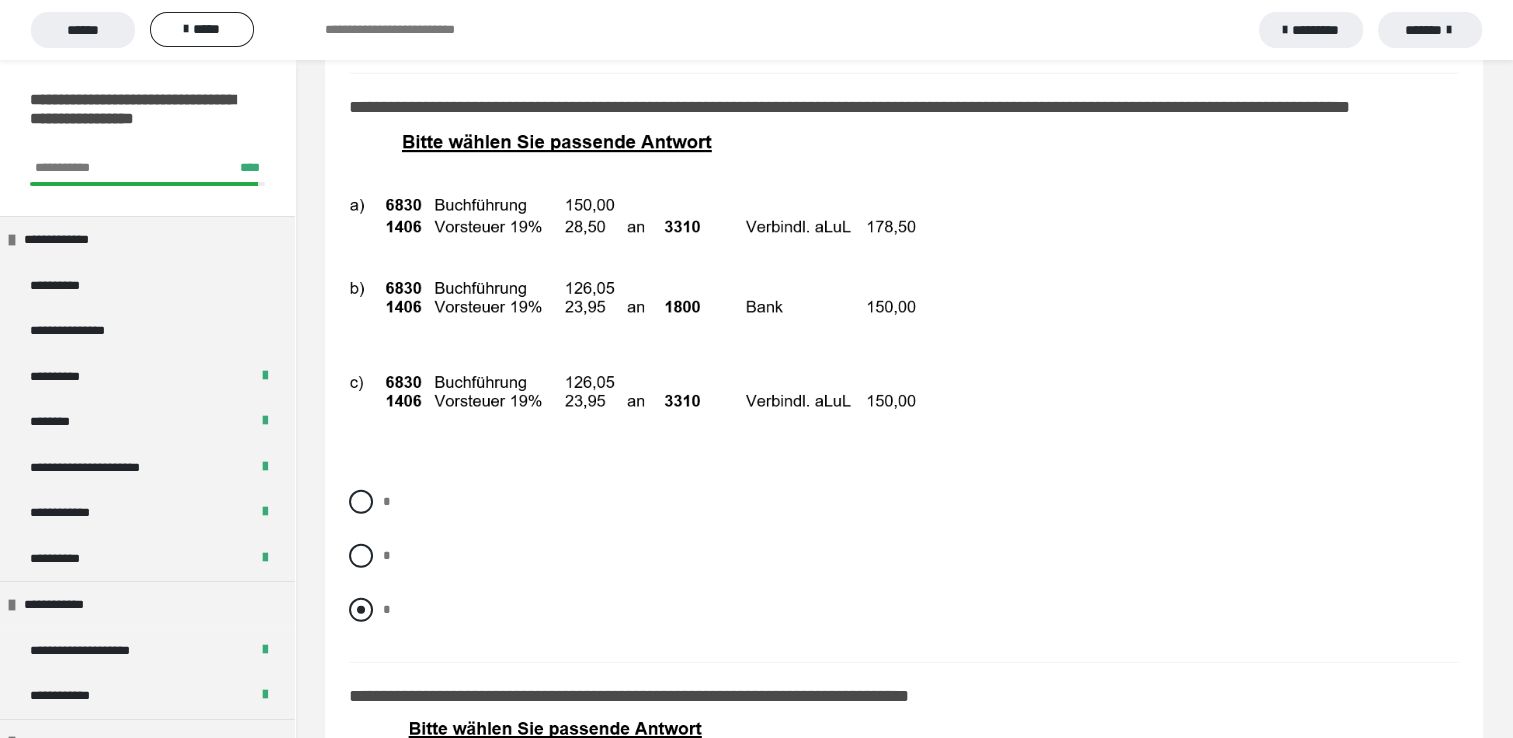 click at bounding box center (361, 610) 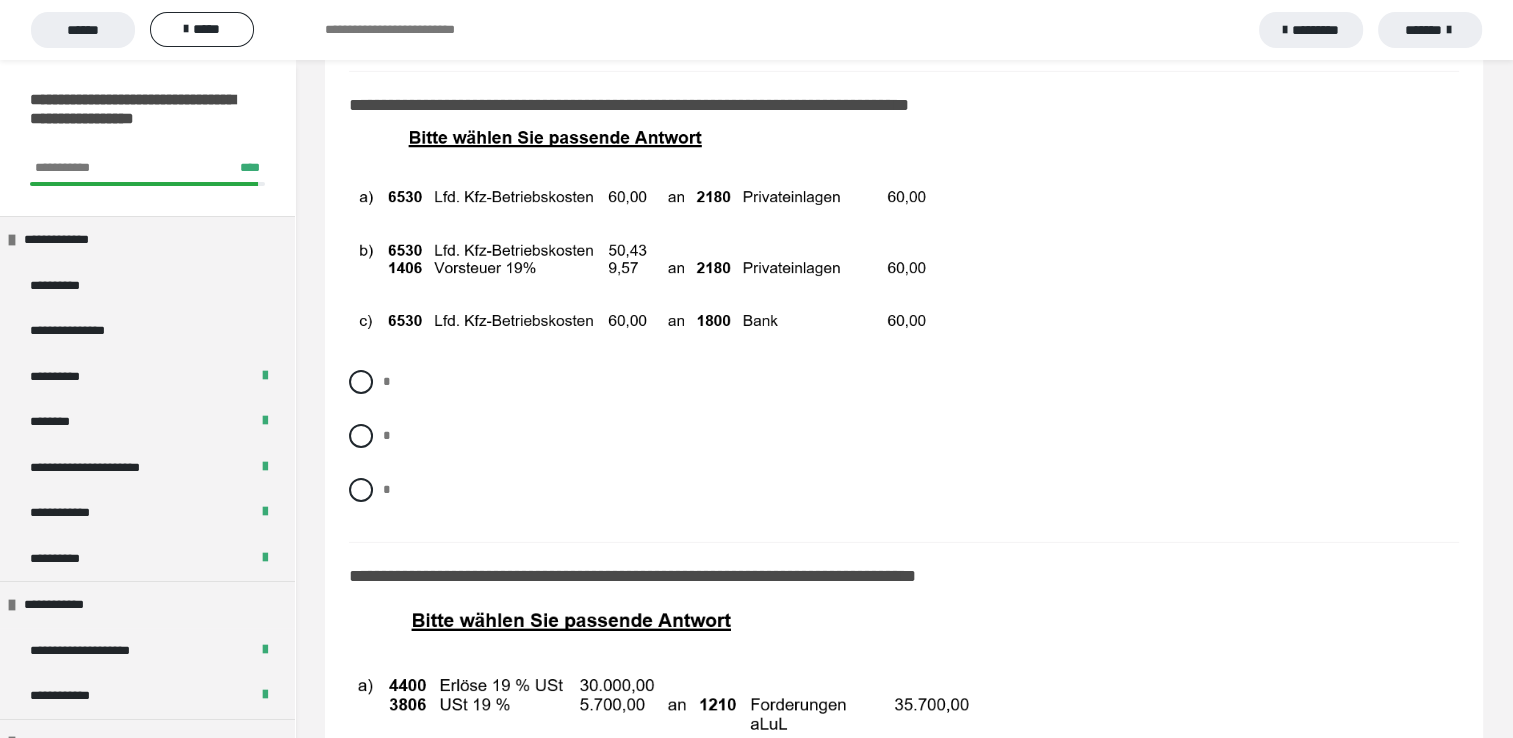 scroll, scrollTop: 13944, scrollLeft: 0, axis: vertical 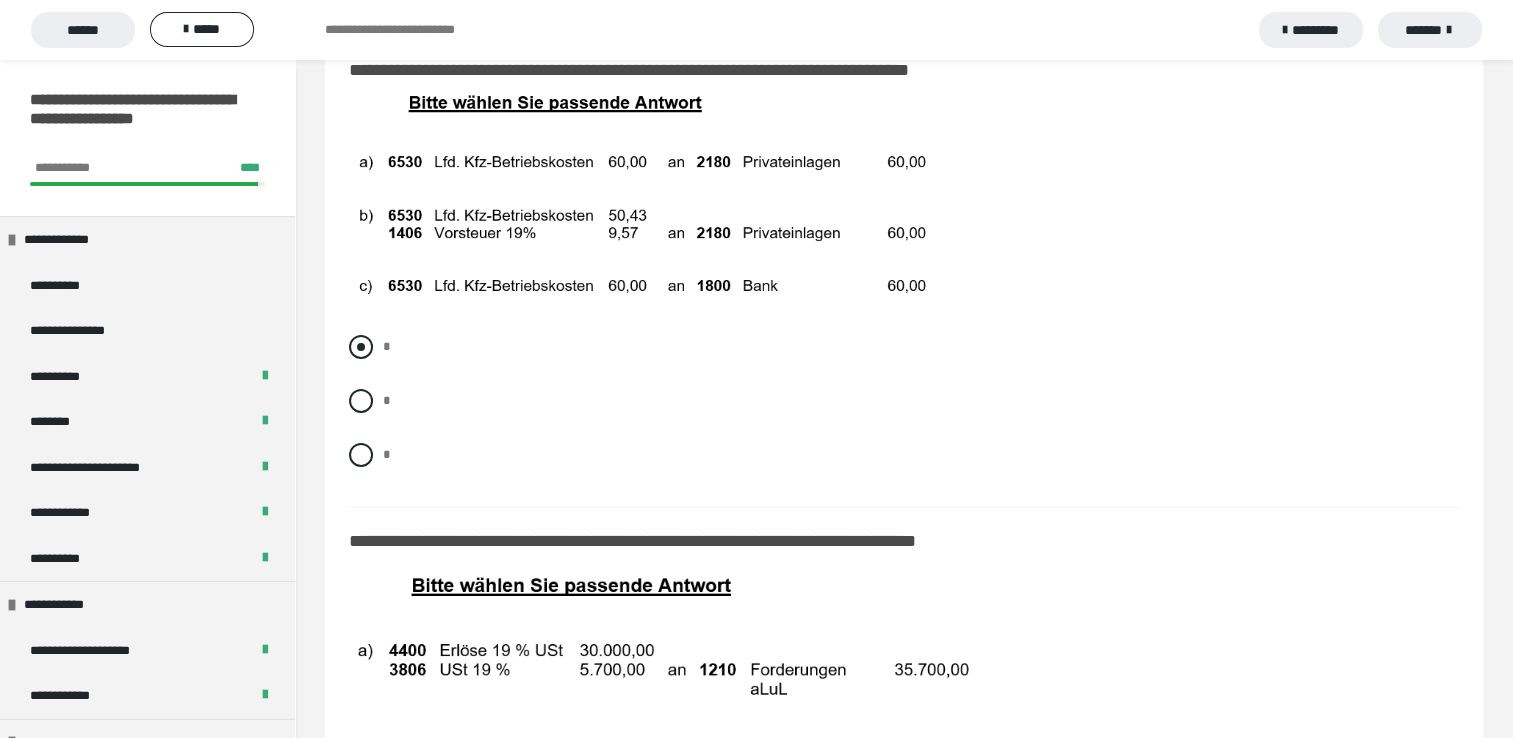 click at bounding box center [361, 347] 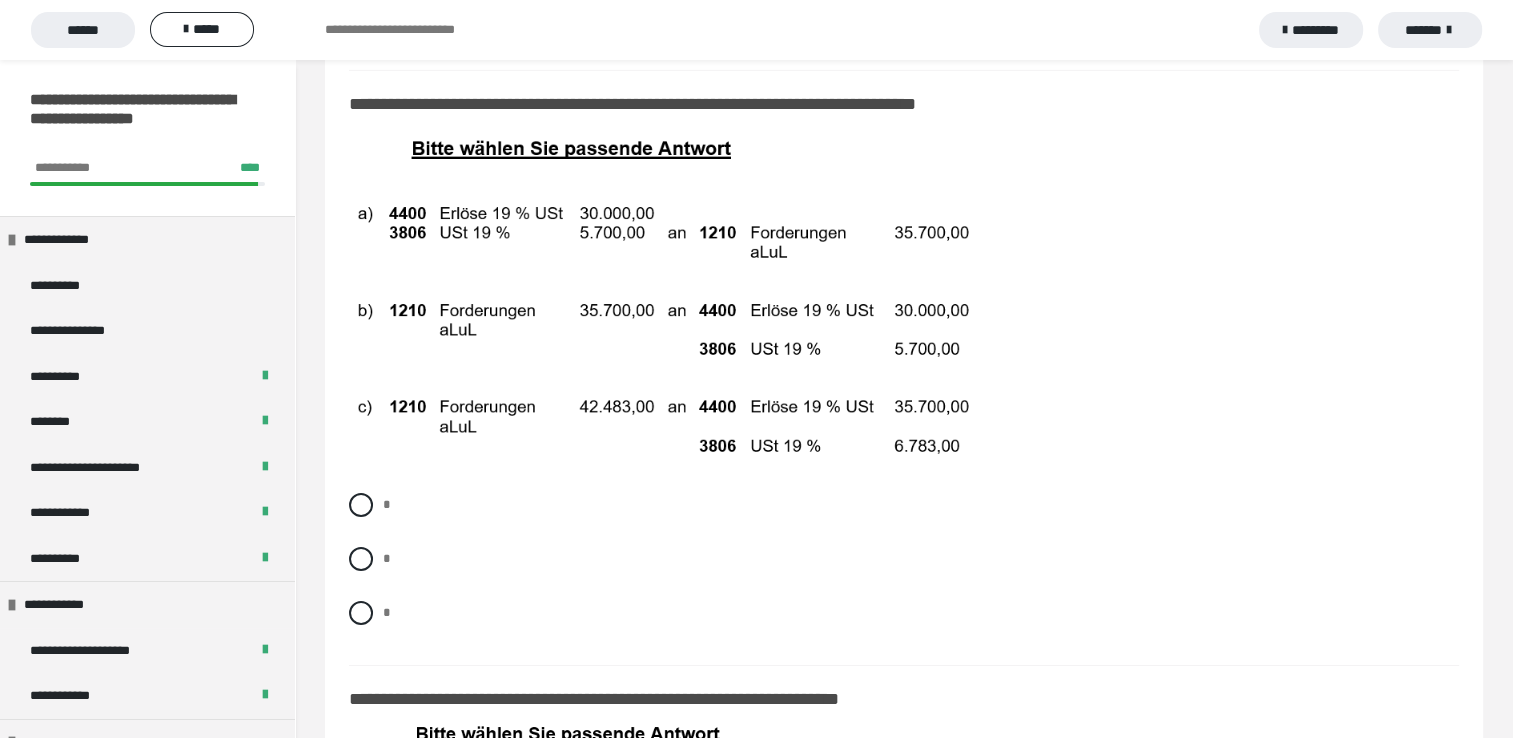 scroll, scrollTop: 14412, scrollLeft: 0, axis: vertical 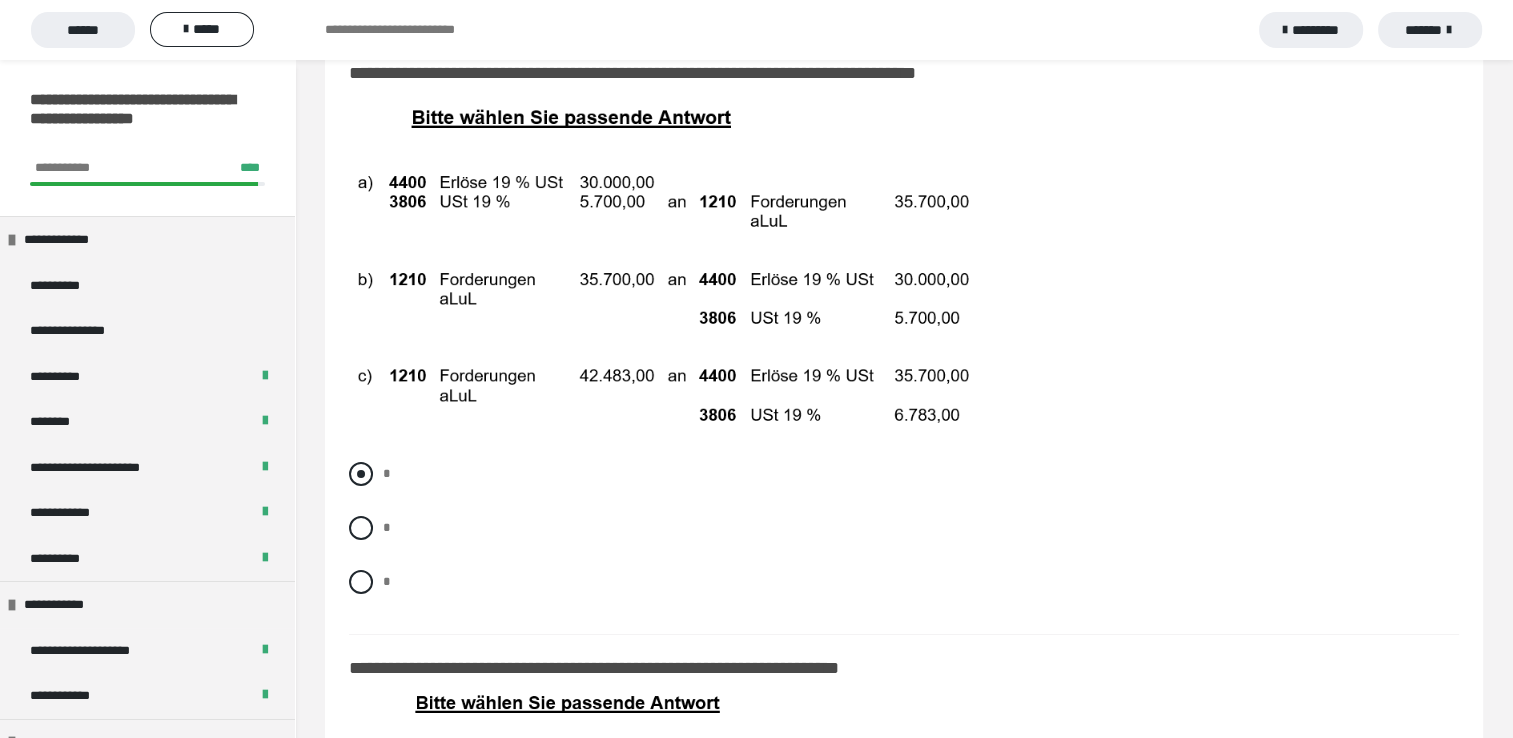 click at bounding box center [361, 474] 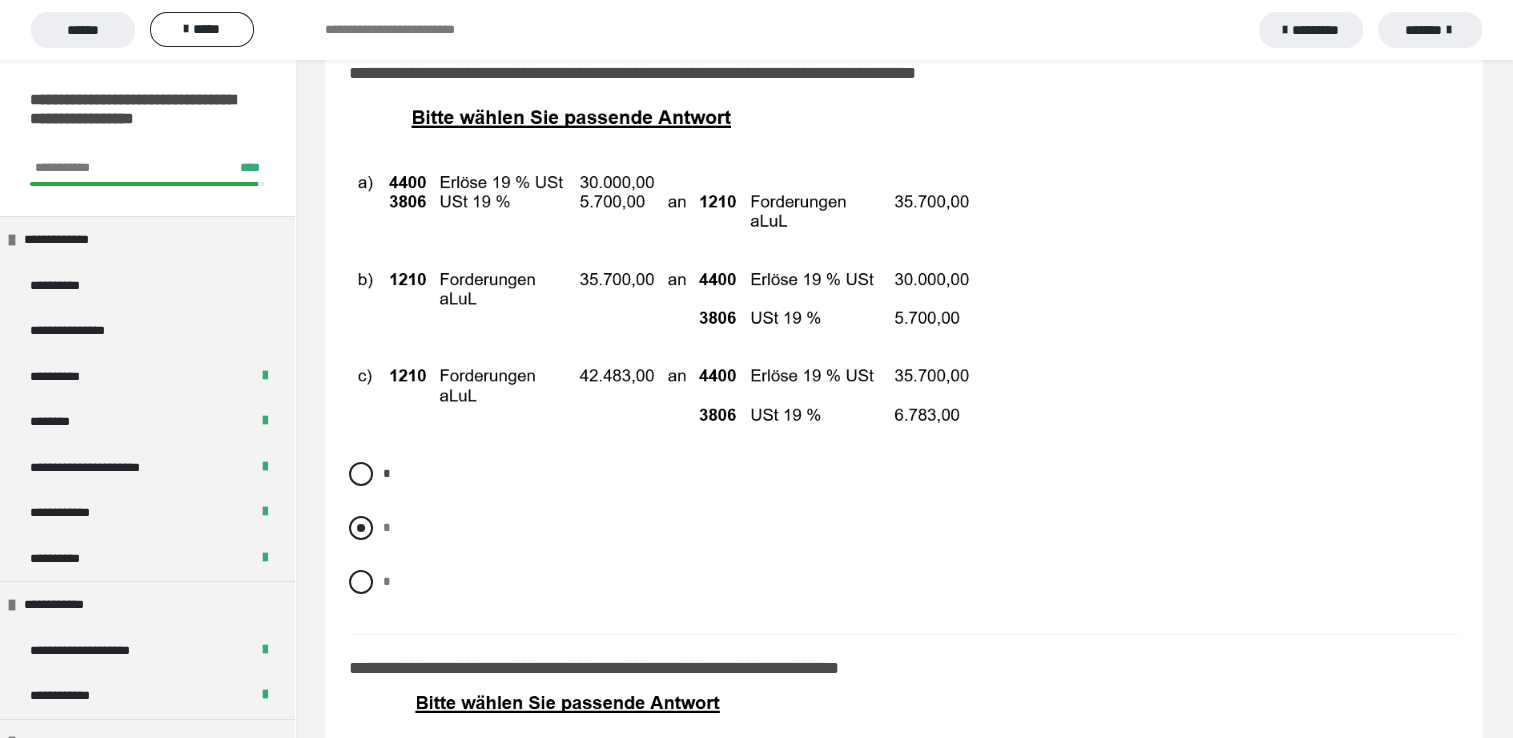 click at bounding box center (361, 528) 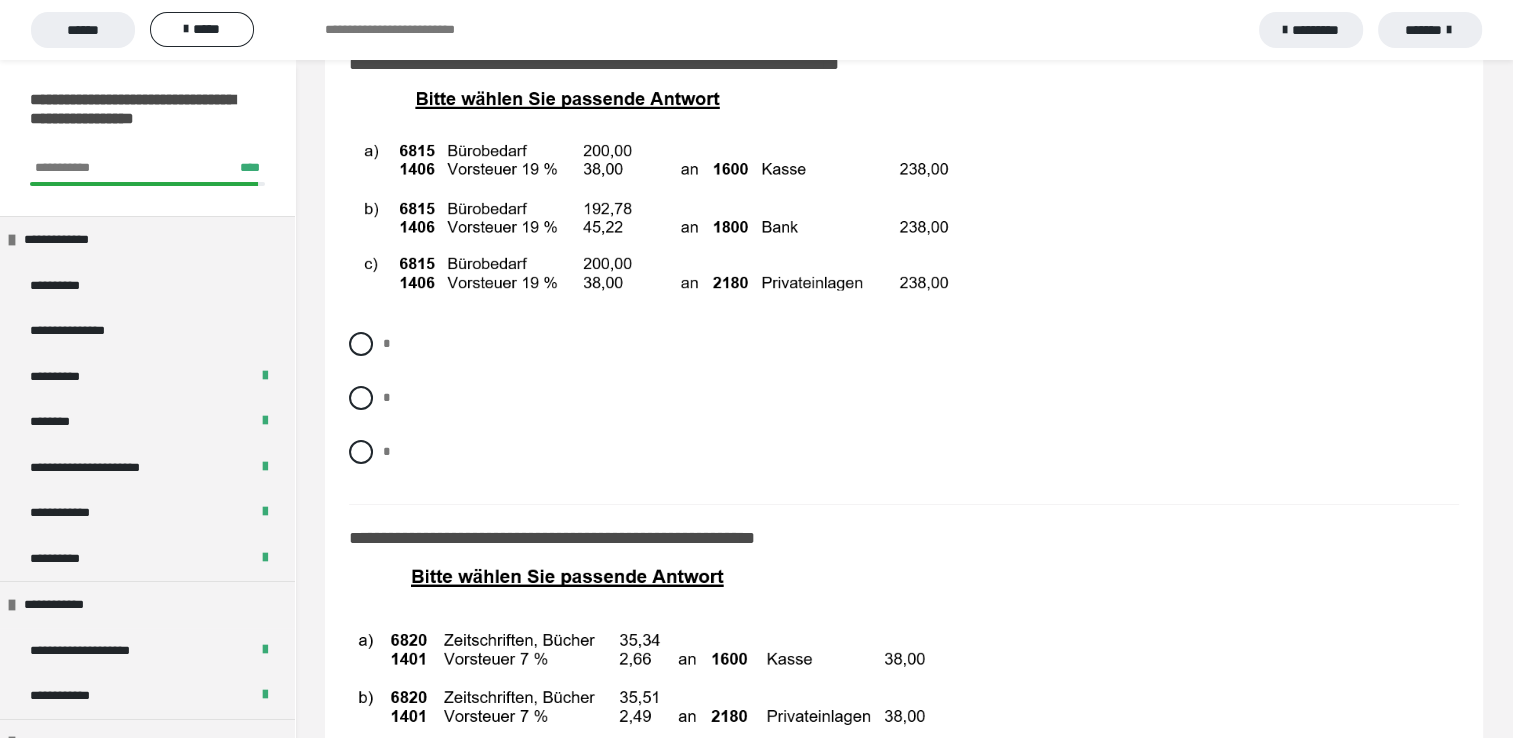 scroll, scrollTop: 15024, scrollLeft: 0, axis: vertical 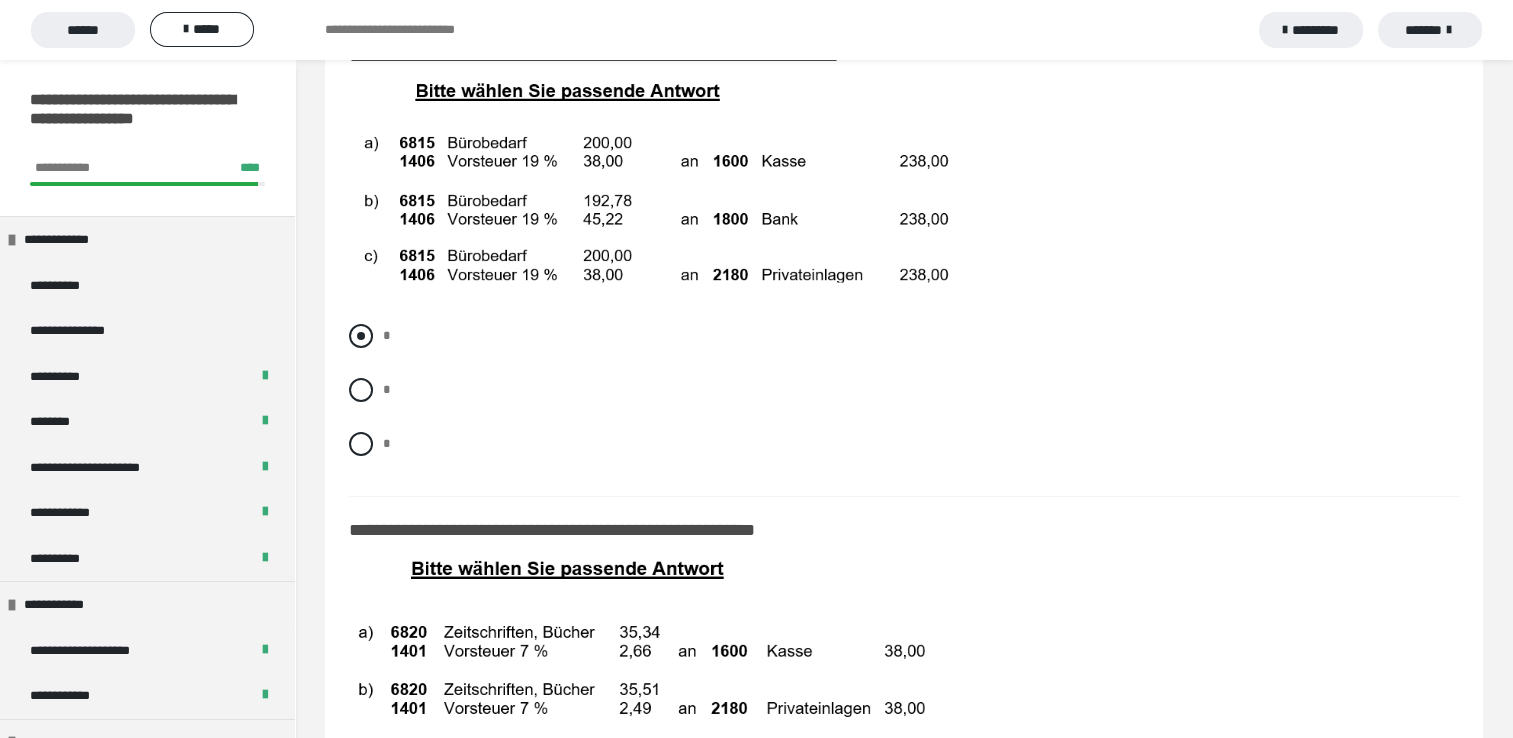 click at bounding box center (361, 336) 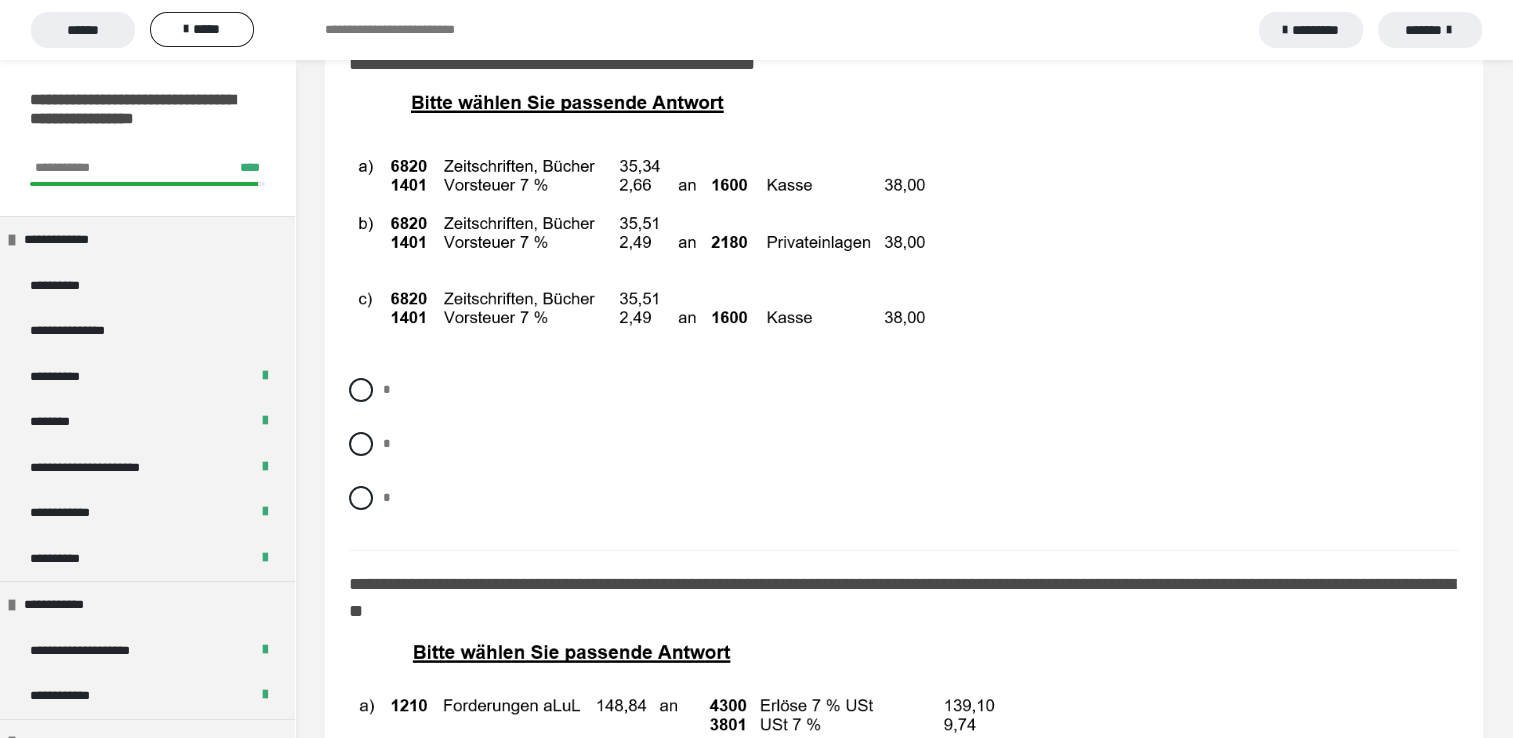 scroll, scrollTop: 15492, scrollLeft: 0, axis: vertical 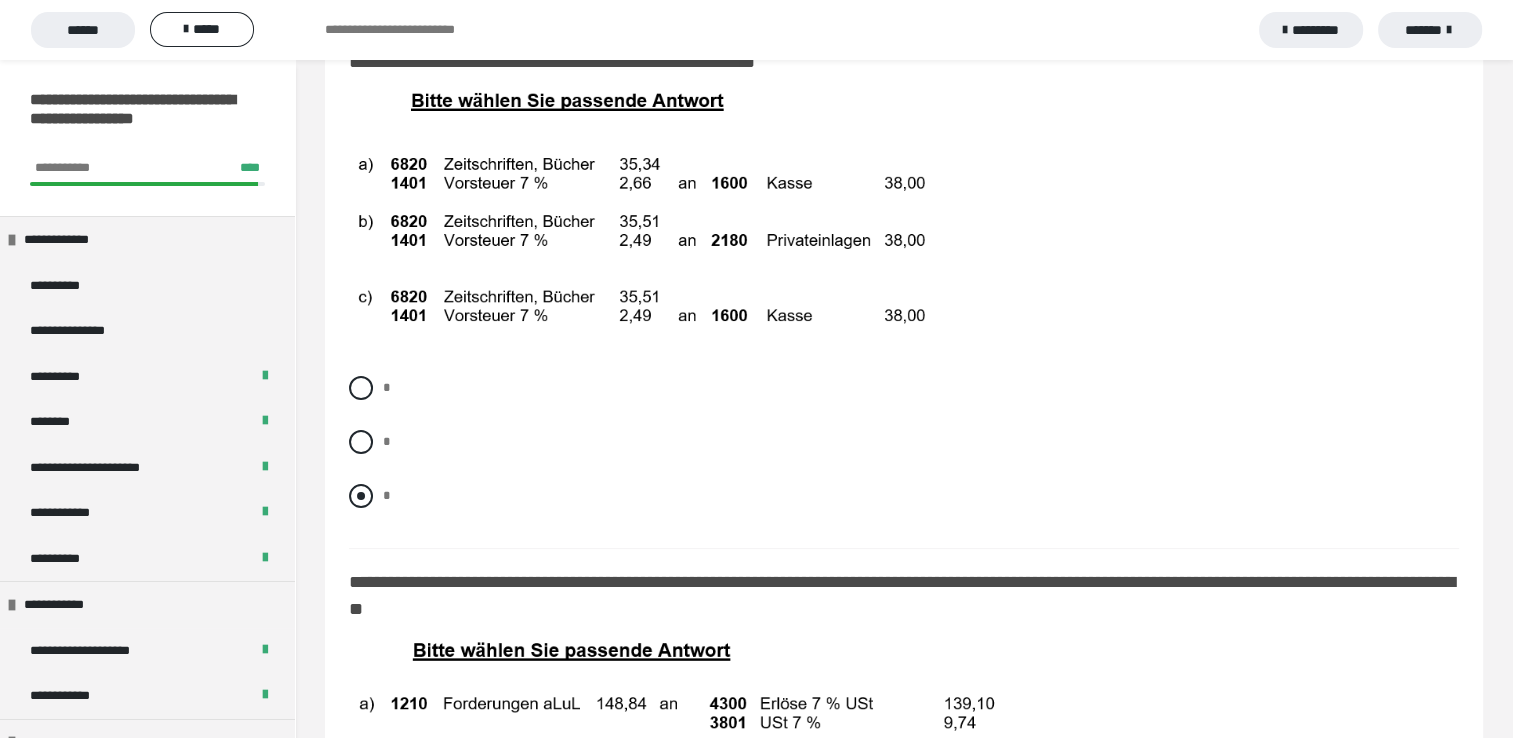 click at bounding box center (361, 496) 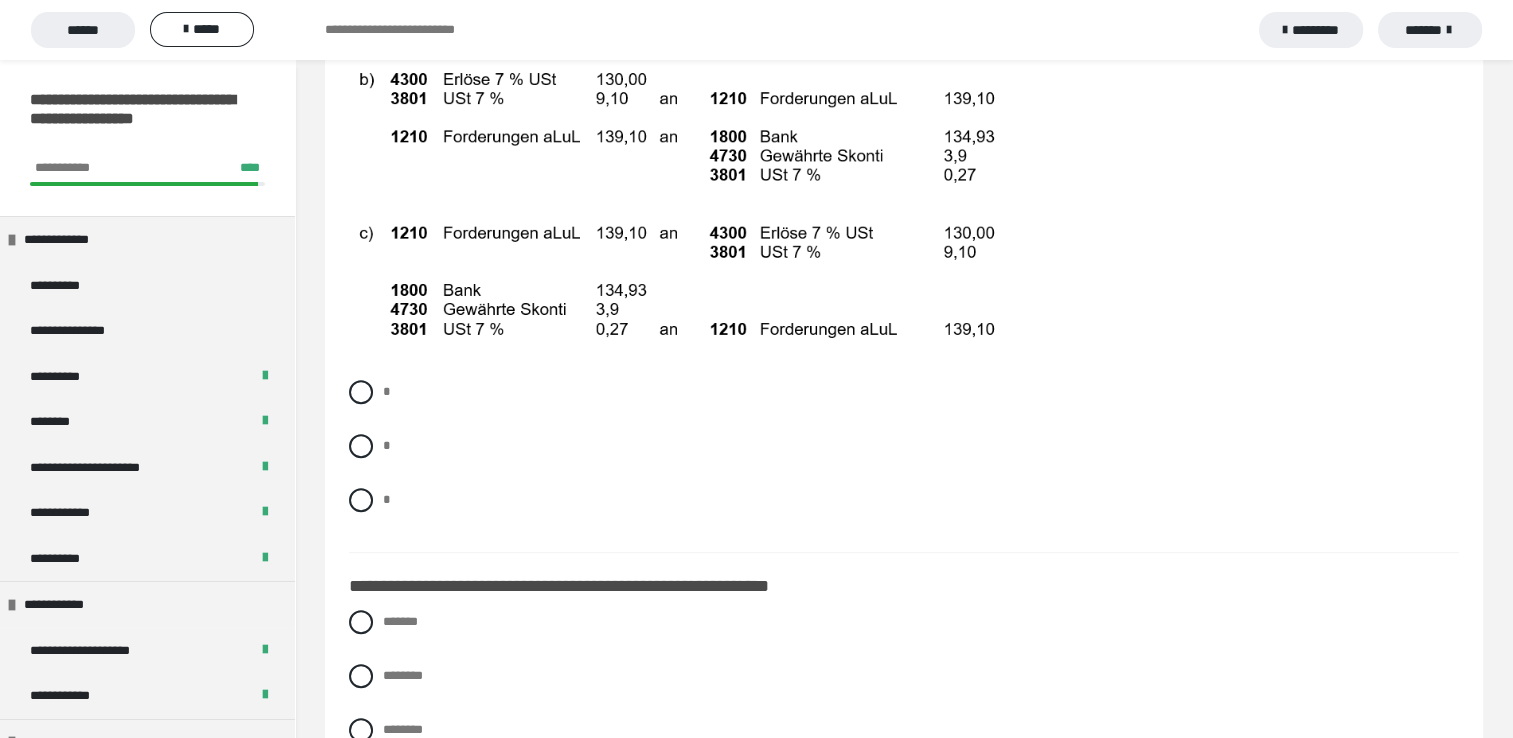 scroll, scrollTop: 16292, scrollLeft: 0, axis: vertical 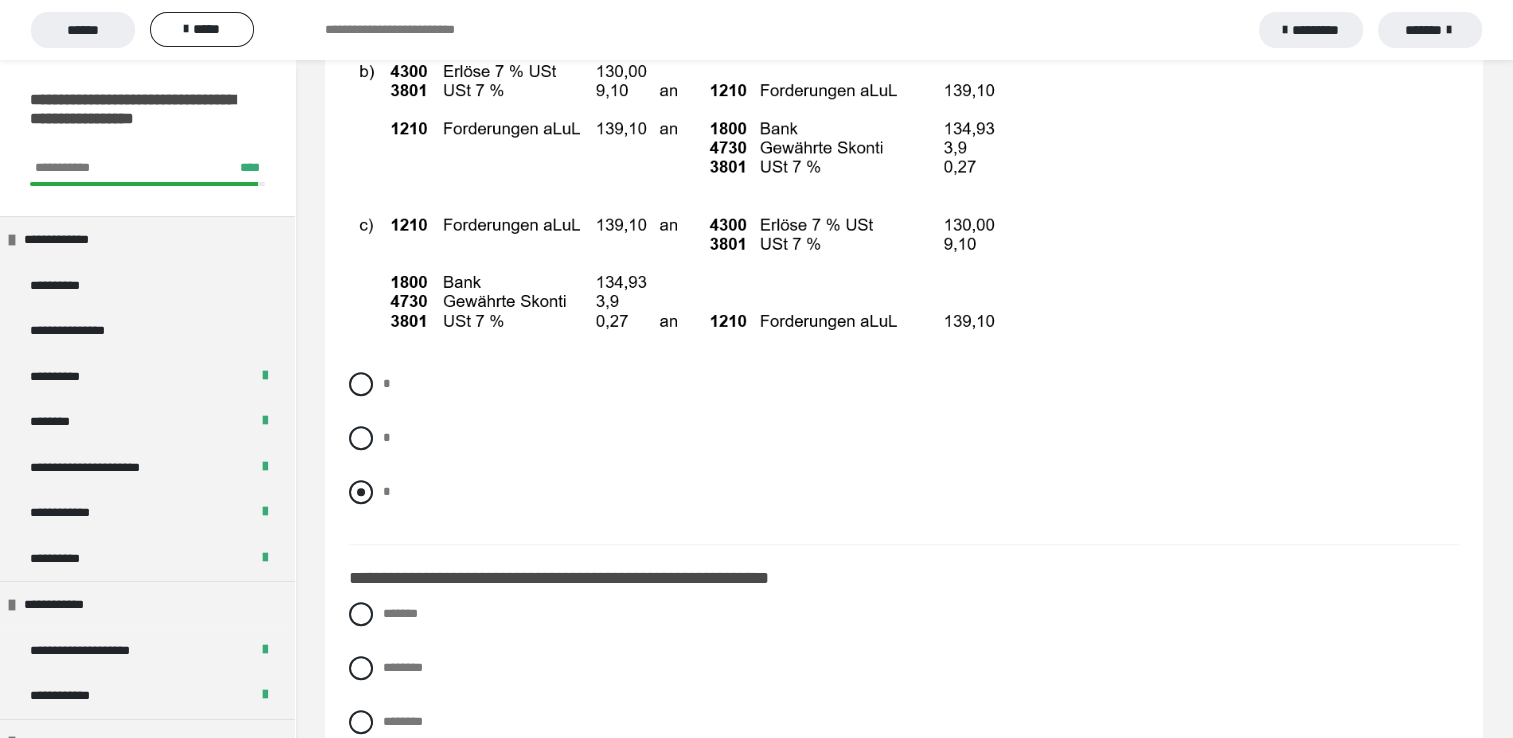 click at bounding box center [361, 492] 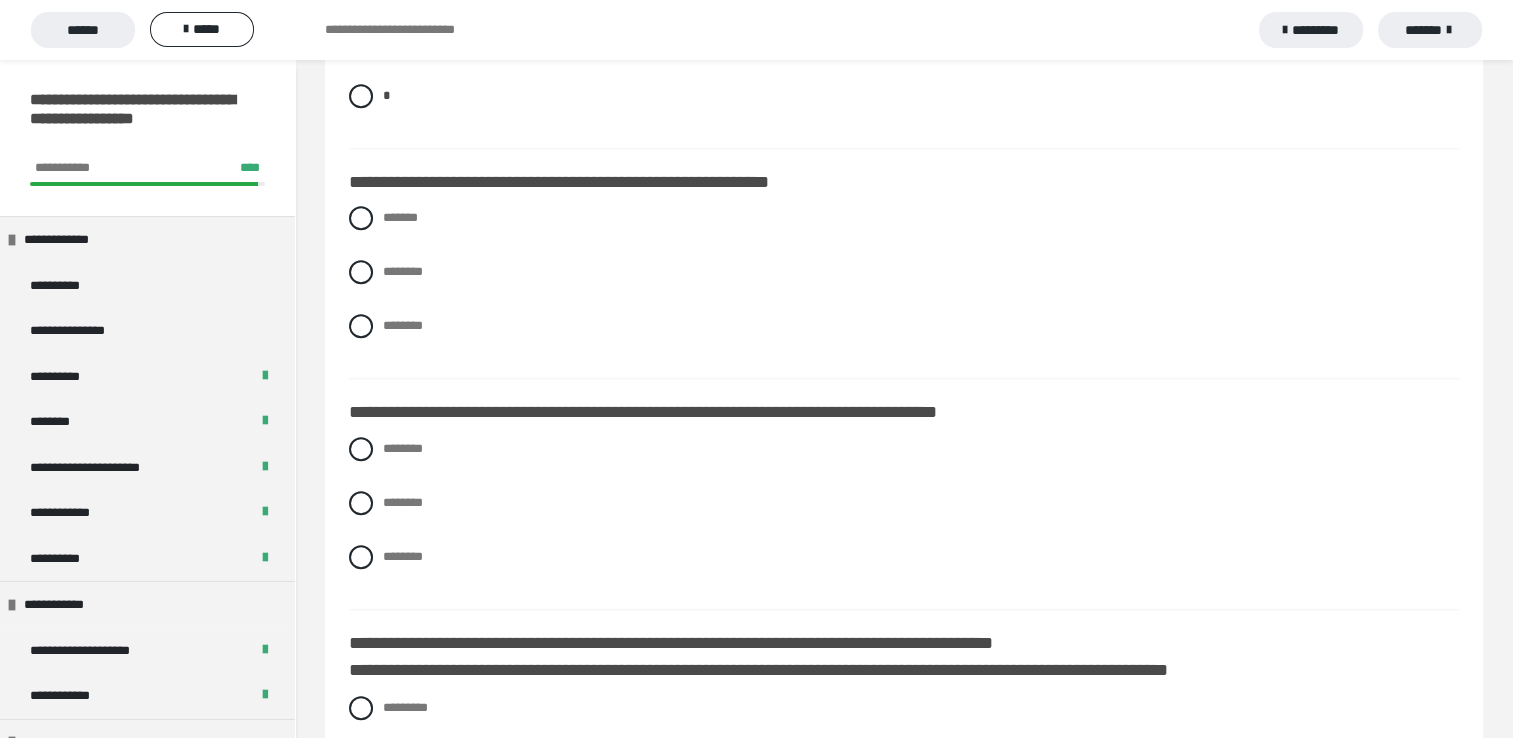 scroll, scrollTop: 16692, scrollLeft: 0, axis: vertical 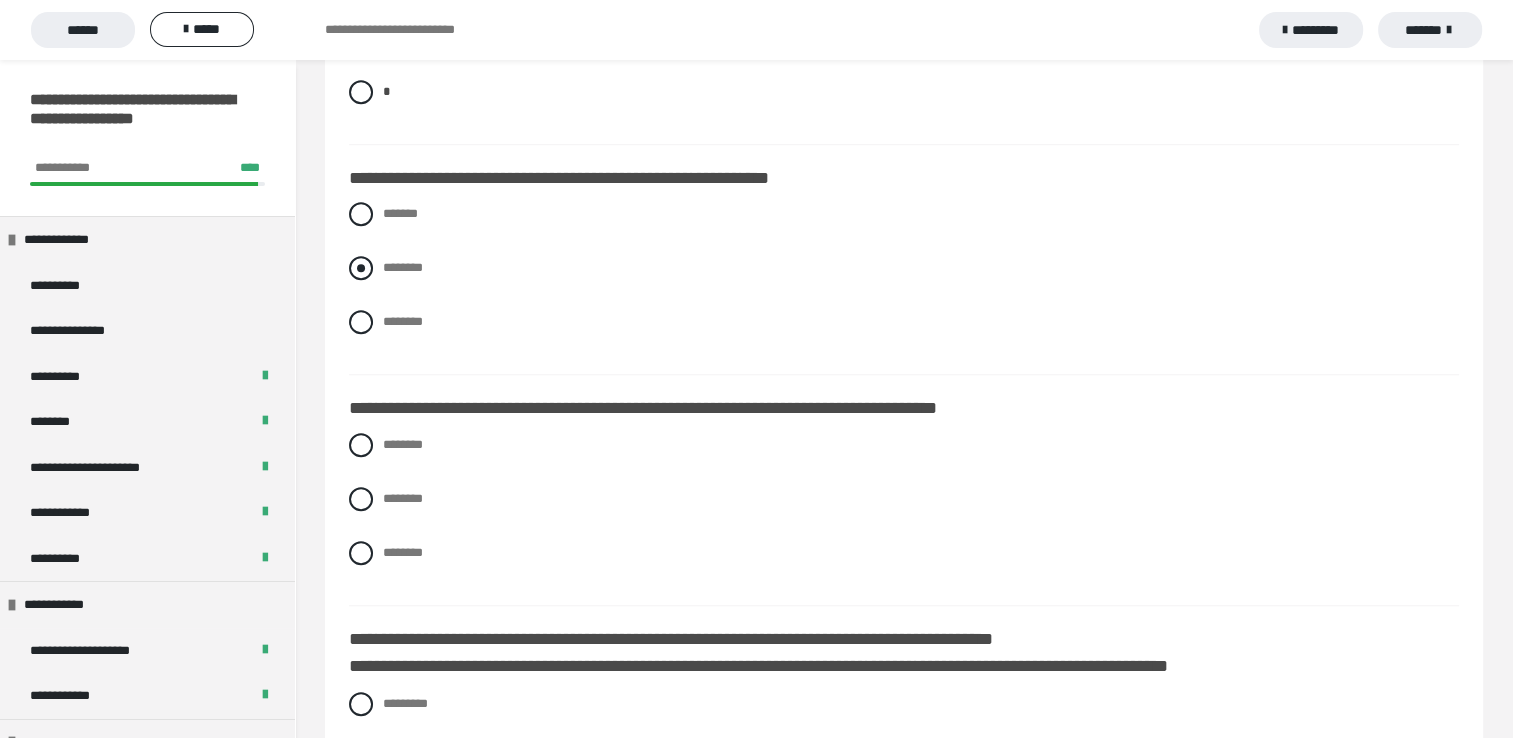 click at bounding box center [361, 268] 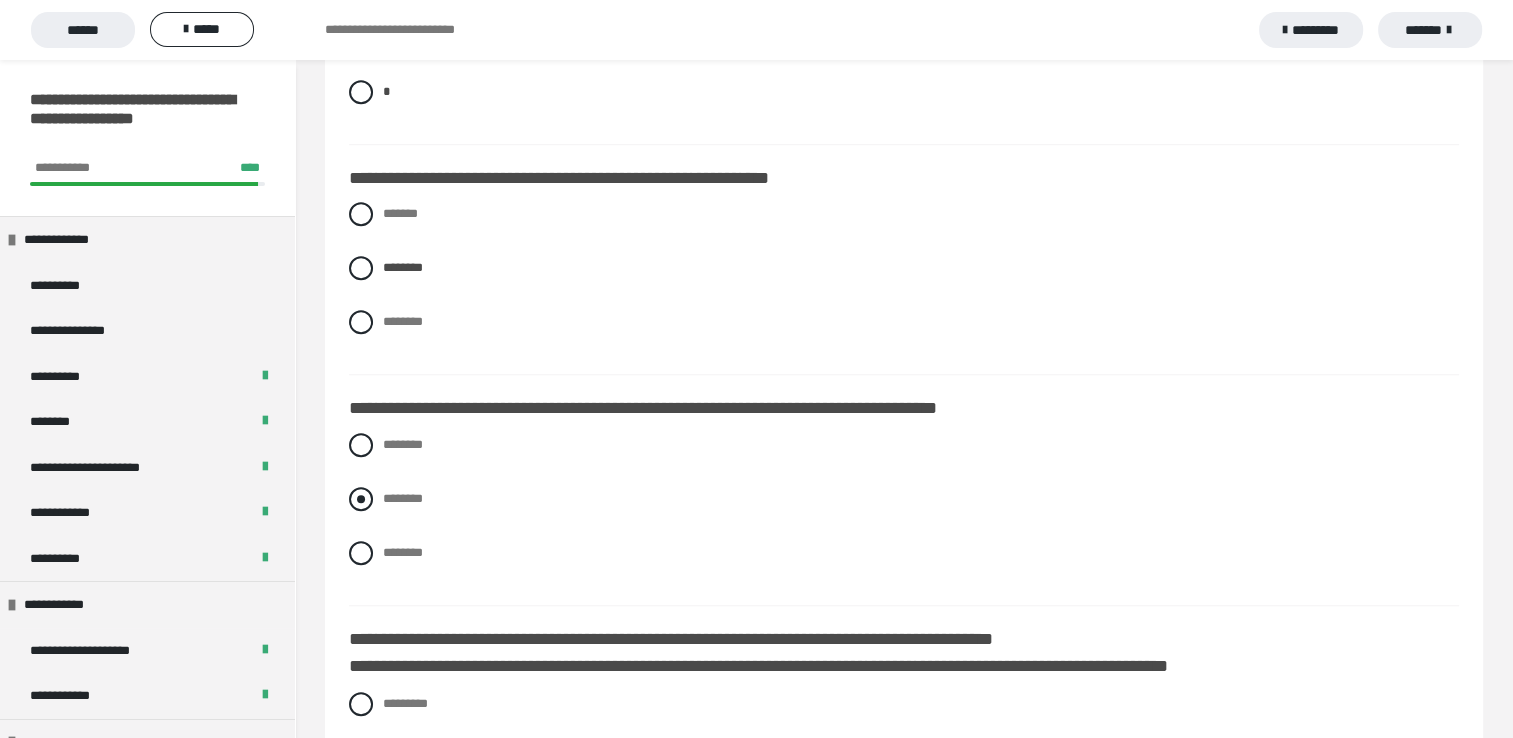 click at bounding box center [361, 499] 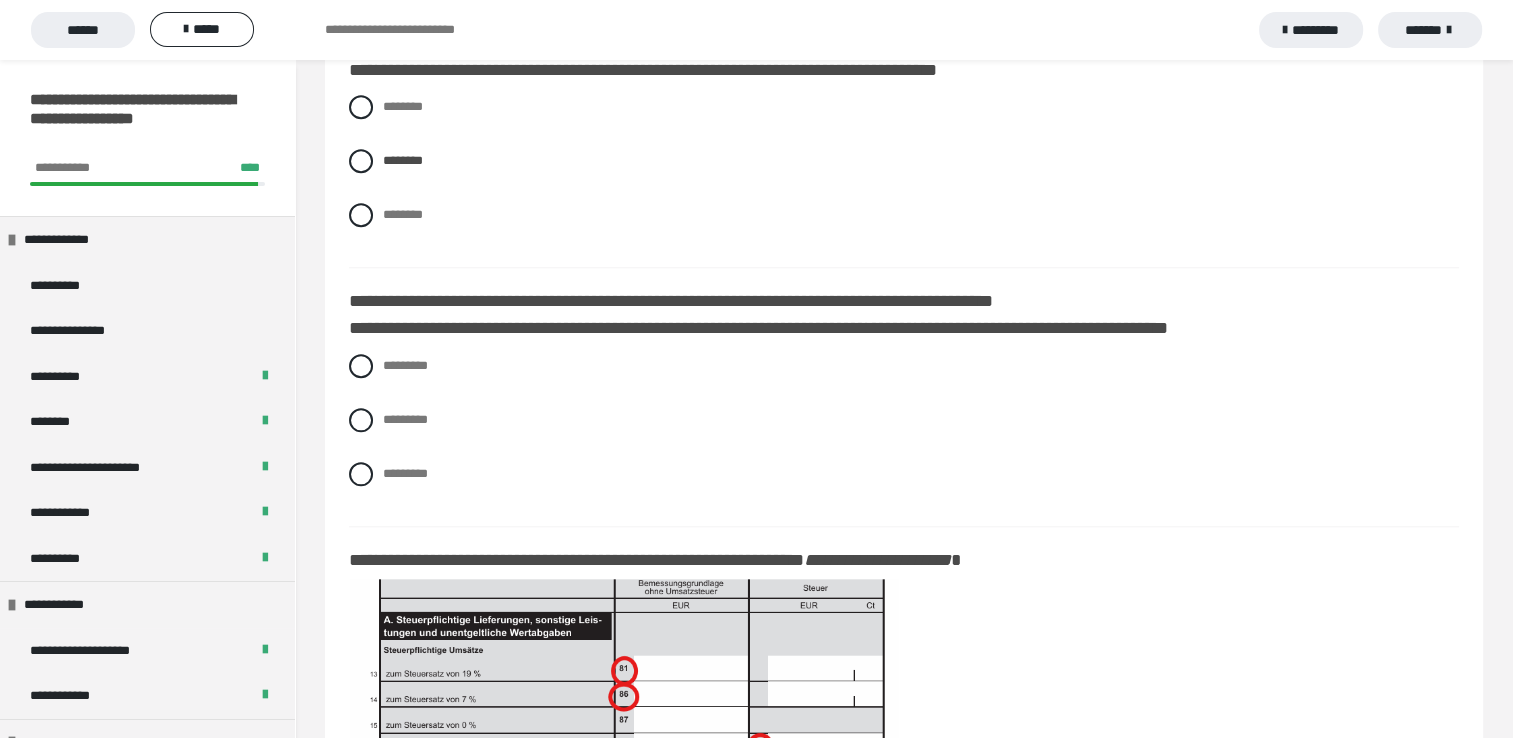 scroll, scrollTop: 17052, scrollLeft: 0, axis: vertical 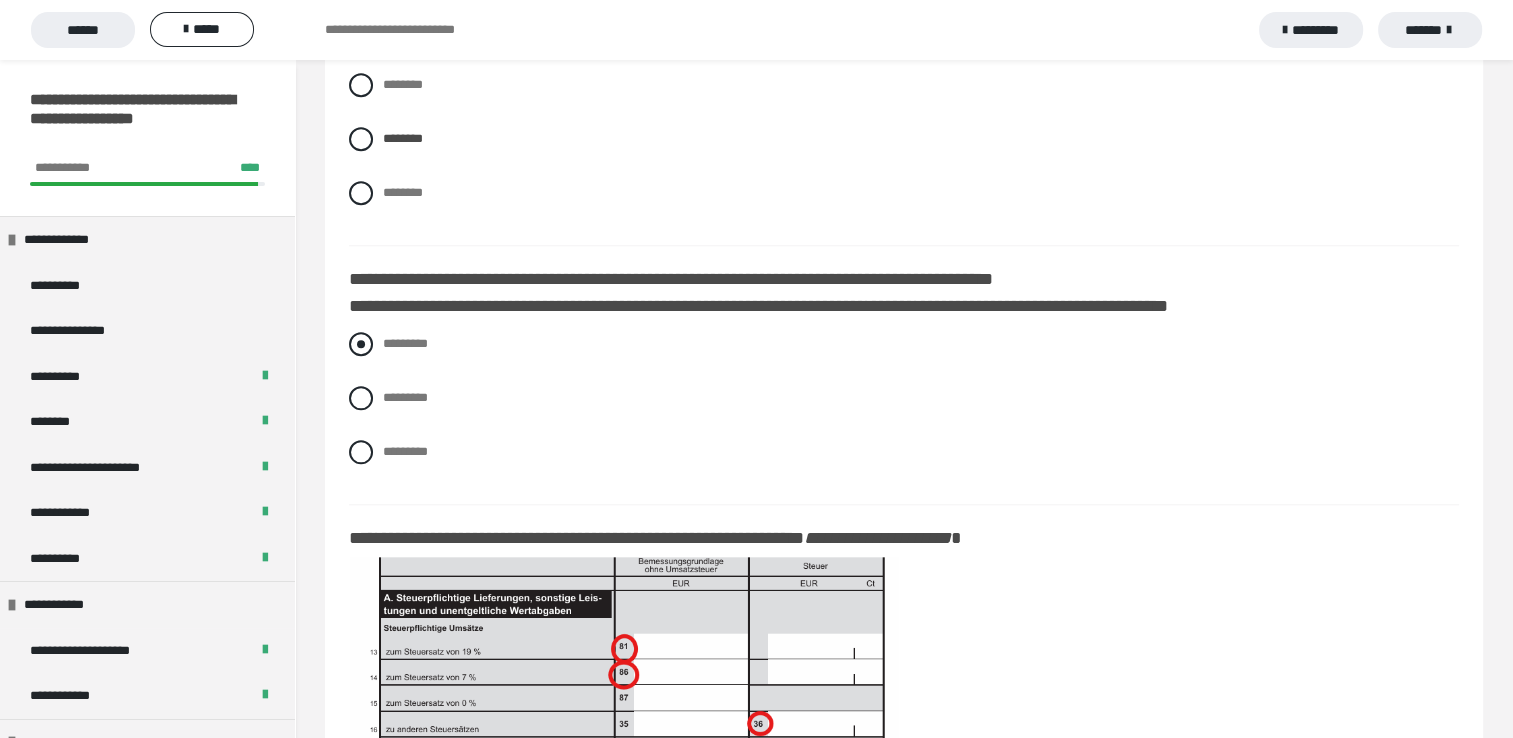 click at bounding box center [361, 344] 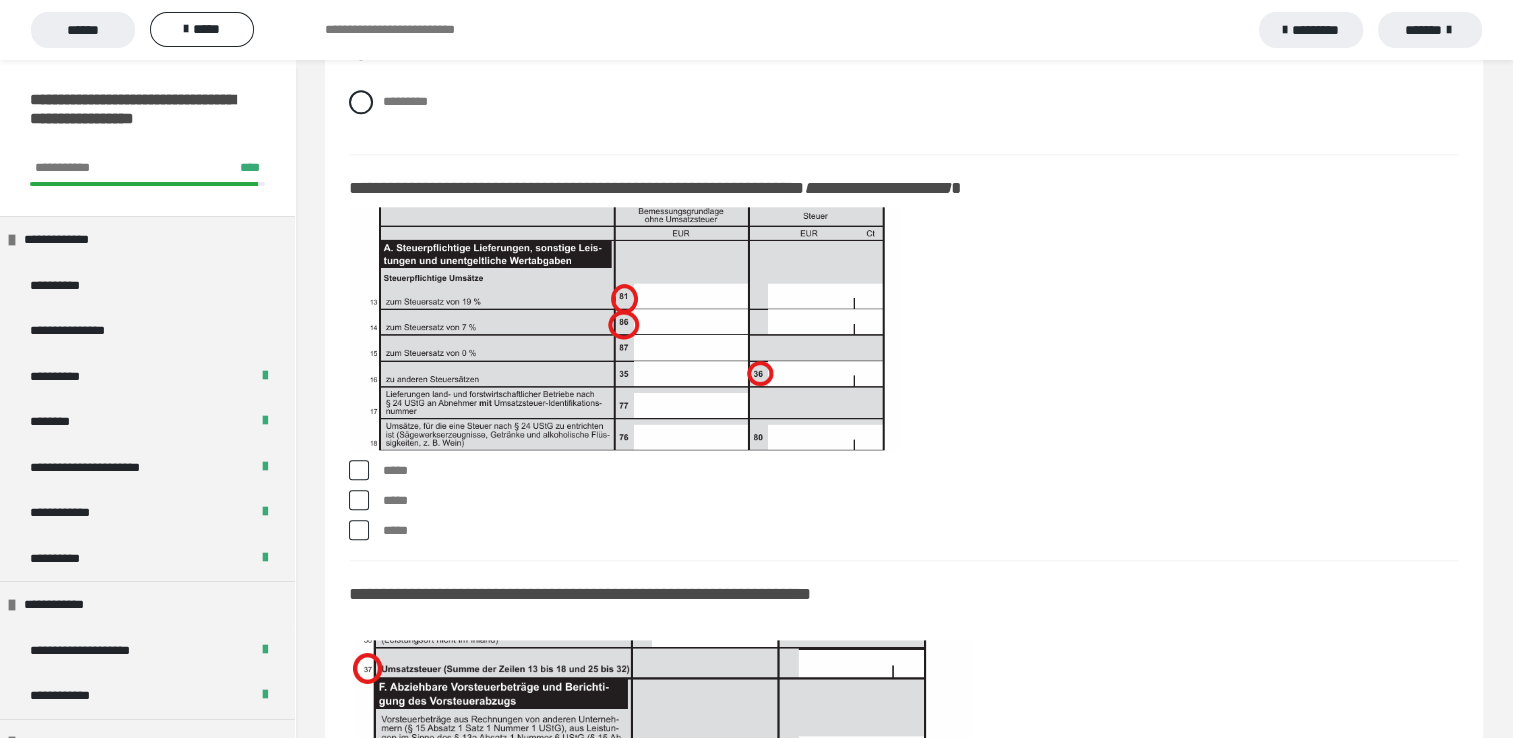 scroll, scrollTop: 17412, scrollLeft: 0, axis: vertical 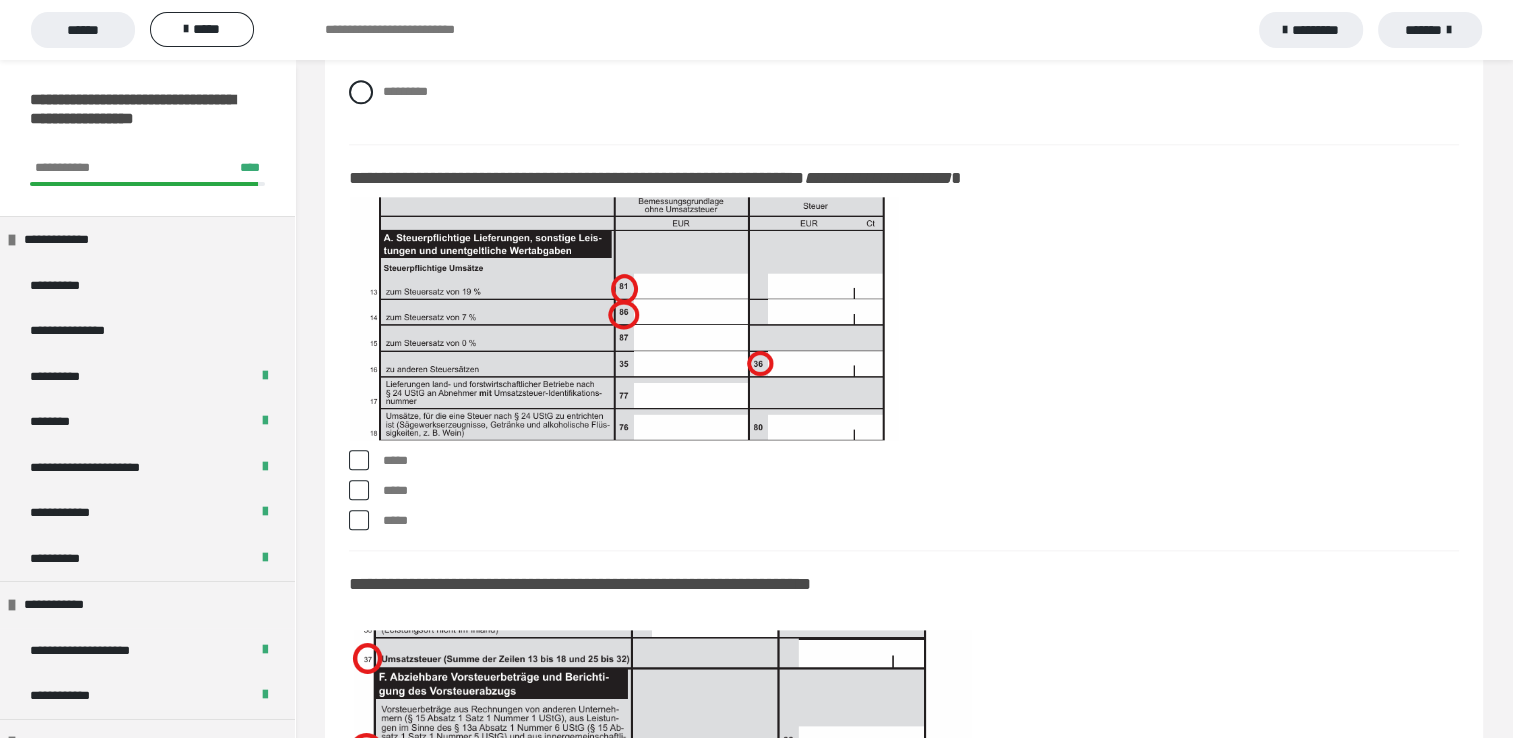 click at bounding box center (359, 460) 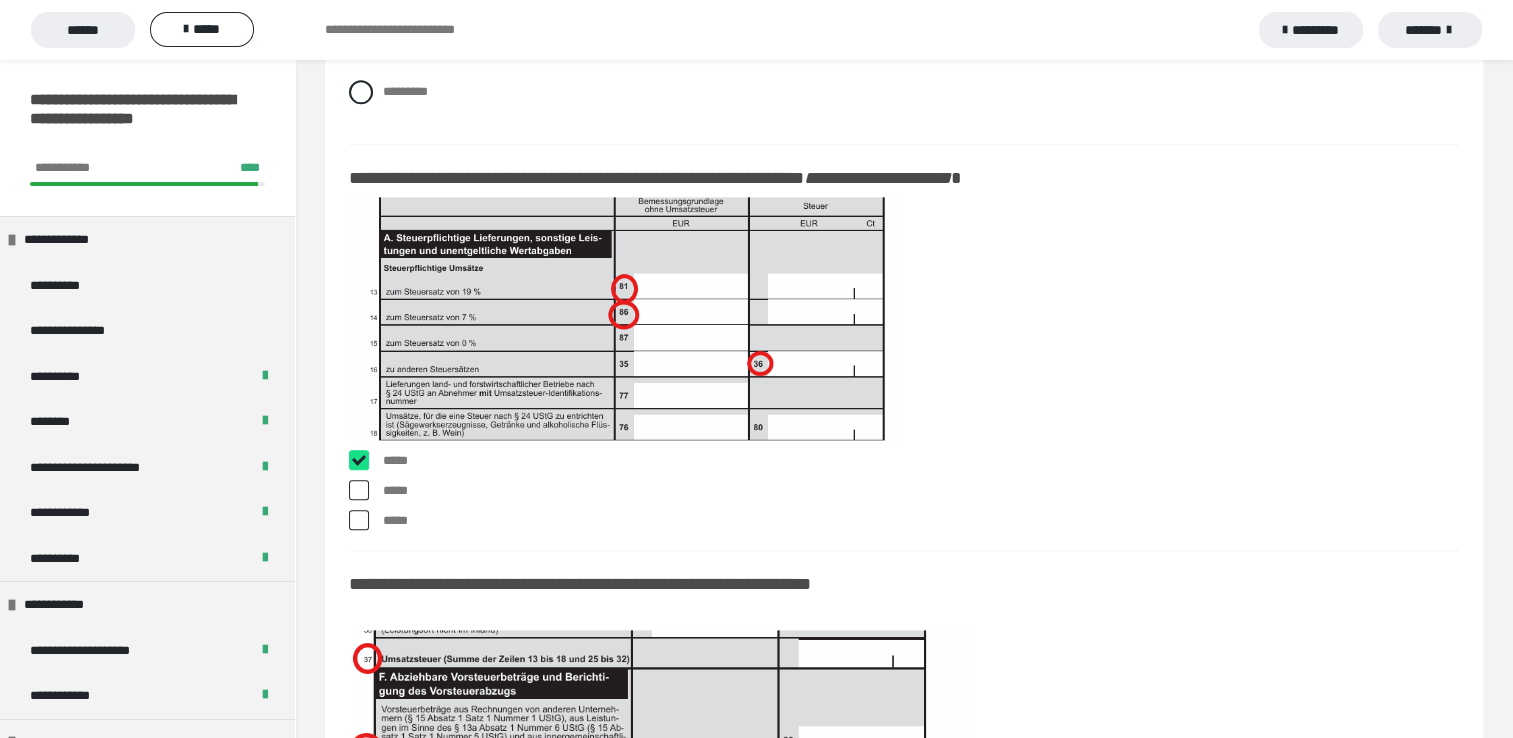 checkbox on "****" 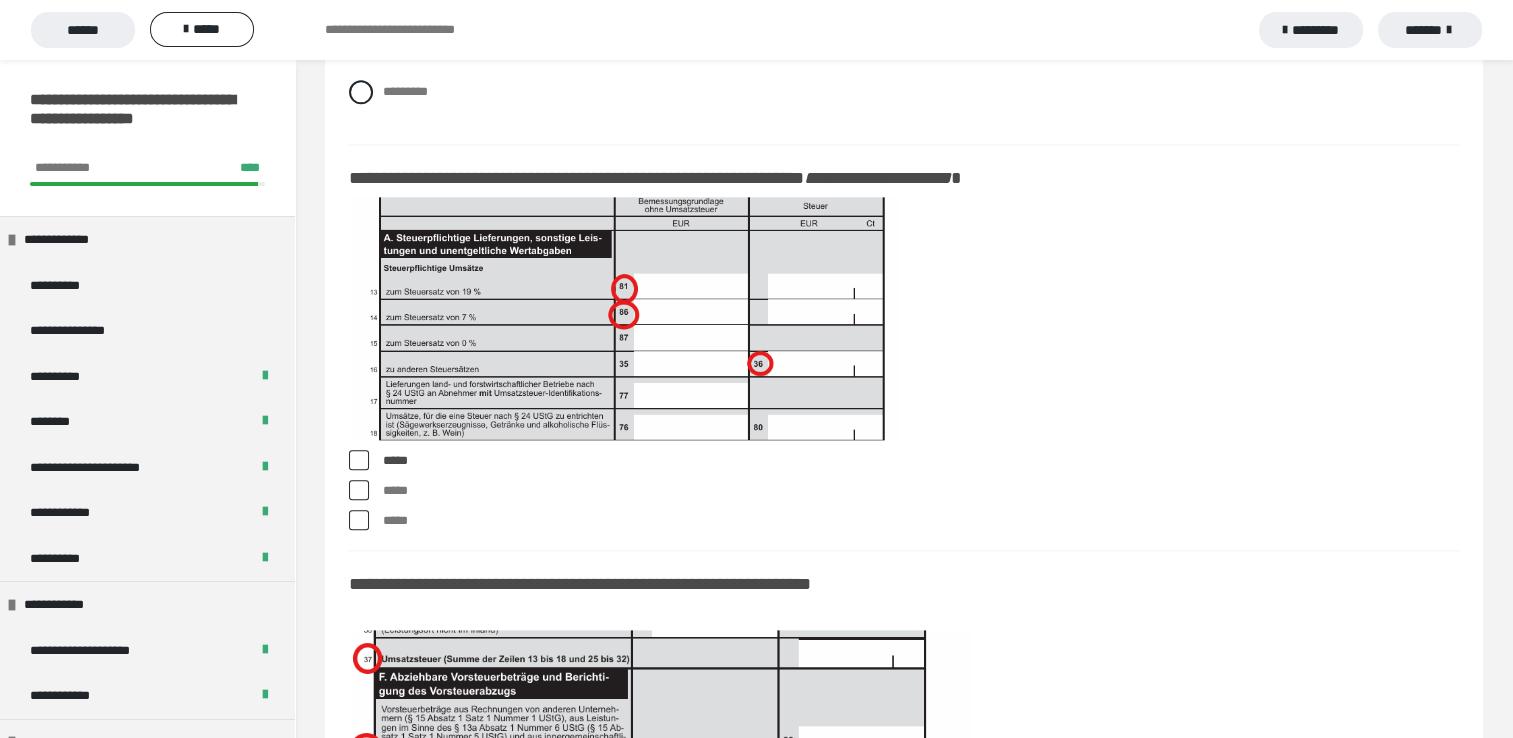 click at bounding box center [359, 490] 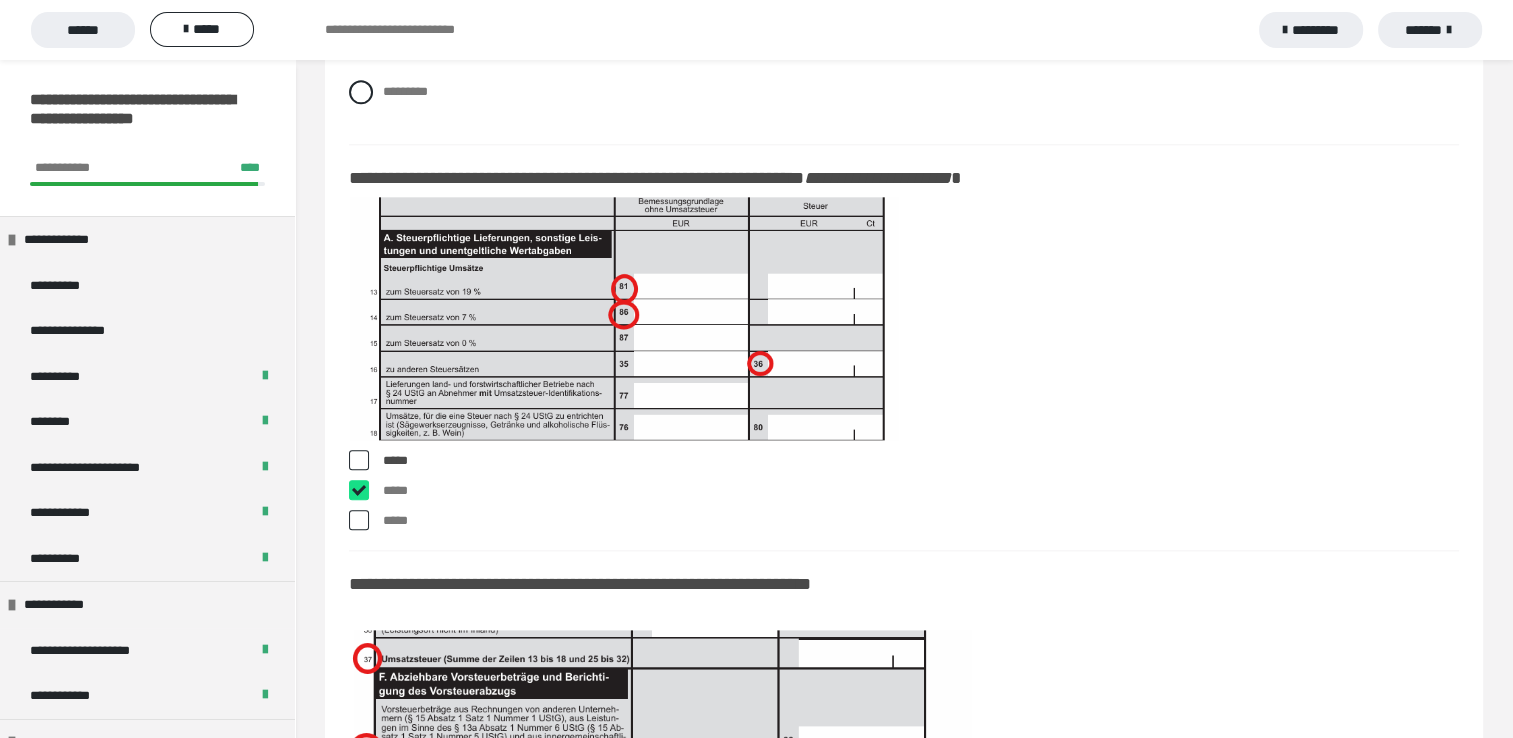 checkbox on "****" 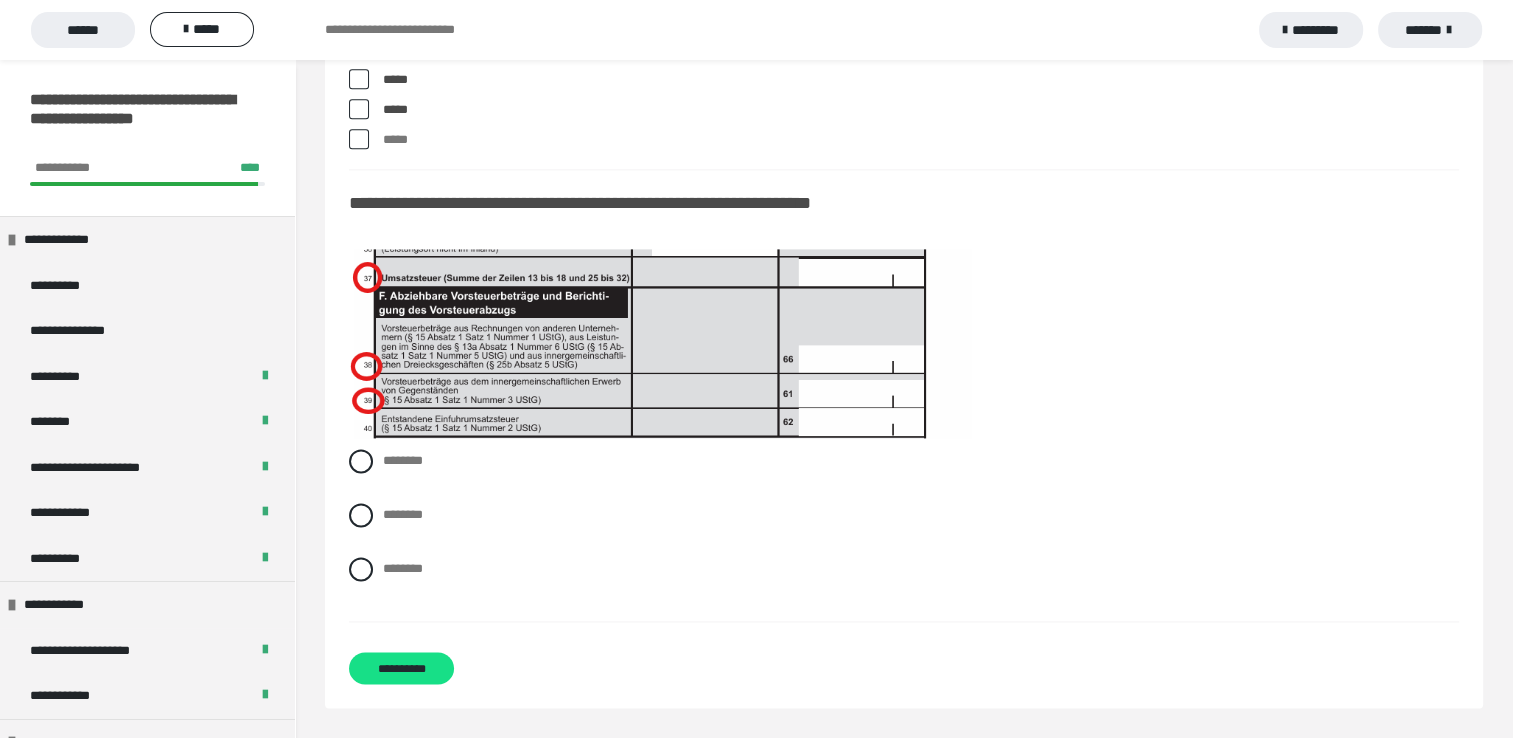 scroll, scrollTop: 17840, scrollLeft: 0, axis: vertical 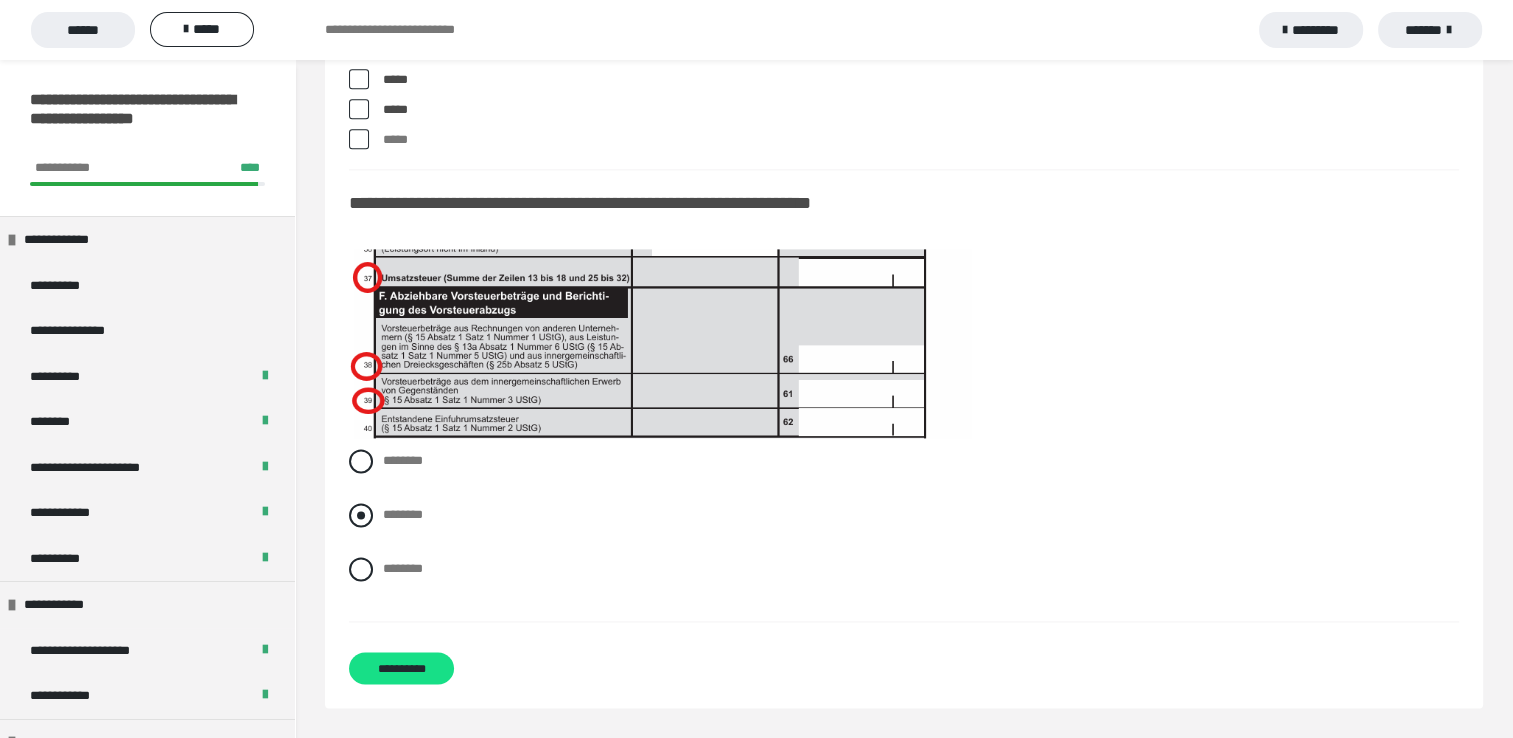 click at bounding box center (361, 515) 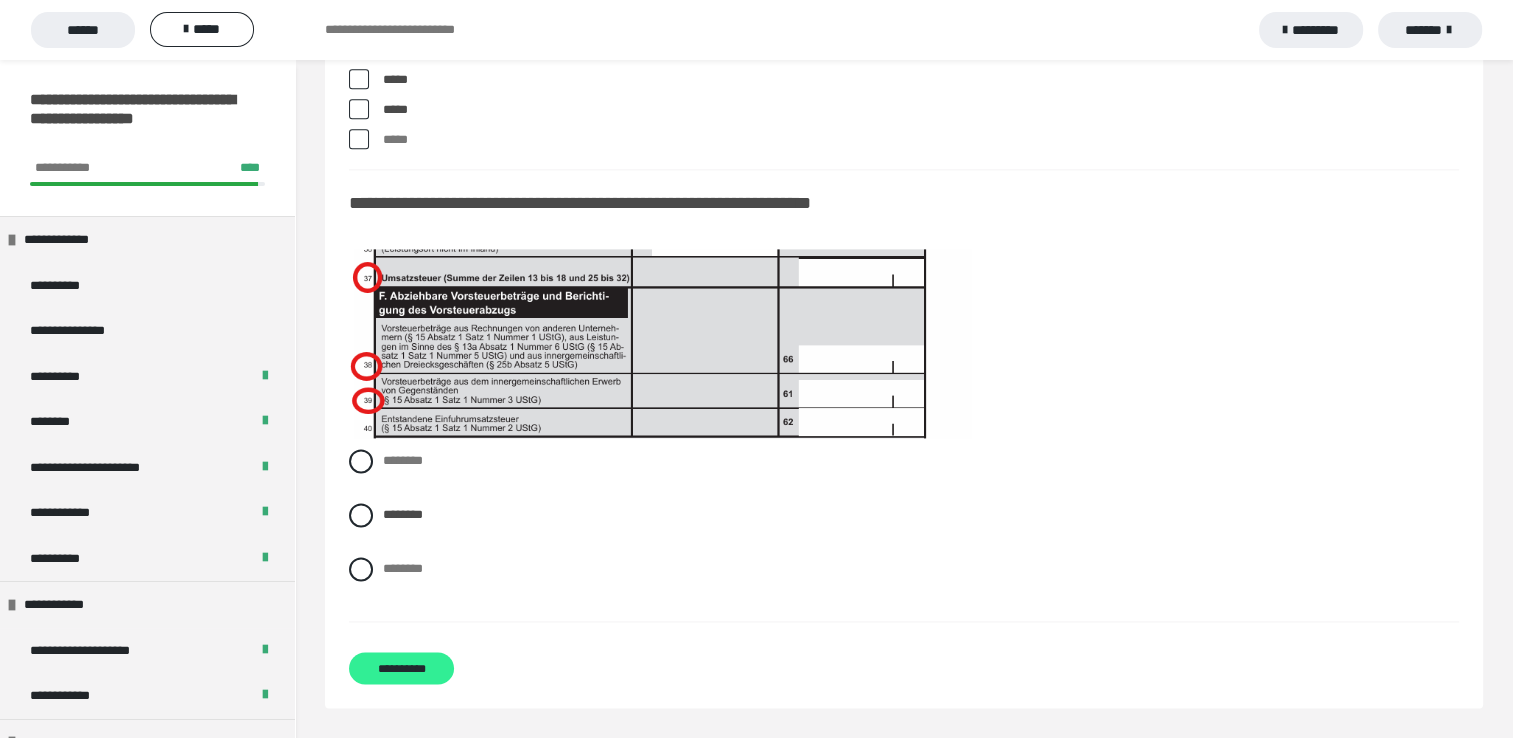 click on "**********" at bounding box center (401, 668) 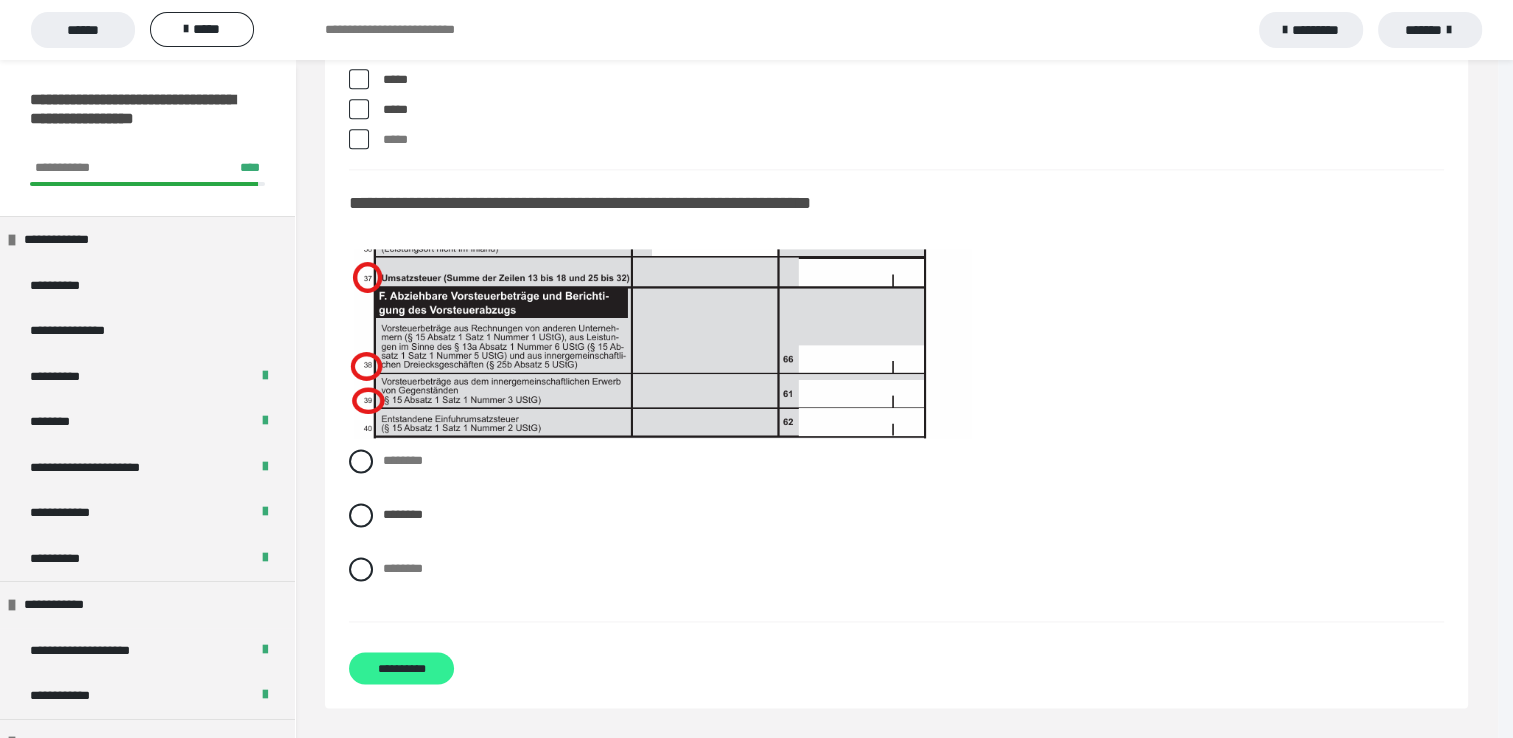 click on "**********" at bounding box center (756, -8498) 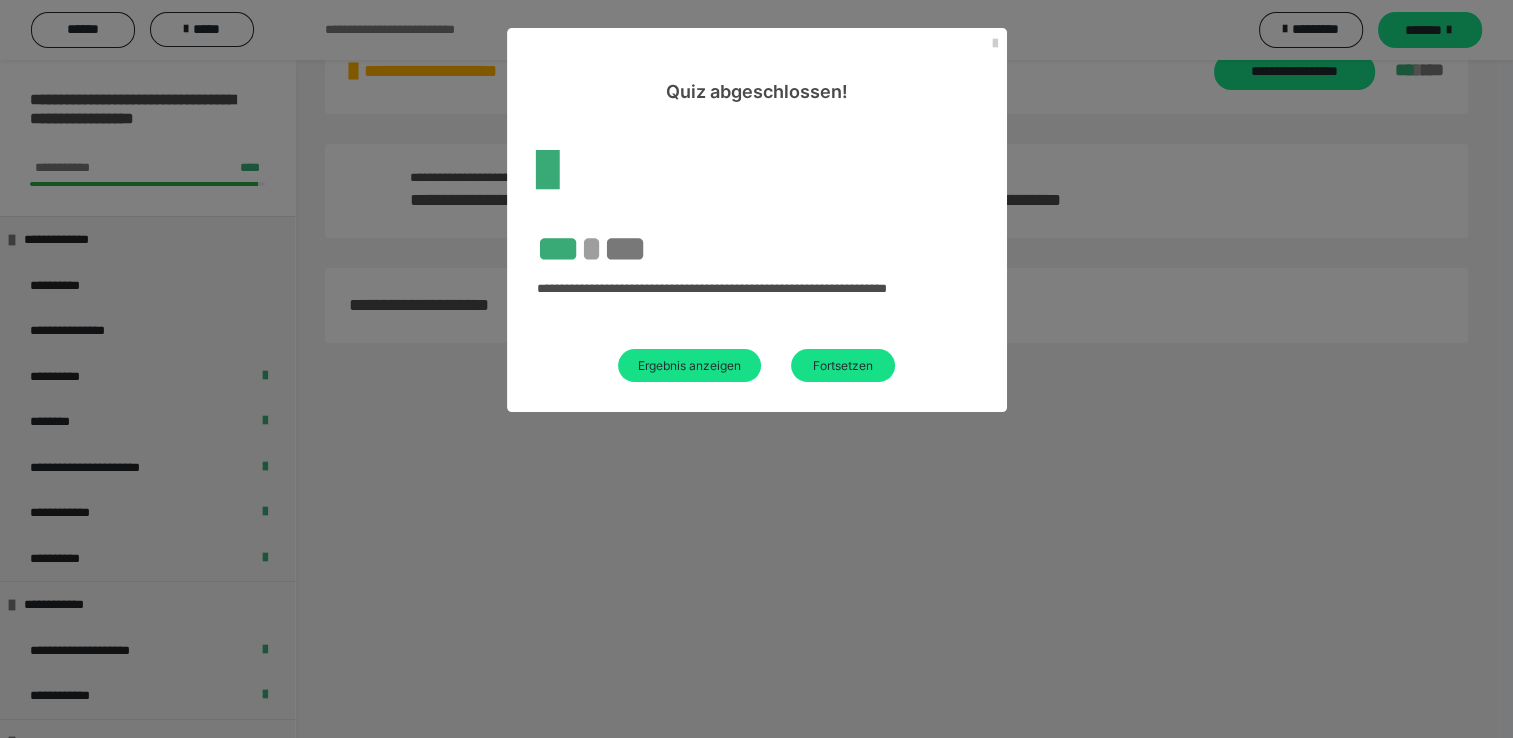 scroll, scrollTop: 60, scrollLeft: 0, axis: vertical 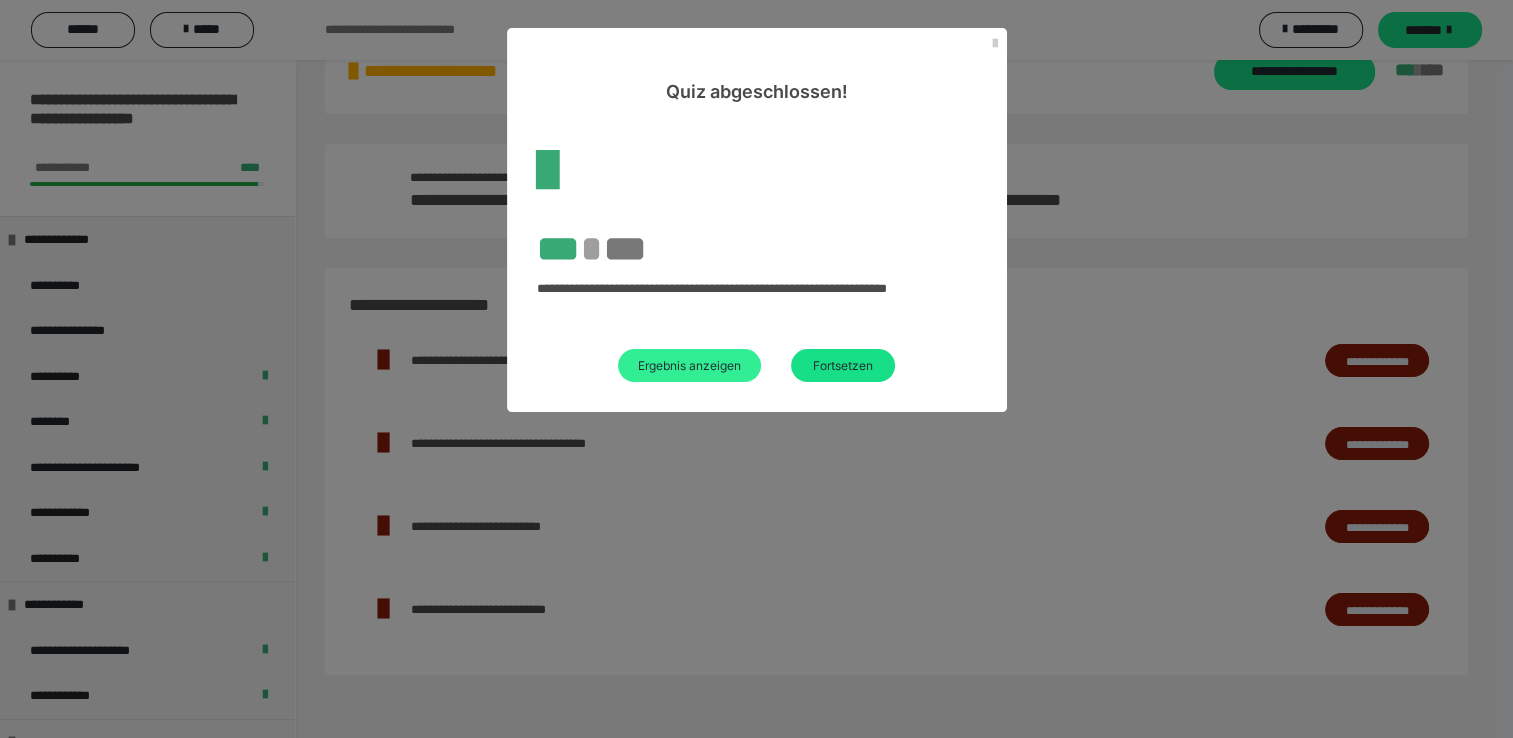 click on "Ergebnis anzeigen" at bounding box center (689, 365) 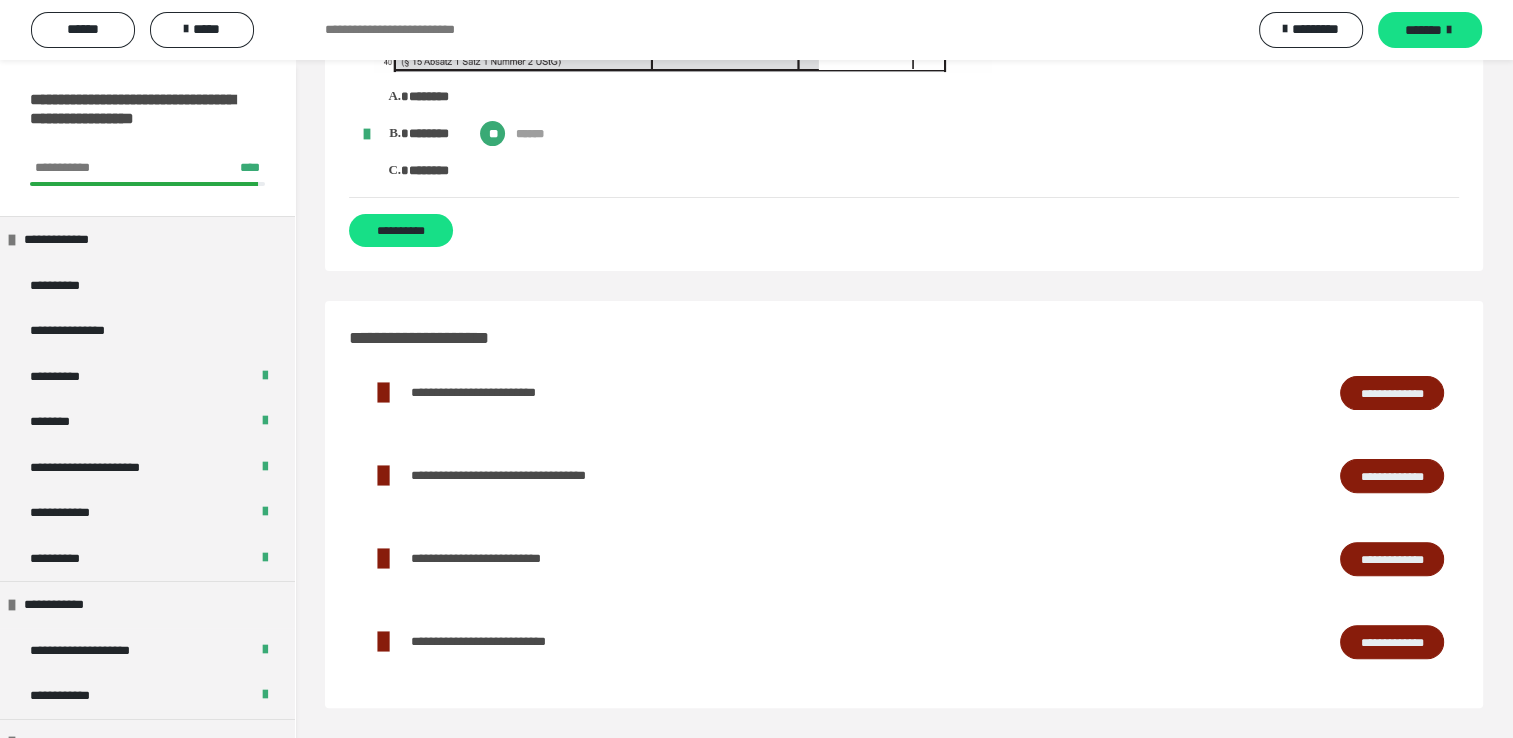 scroll, scrollTop: 15653, scrollLeft: 0, axis: vertical 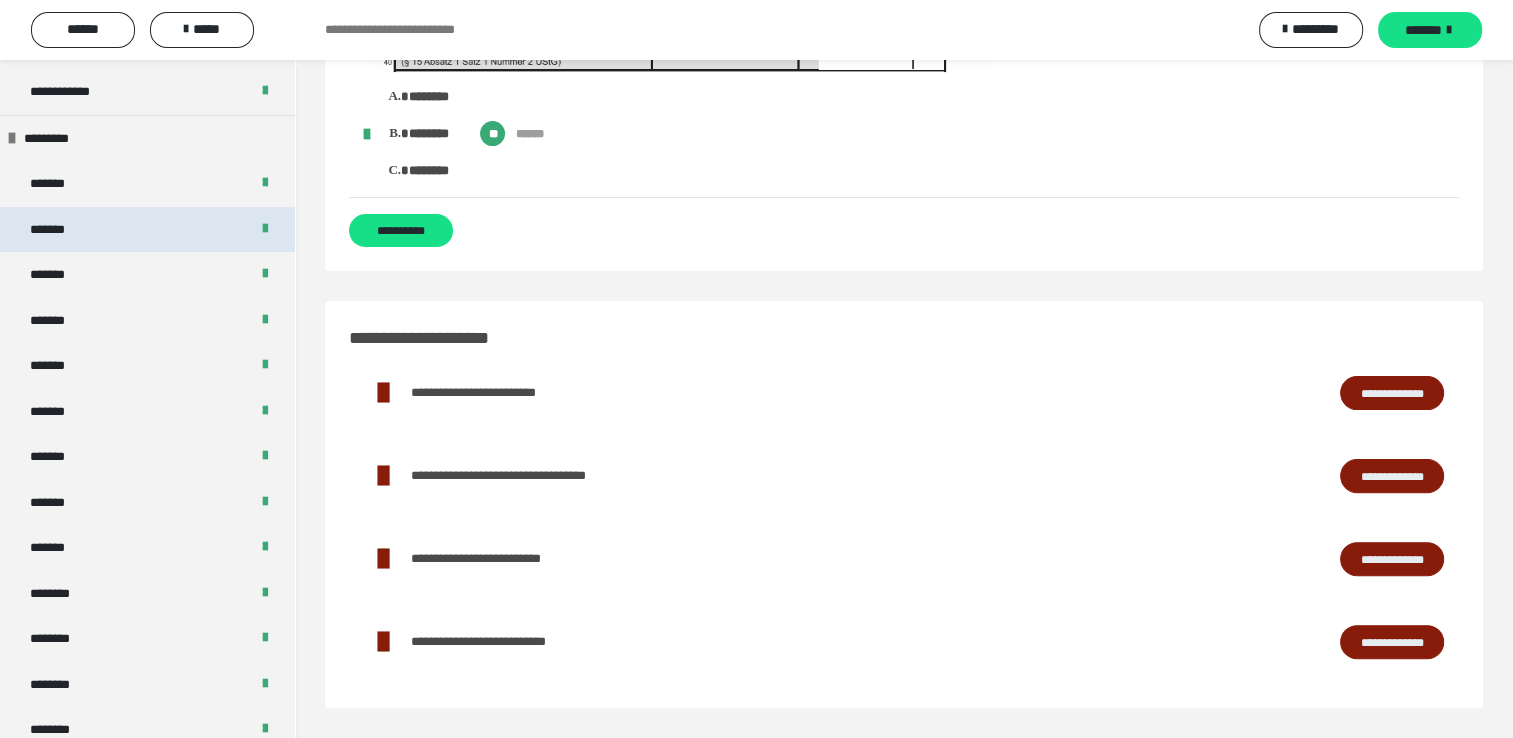 click on "*******" at bounding box center (147, 230) 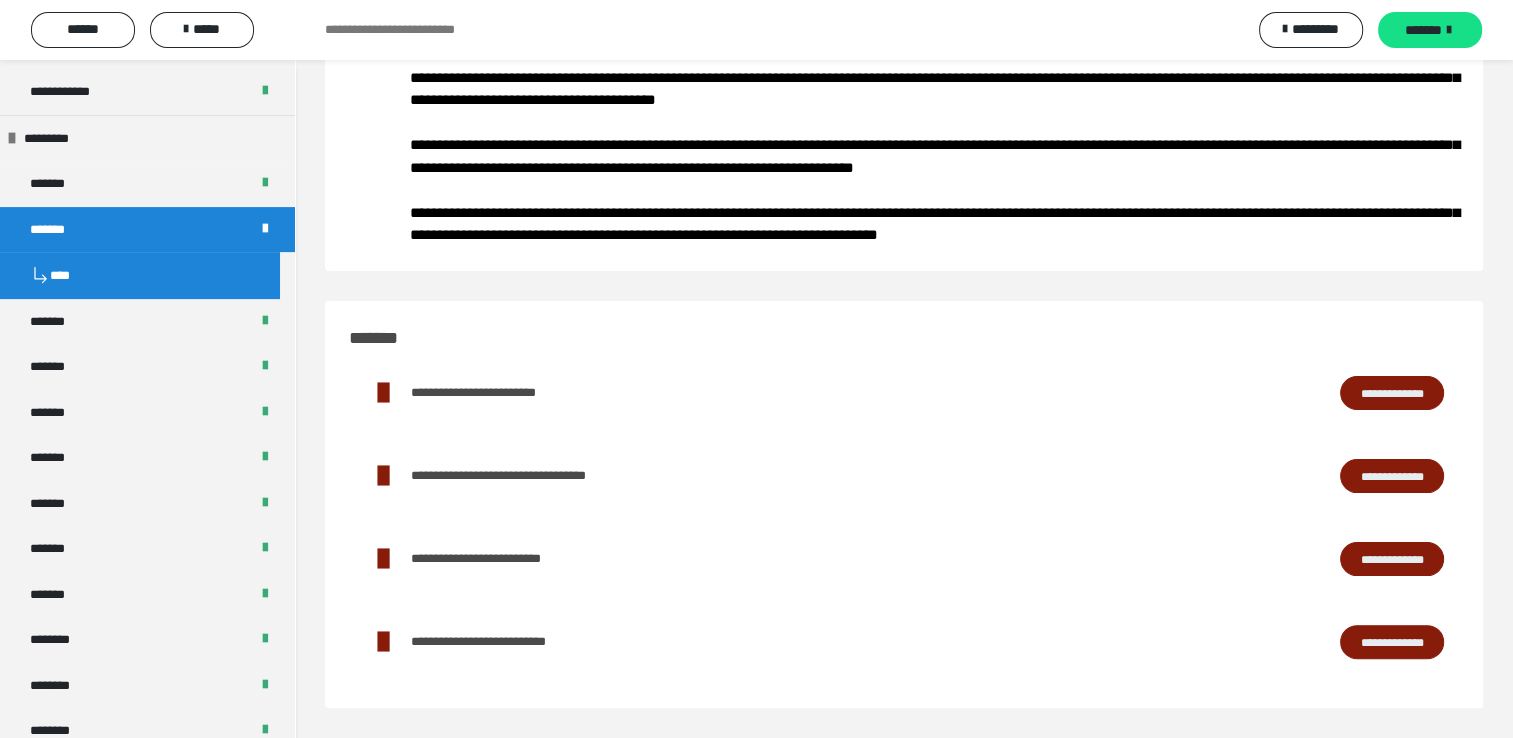 scroll, scrollTop: 331, scrollLeft: 0, axis: vertical 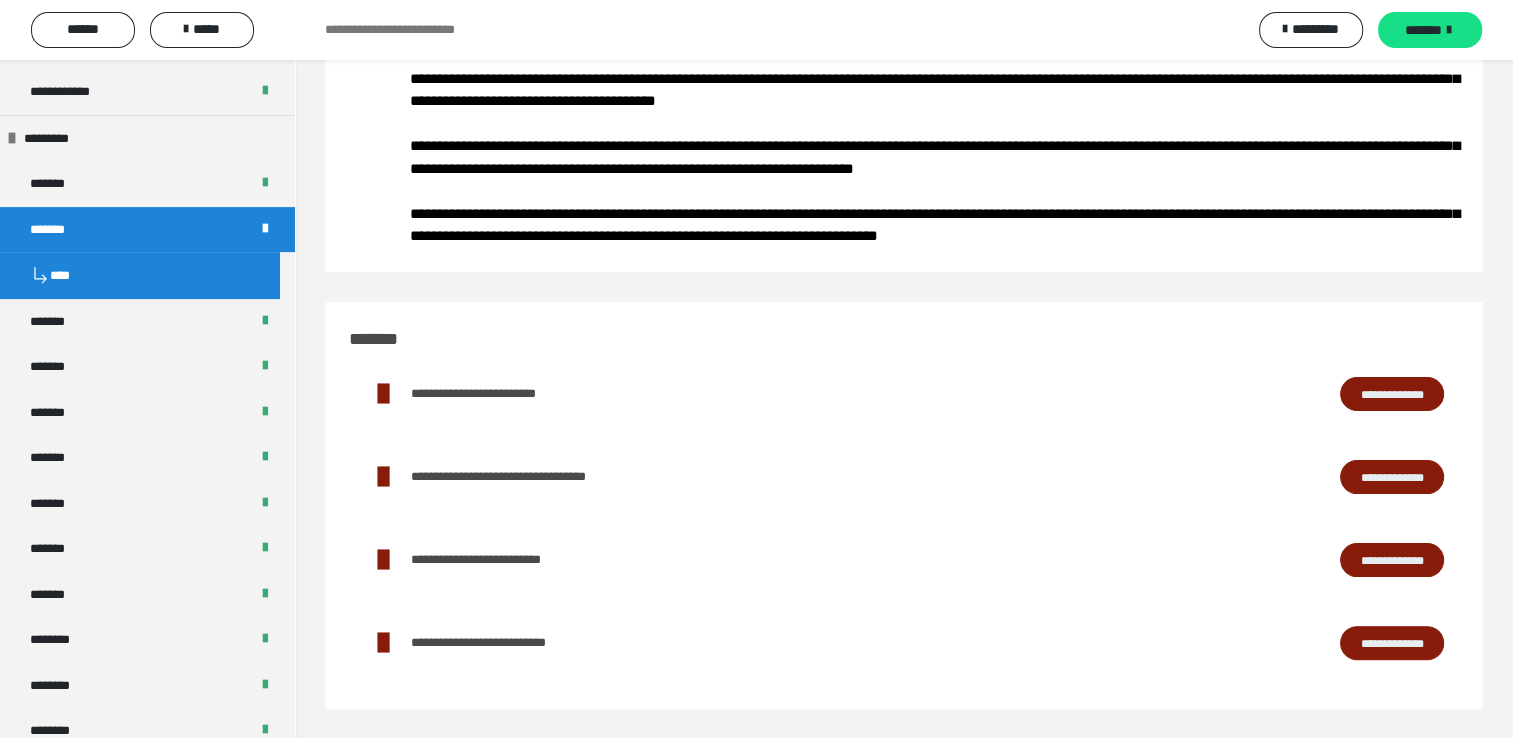 click on "*******" at bounding box center [147, 230] 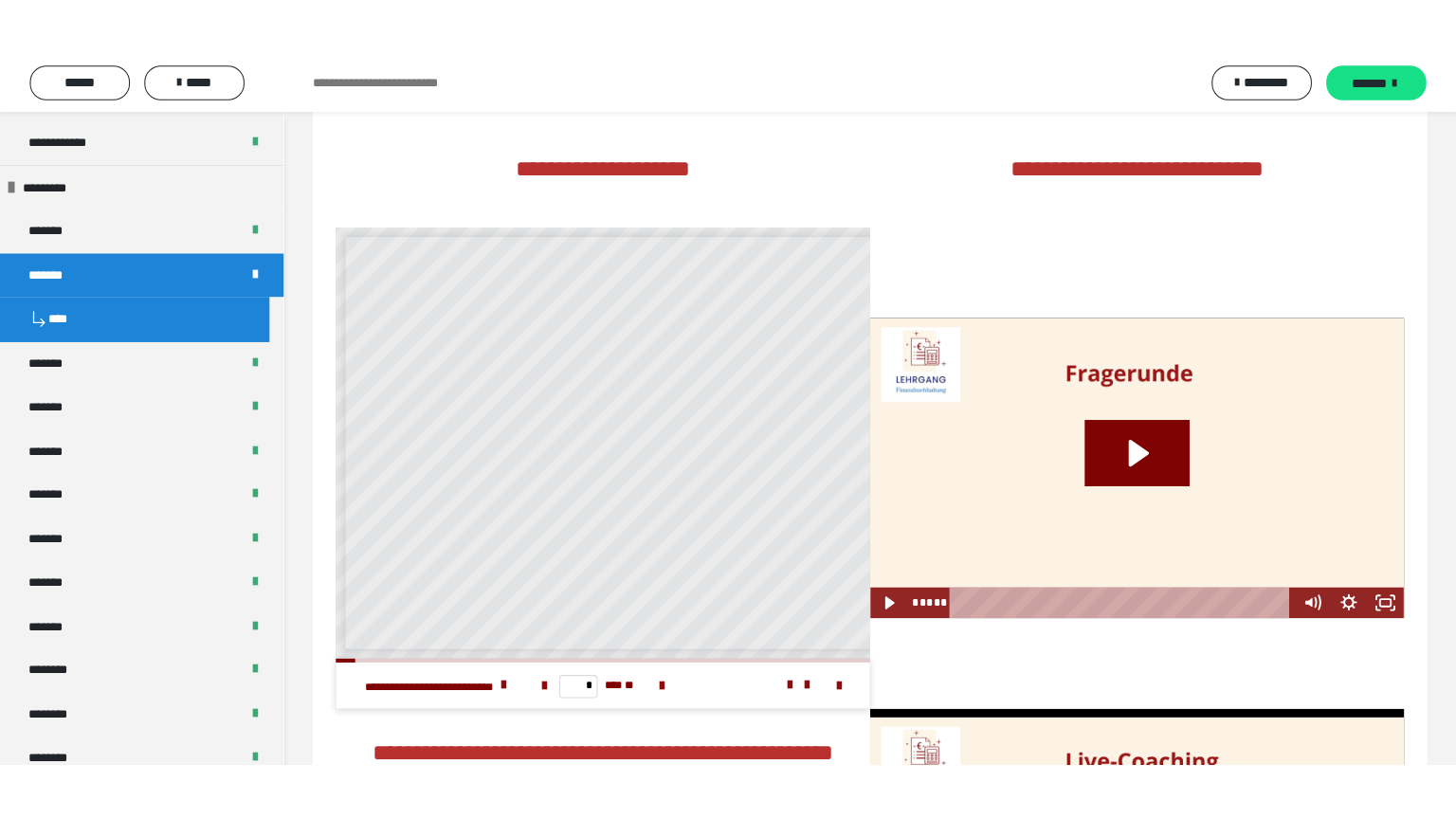 scroll, scrollTop: 3119, scrollLeft: 0, axis: vertical 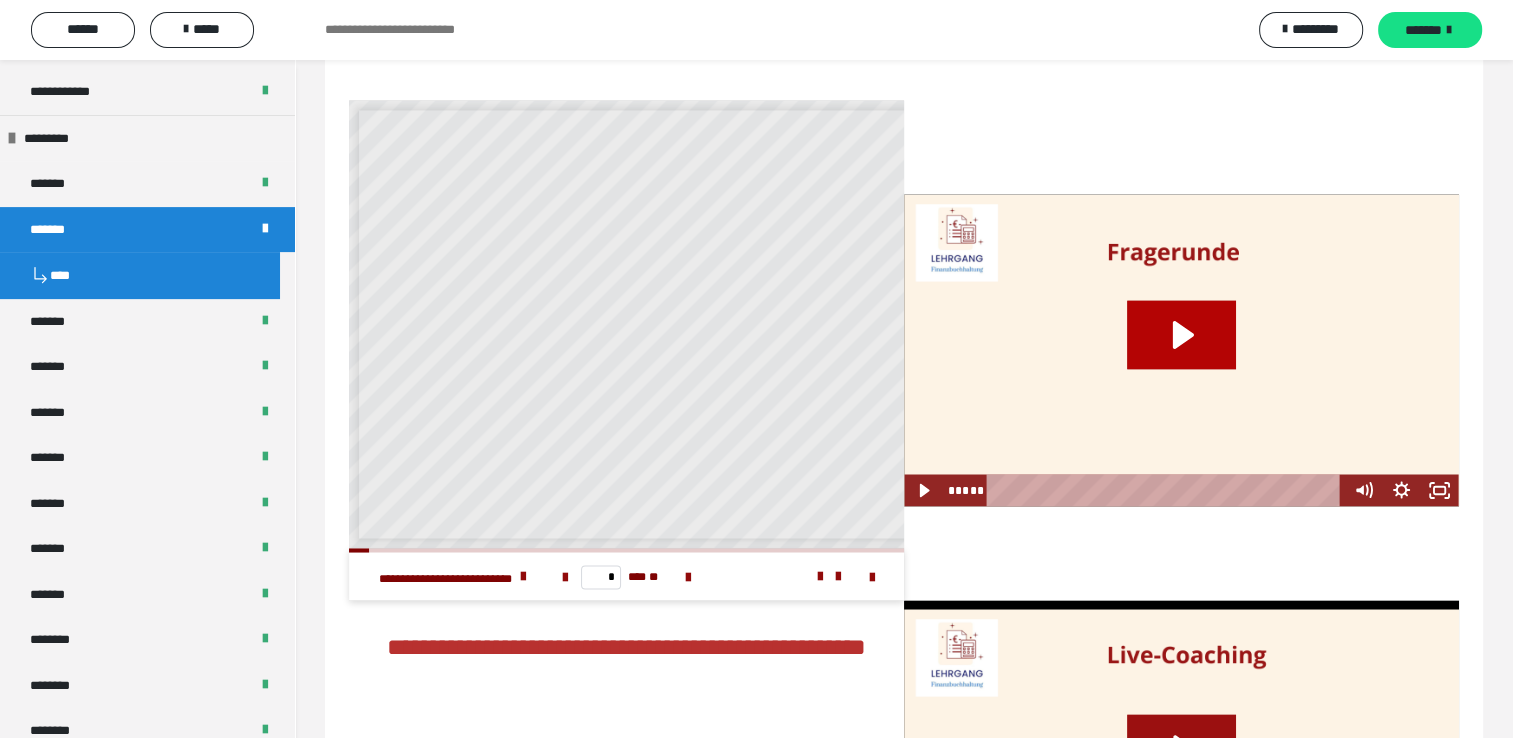 click 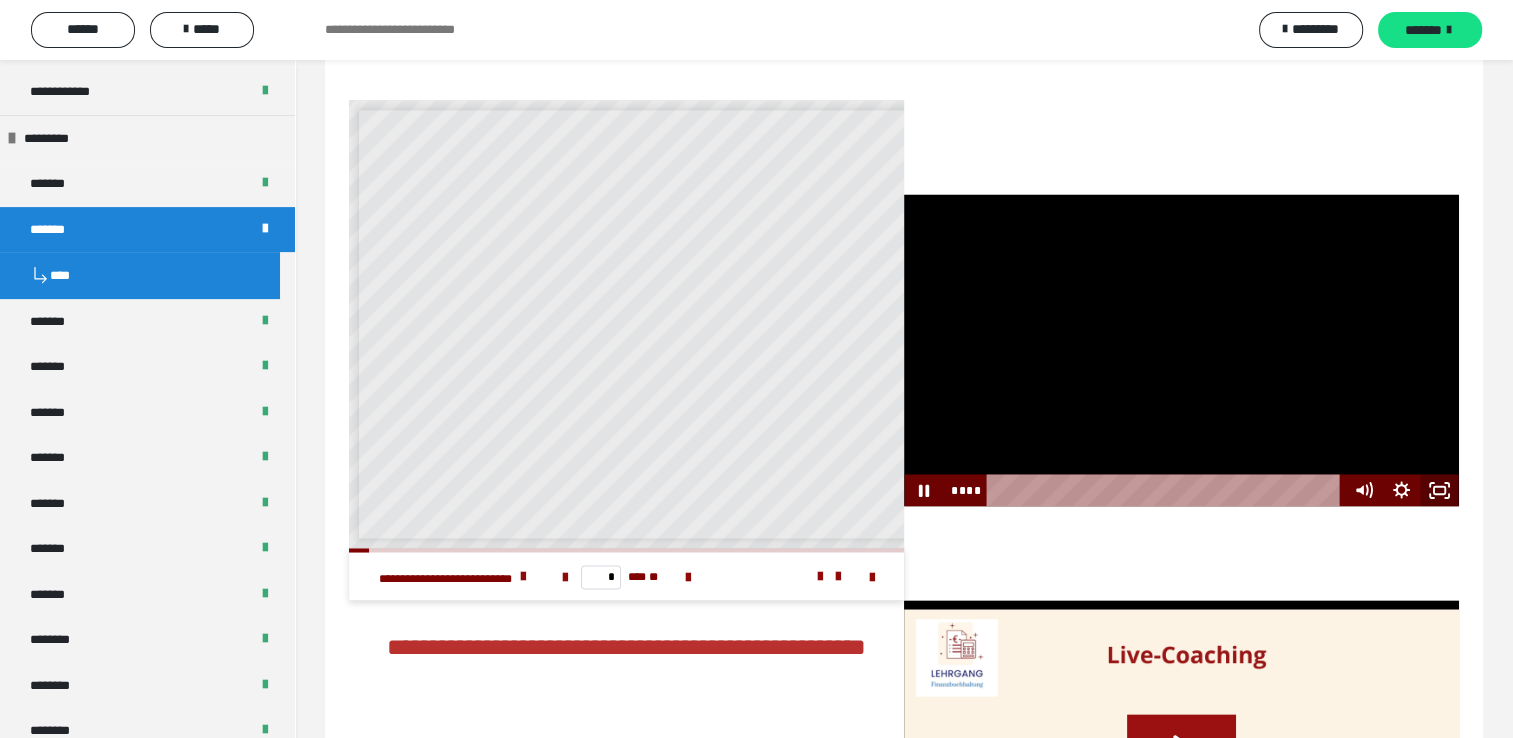 click 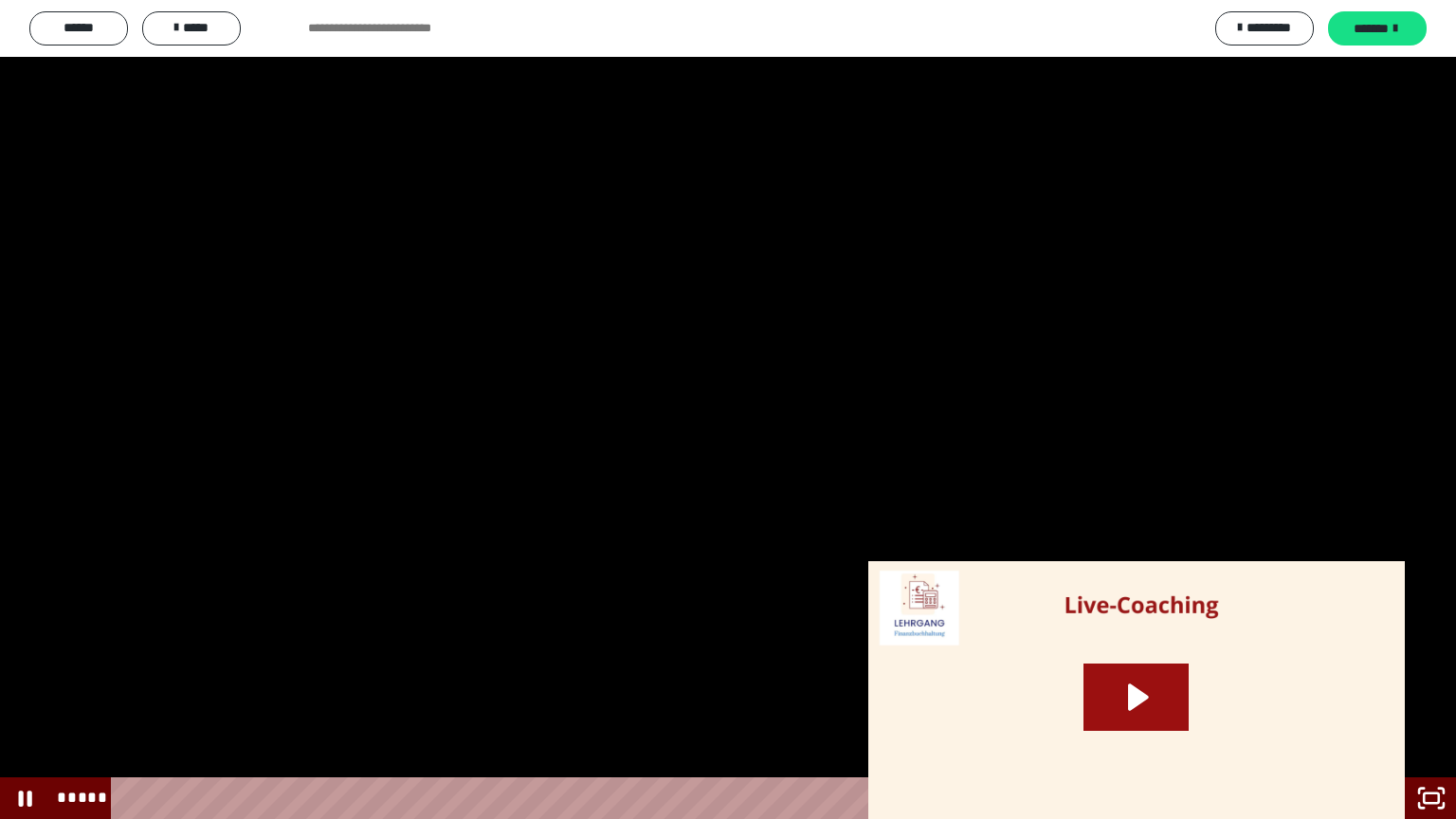click at bounding box center (728, 410) 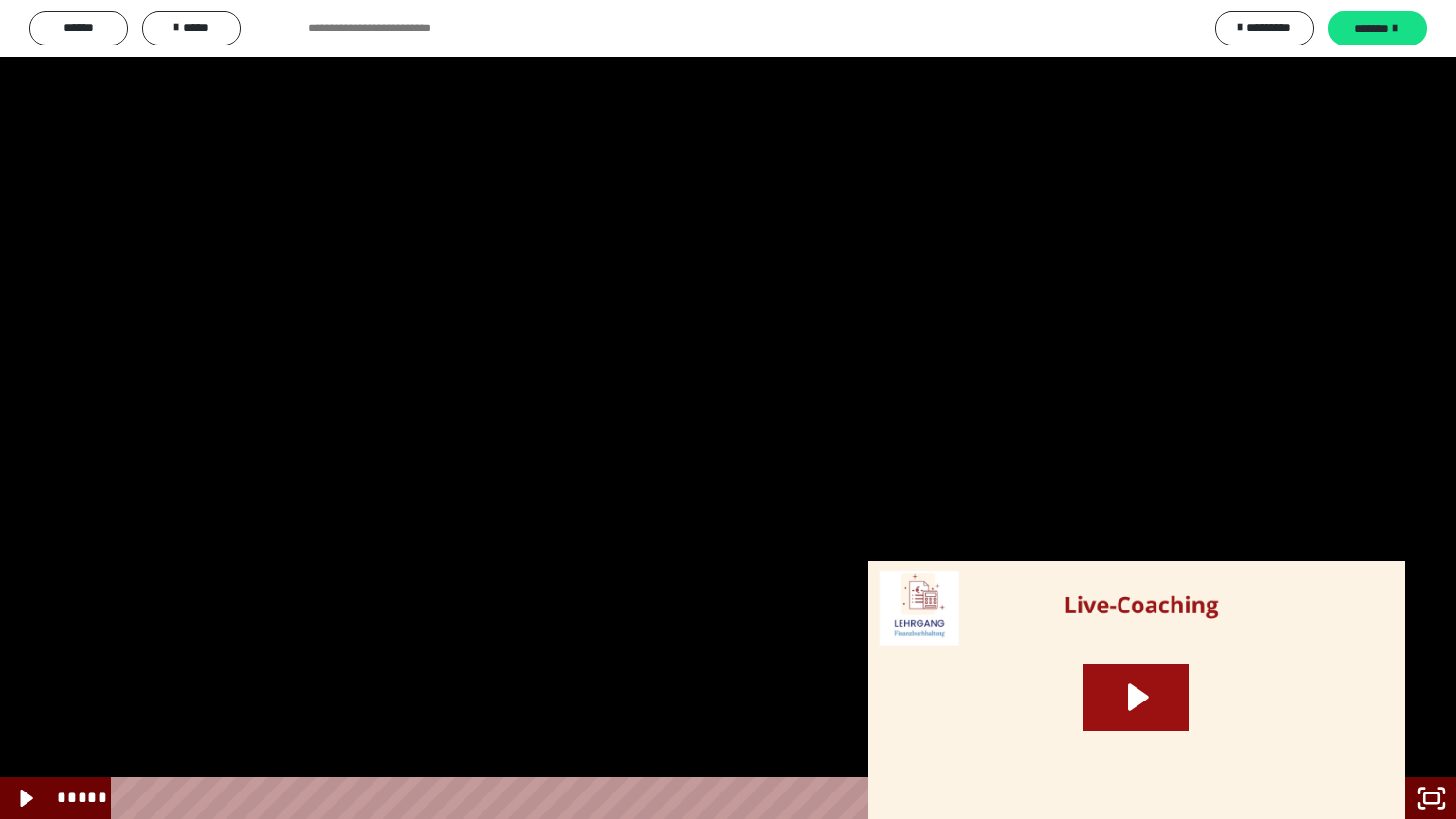click at bounding box center (728, 410) 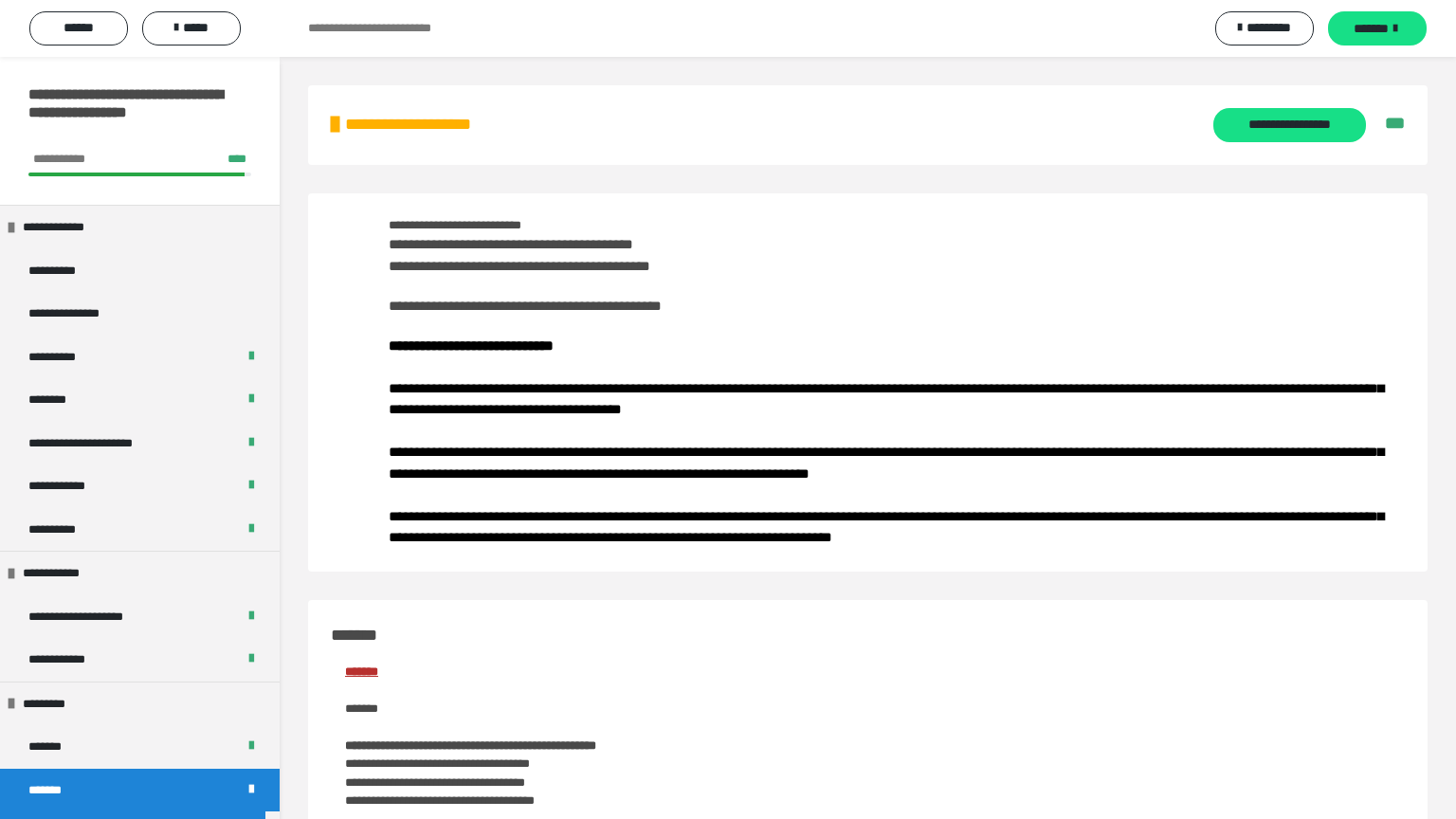 scroll, scrollTop: 3119, scrollLeft: 0, axis: vertical 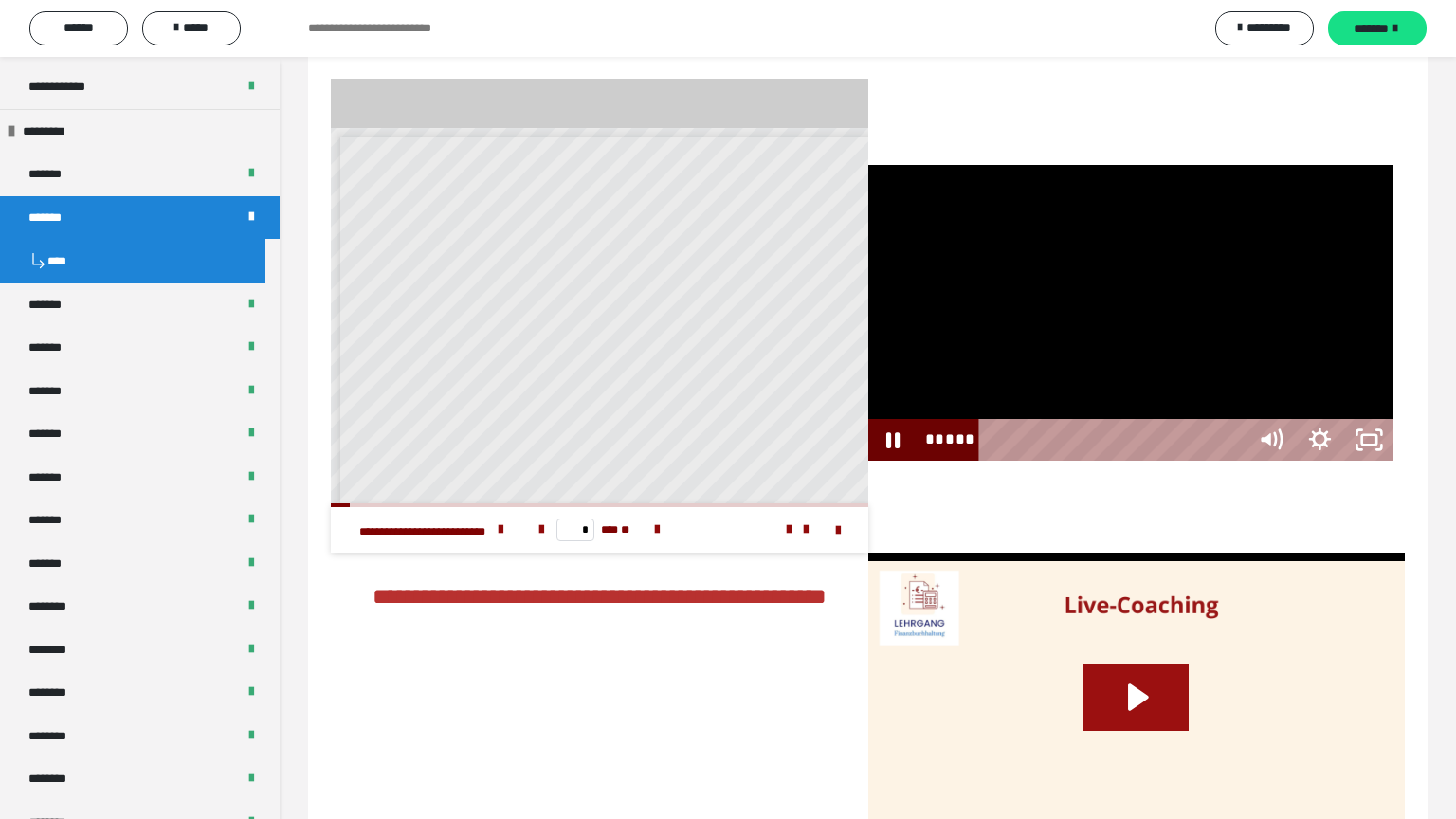 click at bounding box center [1131, 313] 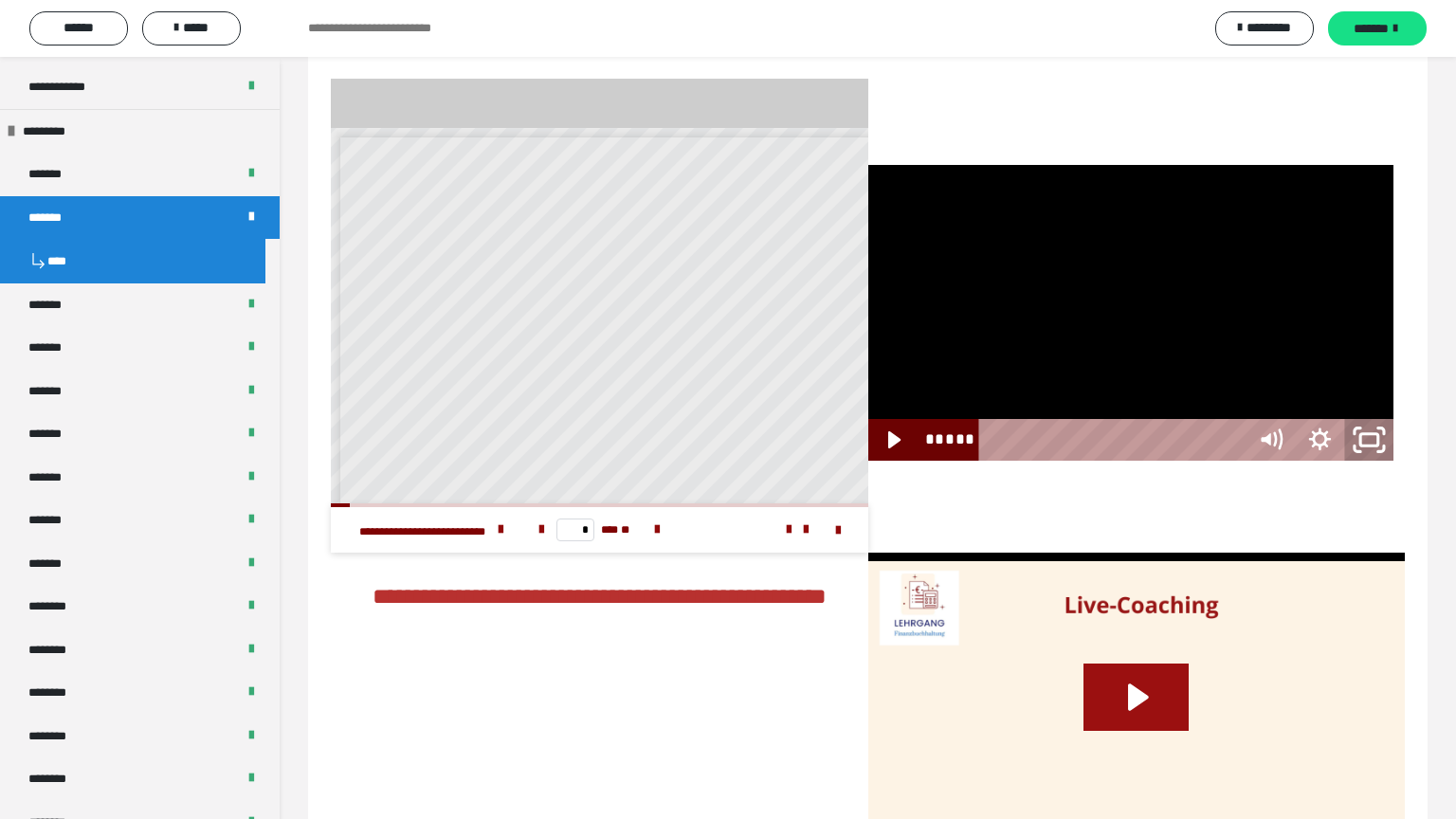 click 